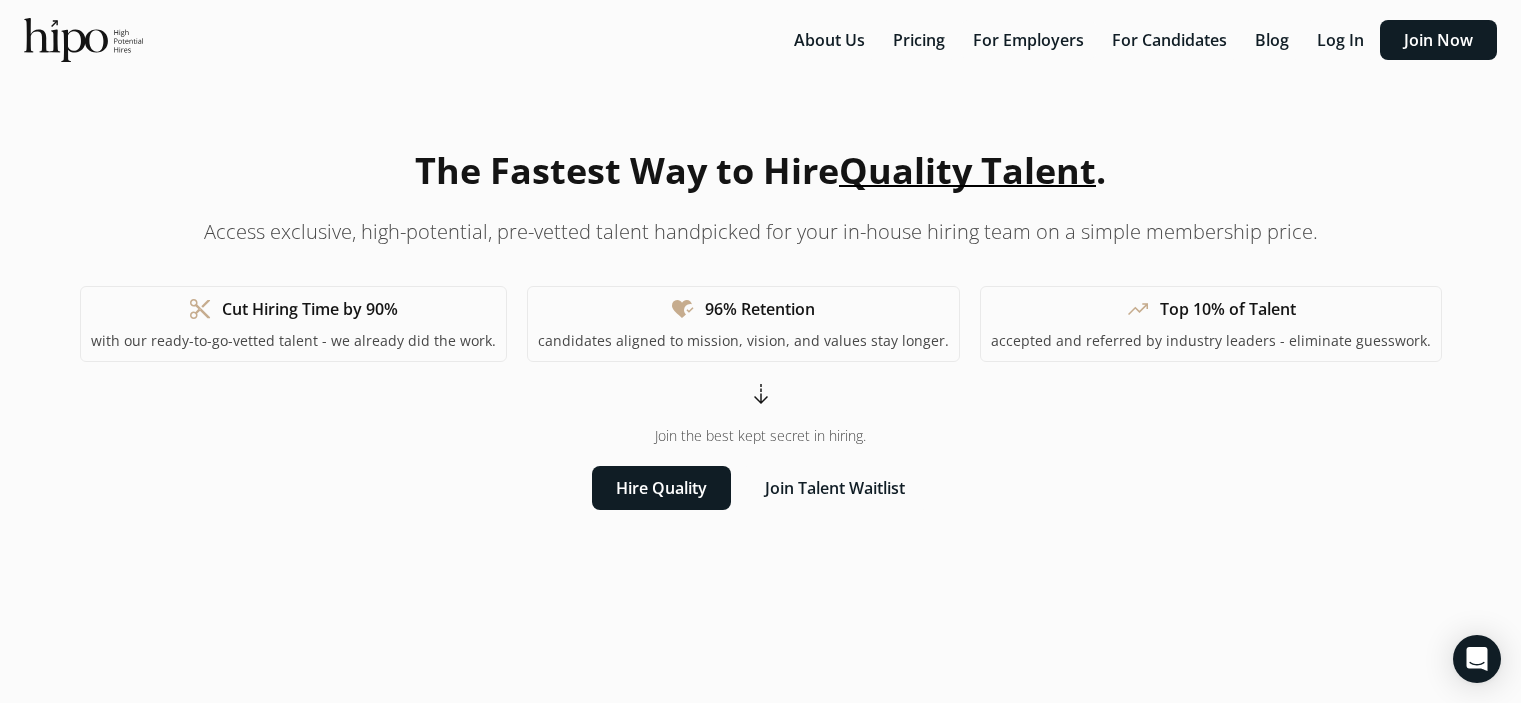 scroll, scrollTop: 0, scrollLeft: 0, axis: both 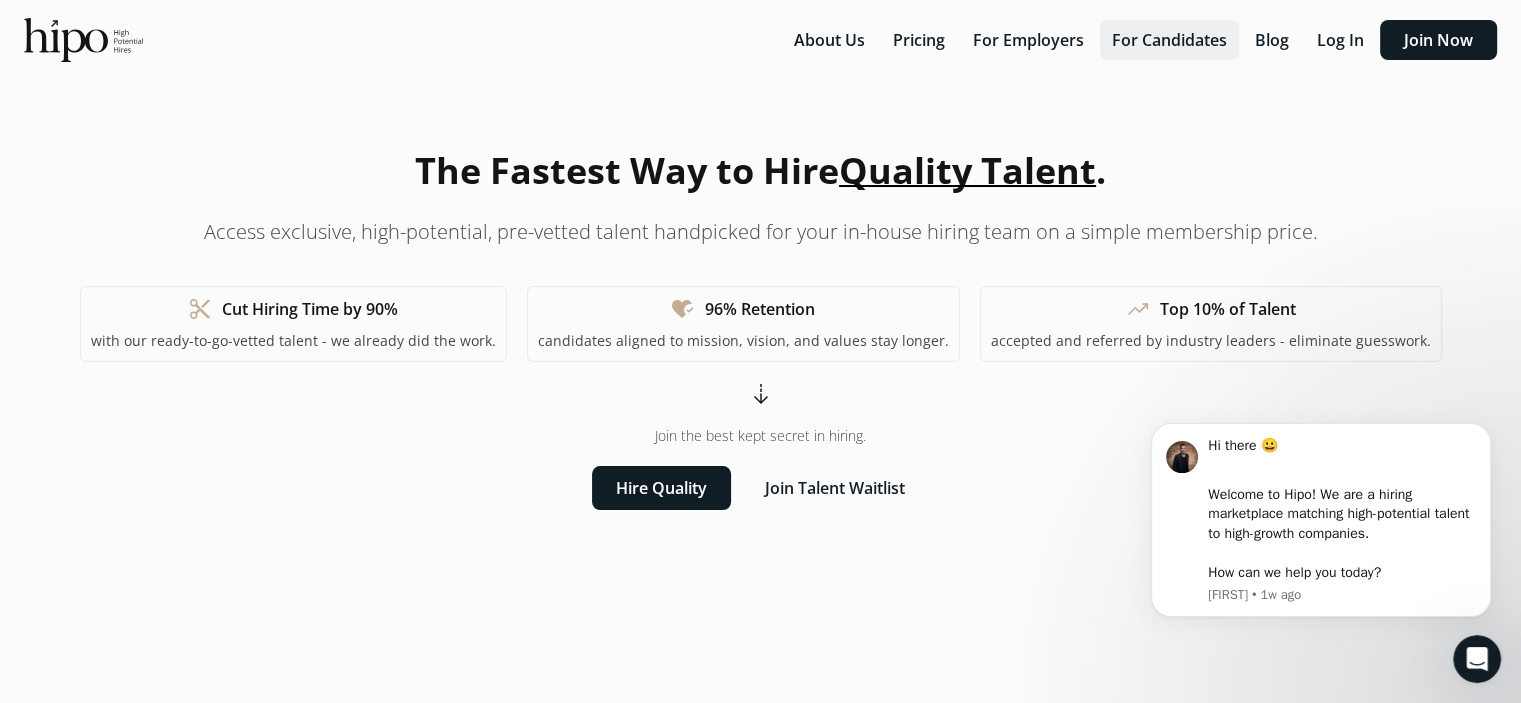 click on "For Candidates" at bounding box center (1169, 40) 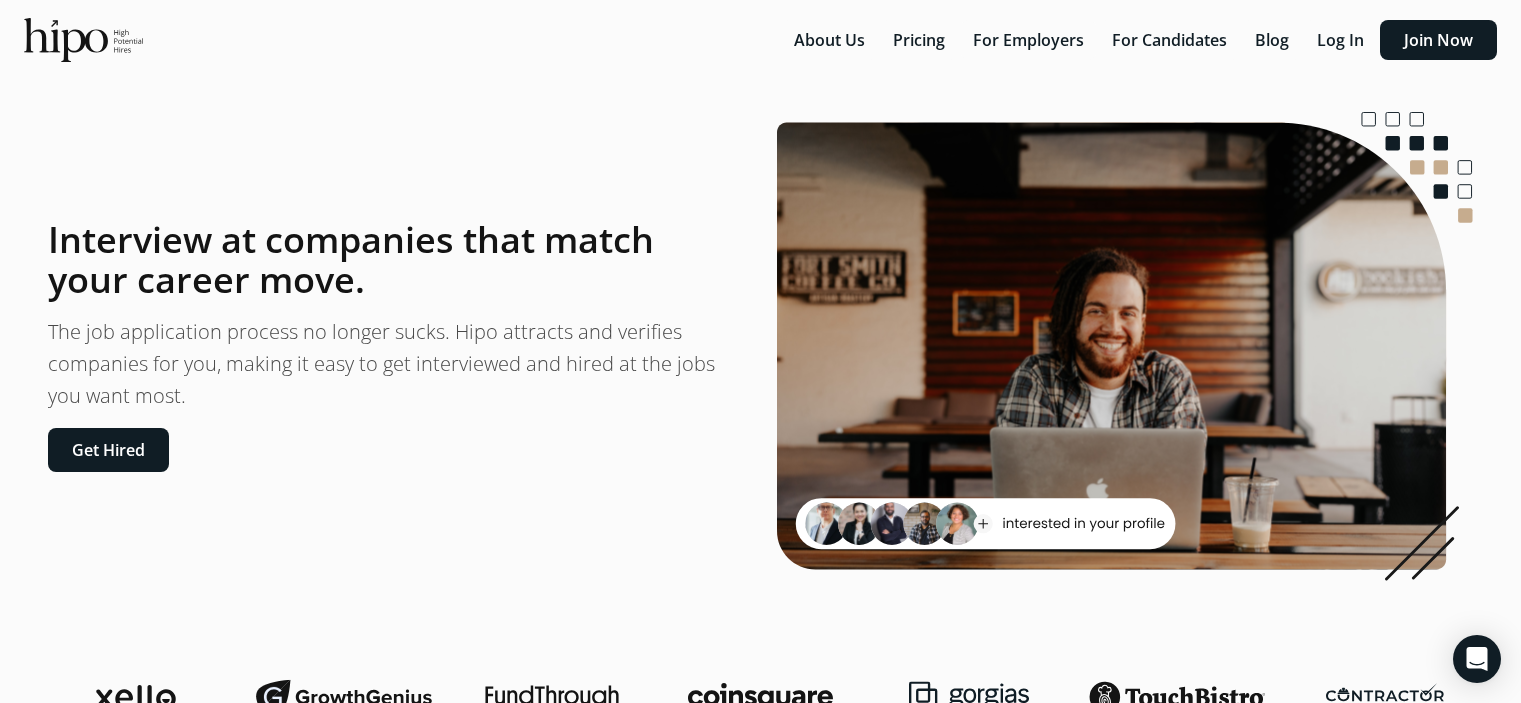 scroll, scrollTop: 0, scrollLeft: 0, axis: both 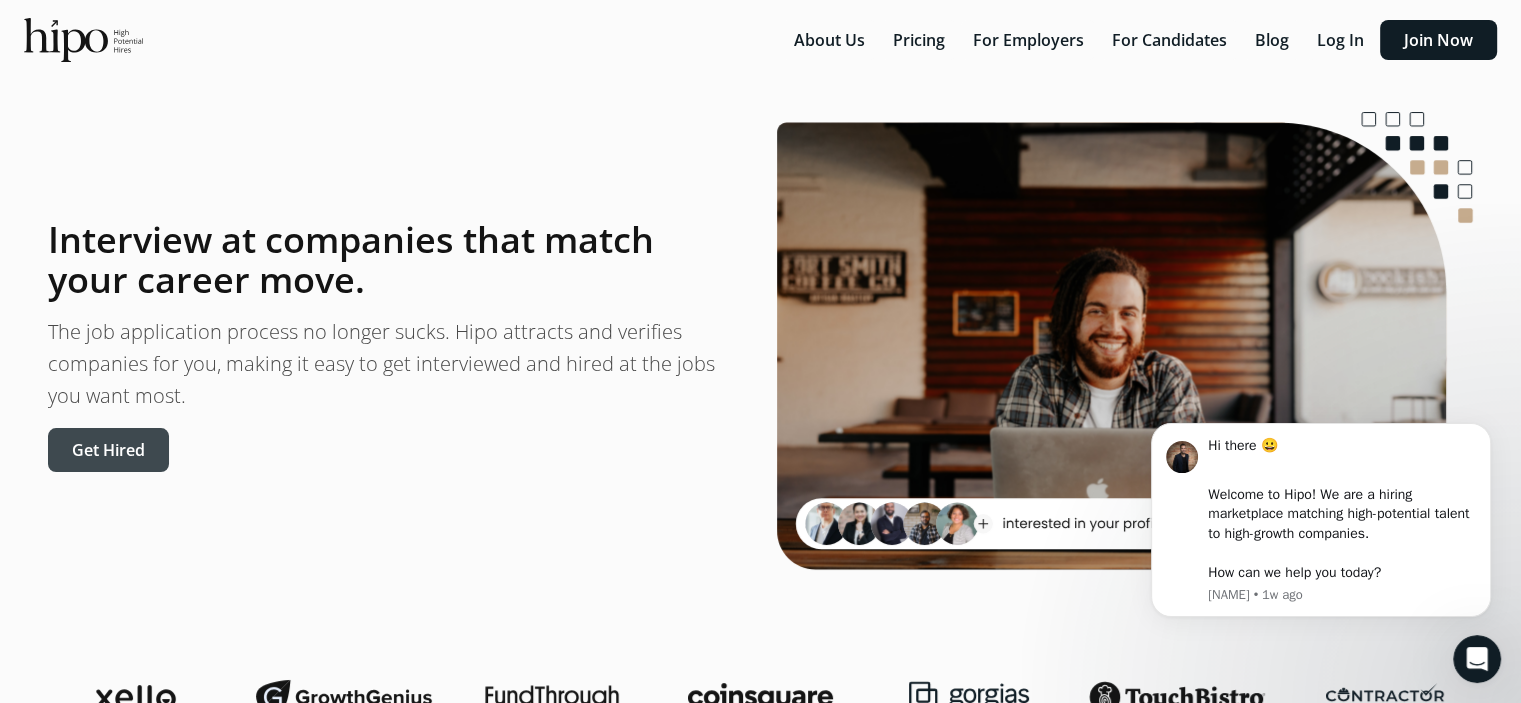 click on "Get Hired" at bounding box center (108, 450) 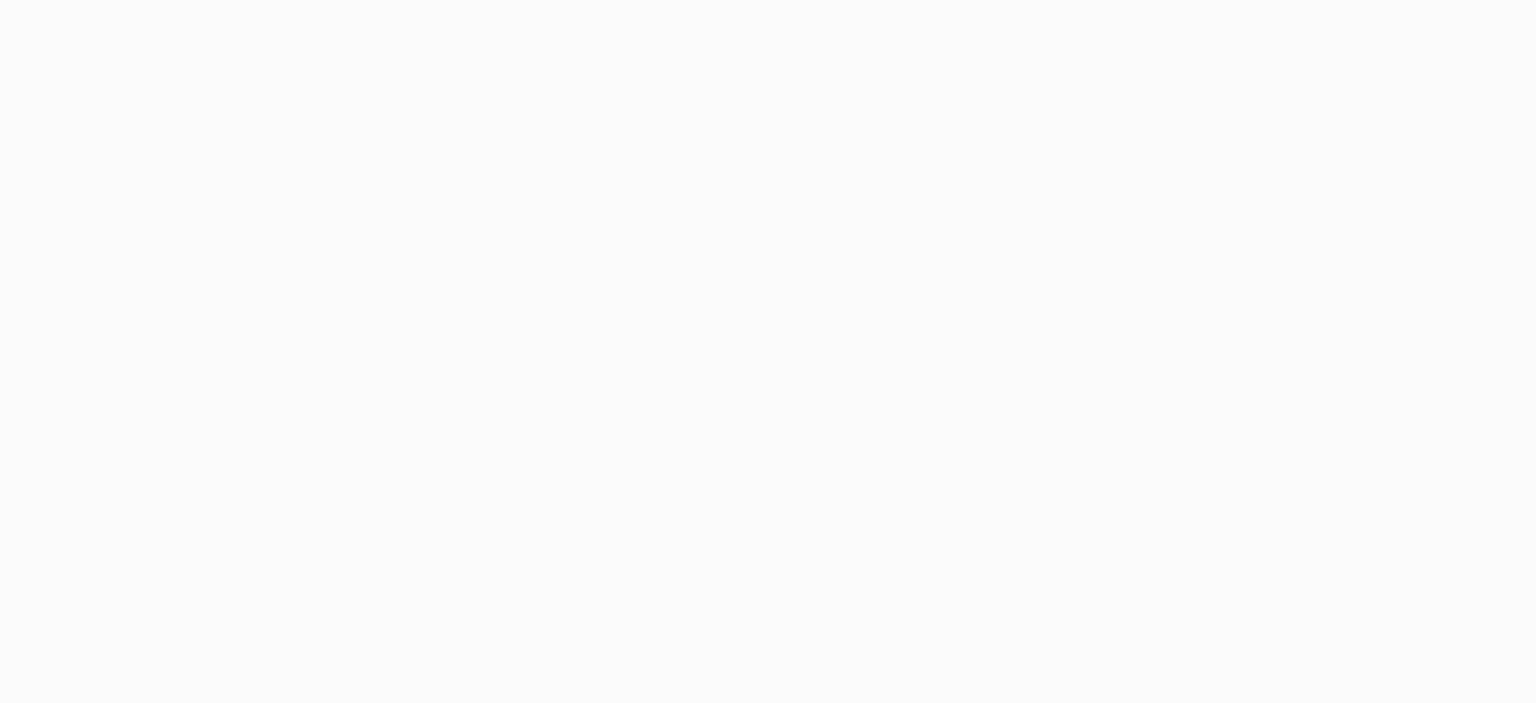 scroll, scrollTop: 0, scrollLeft: 0, axis: both 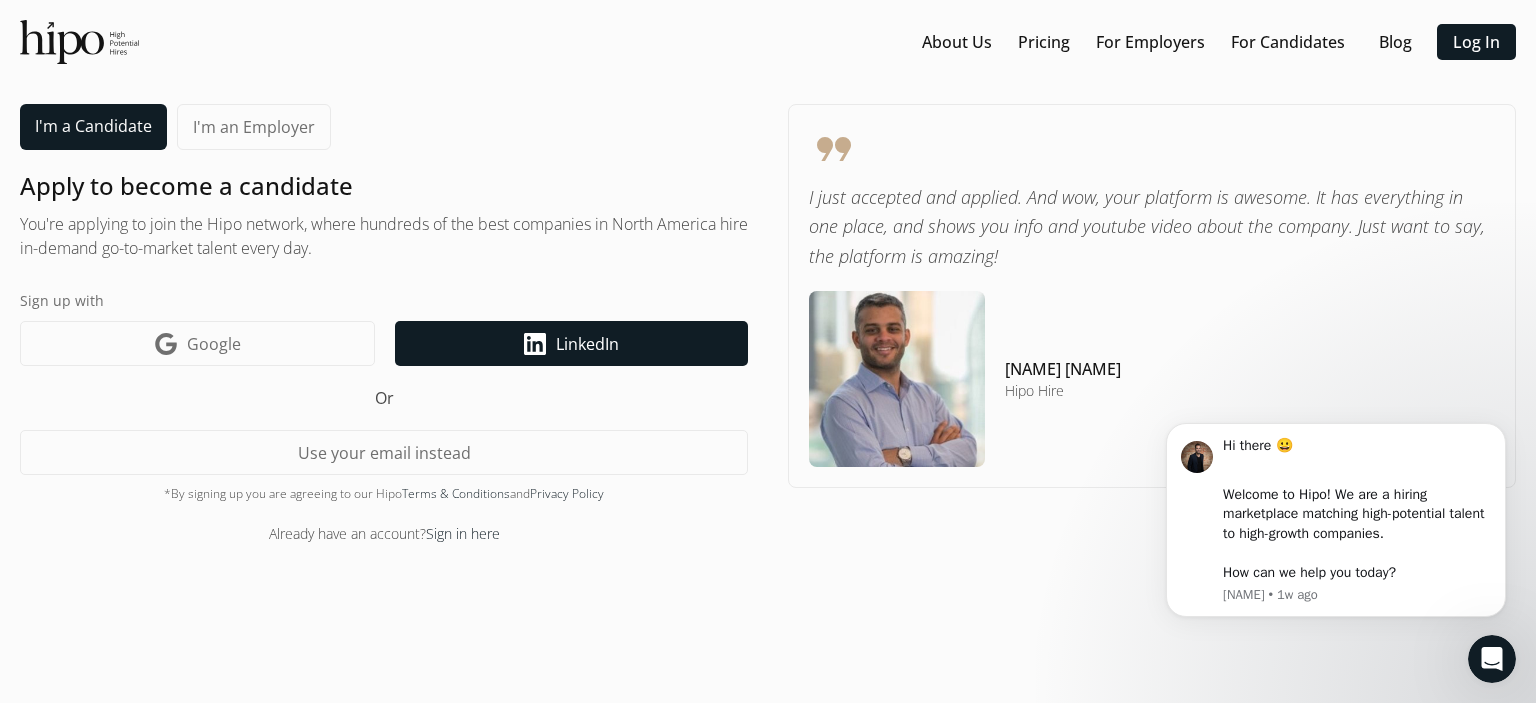 click on "LinkedIn" at bounding box center [587, 344] 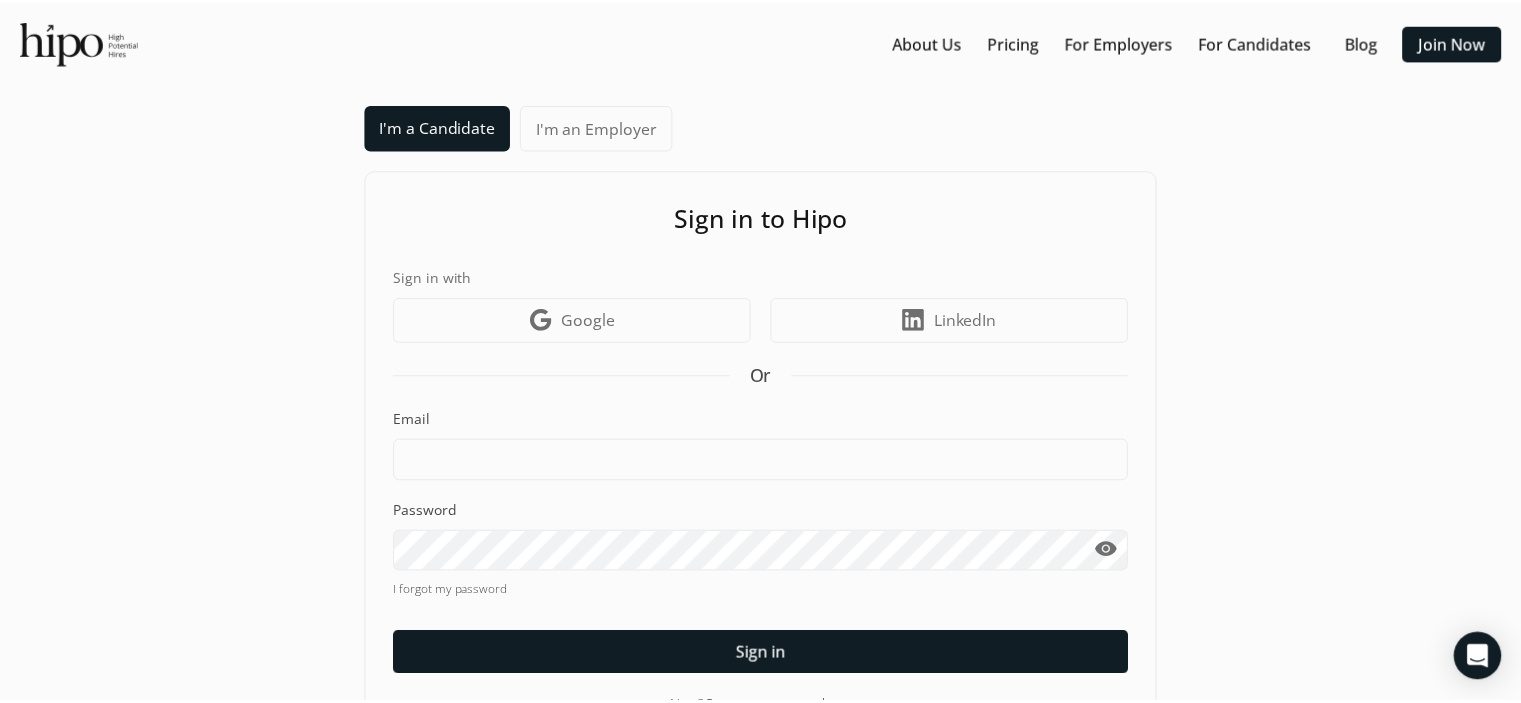 scroll, scrollTop: 0, scrollLeft: 0, axis: both 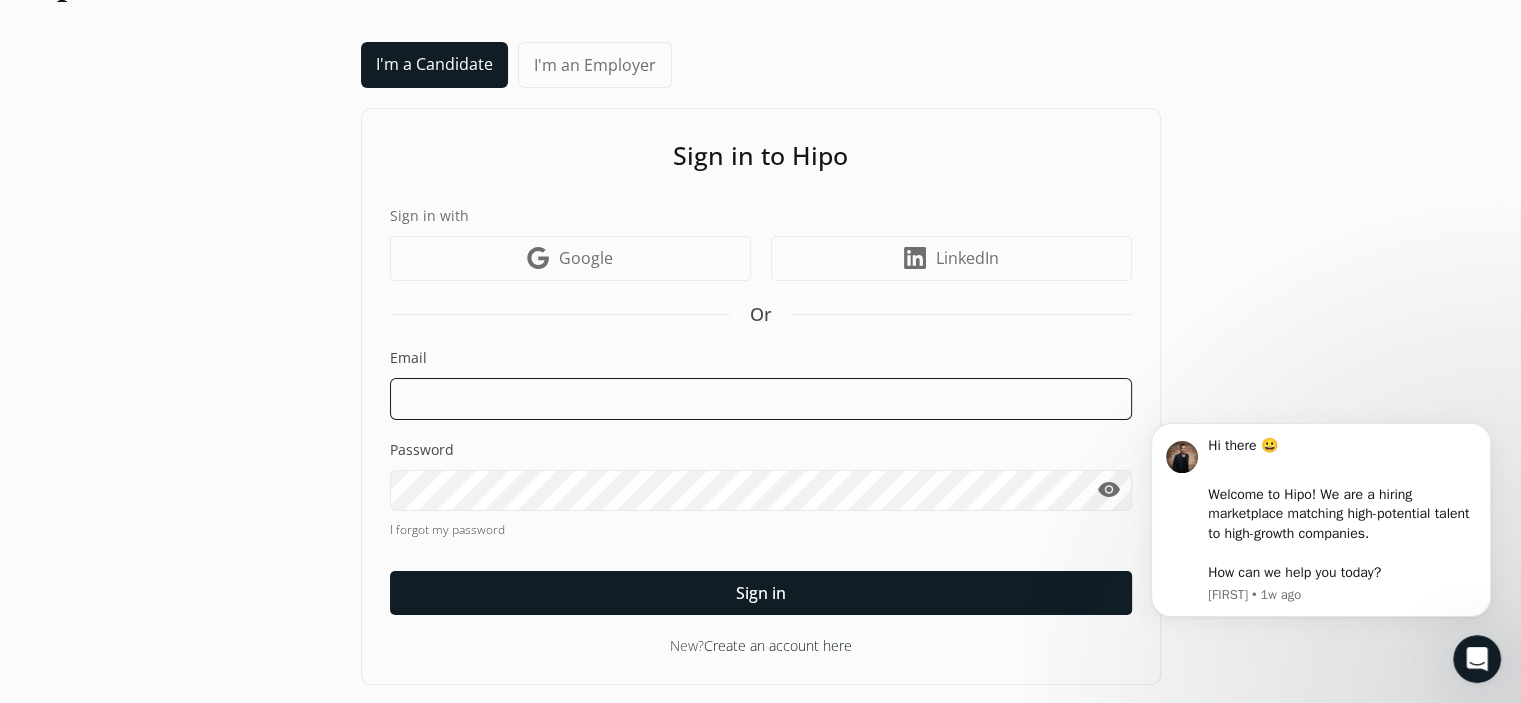 click at bounding box center [761, 399] 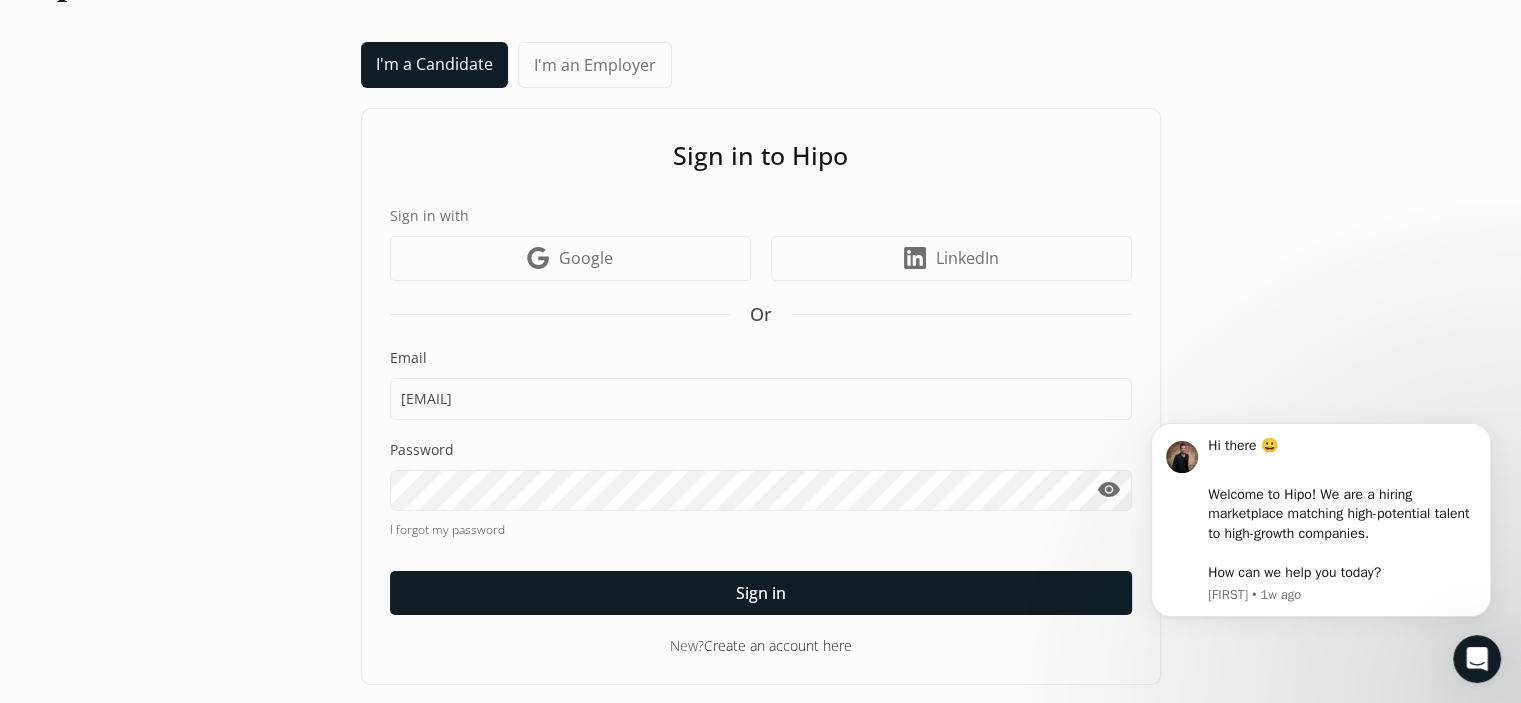 click on "Create an account here" at bounding box center (778, 645) 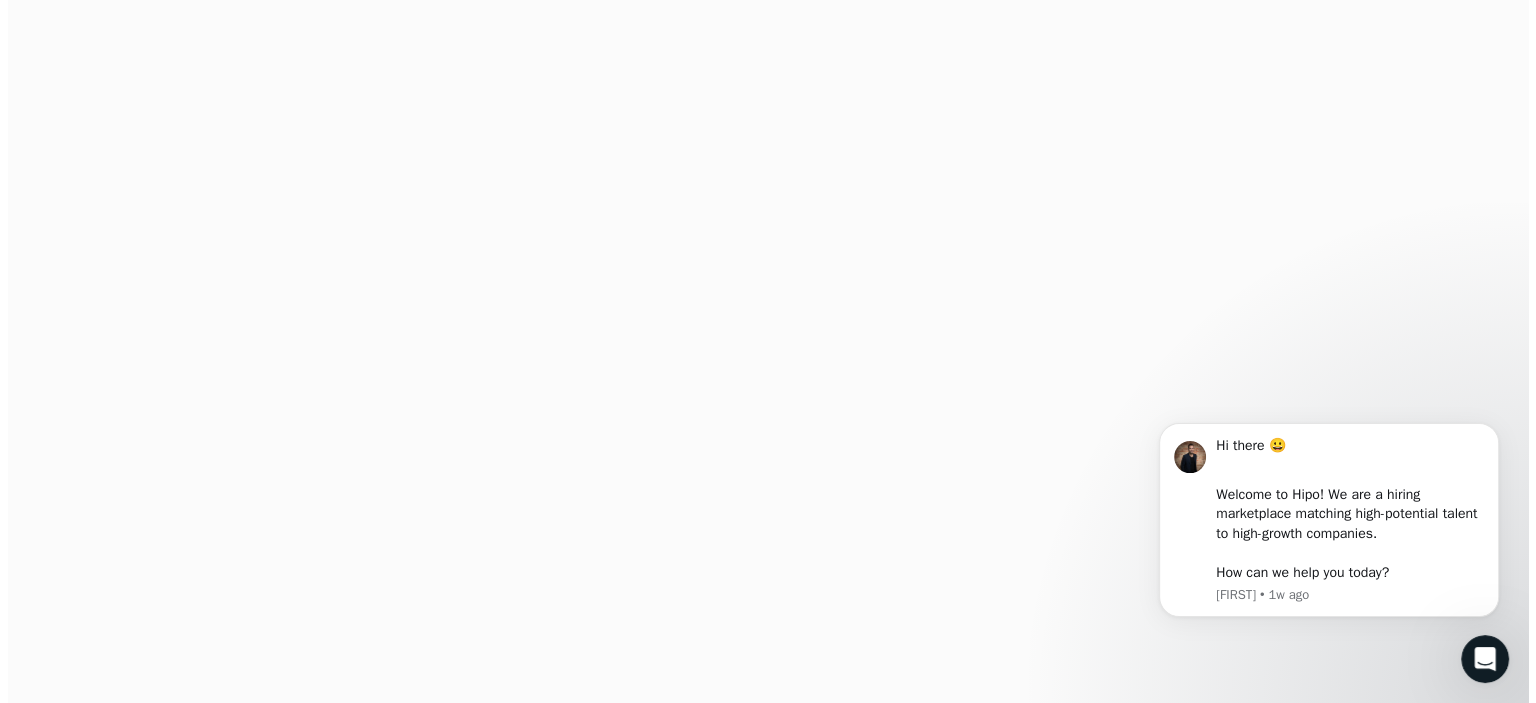 scroll, scrollTop: 0, scrollLeft: 0, axis: both 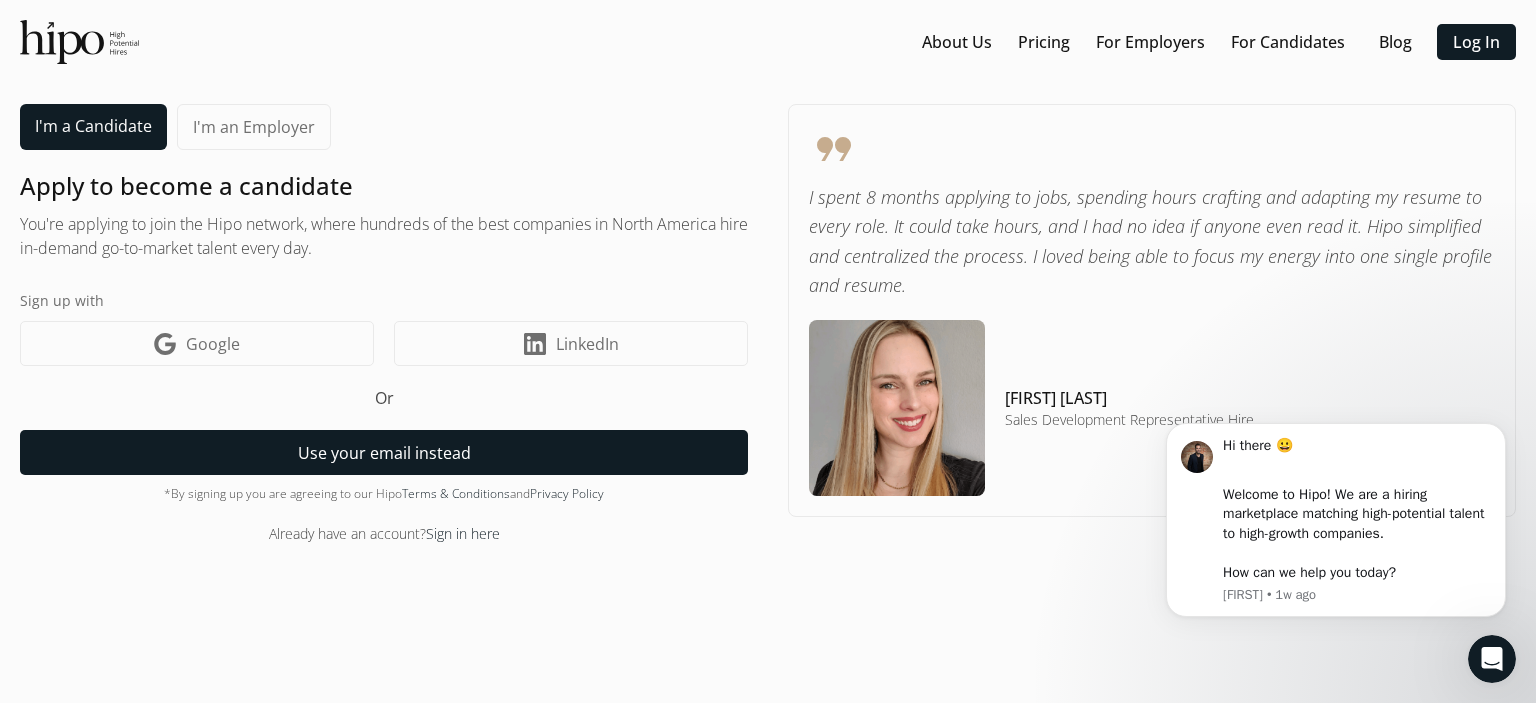 click on "Use your email instead" at bounding box center [384, 452] 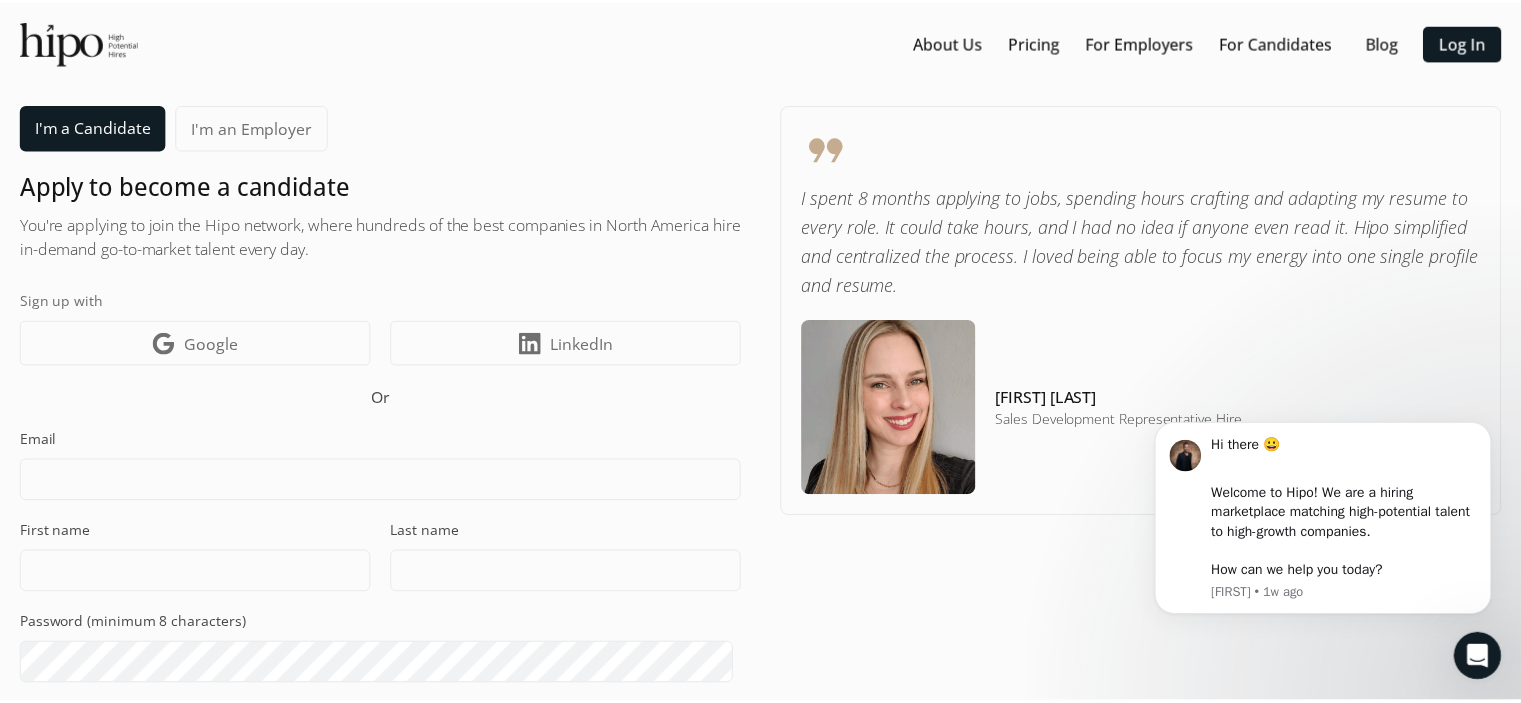 scroll, scrollTop: 30, scrollLeft: 0, axis: vertical 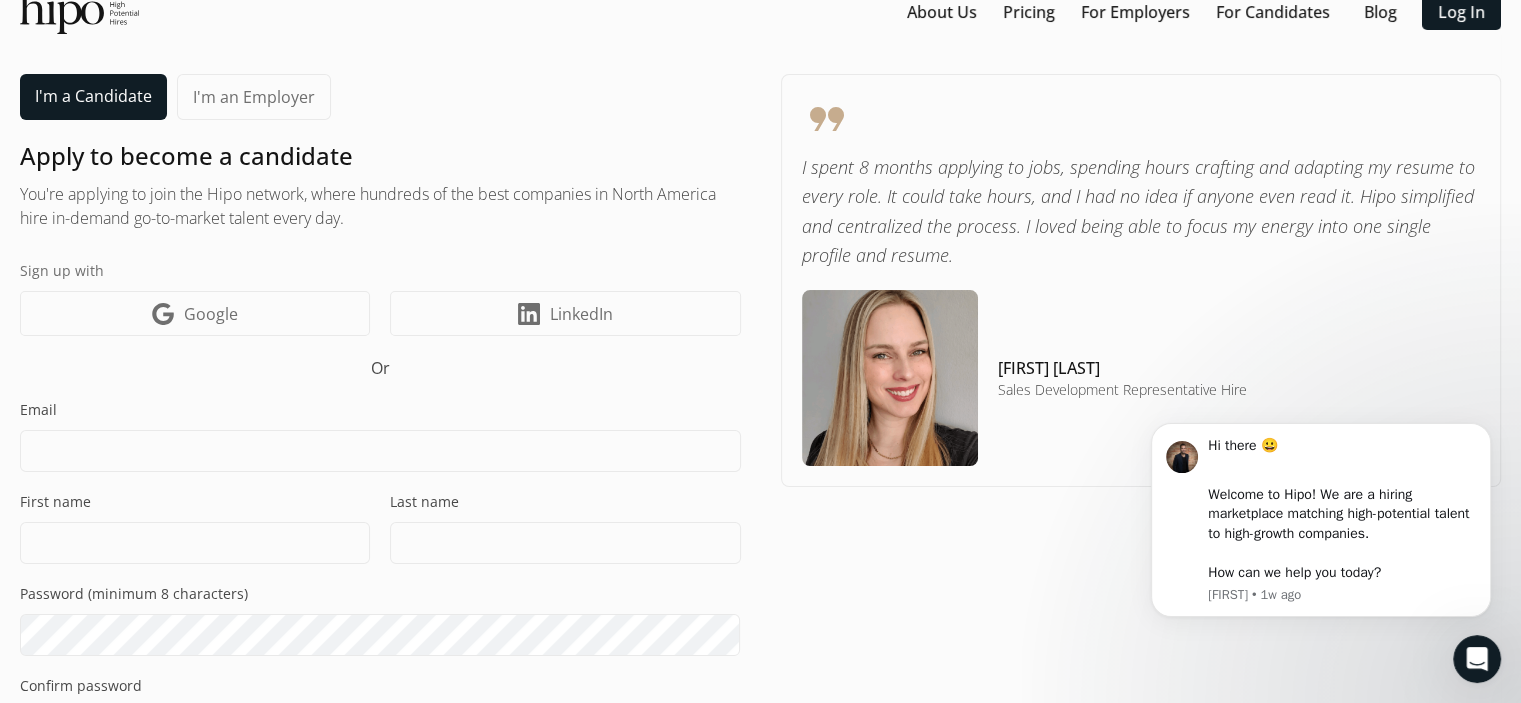 click at bounding box center (380, 451) 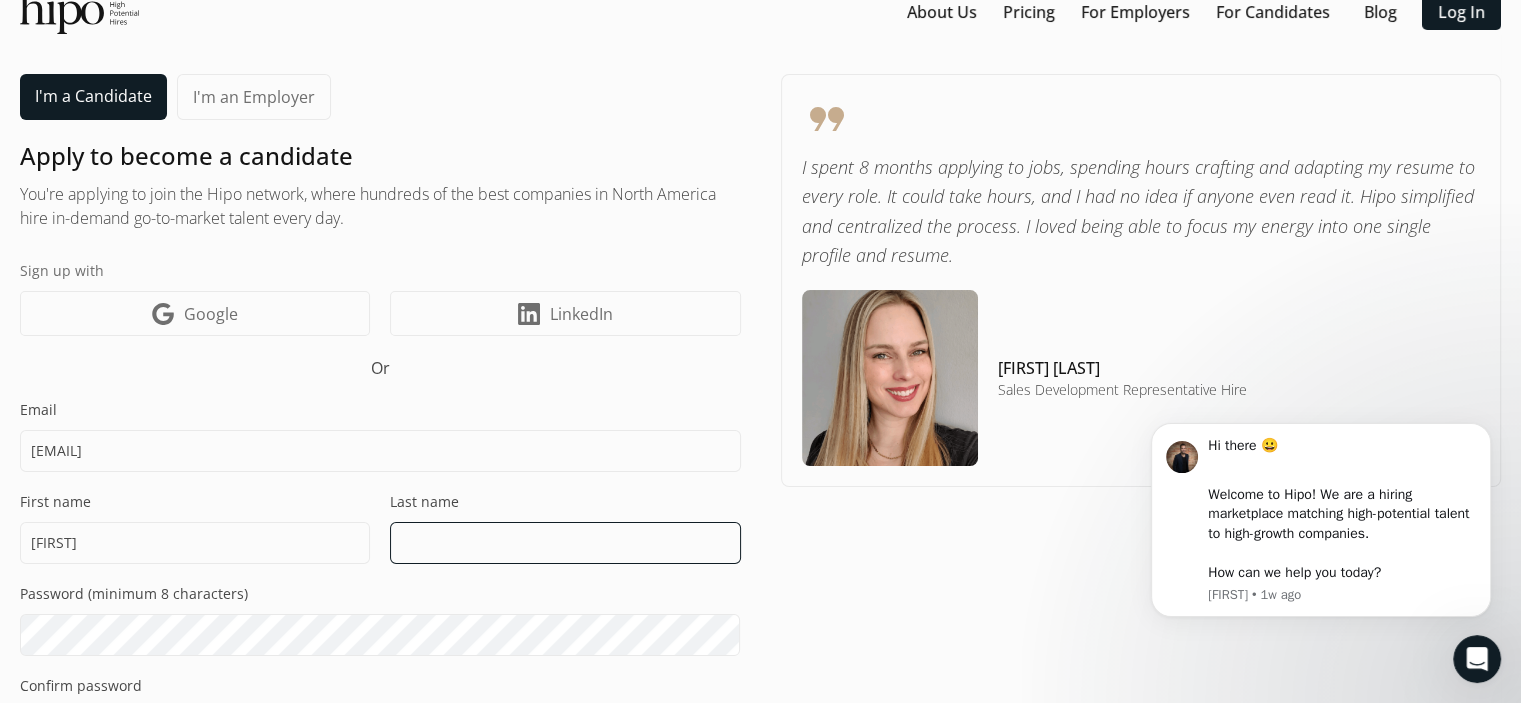 type on "Crane" 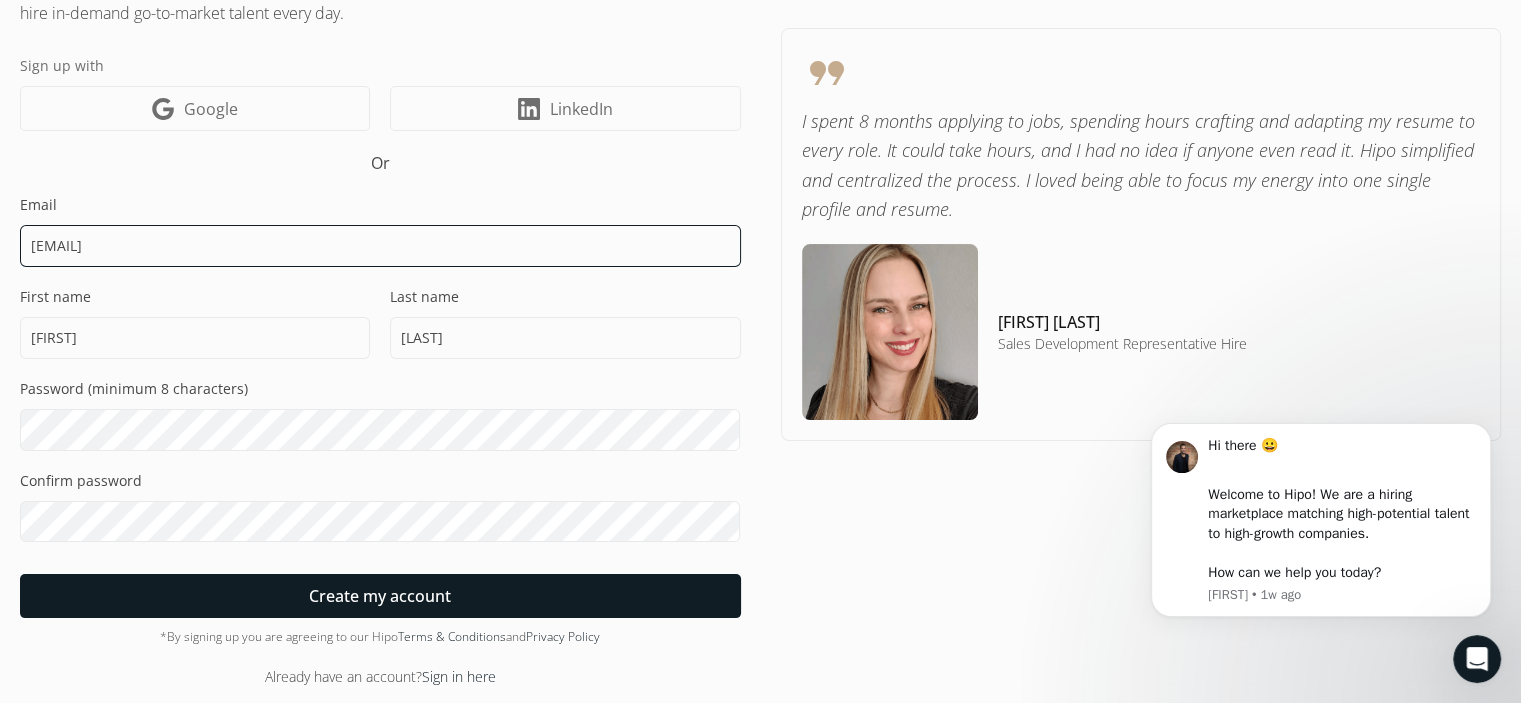 scroll, scrollTop: 237, scrollLeft: 0, axis: vertical 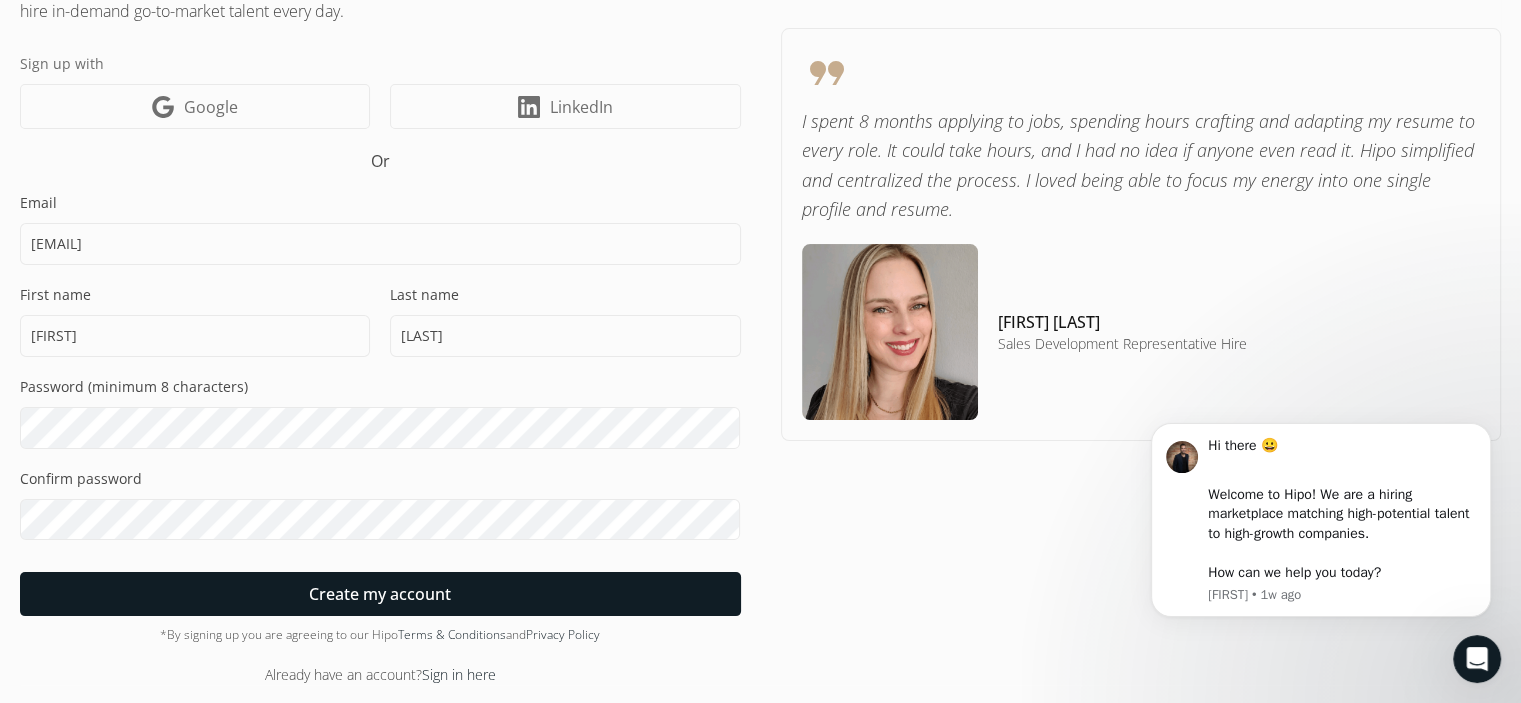 click on "Email julie.crane@rogers.com First name Julie Last name Crane  Password (minimum 8 characters)   Confirm password   Create my account" at bounding box center [380, 404] 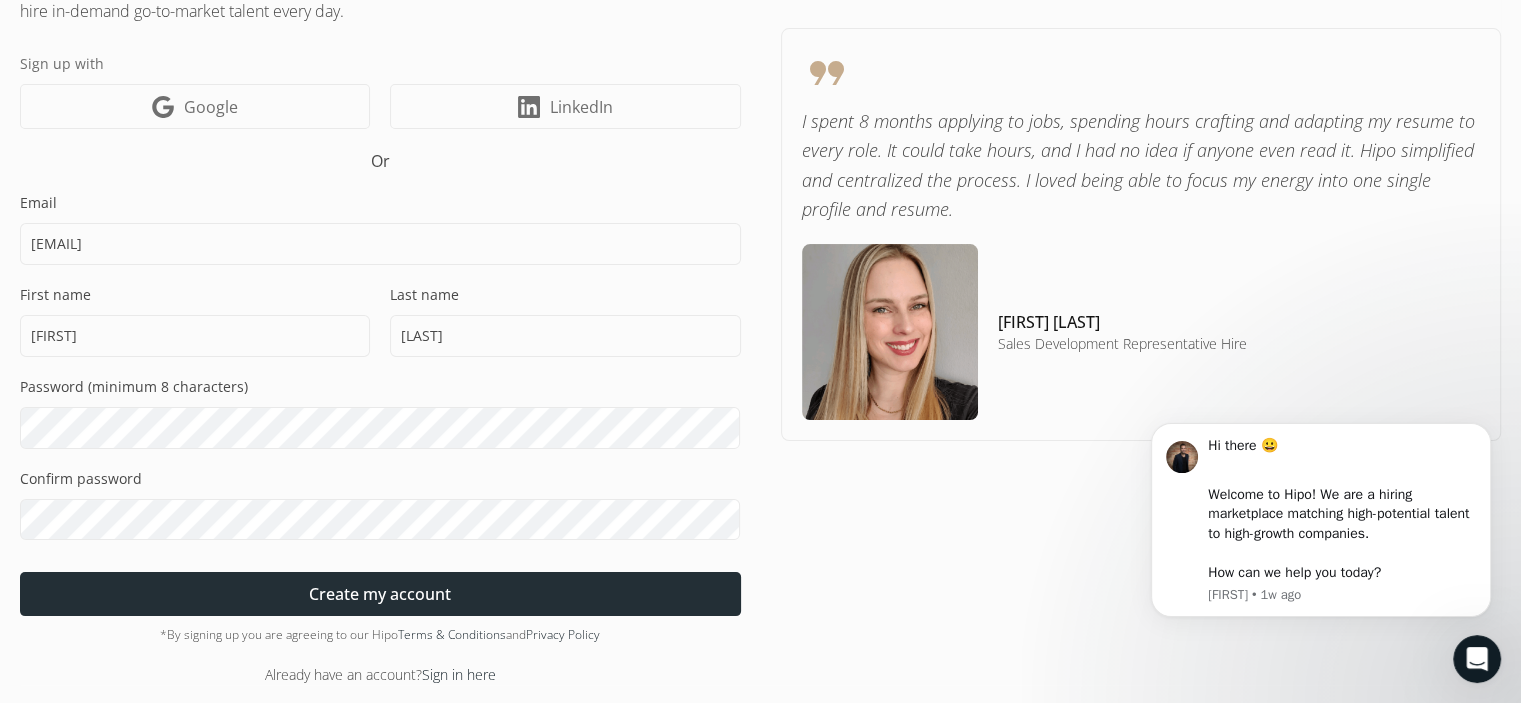 click on "Create my account" at bounding box center (380, 594) 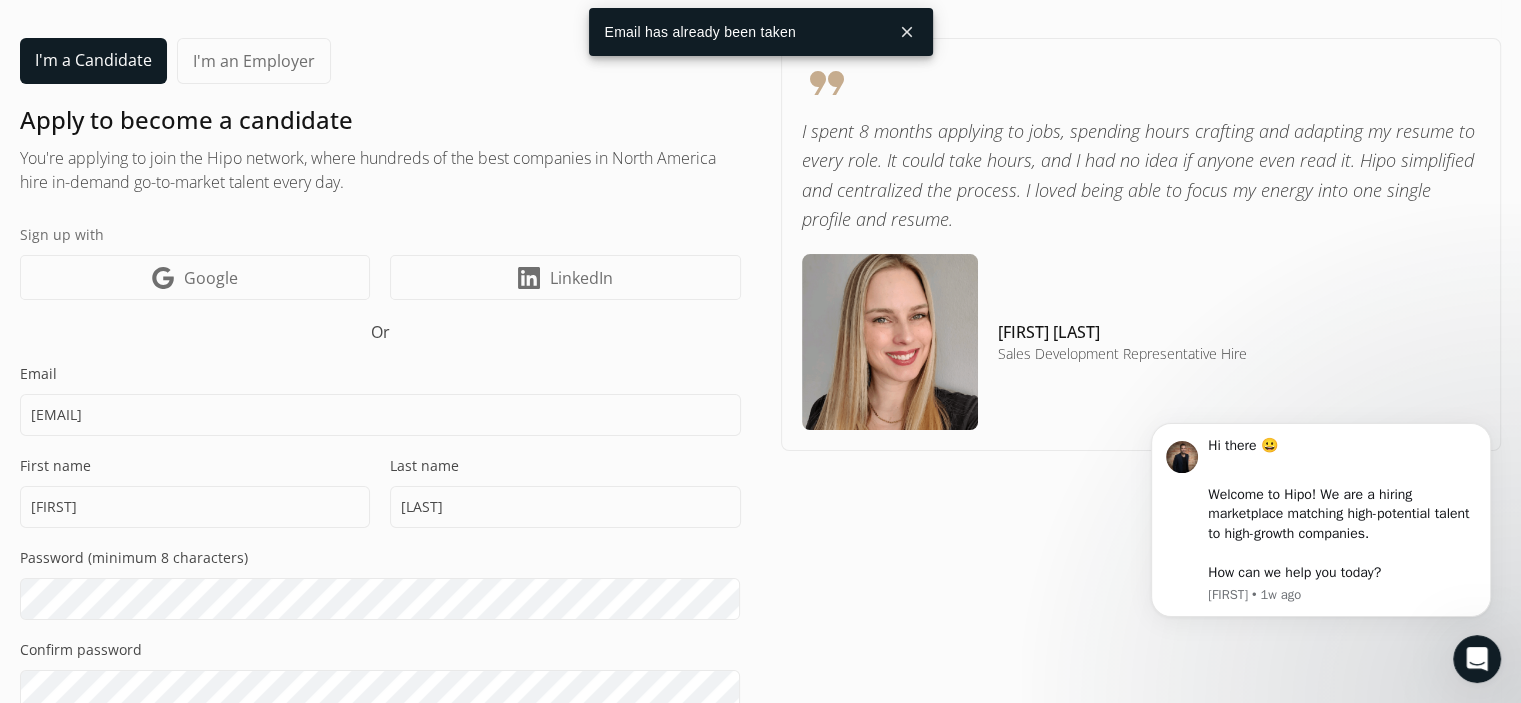 scroll, scrollTop: 0, scrollLeft: 0, axis: both 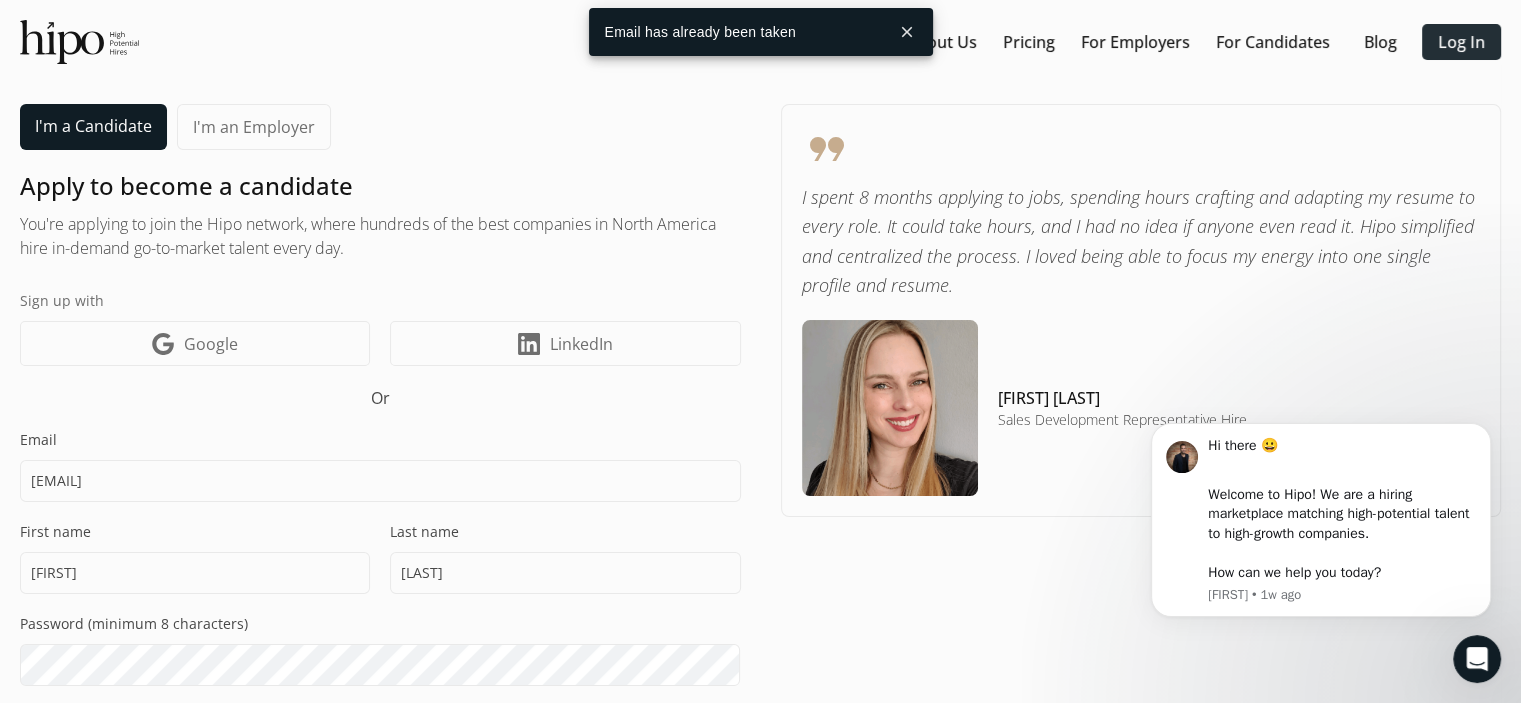 click on "Log In" 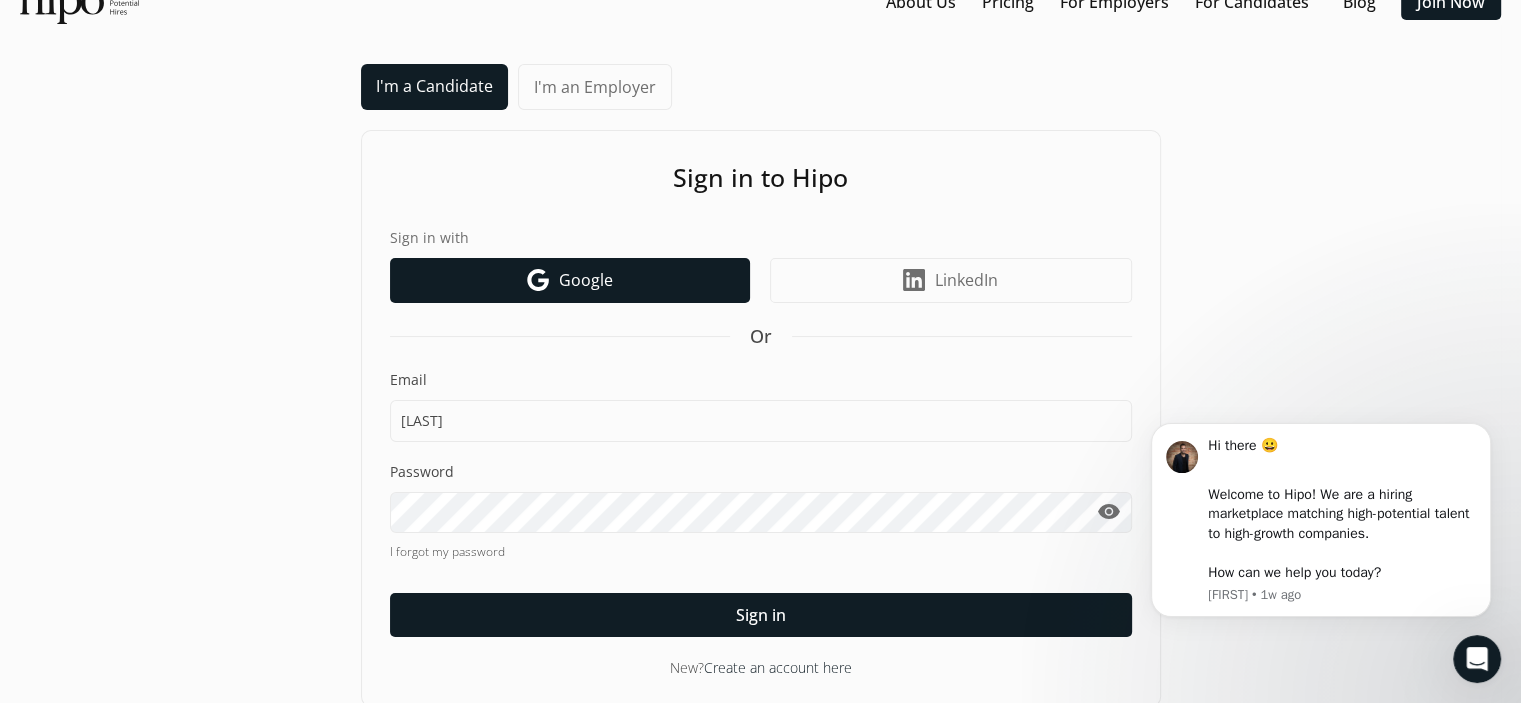 scroll, scrollTop: 62, scrollLeft: 0, axis: vertical 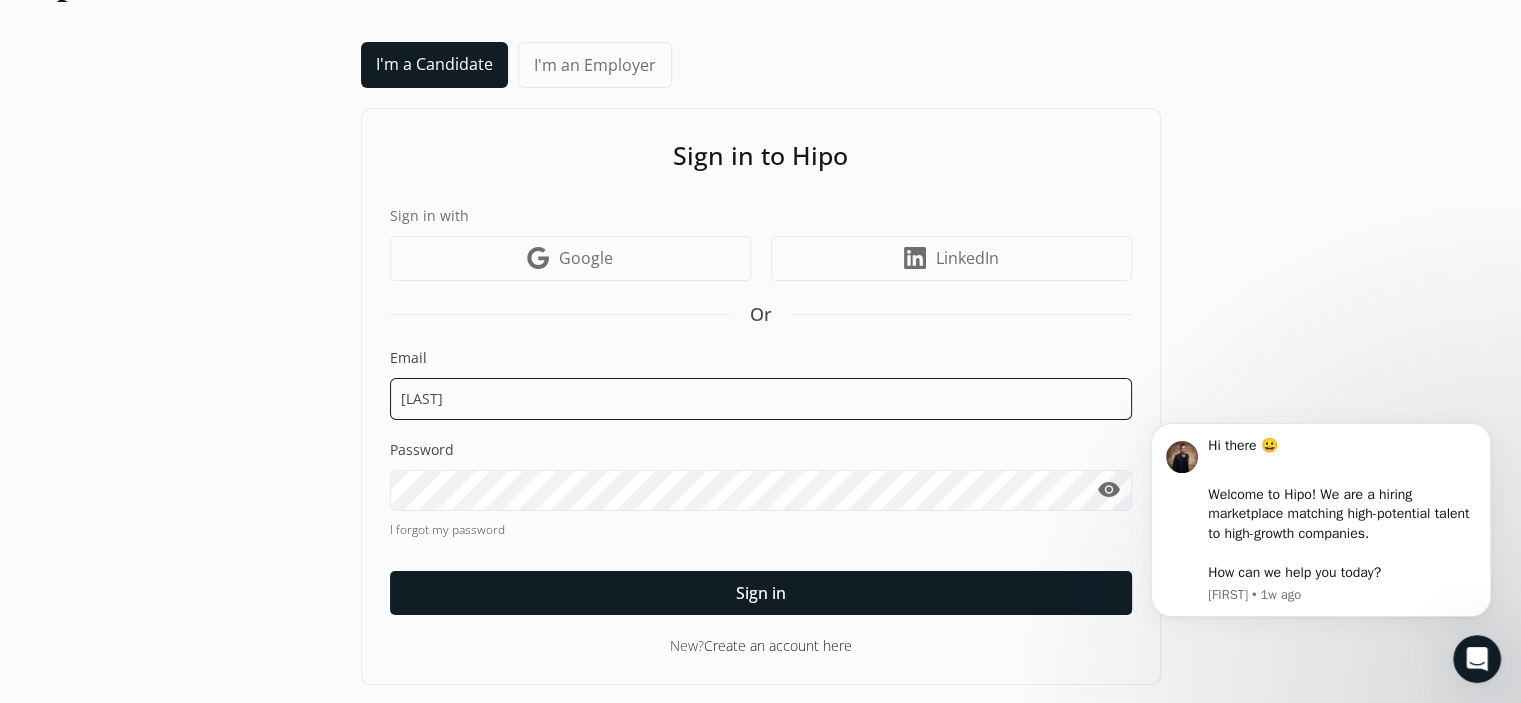 click on "Crane" at bounding box center [761, 399] 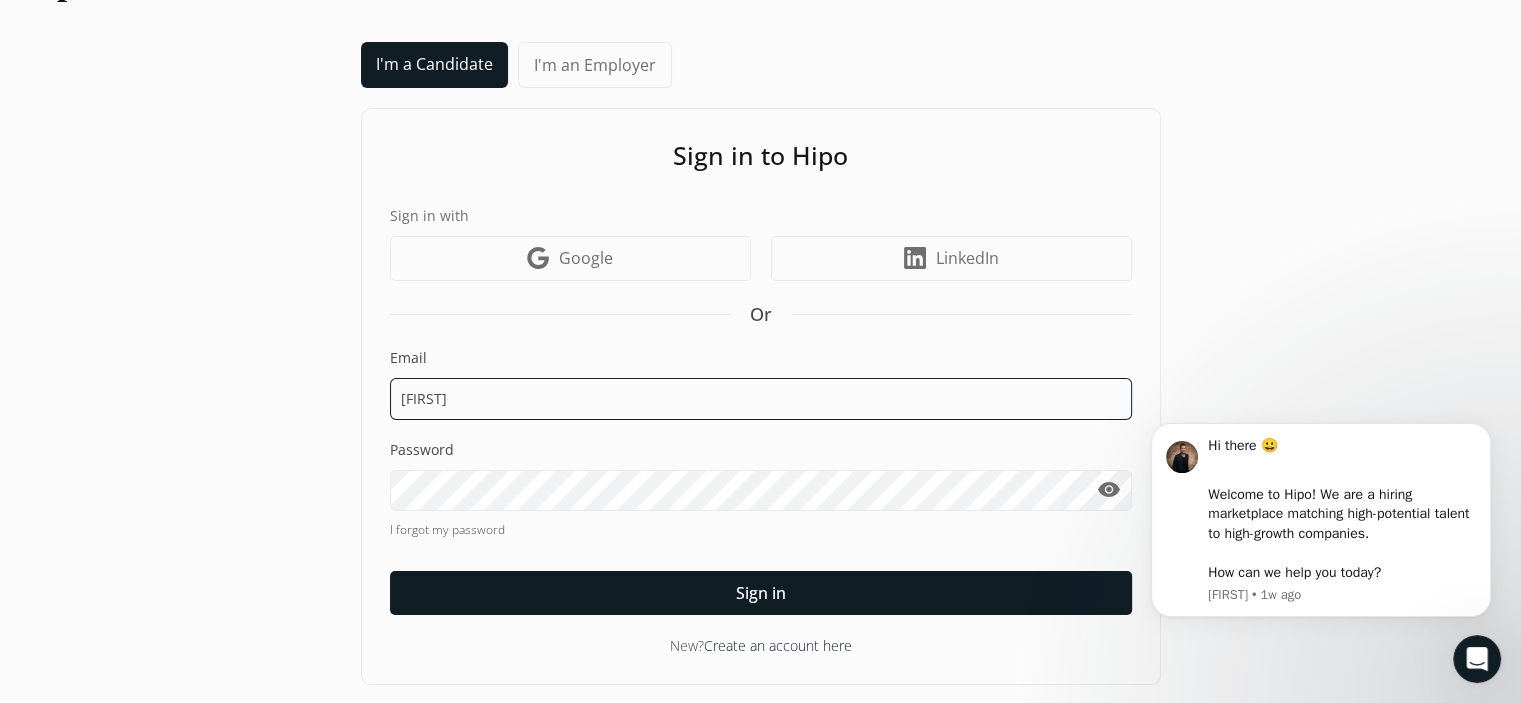 type on "julie.crane@rogers.com" 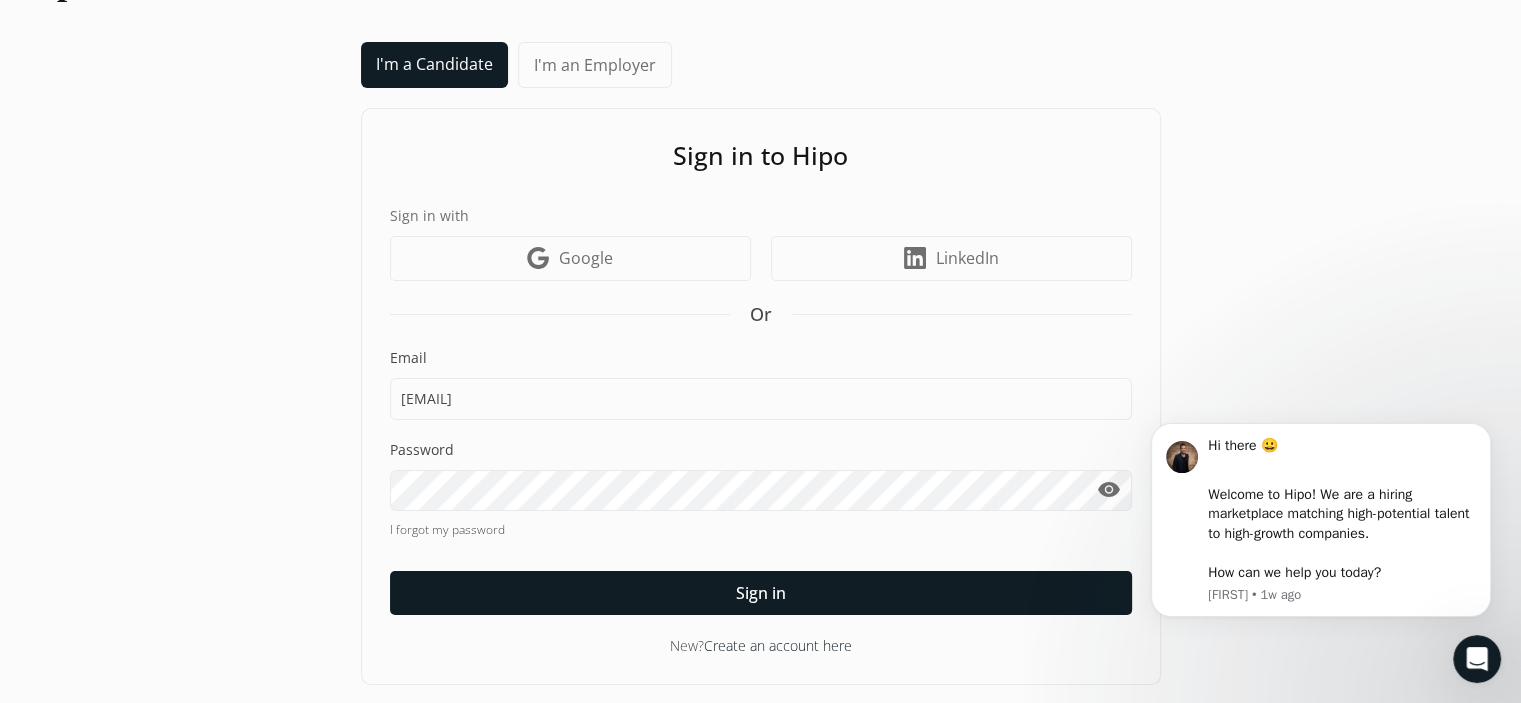click on "I forgot my password" at bounding box center [761, 530] 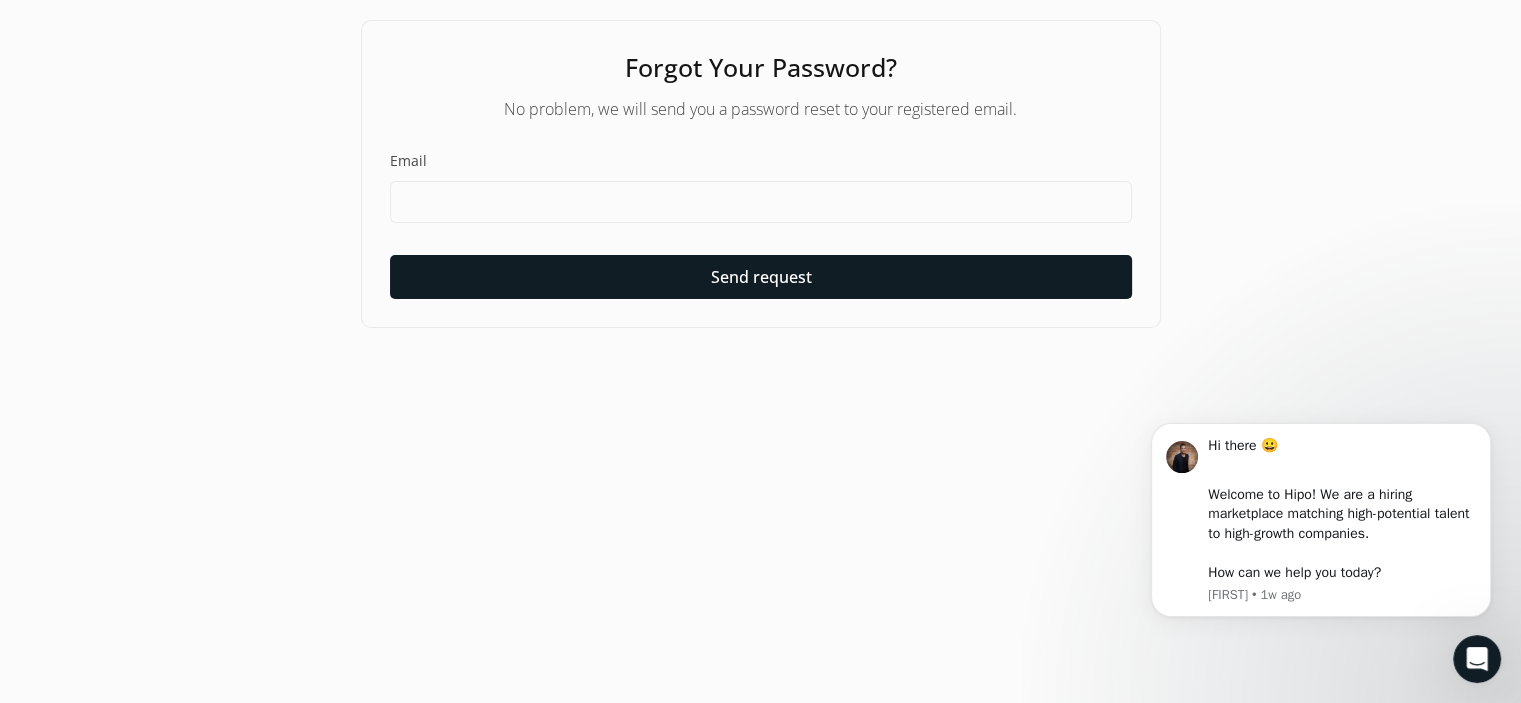 scroll, scrollTop: 0, scrollLeft: 0, axis: both 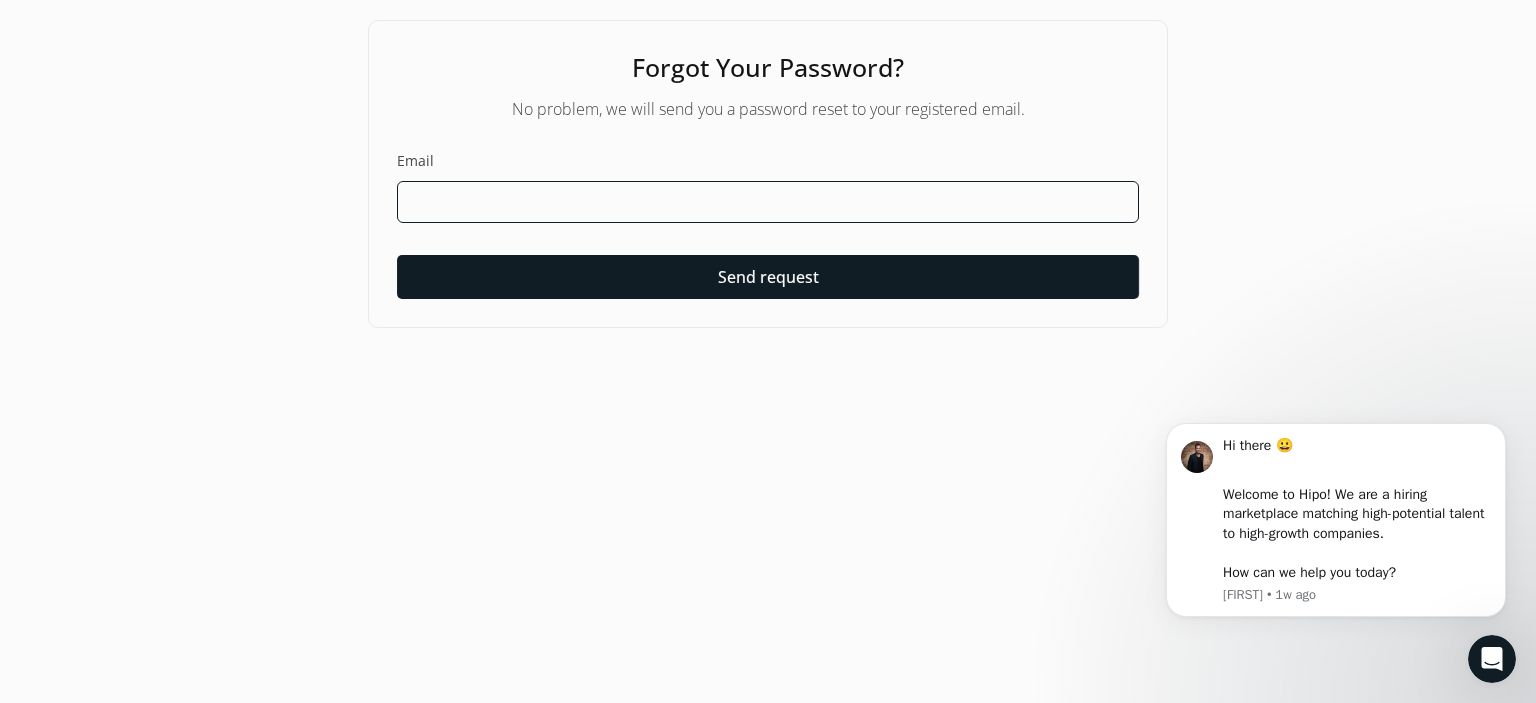 click at bounding box center (768, 202) 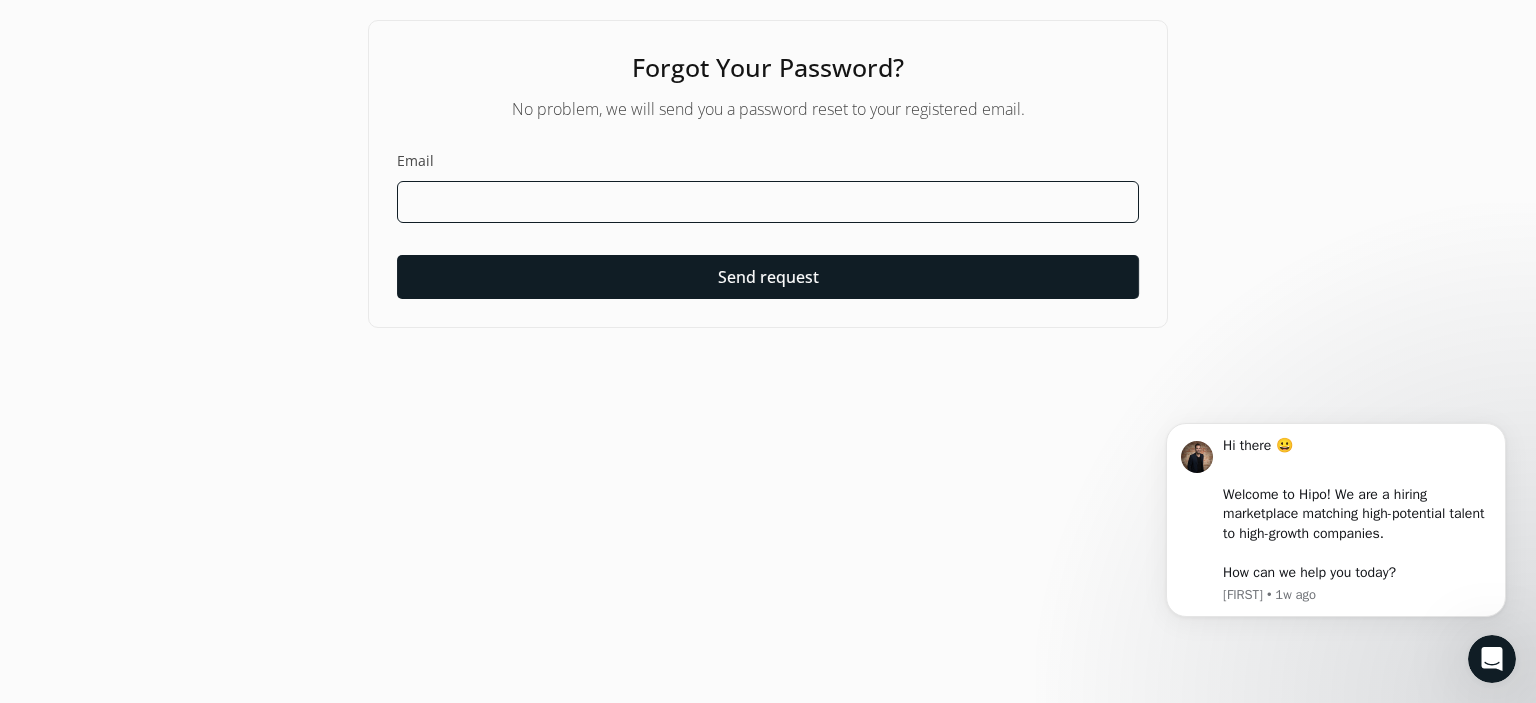 type on "julie.crane@rogers.com" 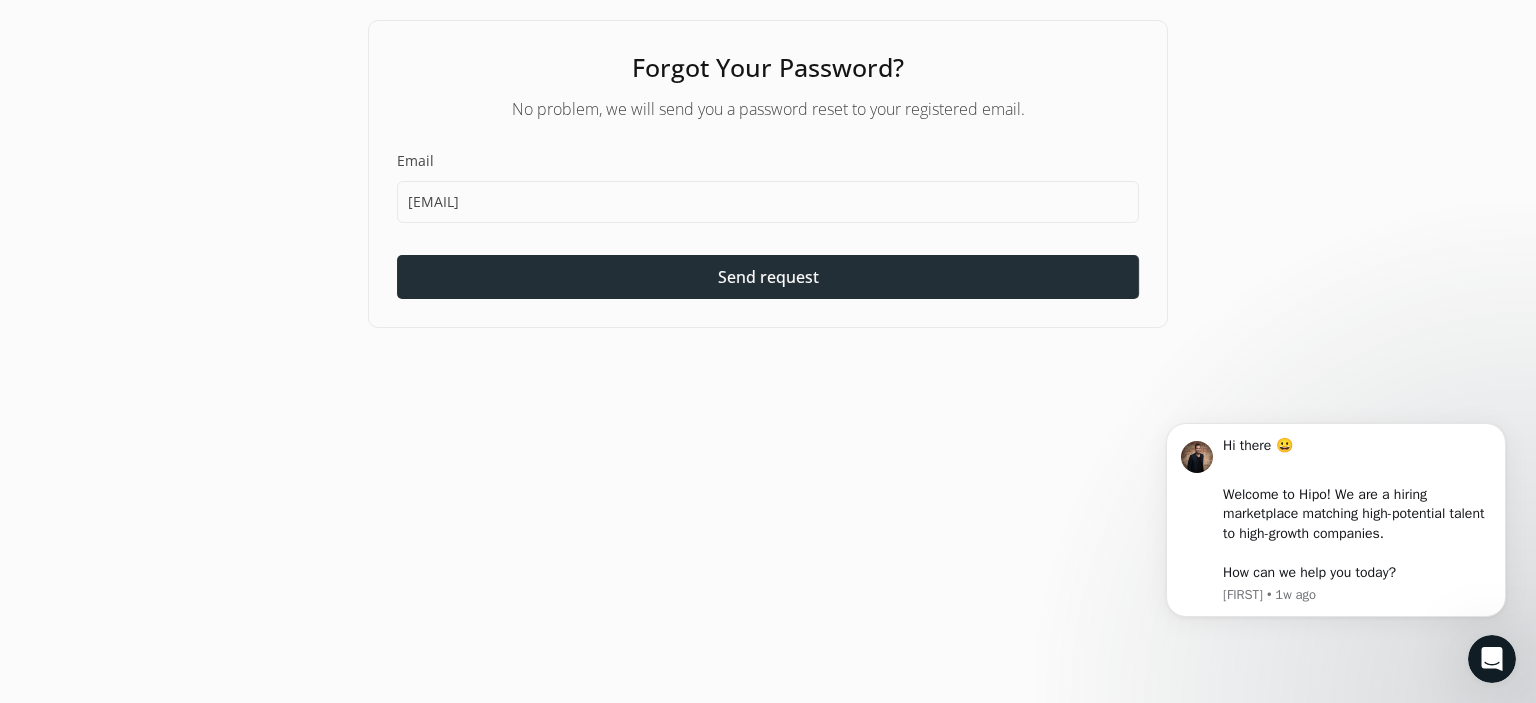 click at bounding box center [768, 277] 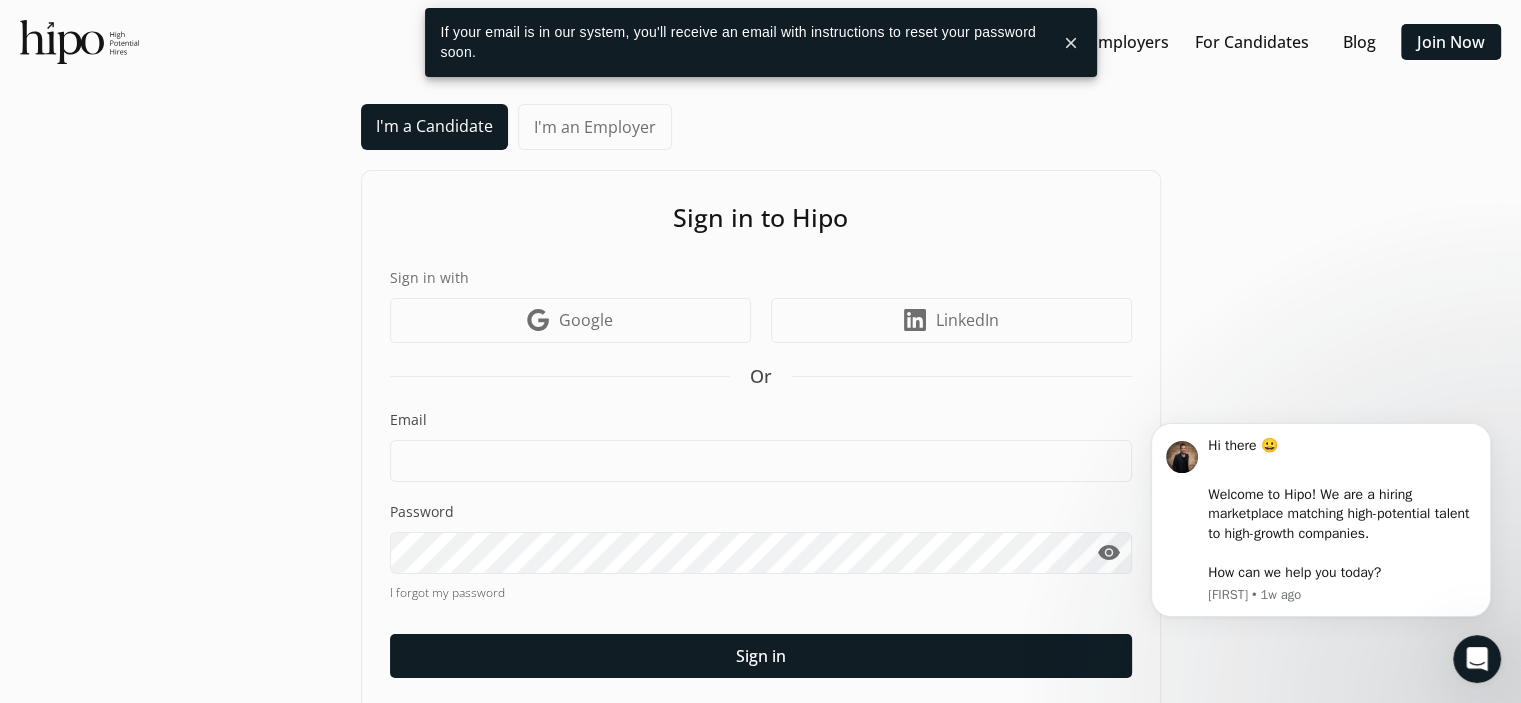 type on "julie.crane@rogers.com" 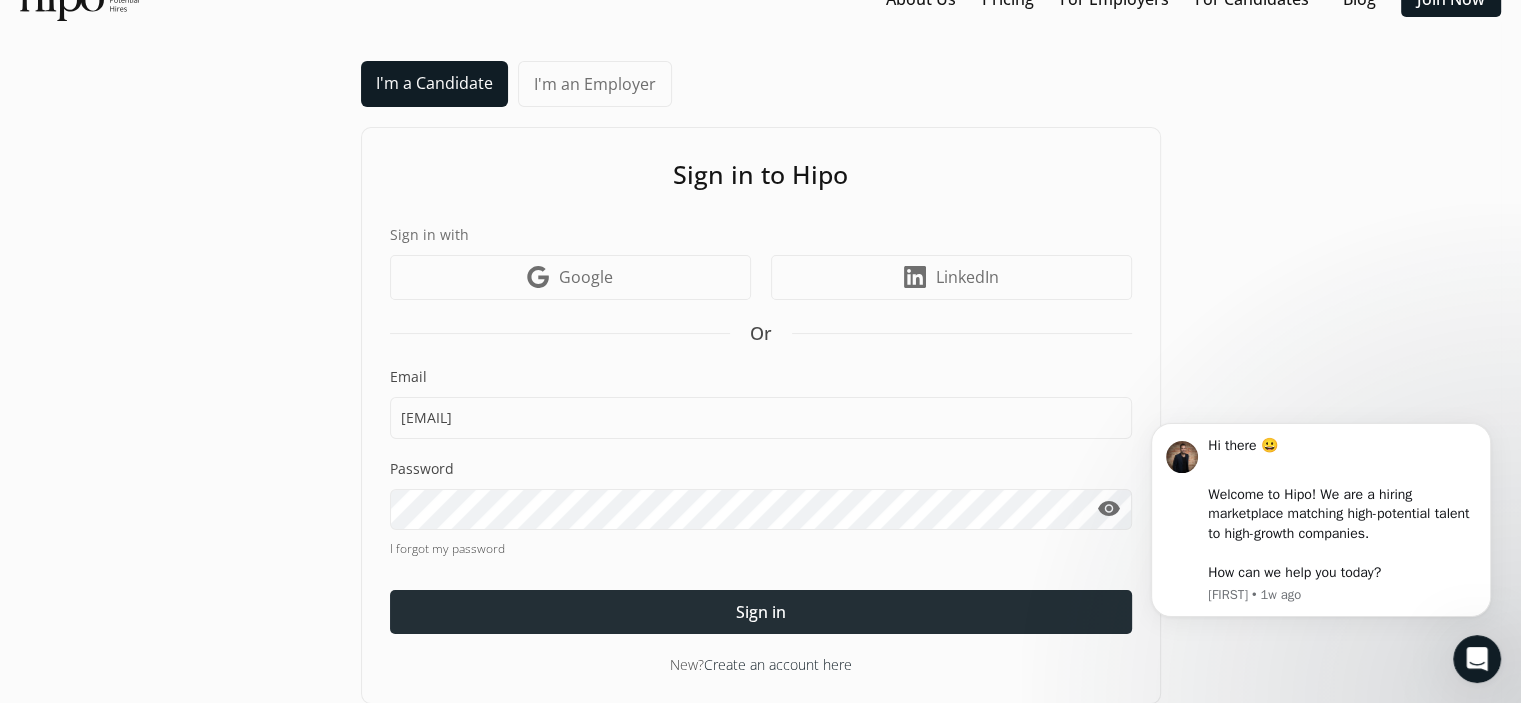 scroll, scrollTop: 62, scrollLeft: 0, axis: vertical 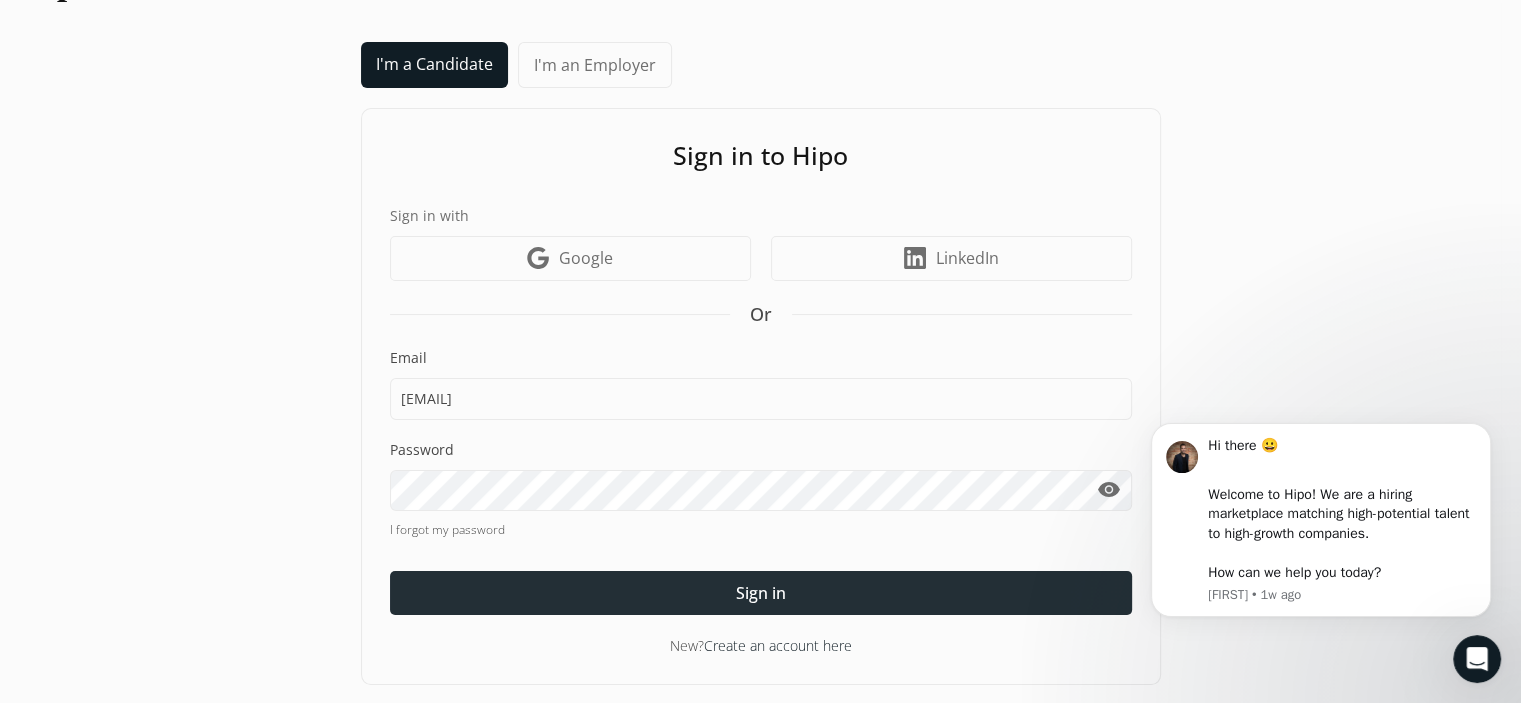 click at bounding box center (761, 593) 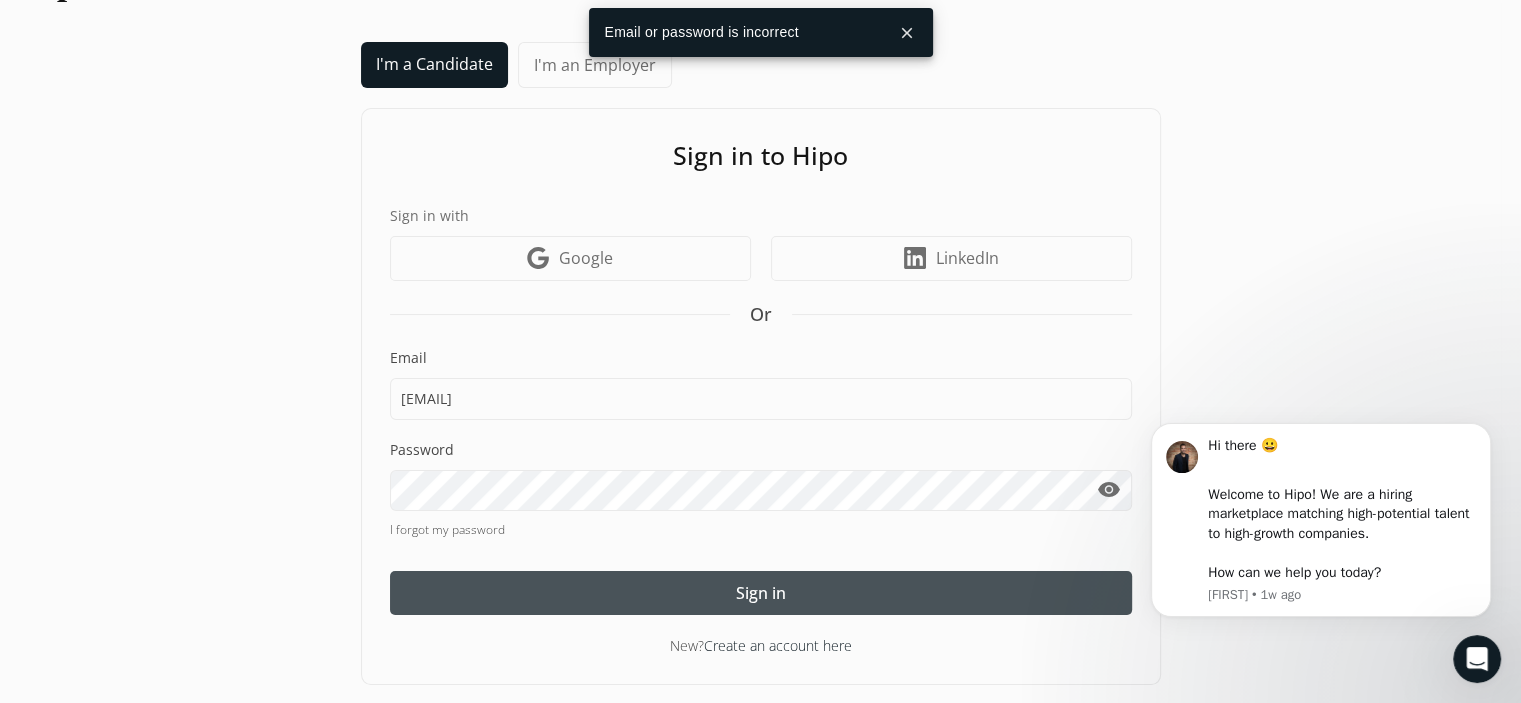 click on "Email julie.crane@rogers.com  Password  visibility  I forgot my password   Sign in" 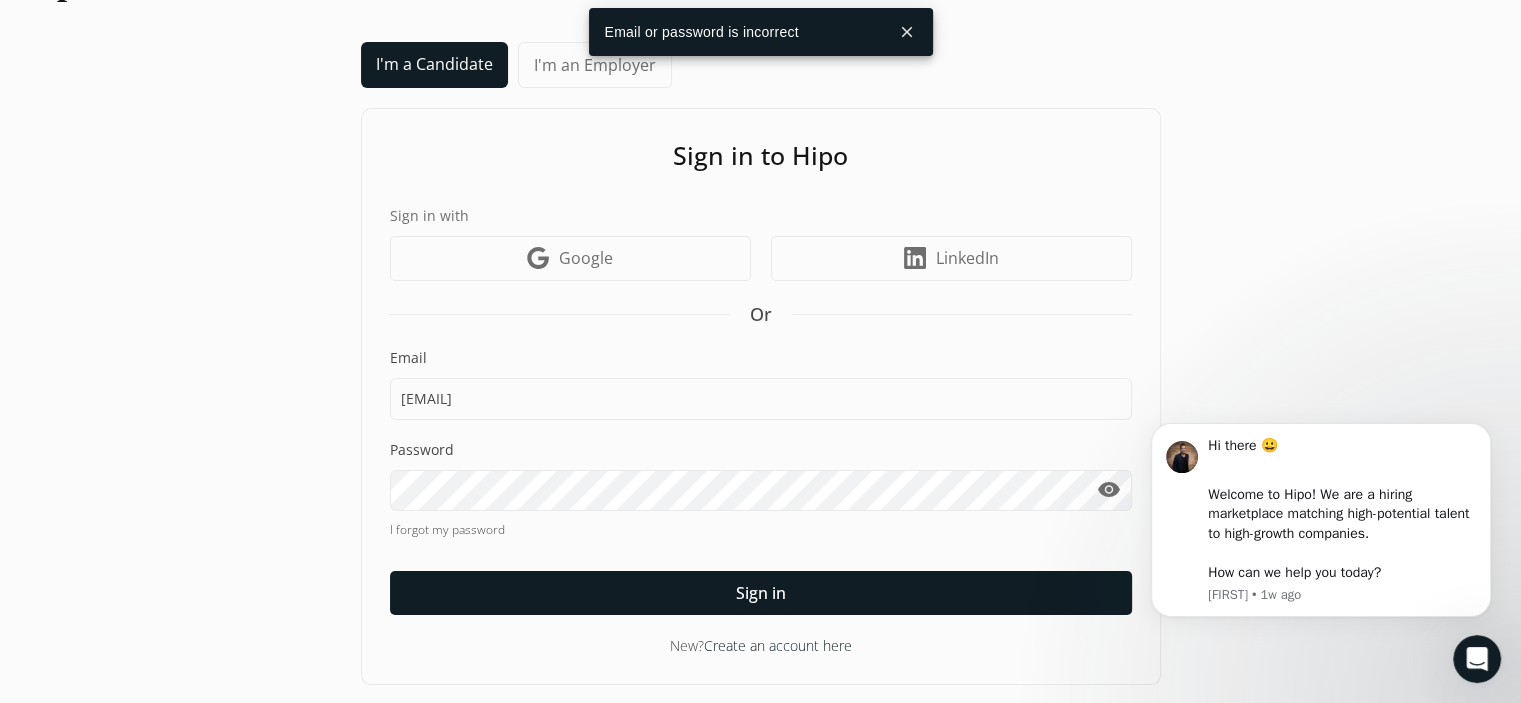 click on "visibility" at bounding box center [1109, 490] 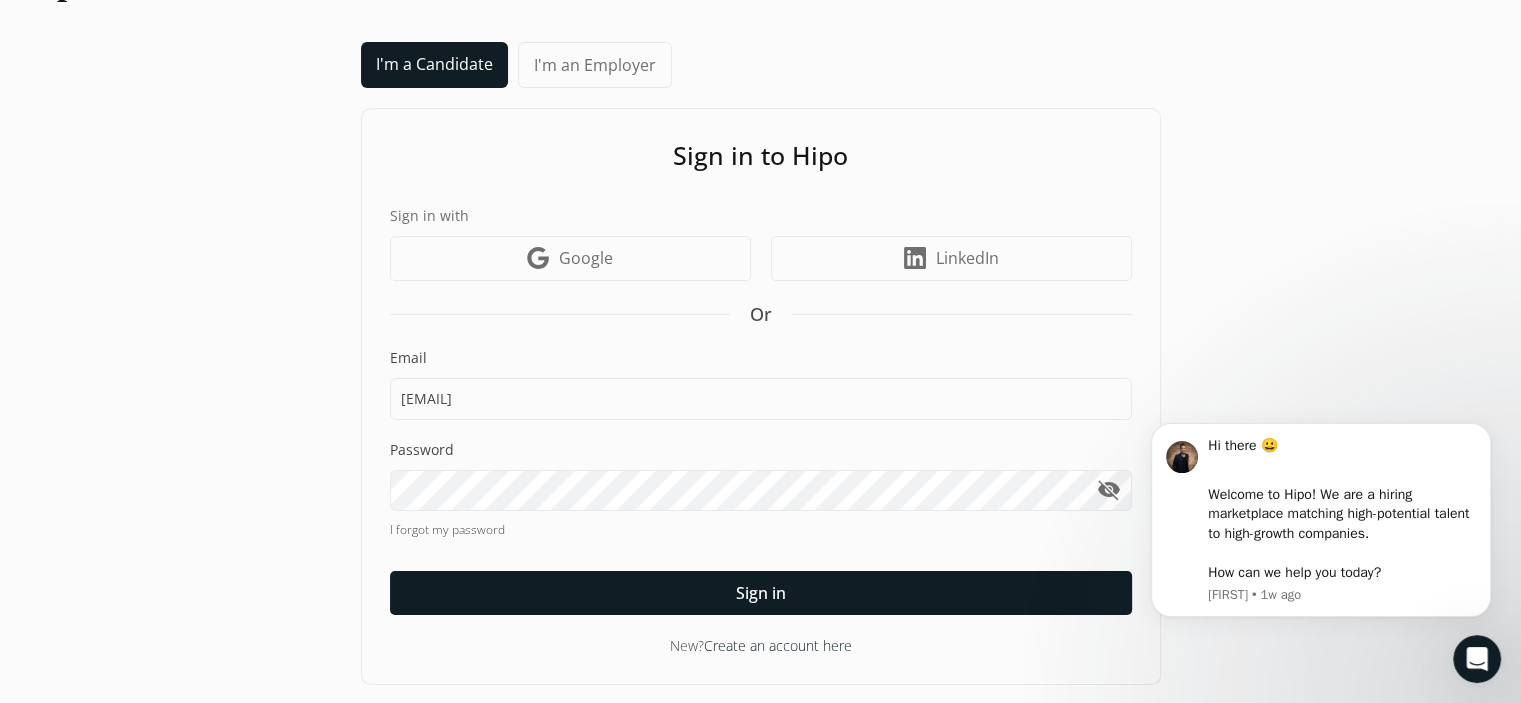 click on "Create an account here" at bounding box center [778, 645] 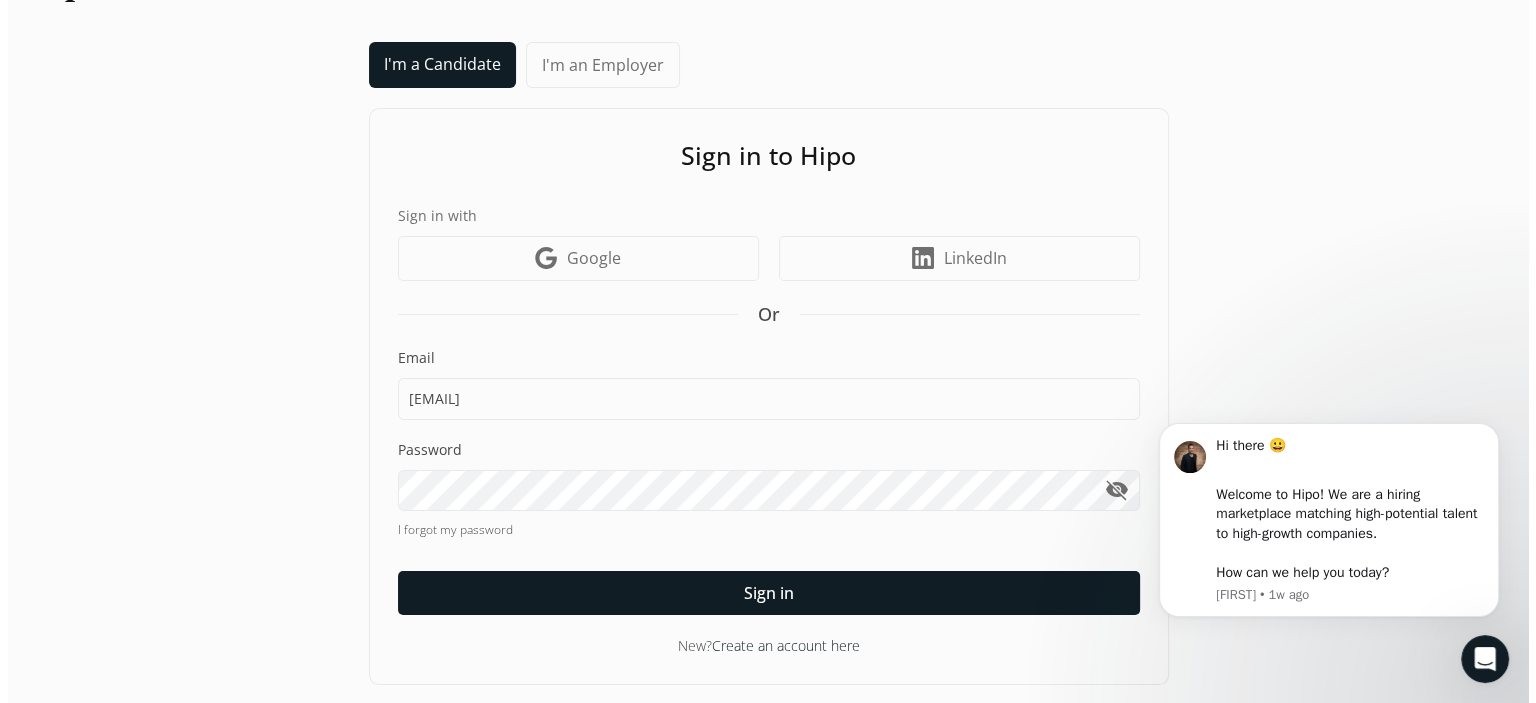 scroll, scrollTop: 0, scrollLeft: 0, axis: both 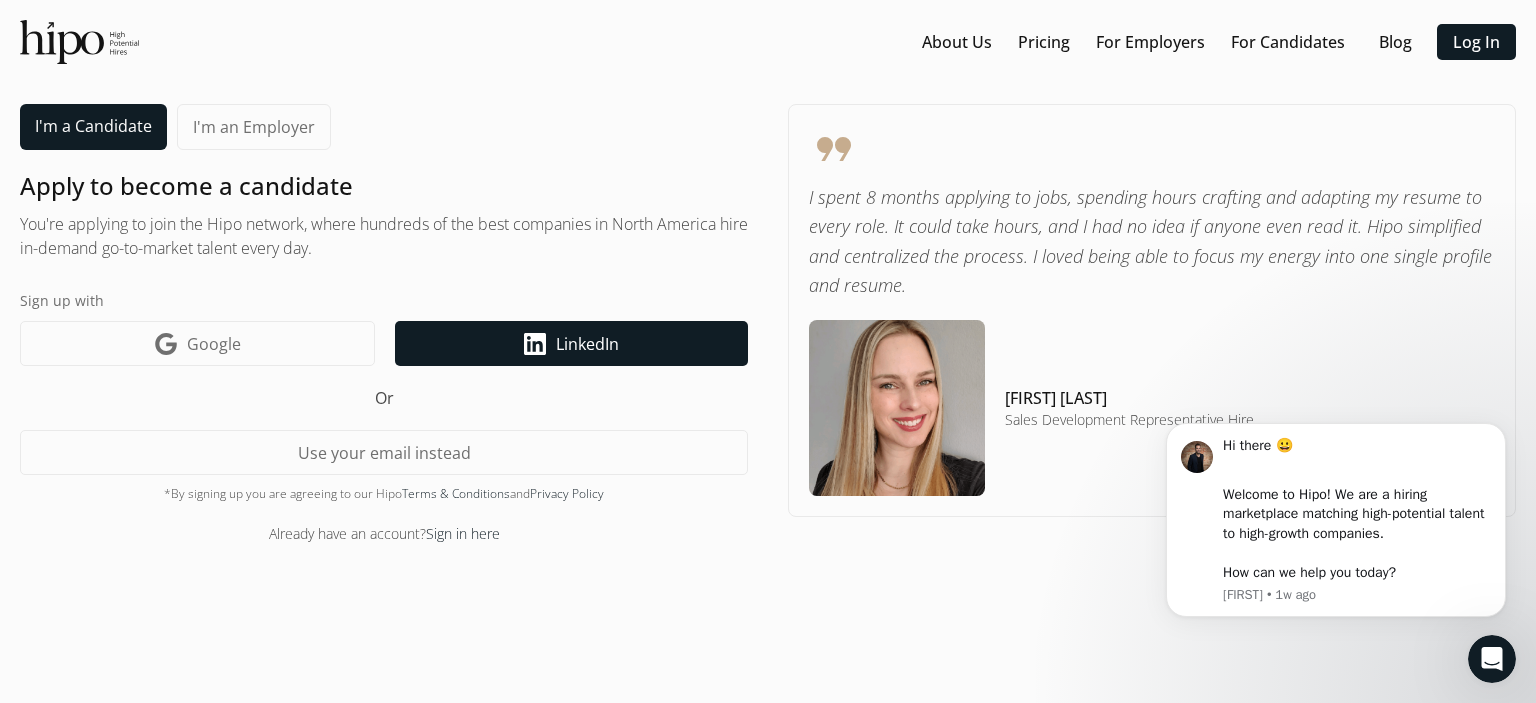 click on "LinkedIn icon LinkedIn" at bounding box center (571, 343) 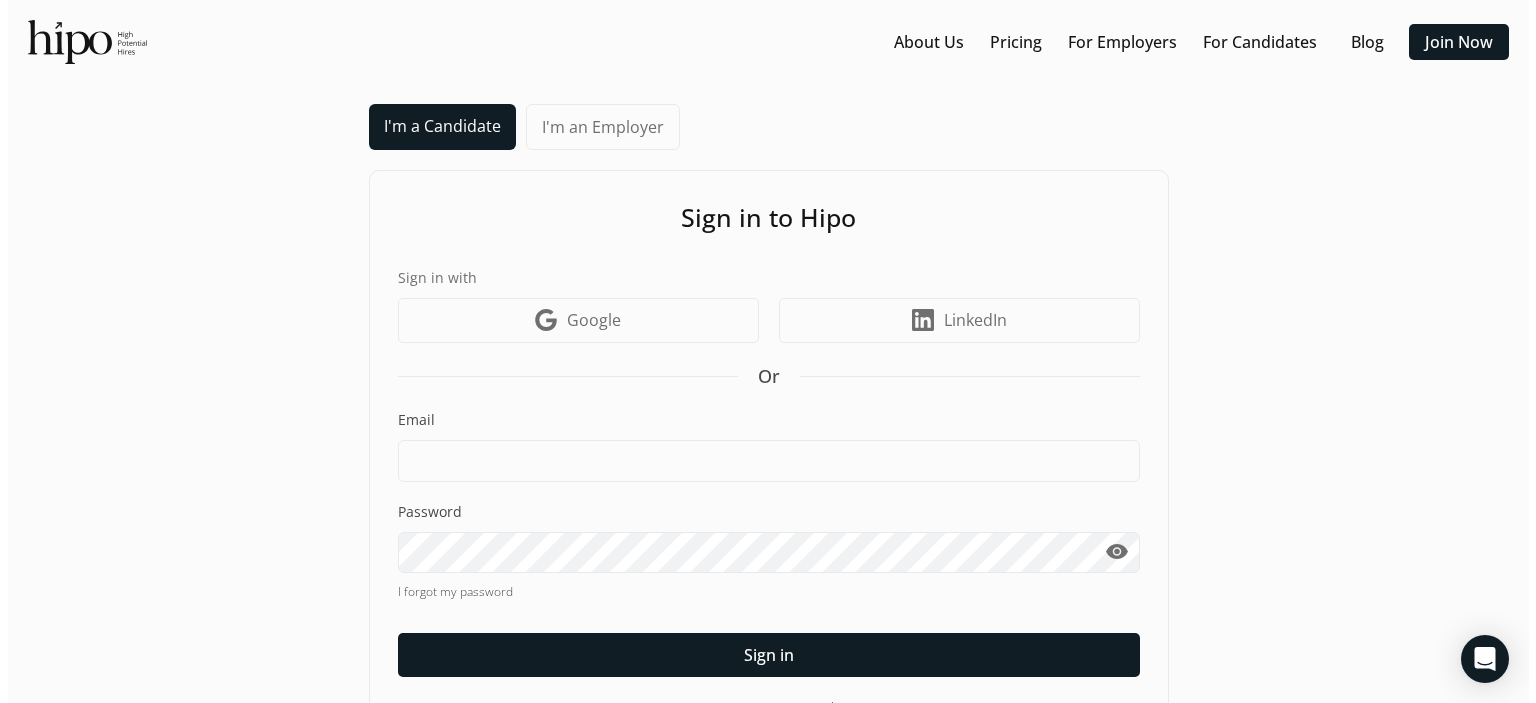 scroll, scrollTop: 0, scrollLeft: 0, axis: both 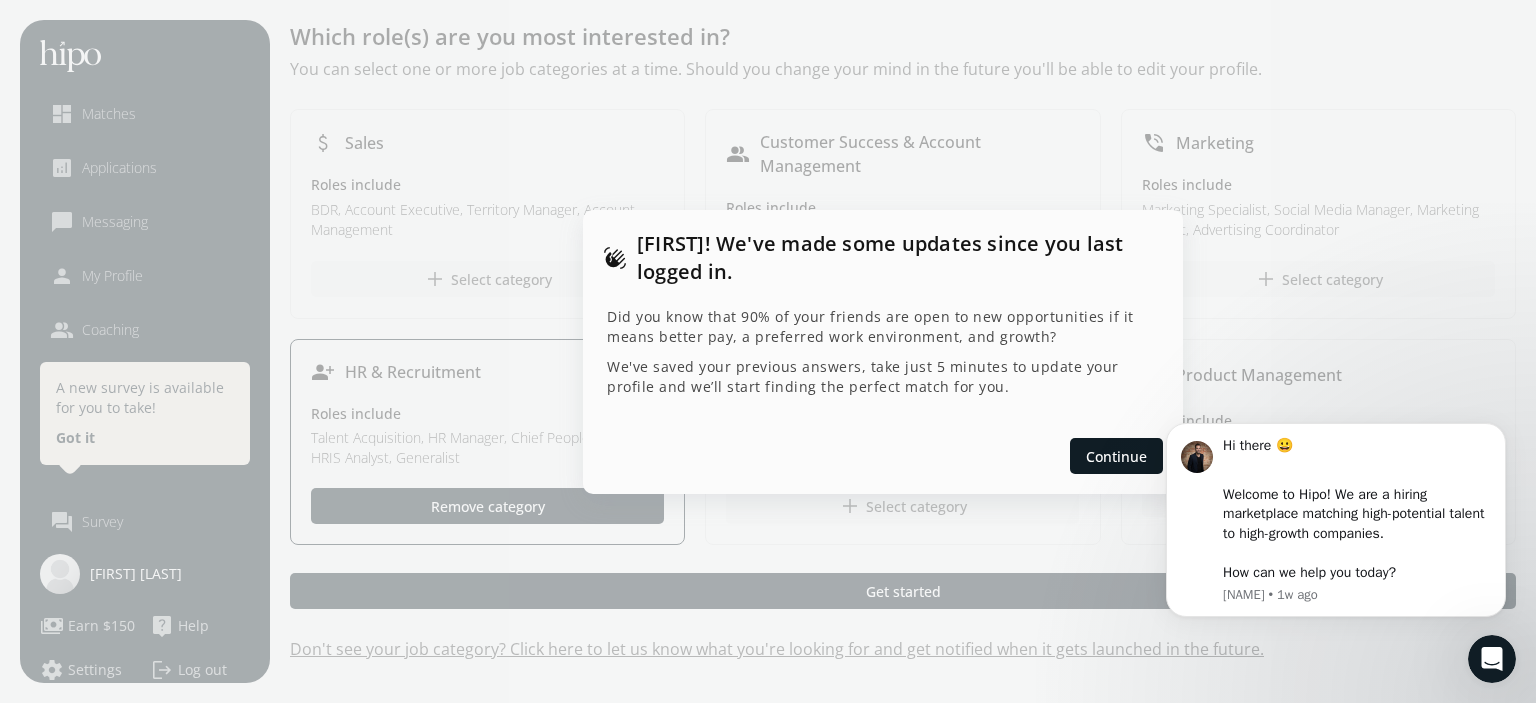 click on "Continue" 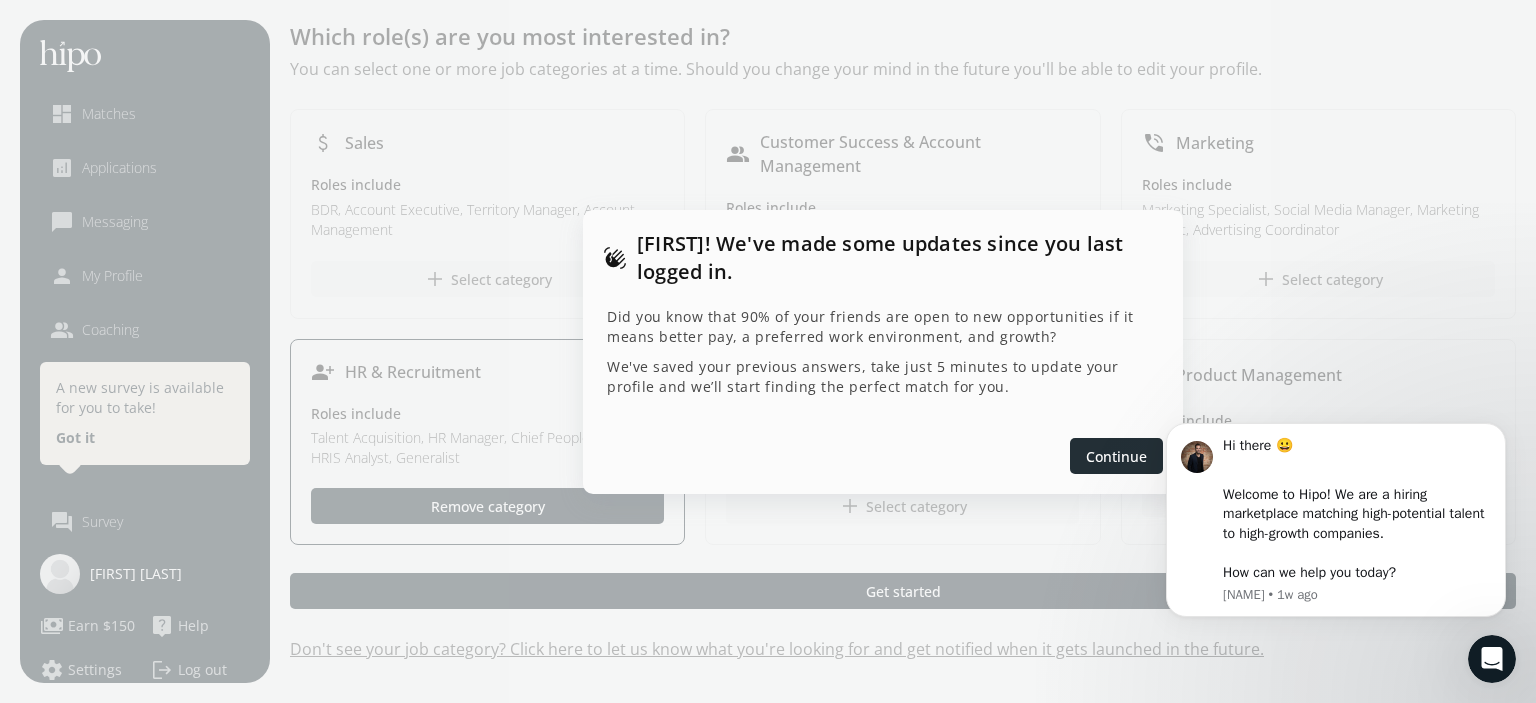 click at bounding box center [1116, 456] 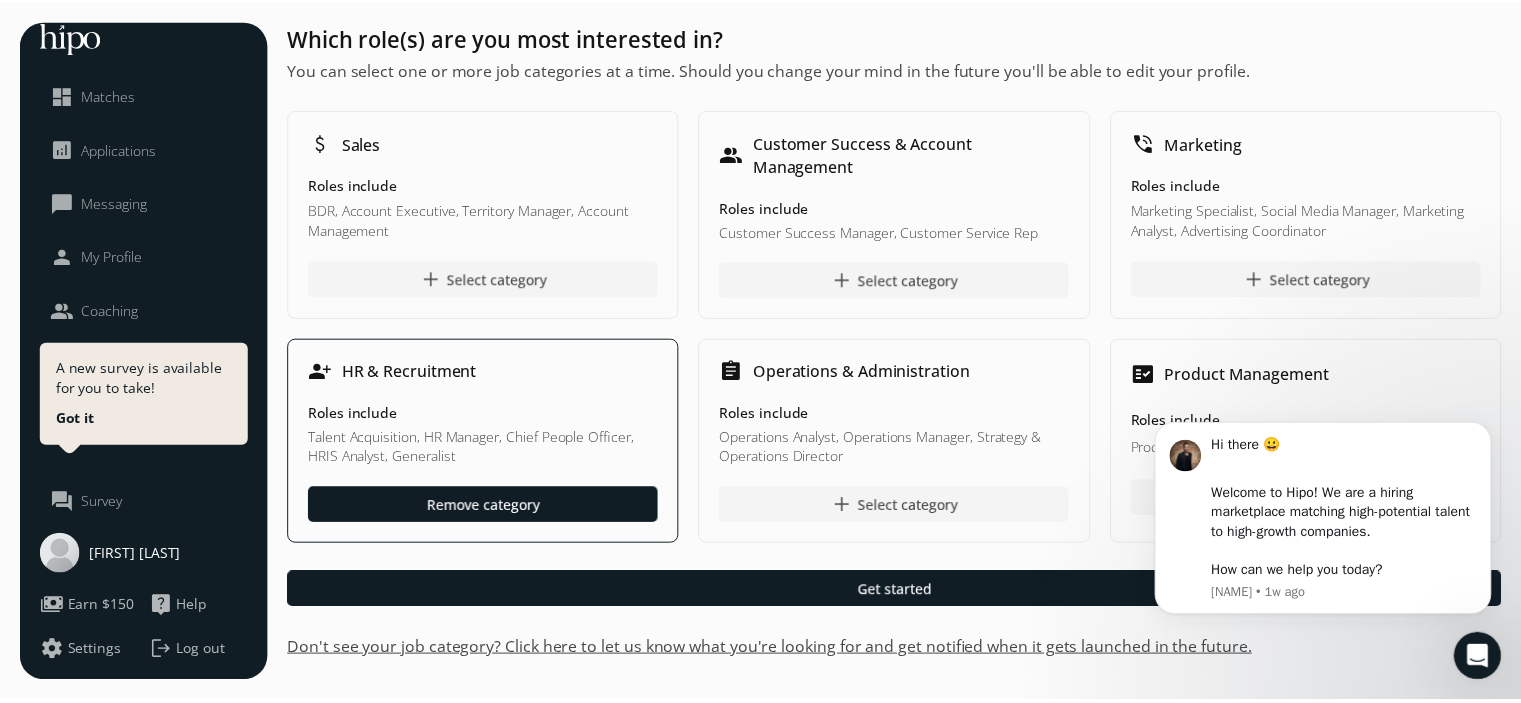 scroll, scrollTop: 35, scrollLeft: 0, axis: vertical 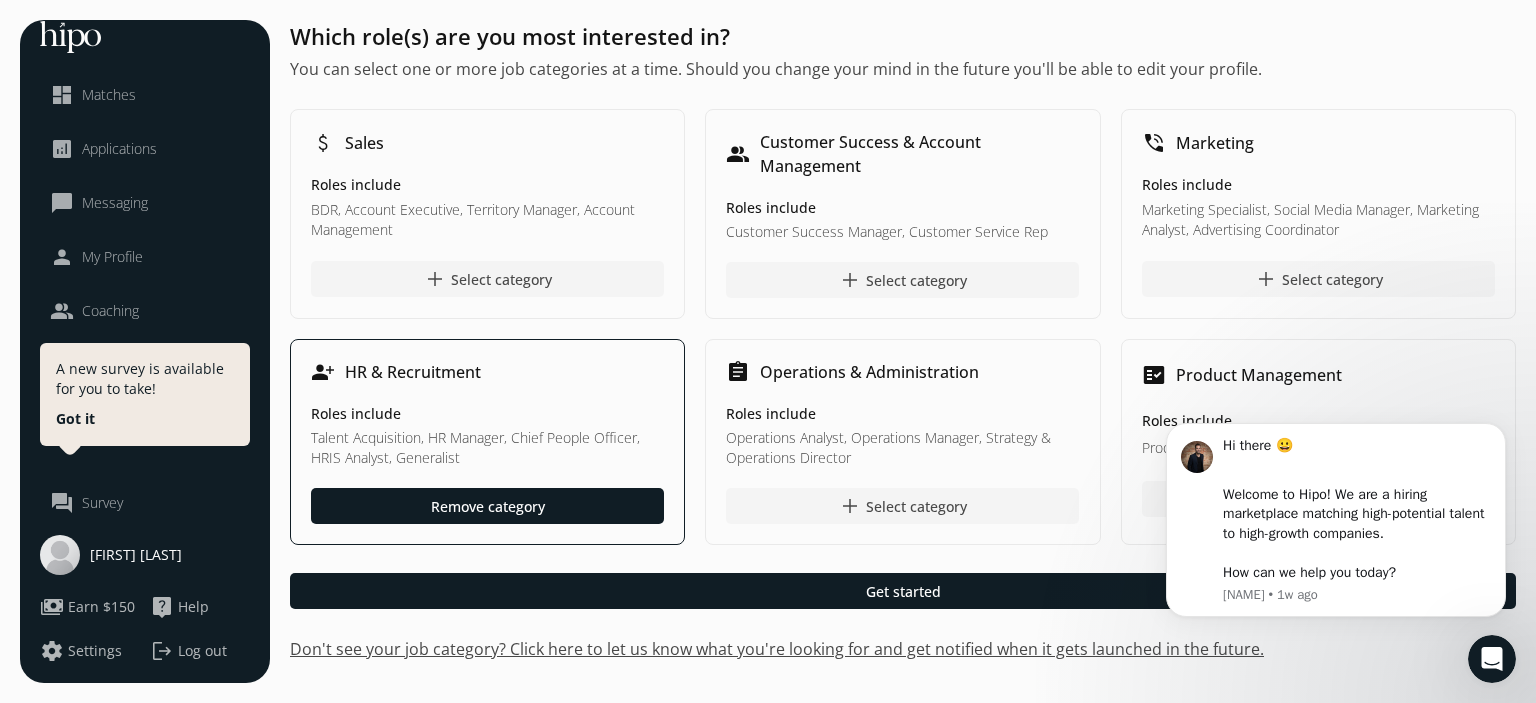 click on "person My Profile" at bounding box center (145, 257) 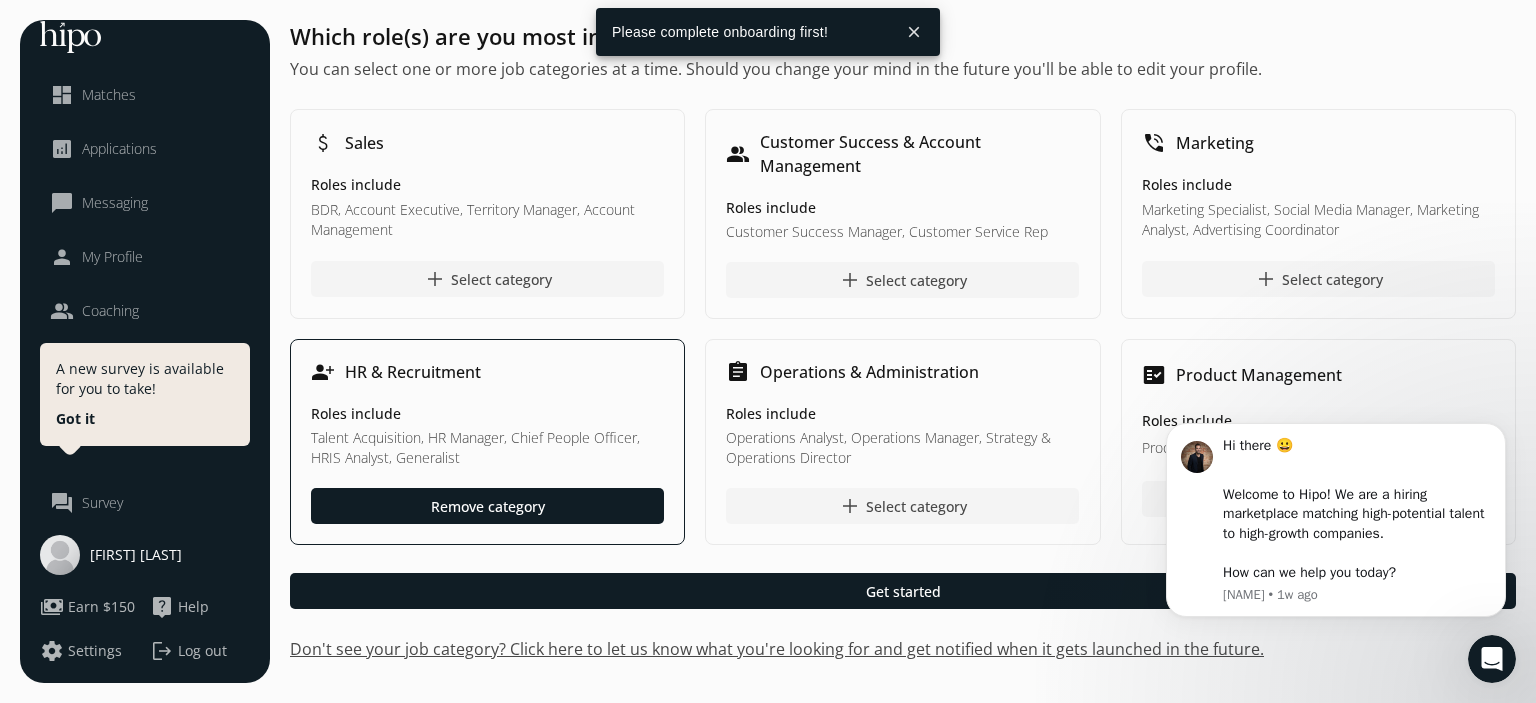 click on "My Profile" 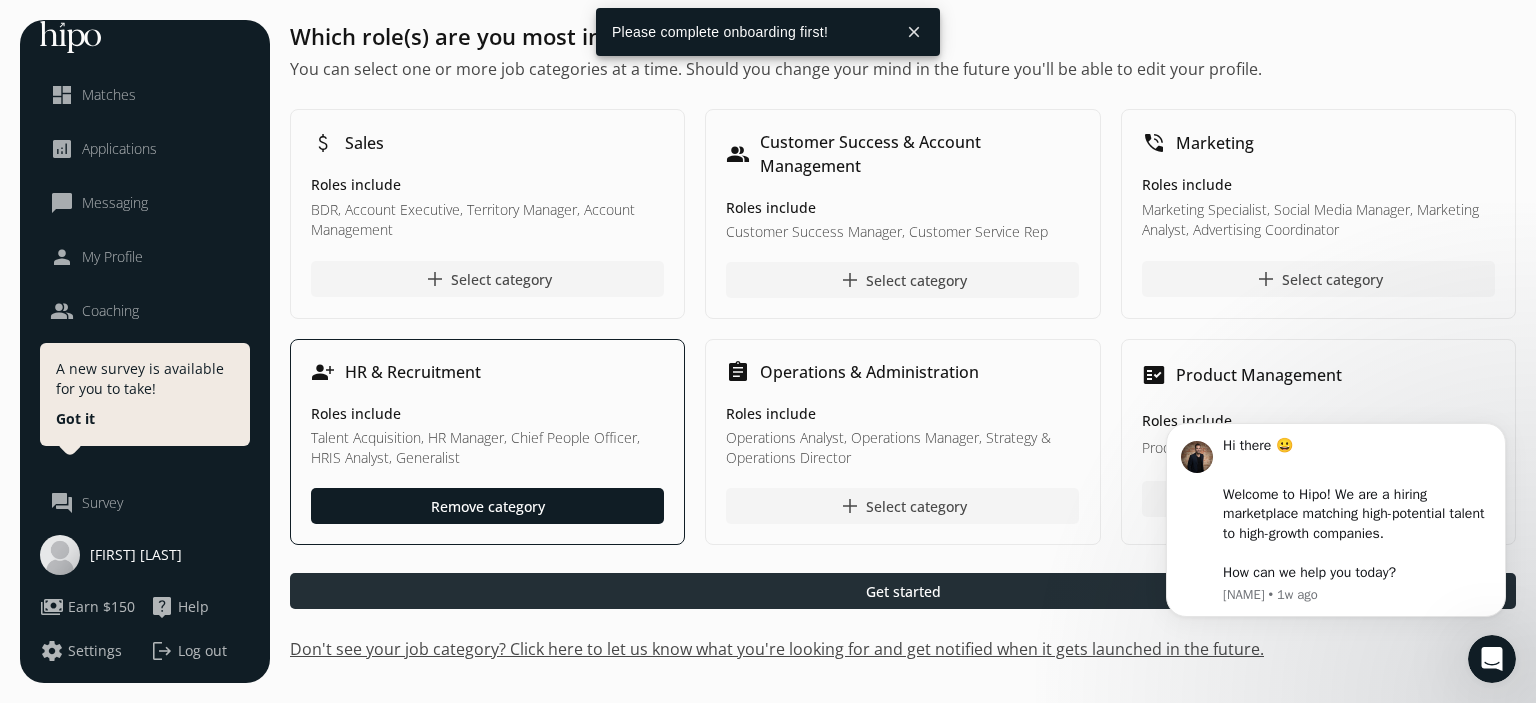 click at bounding box center (903, 591) 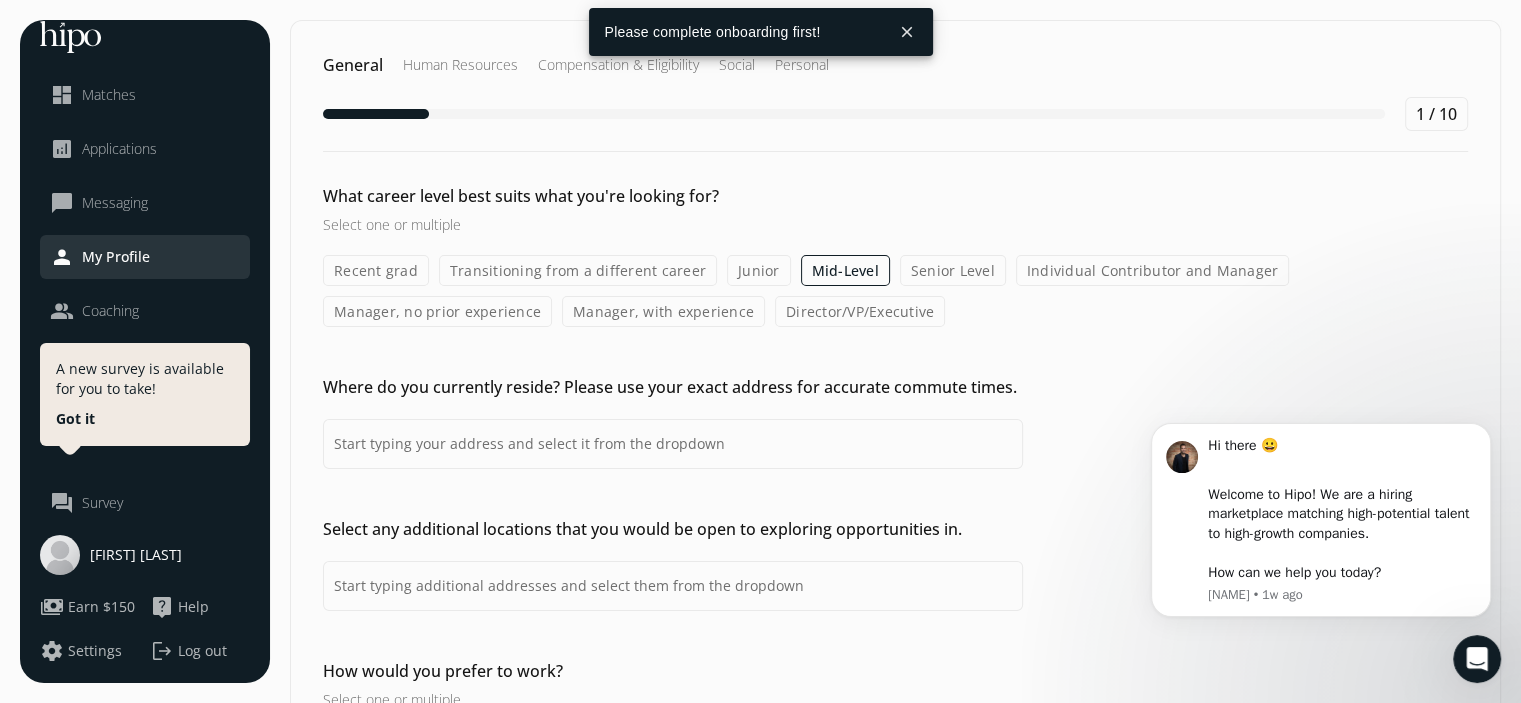 click on "Senior Level" 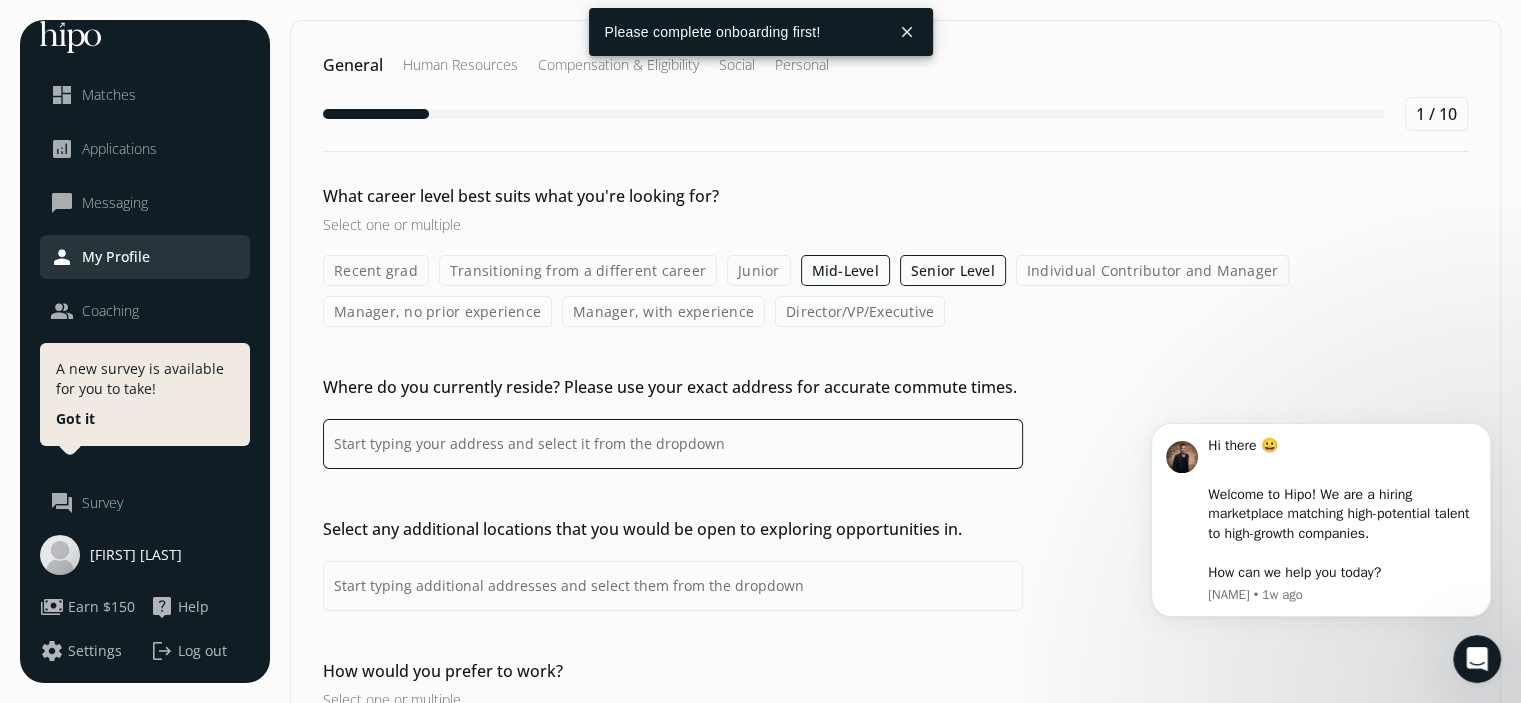 click at bounding box center [673, 444] 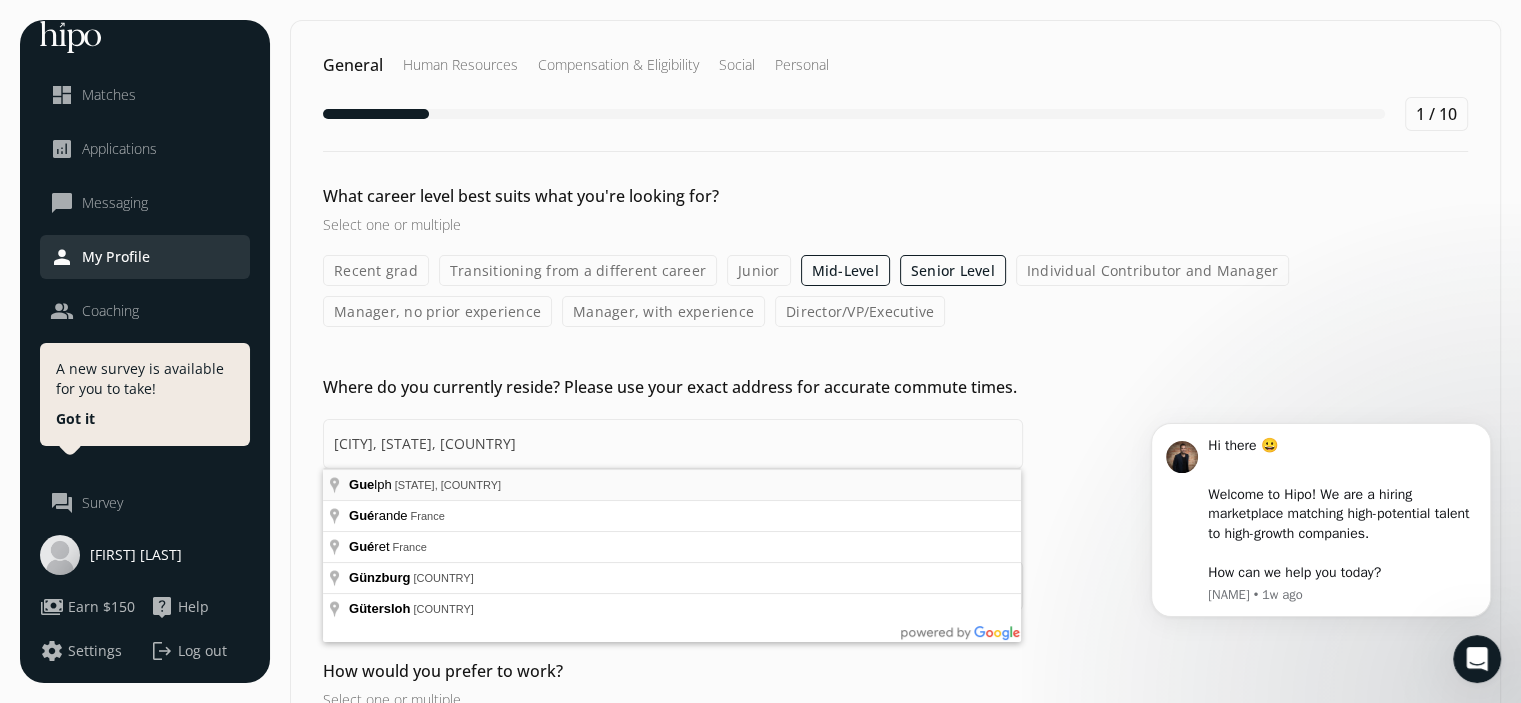 type on "[CITY], [STATE], [COUNTRY]" 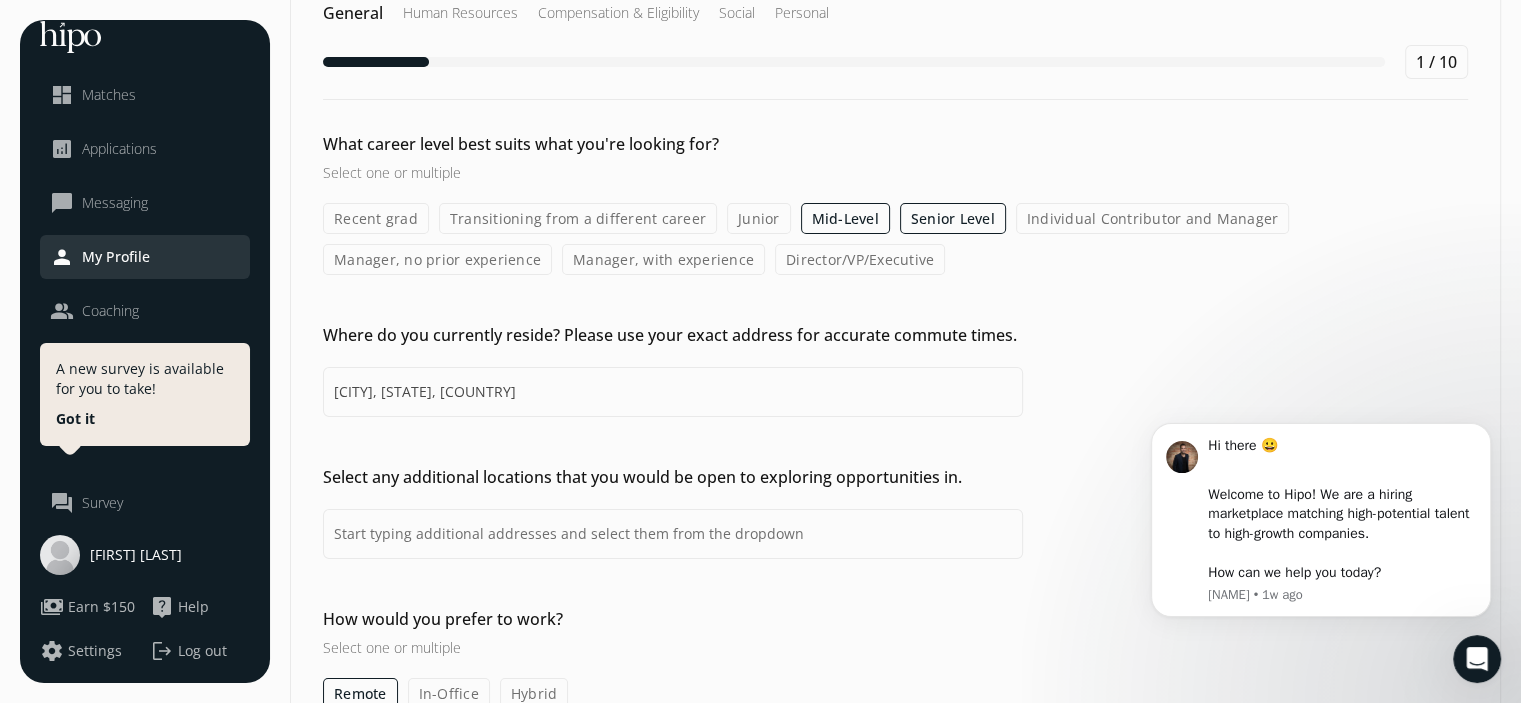 scroll, scrollTop: 100, scrollLeft: 0, axis: vertical 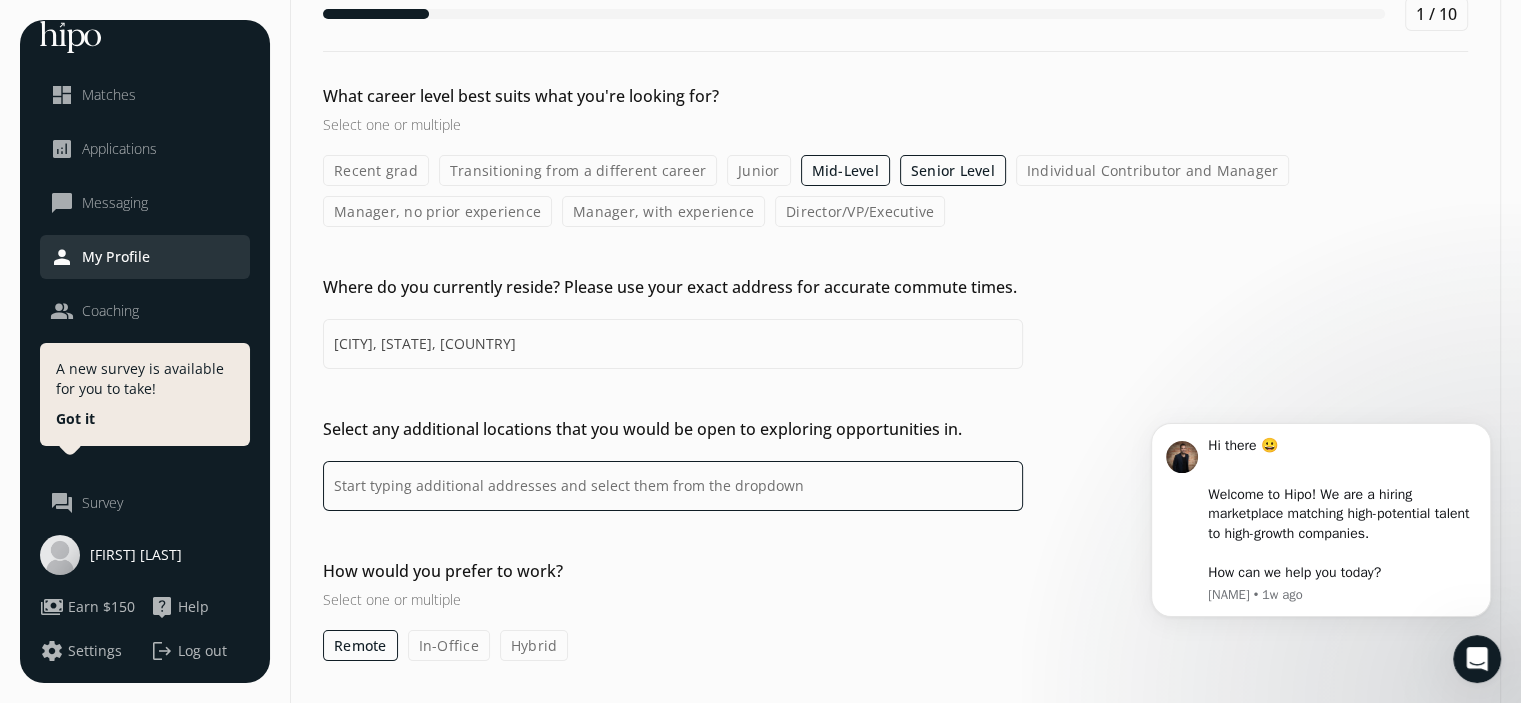 click at bounding box center (673, 486) 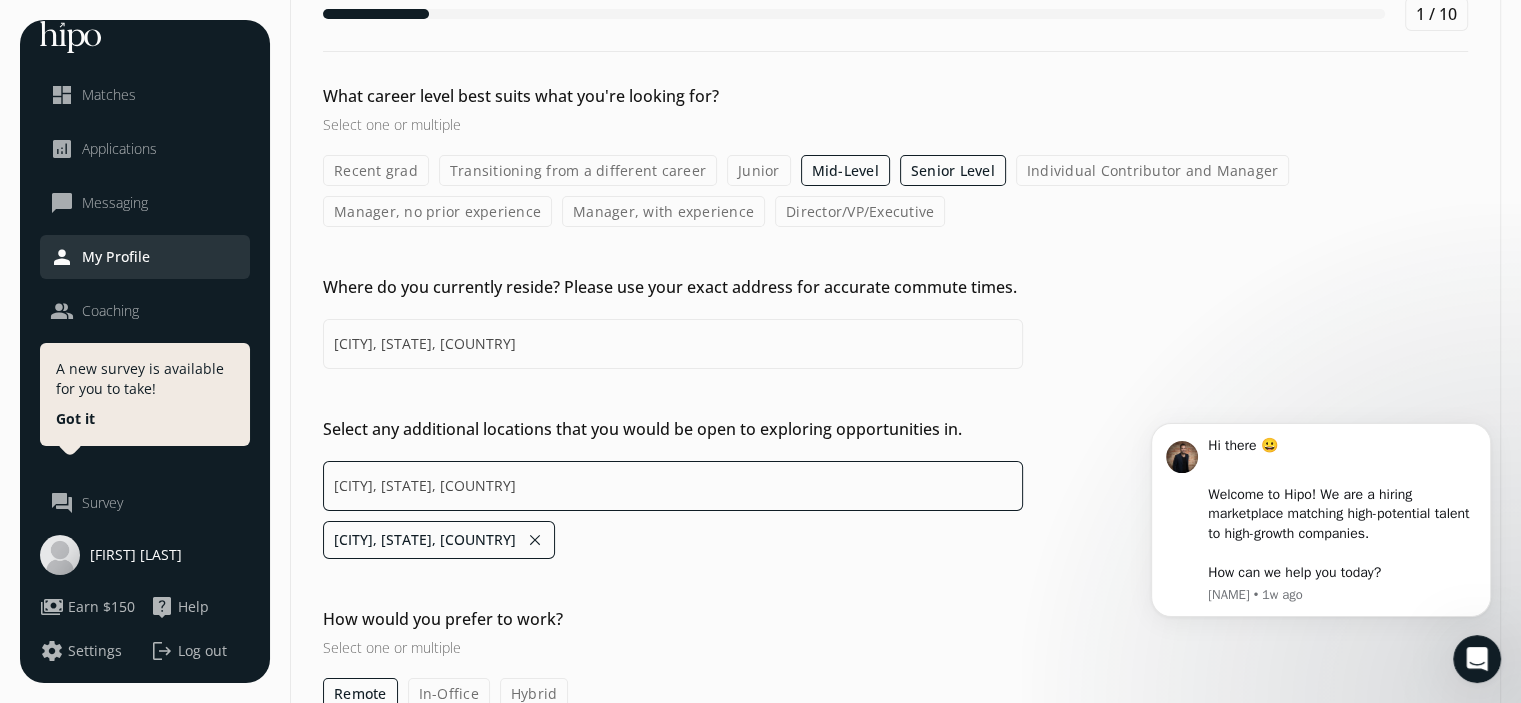 click on "[CITY], [STATE], [COUNTRY]" at bounding box center (673, 486) 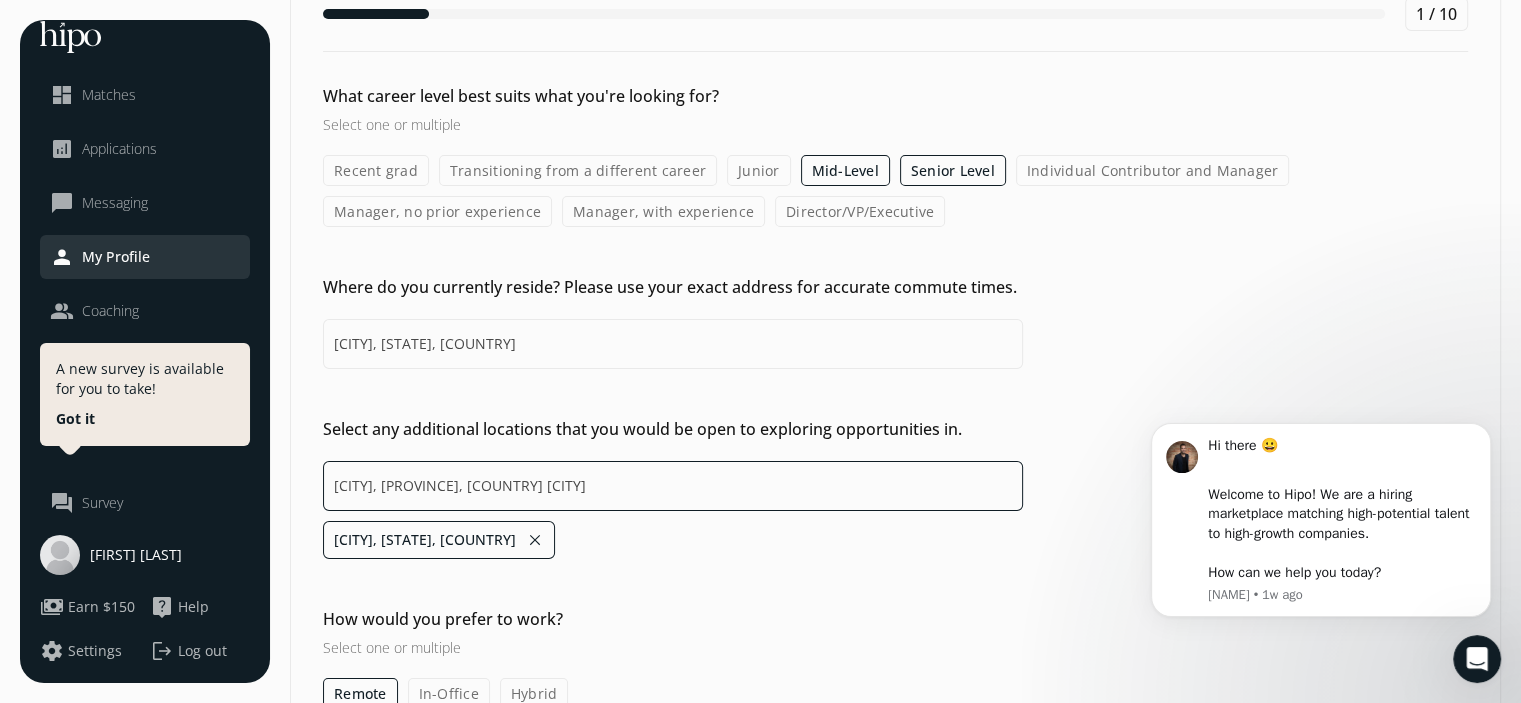 click on "[CITY], [PROVINCE], [COUNTRY] [CITY]" at bounding box center (673, 486) 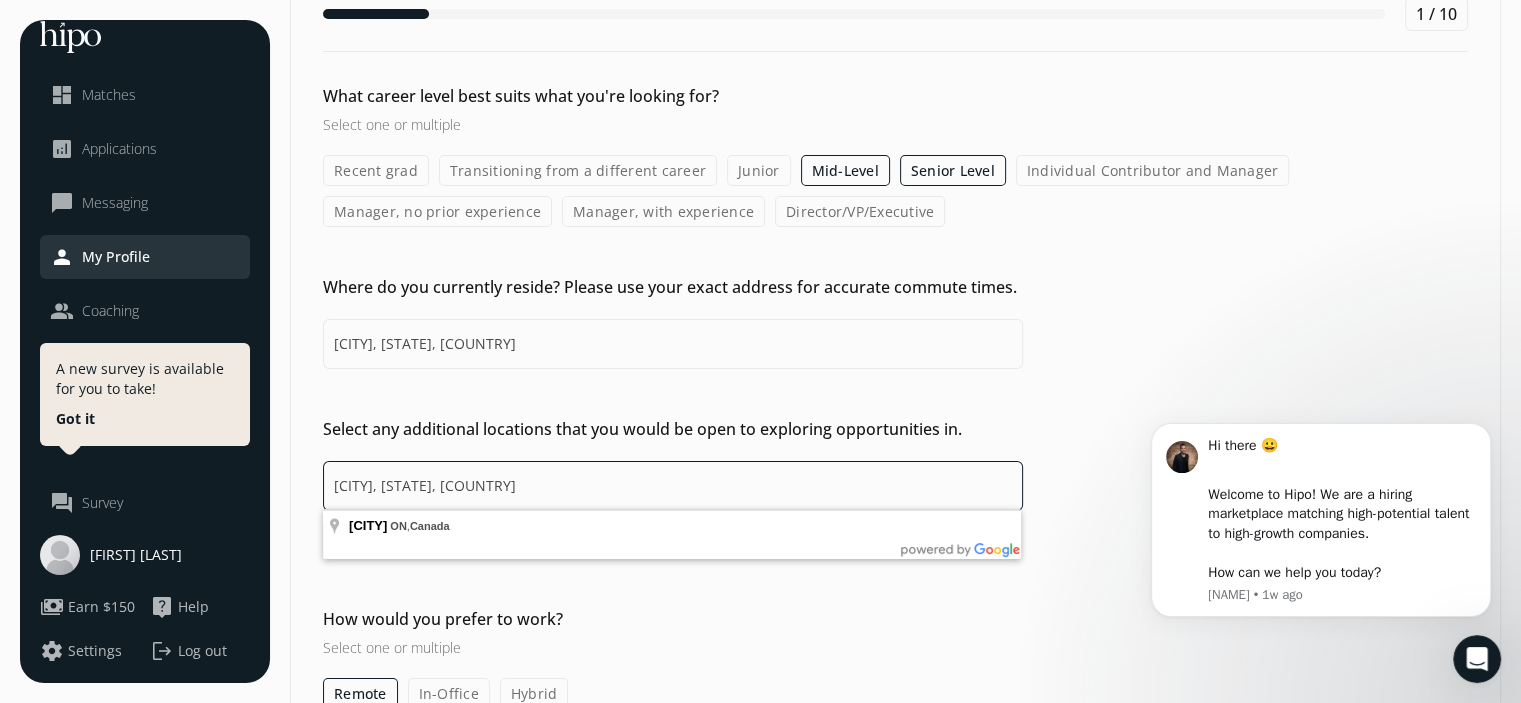 click on "[CITY], [STATE], [COUNTRY]" at bounding box center [673, 486] 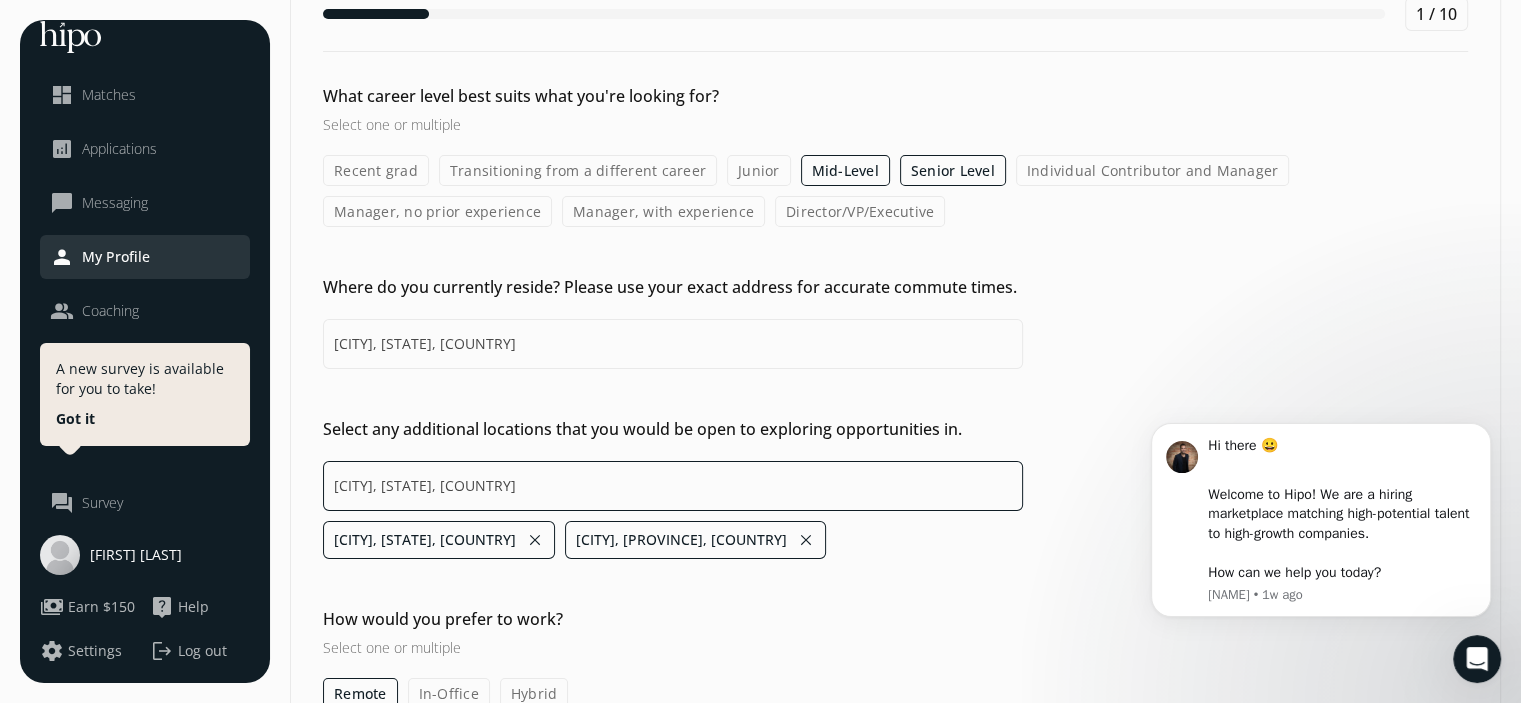 click on "[CITY], [STATE], [COUNTRY]" at bounding box center [673, 486] 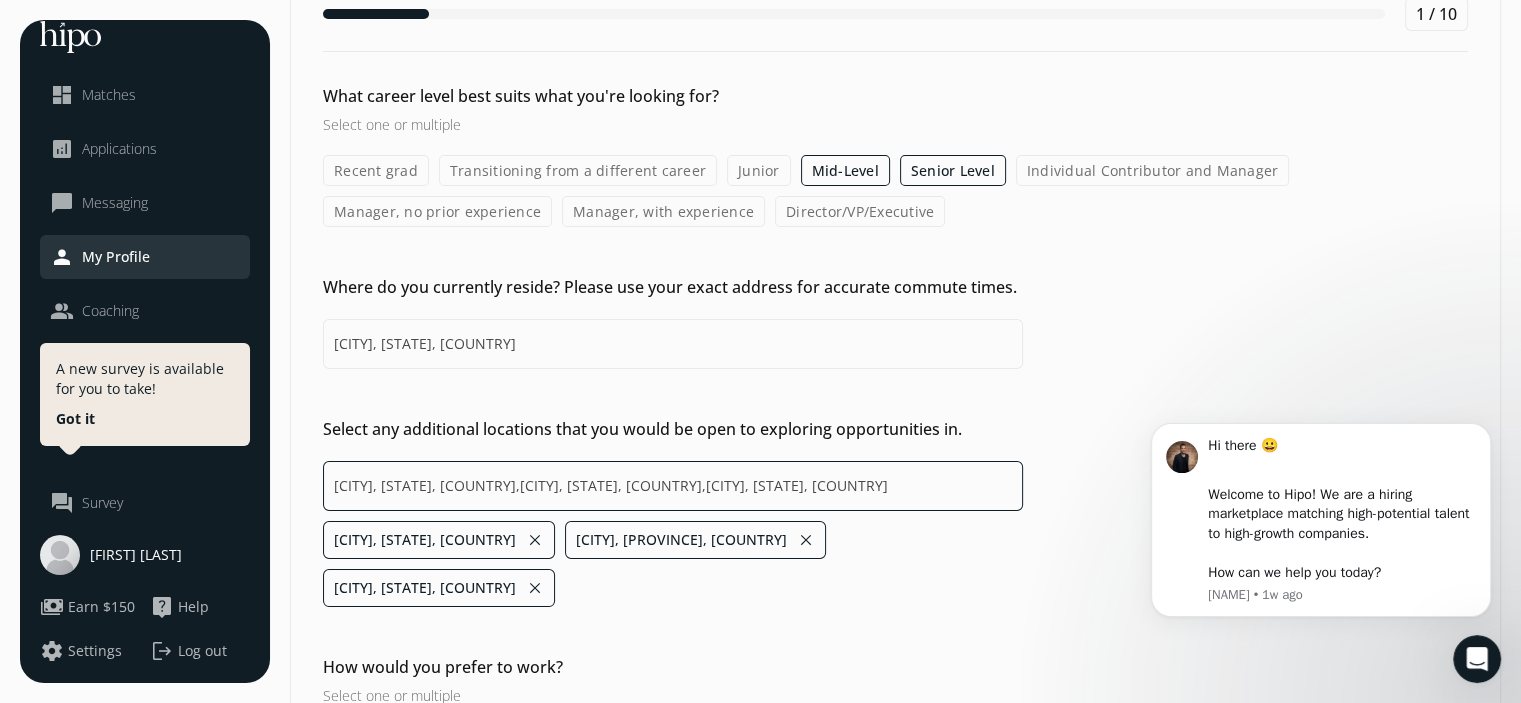 click on "[CITY], [STATE], [COUNTRY],[CITY], [STATE], [COUNTRY],[CITY], [STATE], [COUNTRY]" at bounding box center (673, 486) 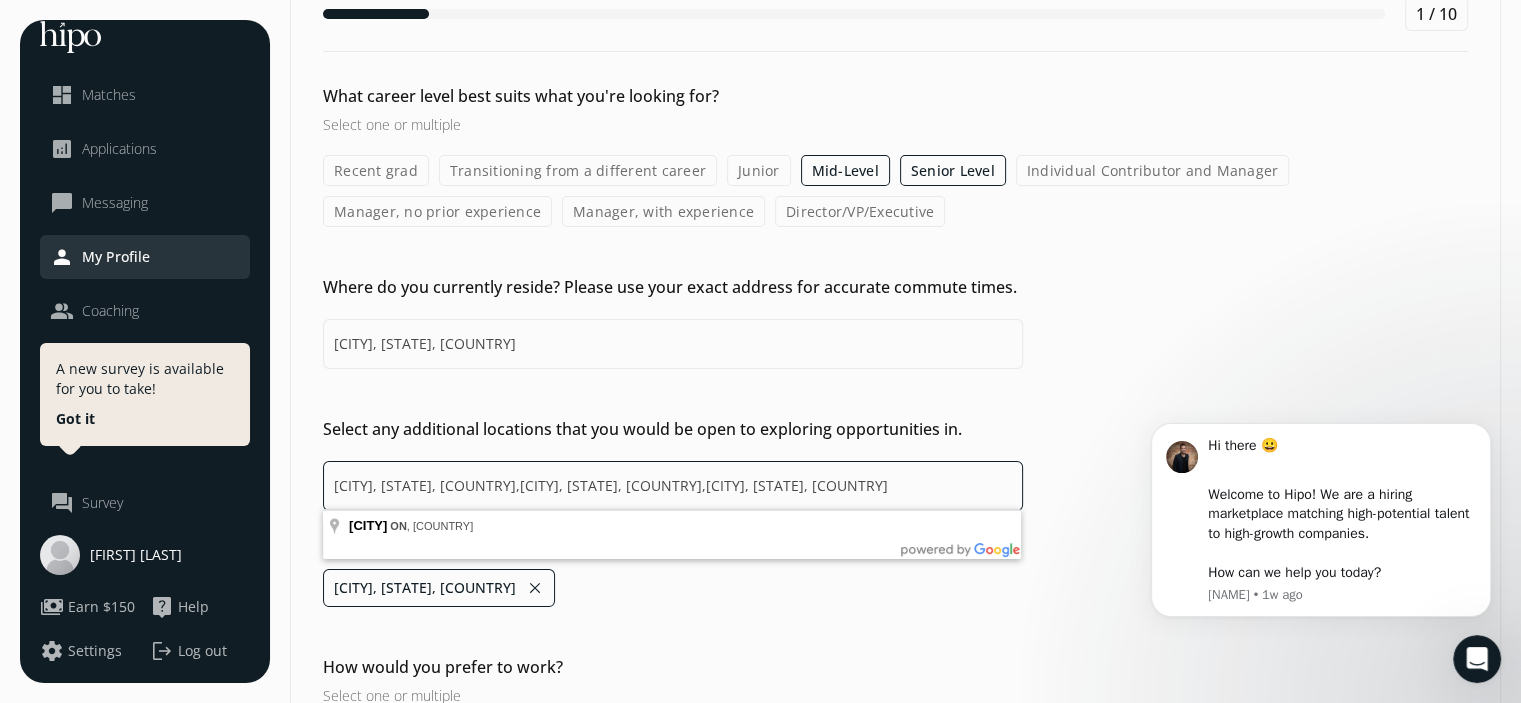 click on "[CITY], [STATE], [COUNTRY],[CITY], [STATE], [COUNTRY],[CITY], [STATE], [COUNTRY]" at bounding box center [673, 486] 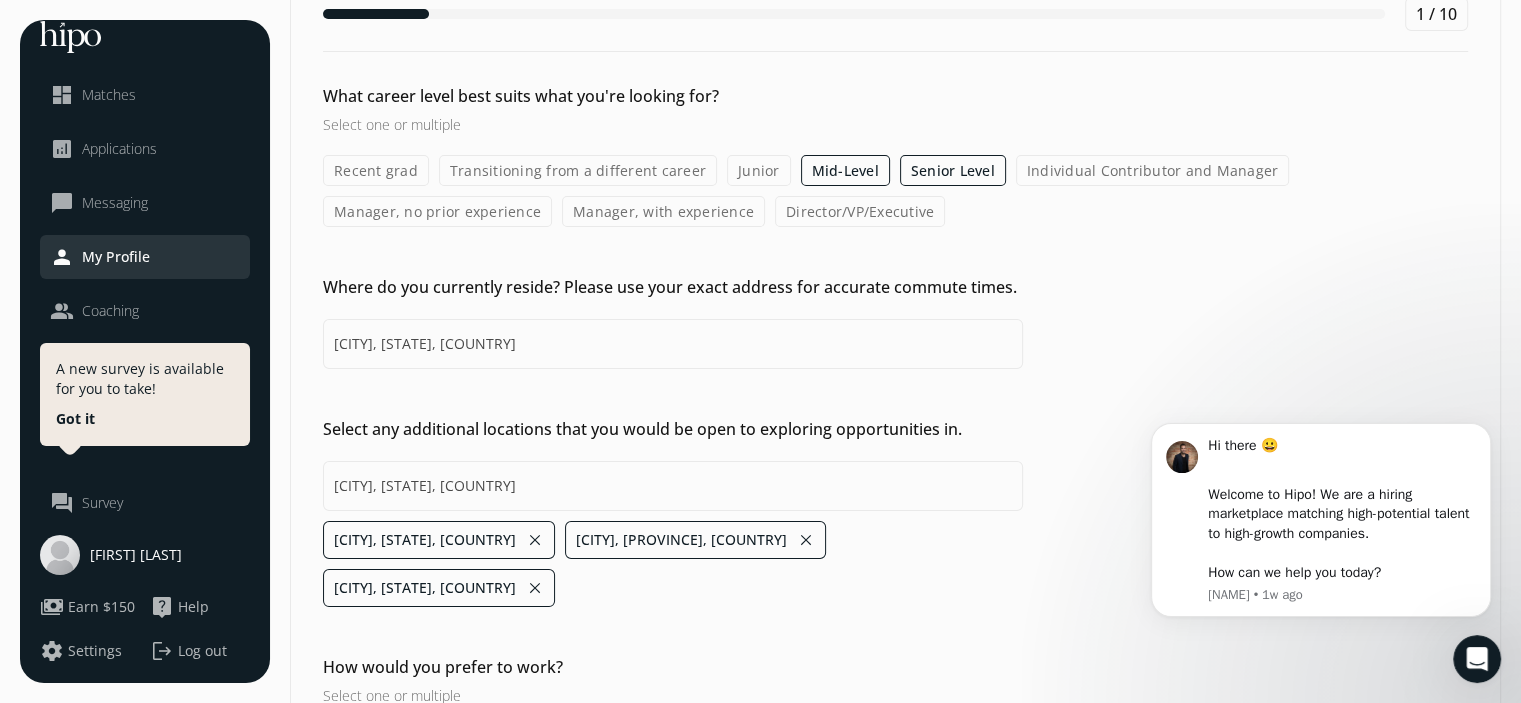 type on "[CITY], [STATE], [COUNTRY],[CITY], [STATE], [COUNTRY],[CITY], [STATE], [COUNTRY],[CITY], [STATE], [COUNTRY]" 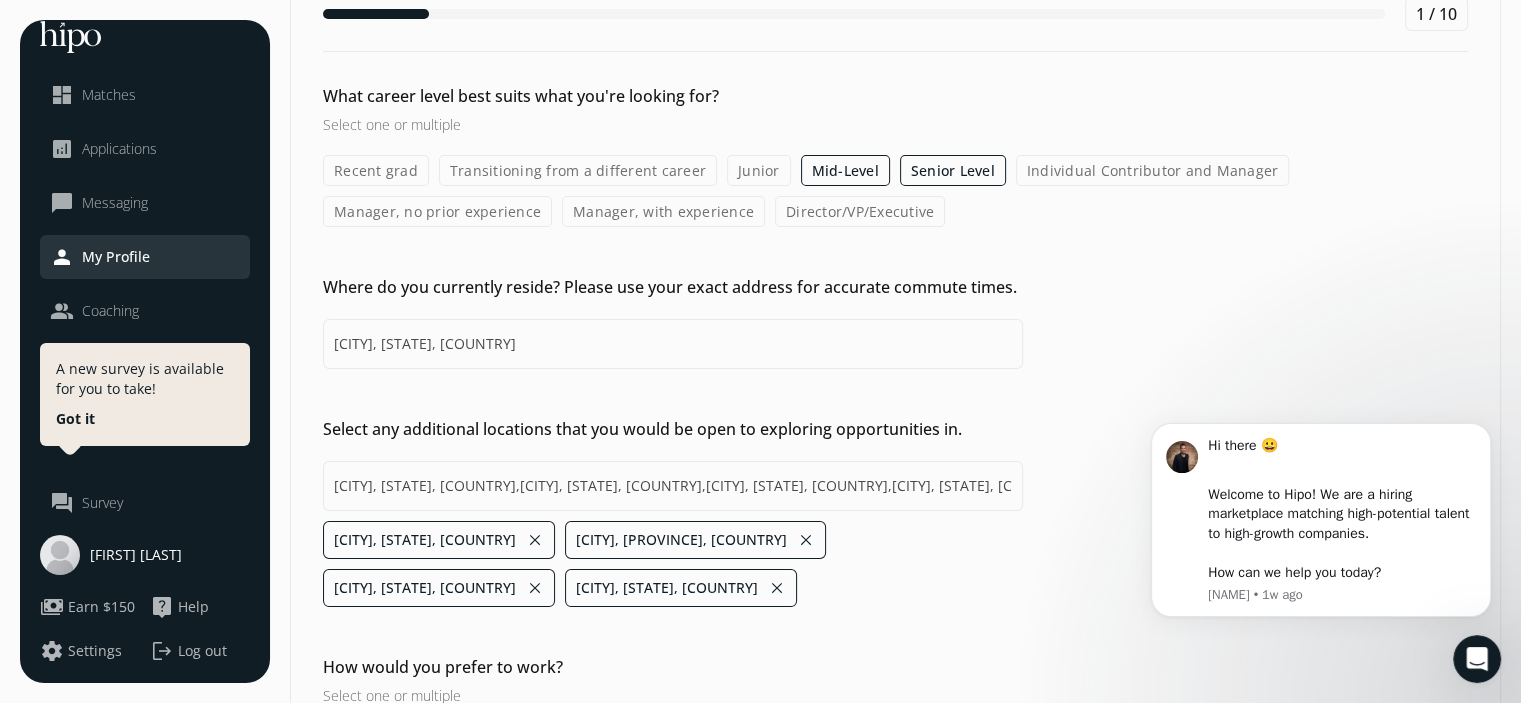 click on "Hi there 😀 ​ Welcome to Hipo! We are a hiring marketplace matching high-potential talent to high-growth companies.  ​ How can we help you today? [FIRST] • 1w ago" 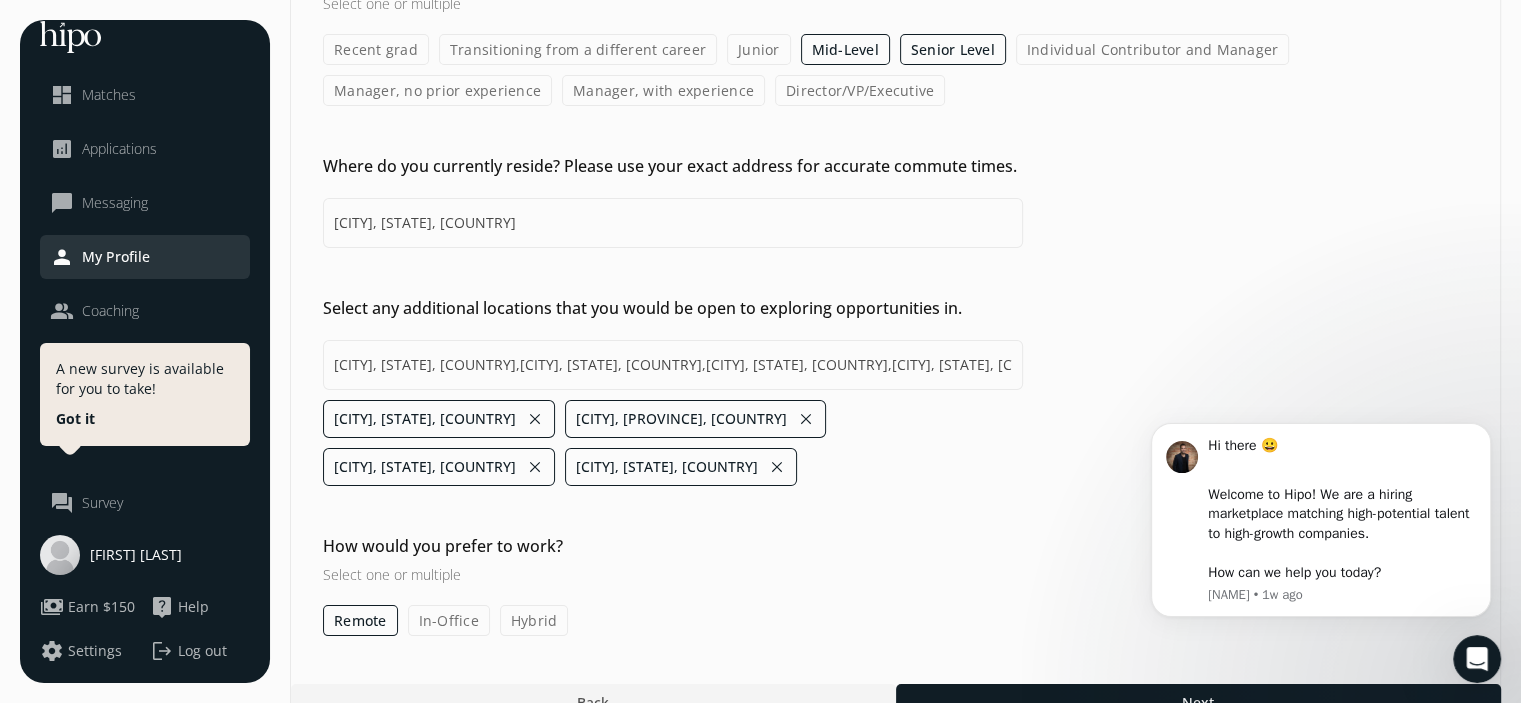 scroll, scrollTop: 255, scrollLeft: 0, axis: vertical 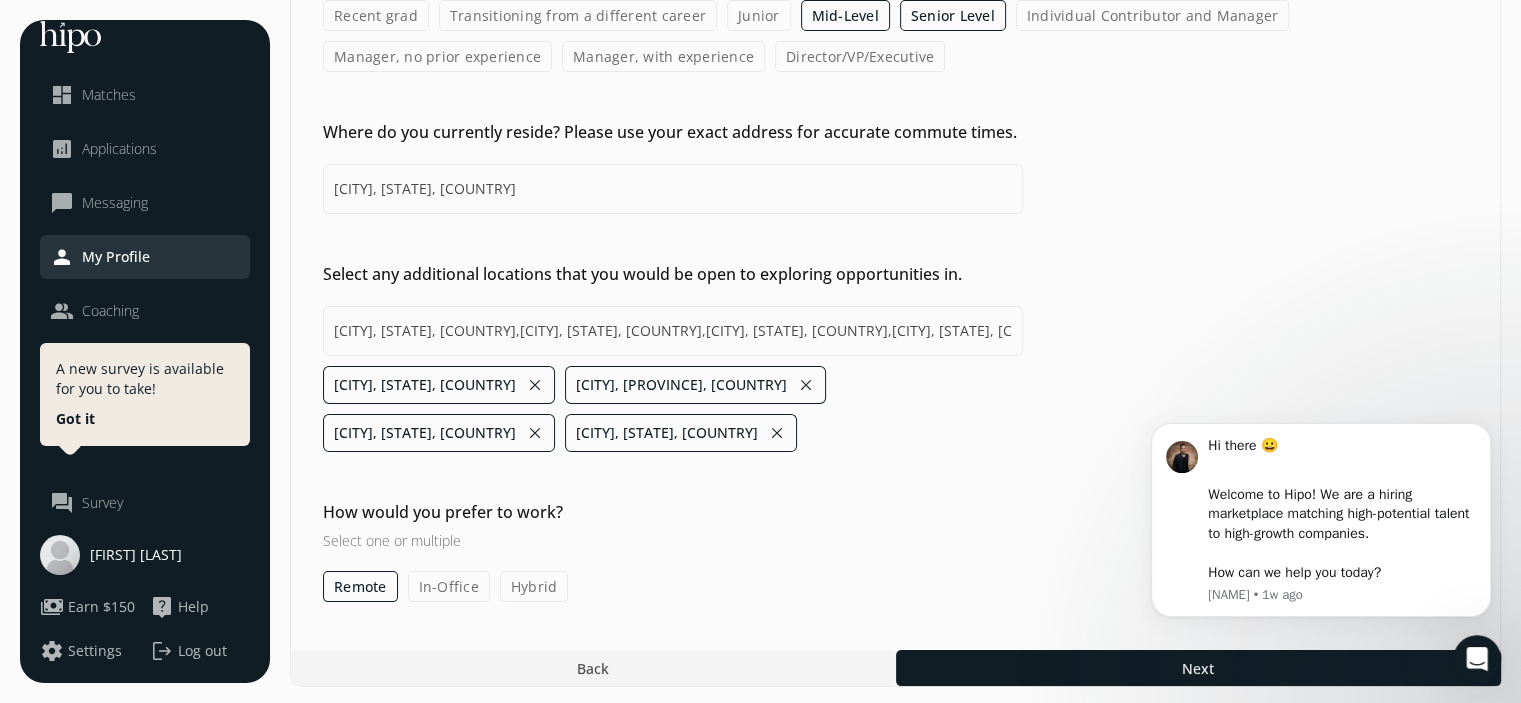 click on "Hybrid" 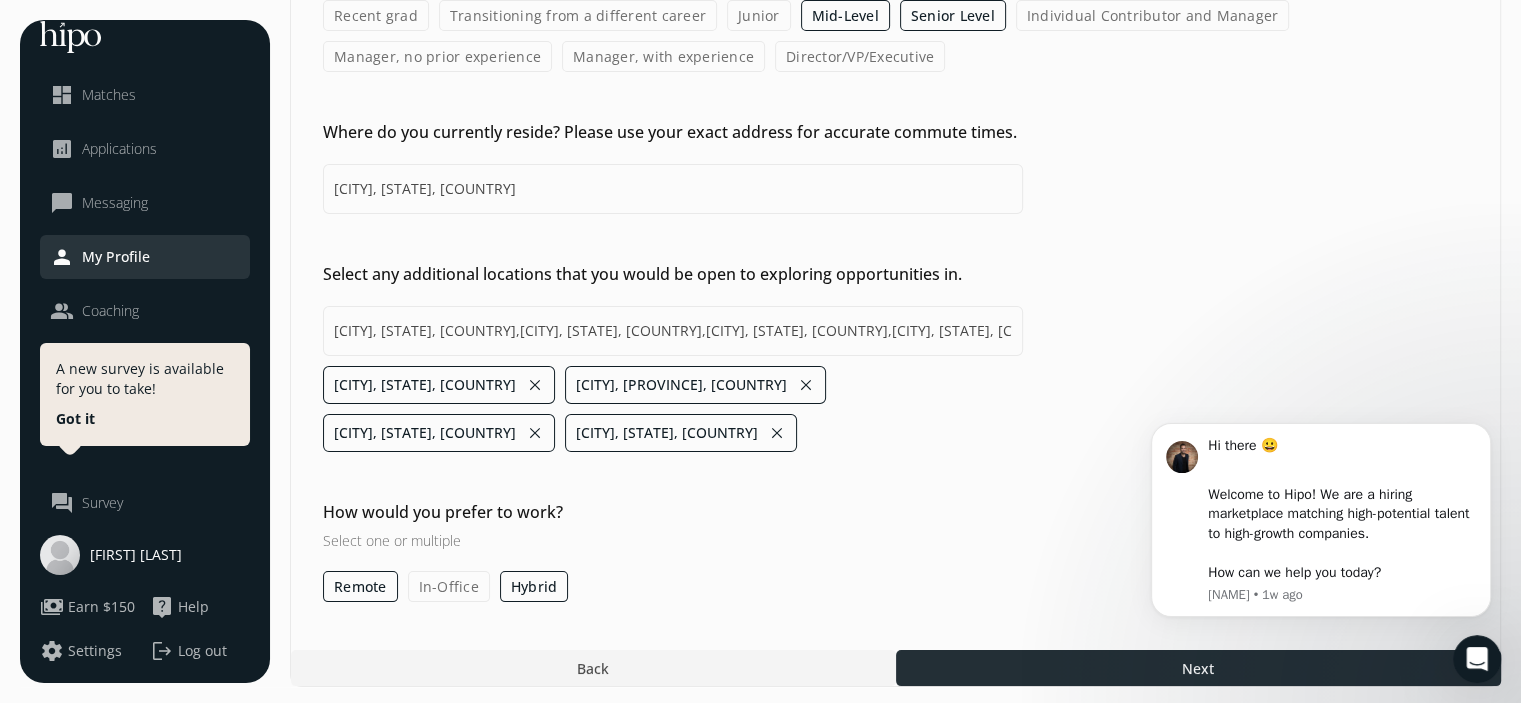 click at bounding box center [1198, 668] 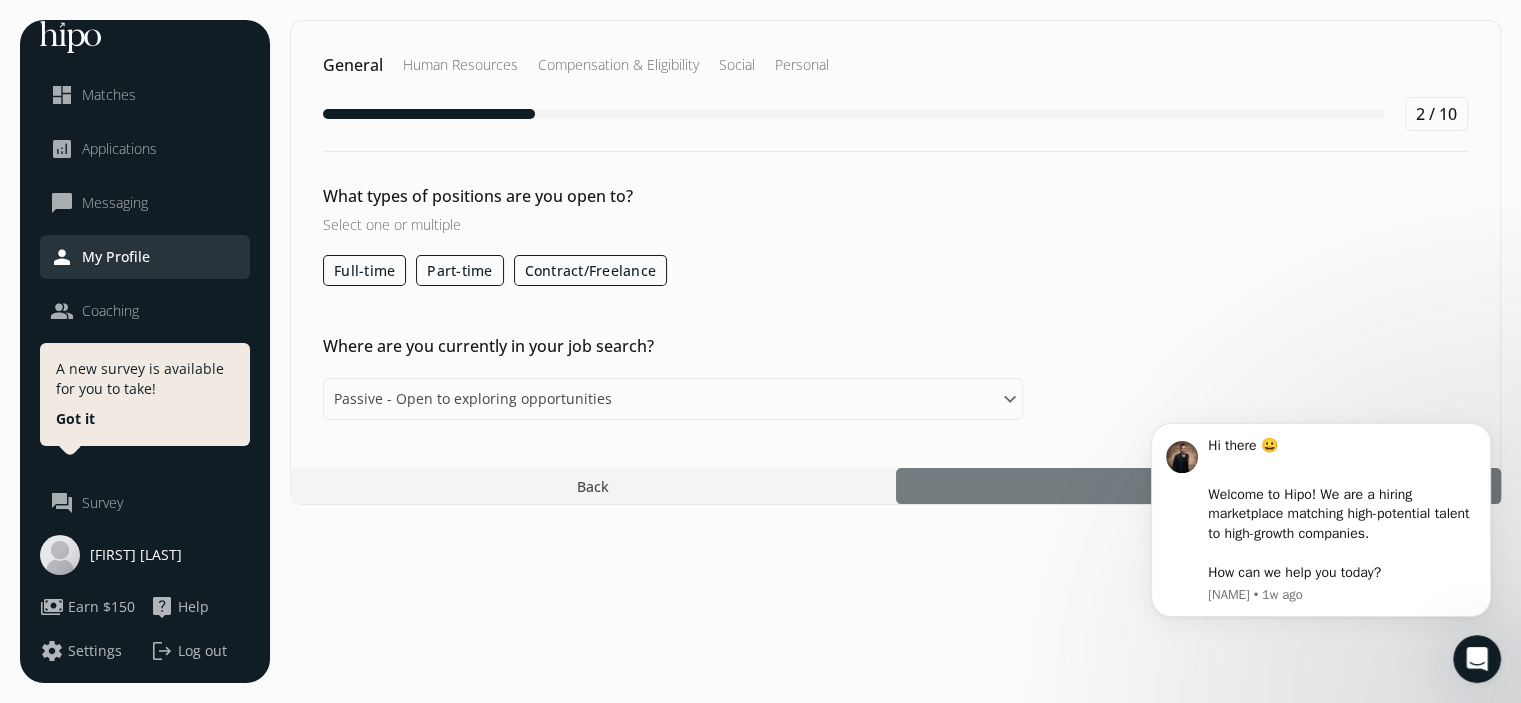 scroll, scrollTop: 0, scrollLeft: 0, axis: both 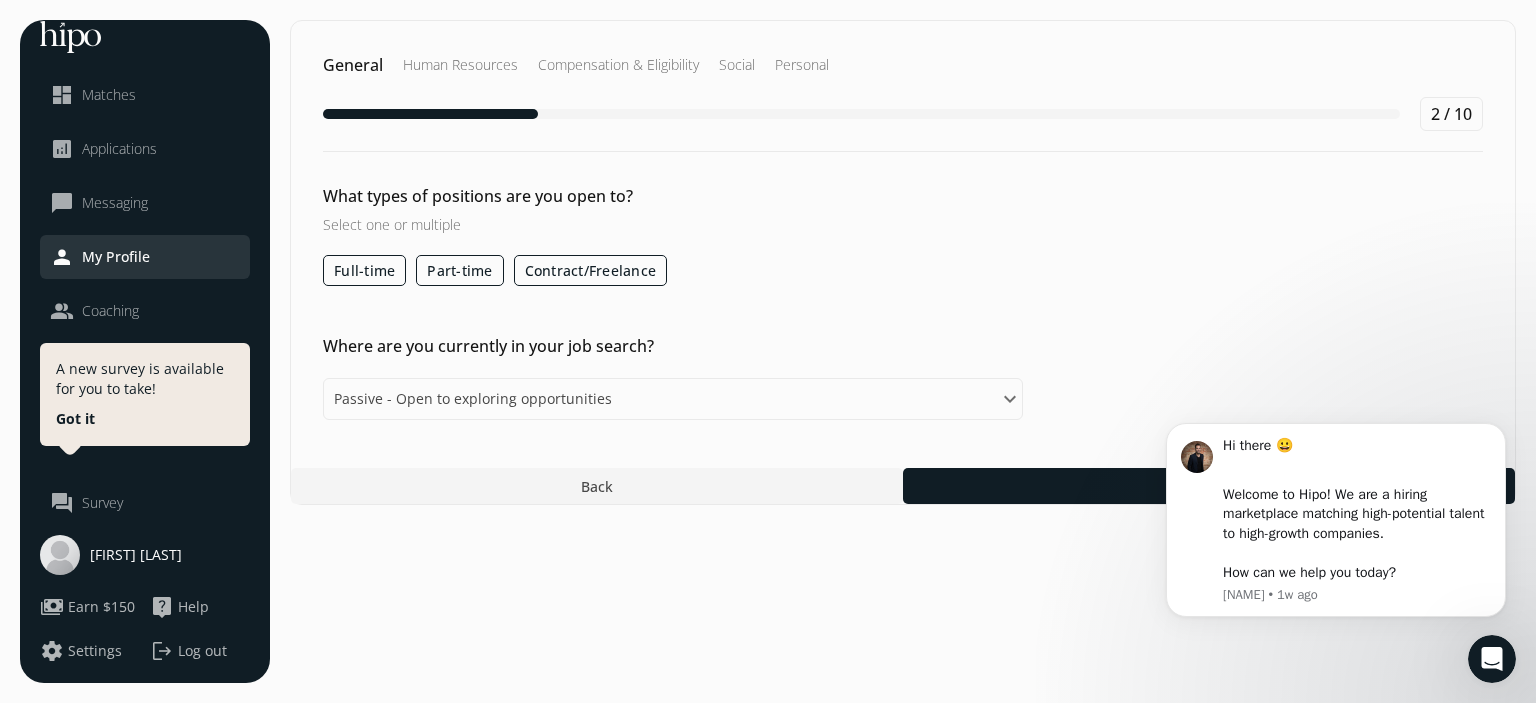 click on "Full-time" 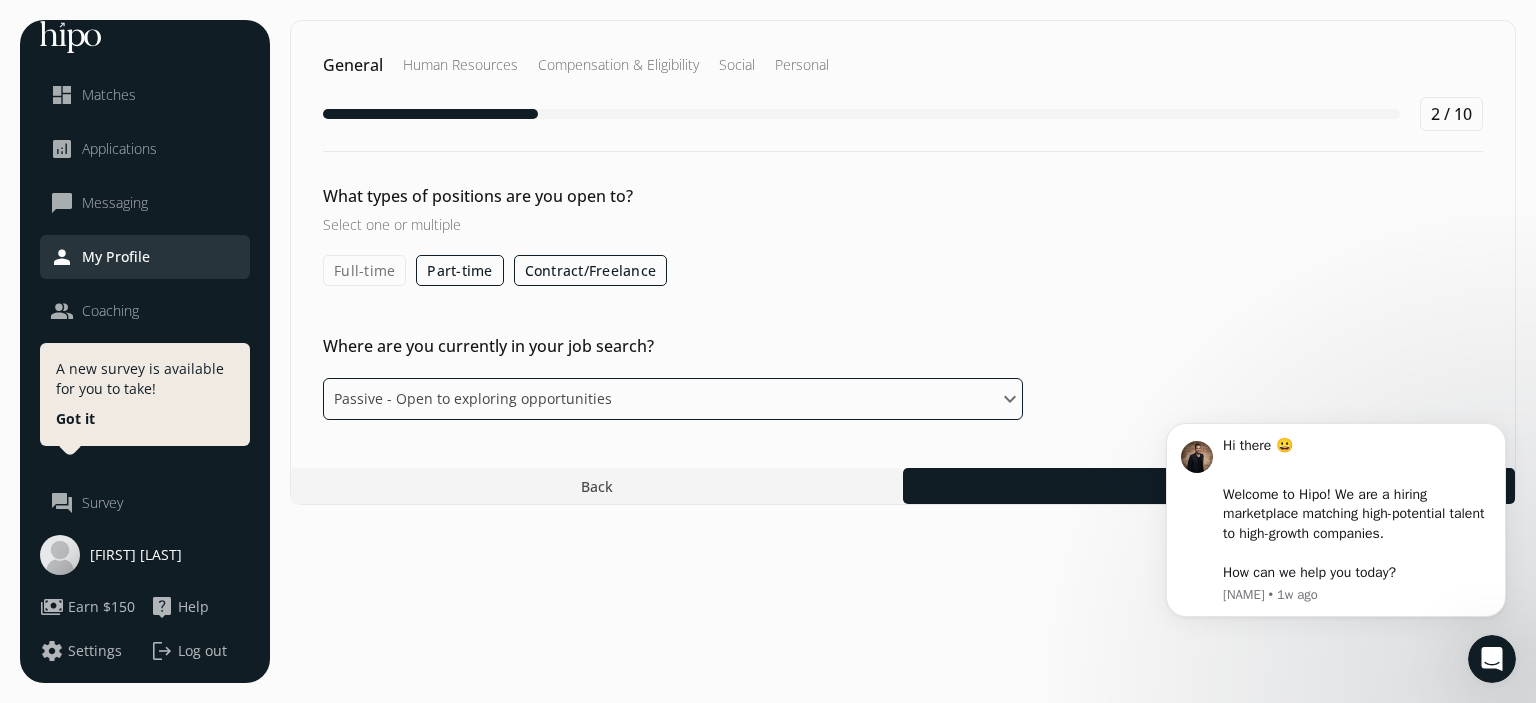 click on "Please select an option Active - Ready to interview Passive - Open to exploring opportunities Not looking - Change my mind" 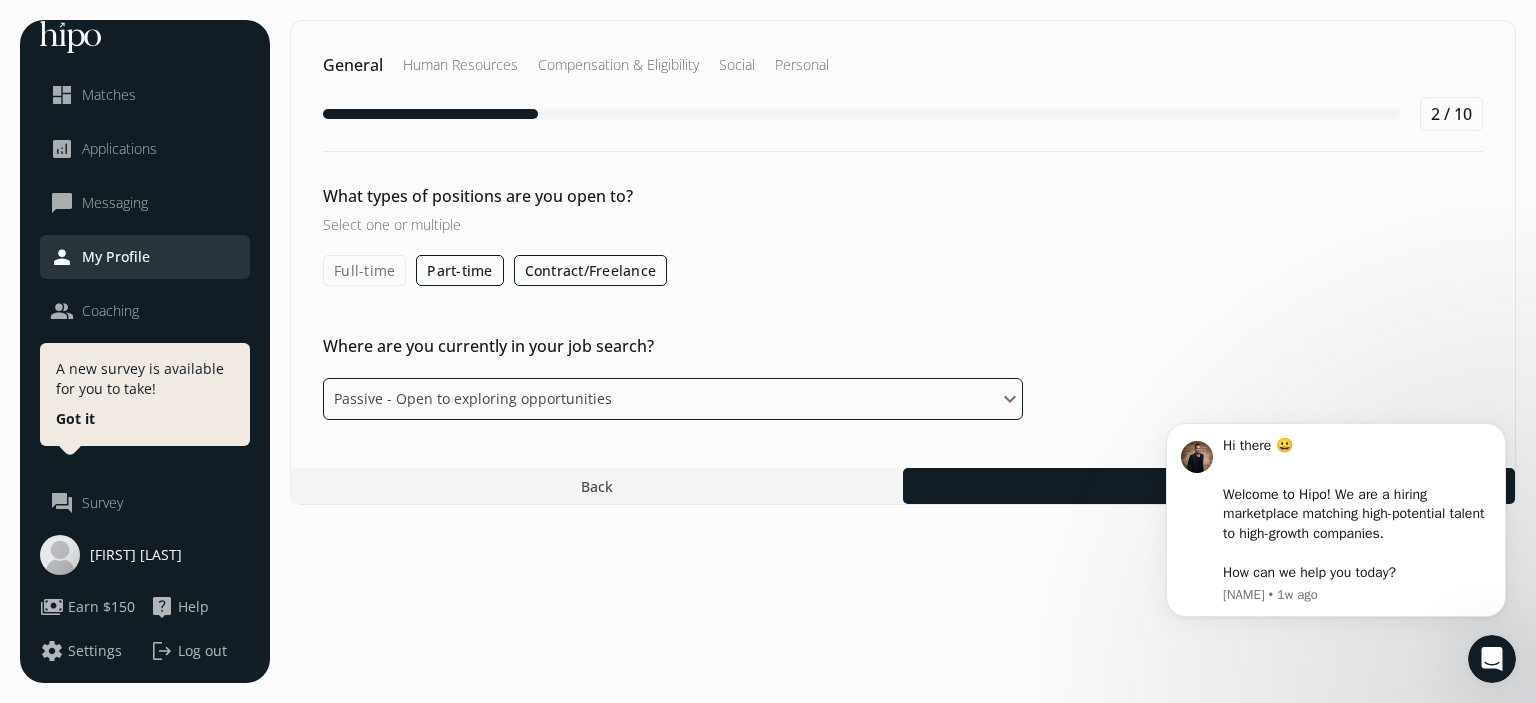 select on "active" 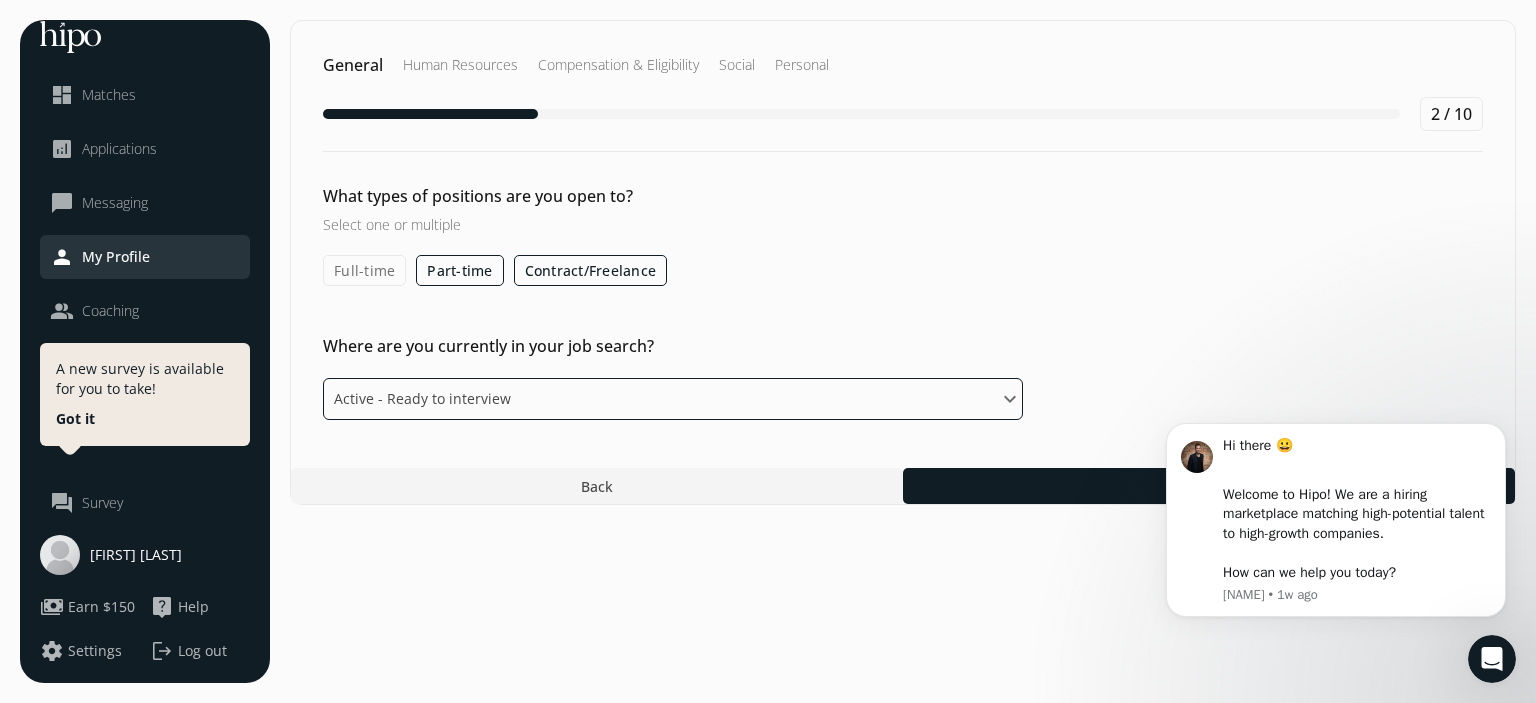 click on "Please select an option Active - Ready to interview Passive - Open to exploring opportunities Not looking - Change my mind" 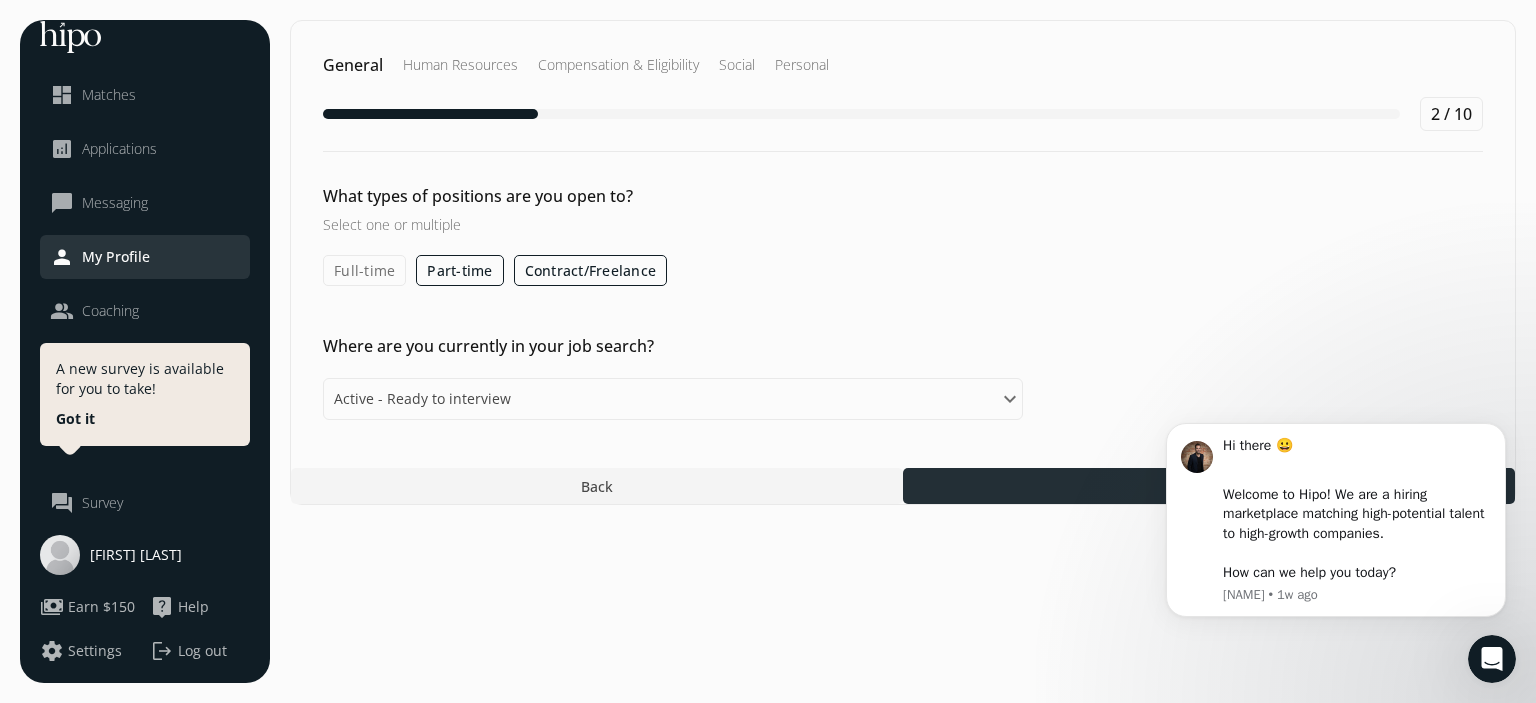 click at bounding box center [1209, 486] 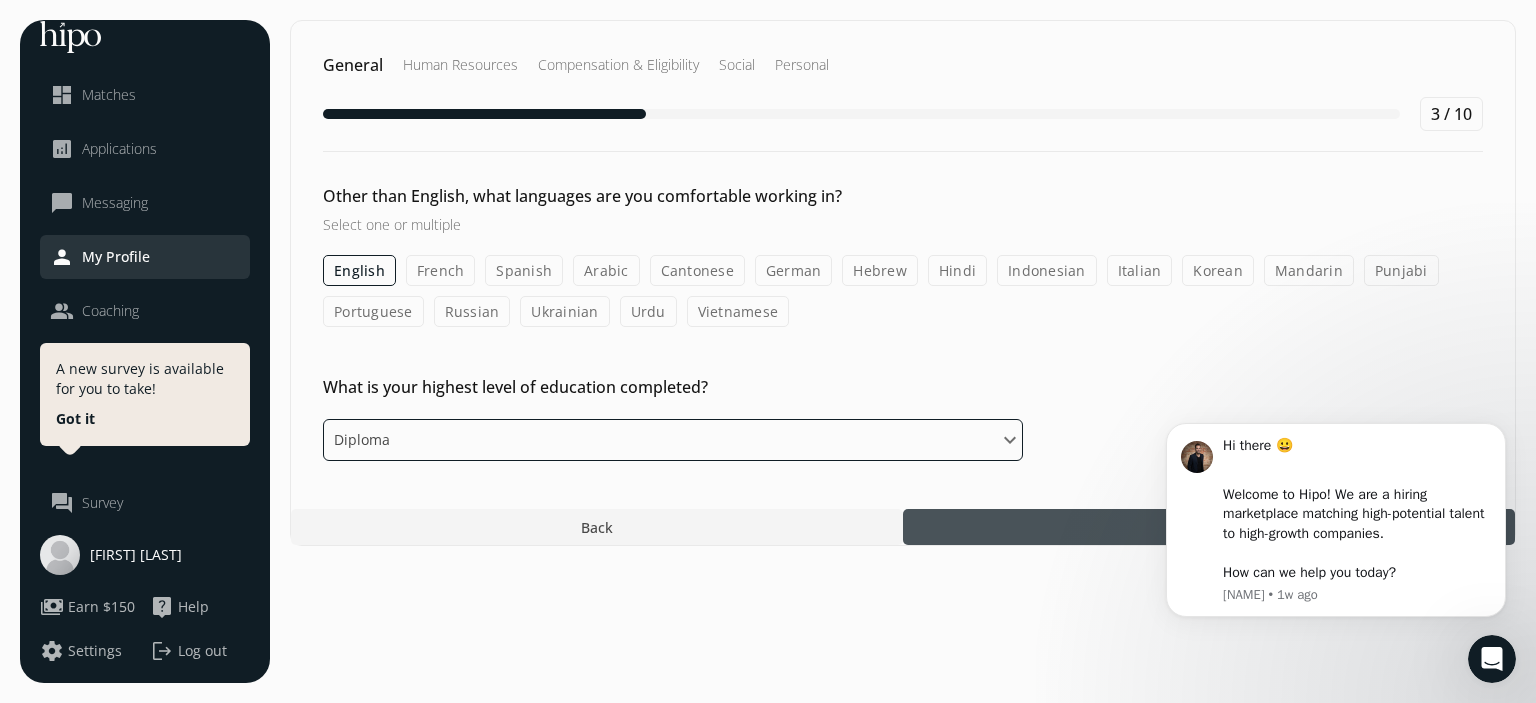 click on "Please select an option Some High School High School Diploma Some University or College Diploma Bachelors Degree Masters Ph. D." 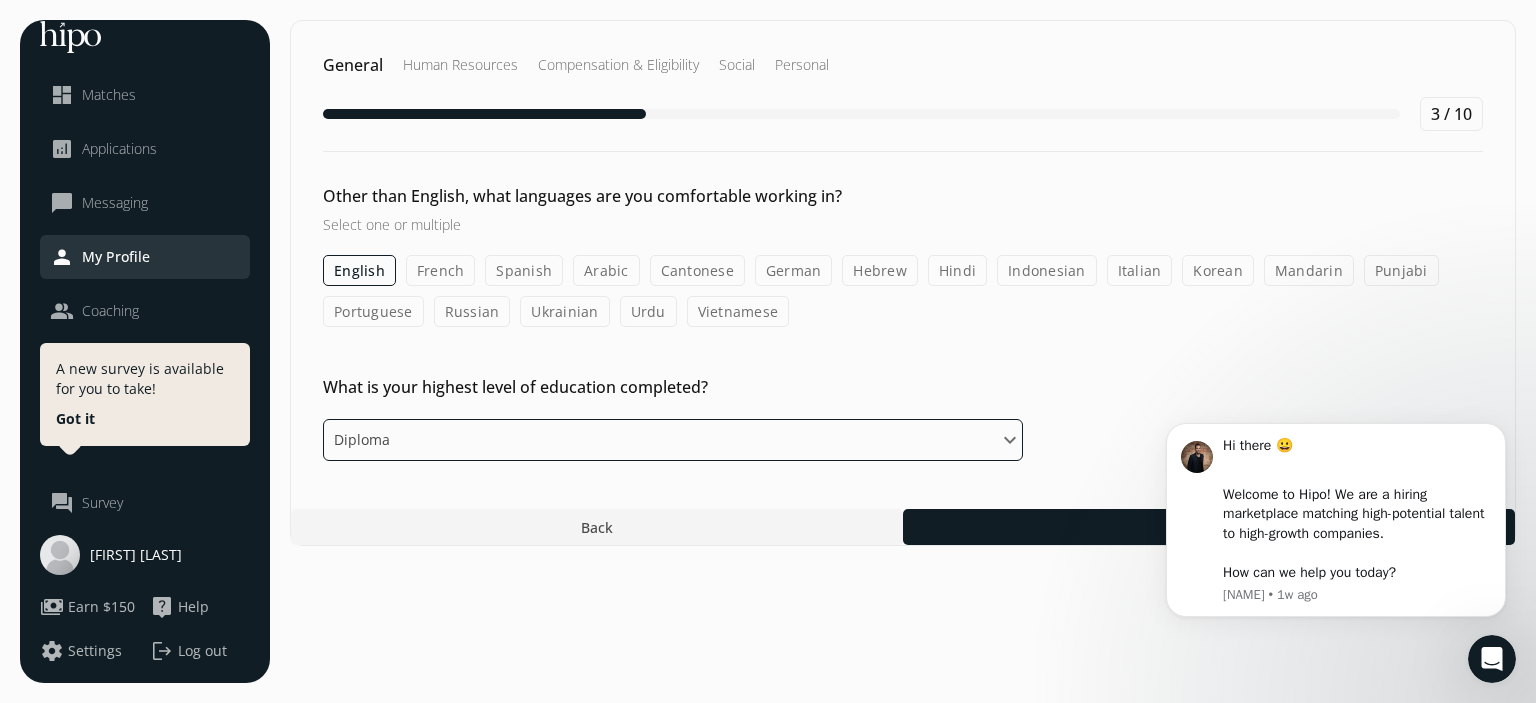 click on "Please select an option Some High School High School Diploma Some University or College Diploma Bachelors Degree Masters Ph. D." 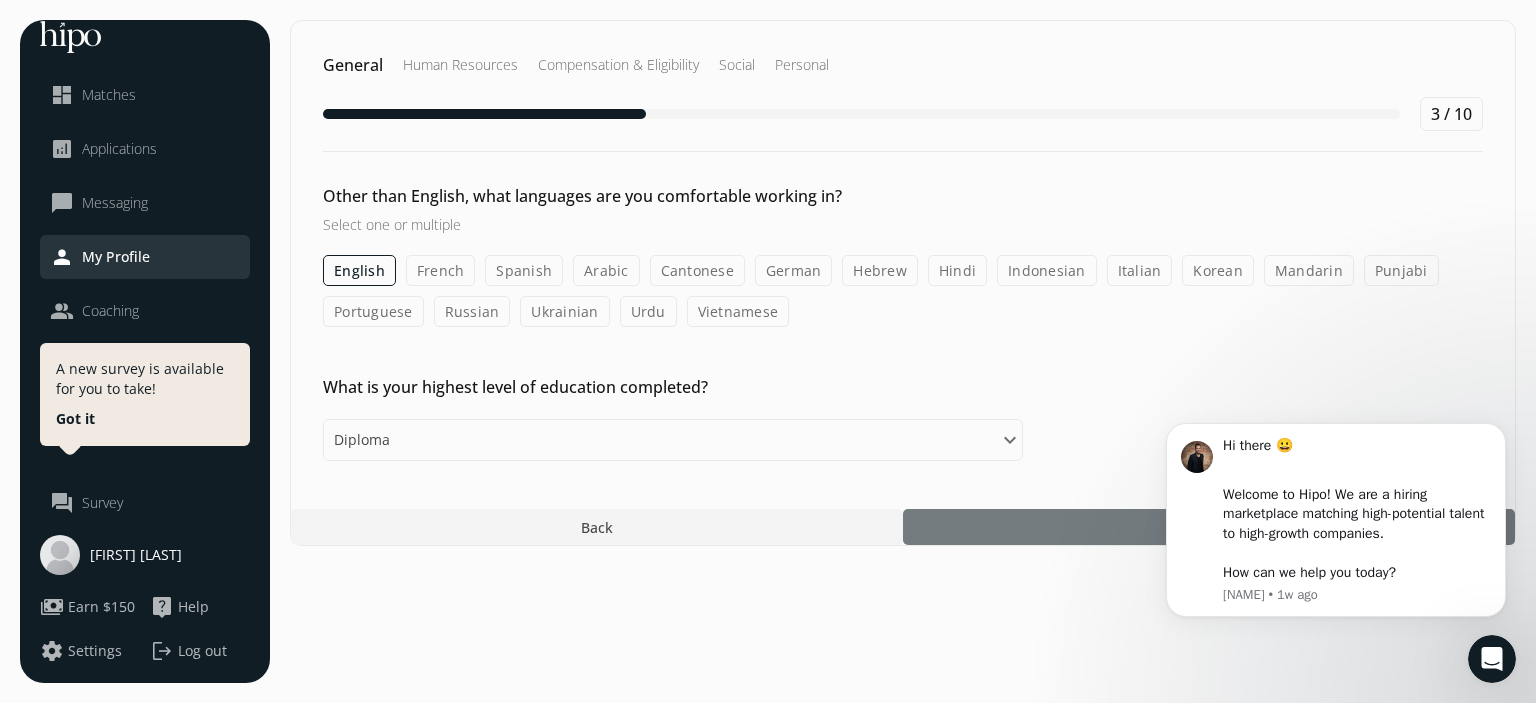 click at bounding box center [1209, 527] 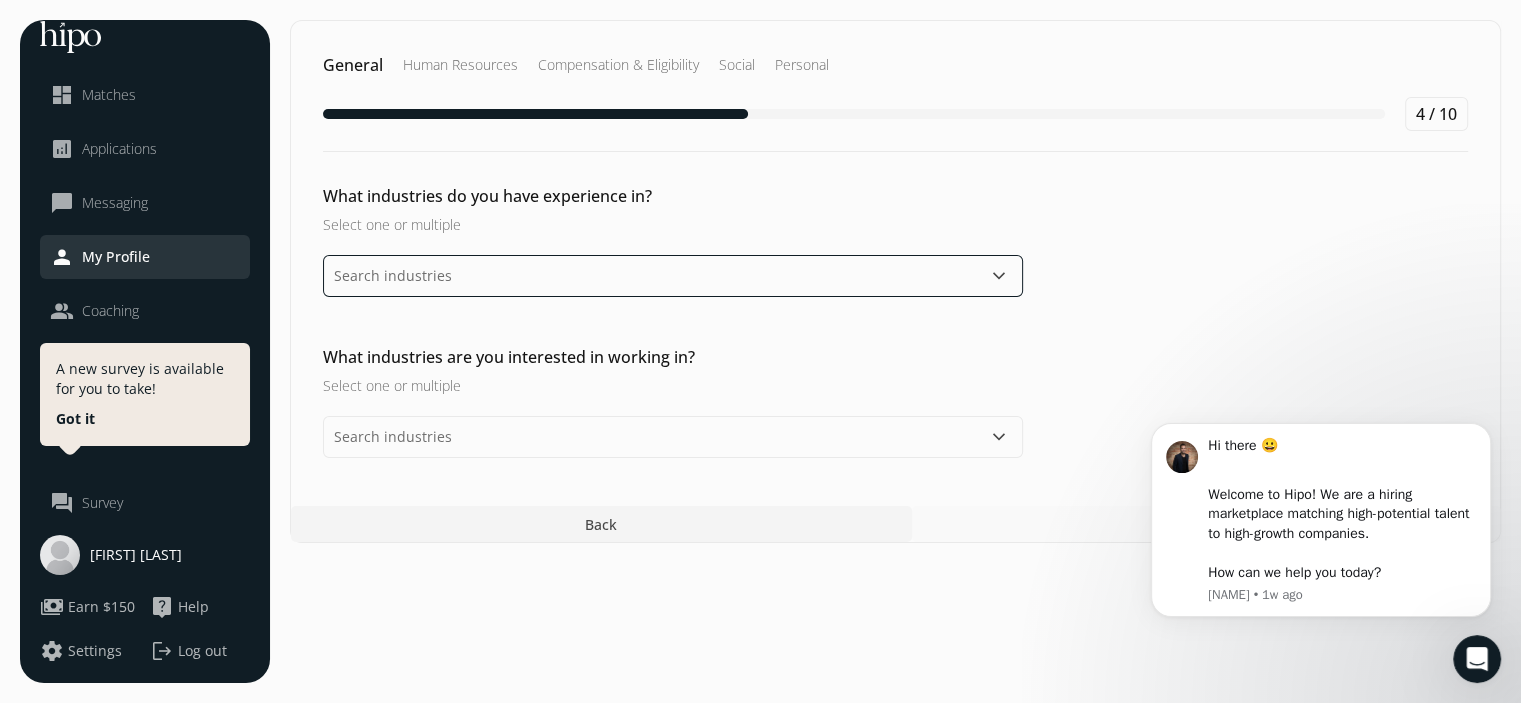 click at bounding box center [673, 276] 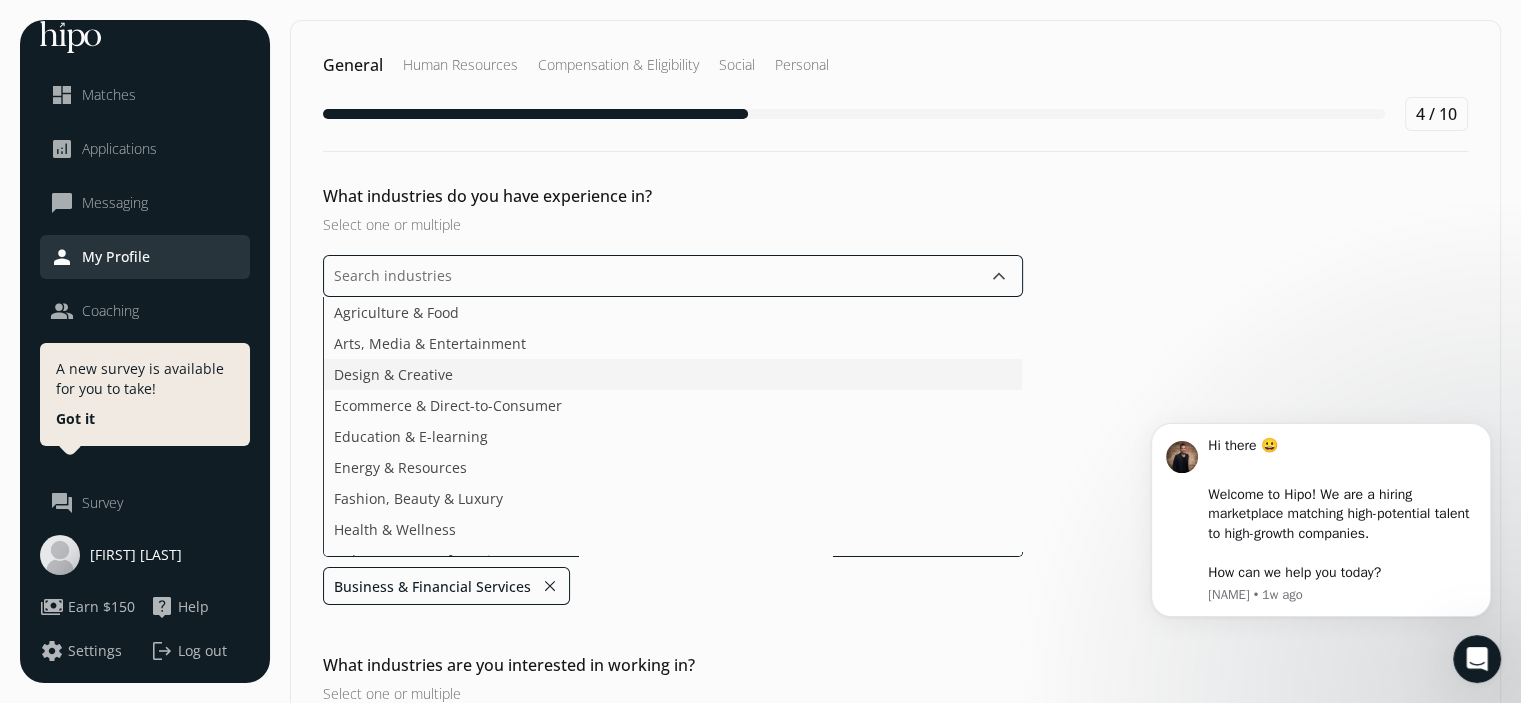 click on "Design & Creative" 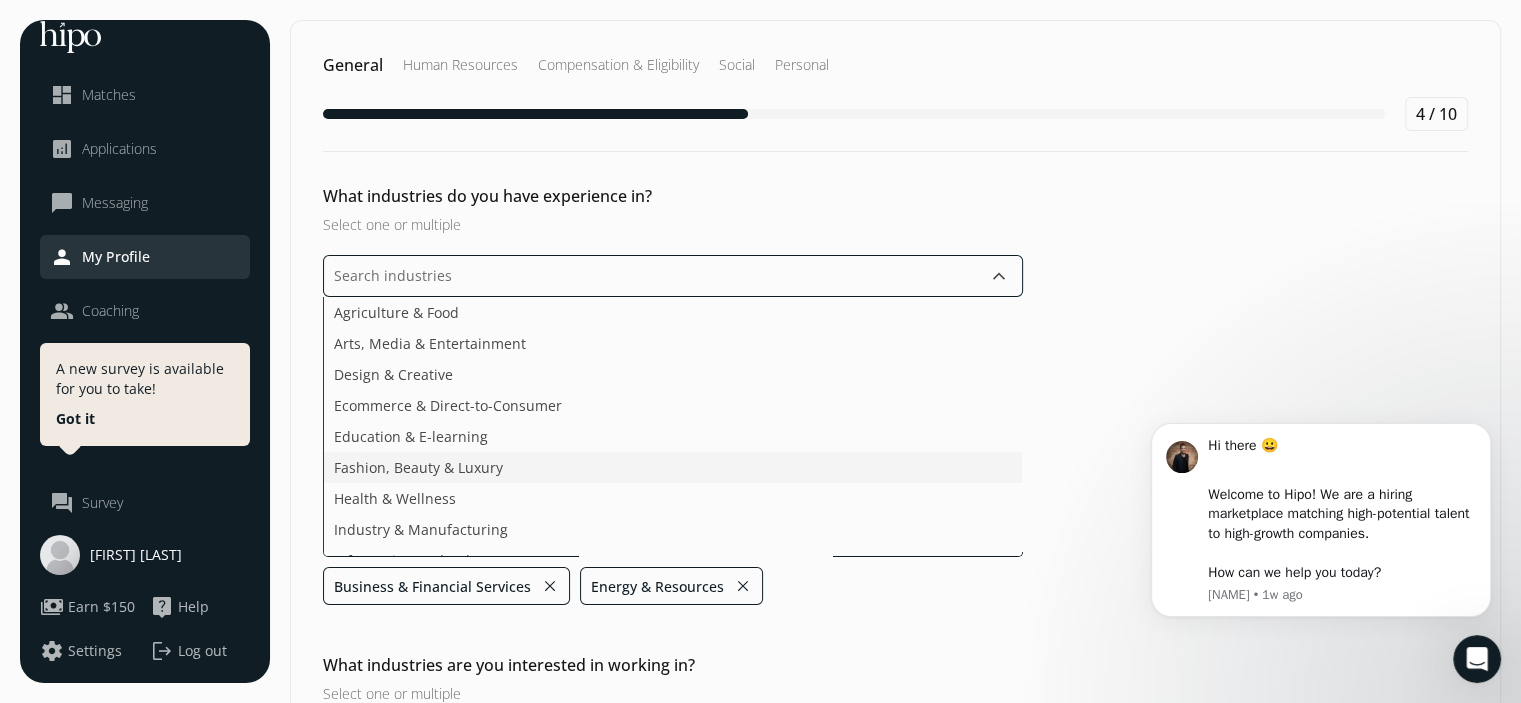 click on "Fashion, Beauty & Luxury" 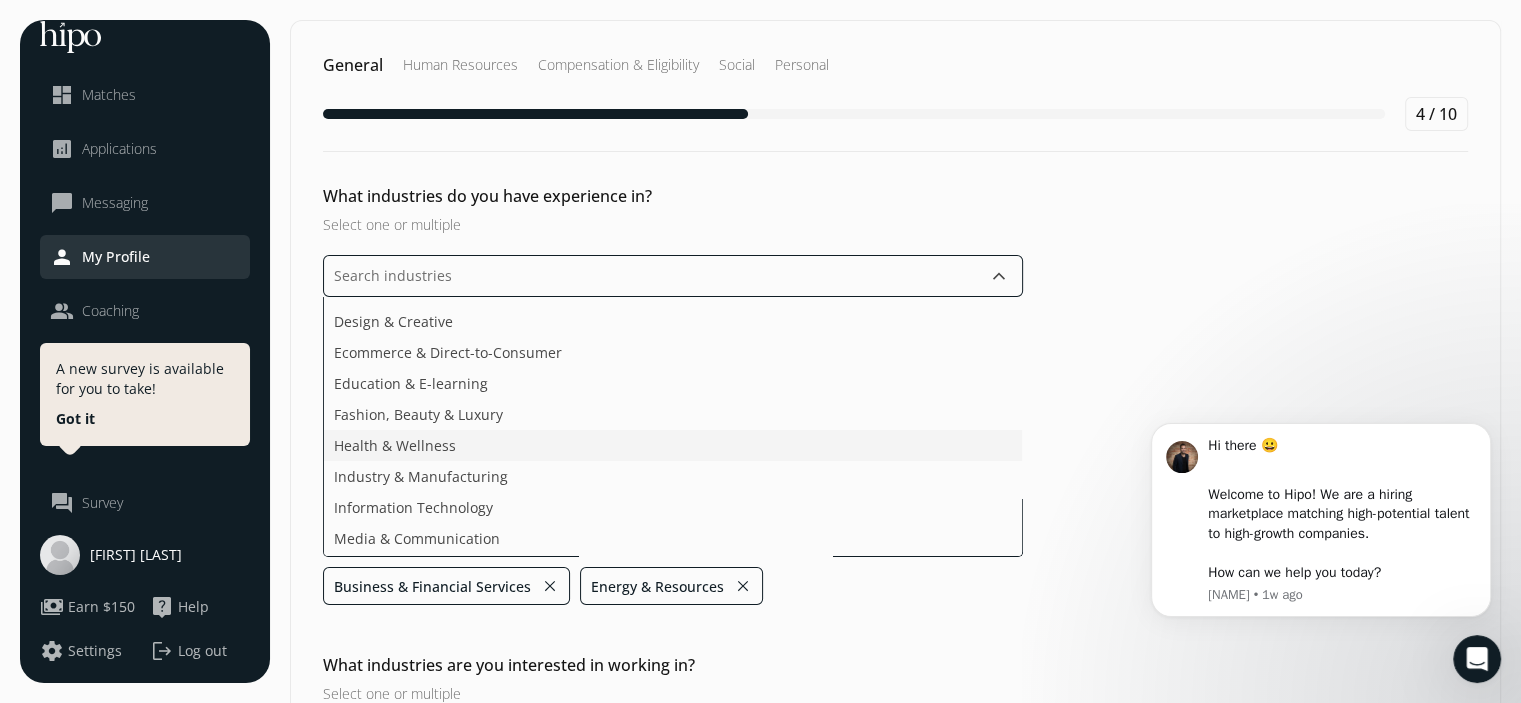 scroll, scrollTop: 100, scrollLeft: 0, axis: vertical 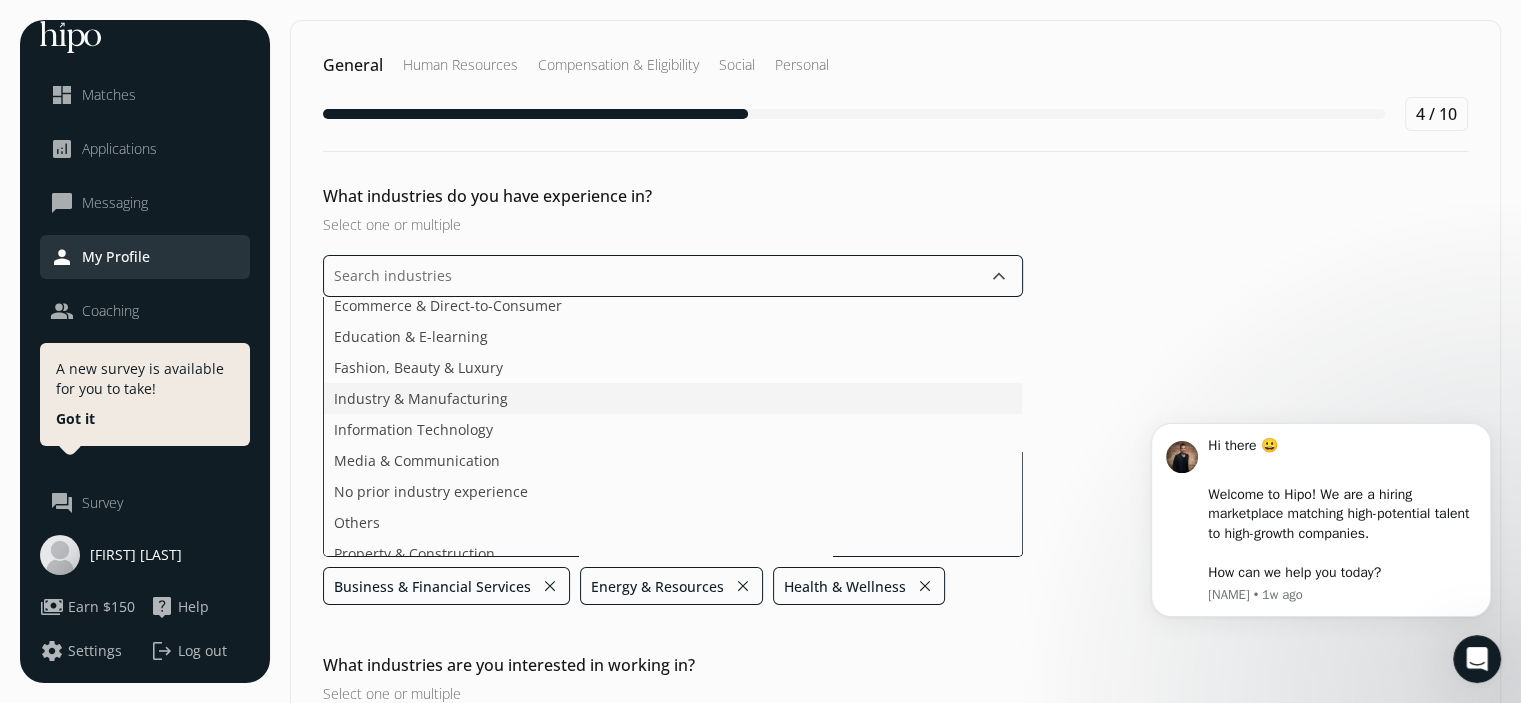 click on "Industry & Manufacturing" 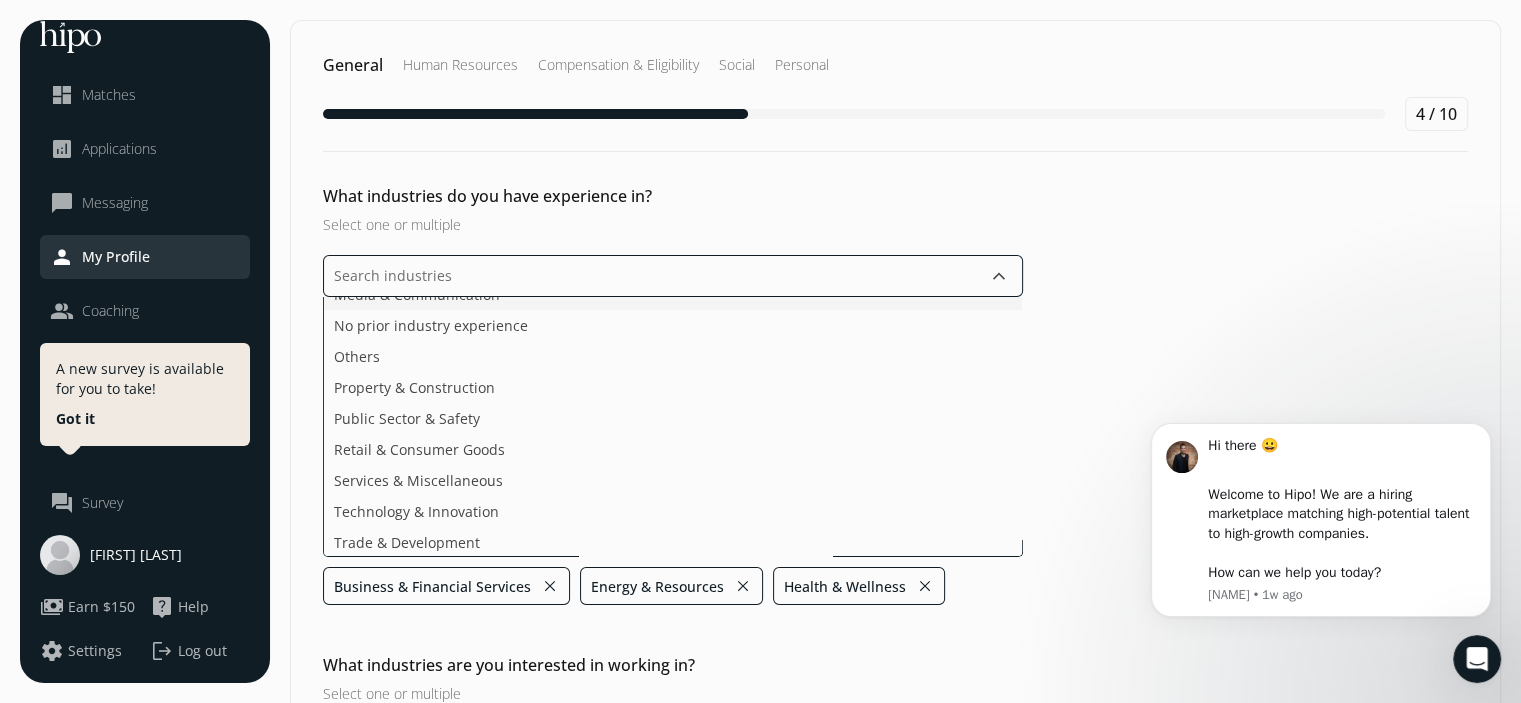scroll, scrollTop: 299, scrollLeft: 0, axis: vertical 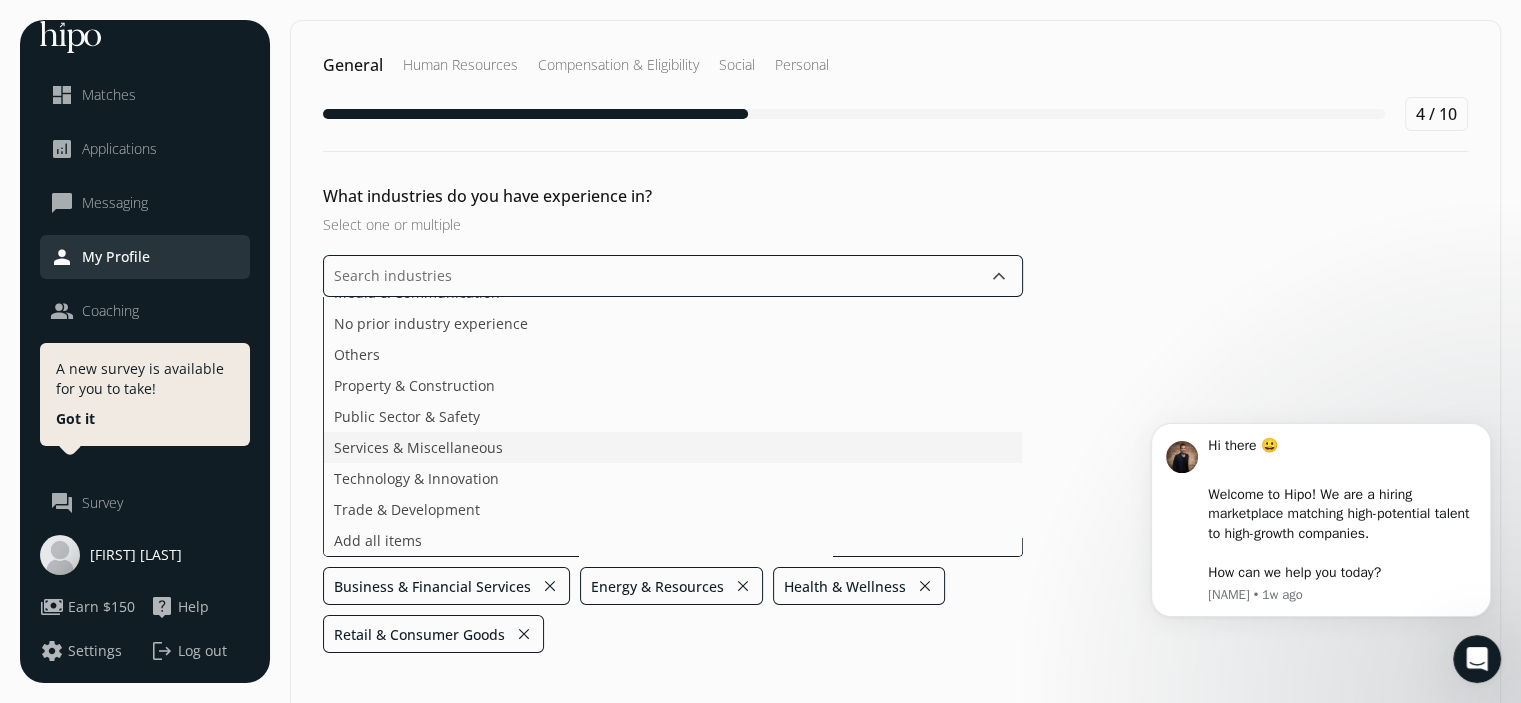 click on "Agriculture & Food Arts, Media & Entertainment Design & Creative Ecommerce & Direct-to-Consumer Education & E-learning Fashion, Beauty & Luxury Industry & Manufacturing Information Technology Media & Communication No prior industry experience Others Property & Construction Public Sector & Safety Services & Miscellaneous Technology & Innovation Trade & Development Add all items" at bounding box center (673, 427) 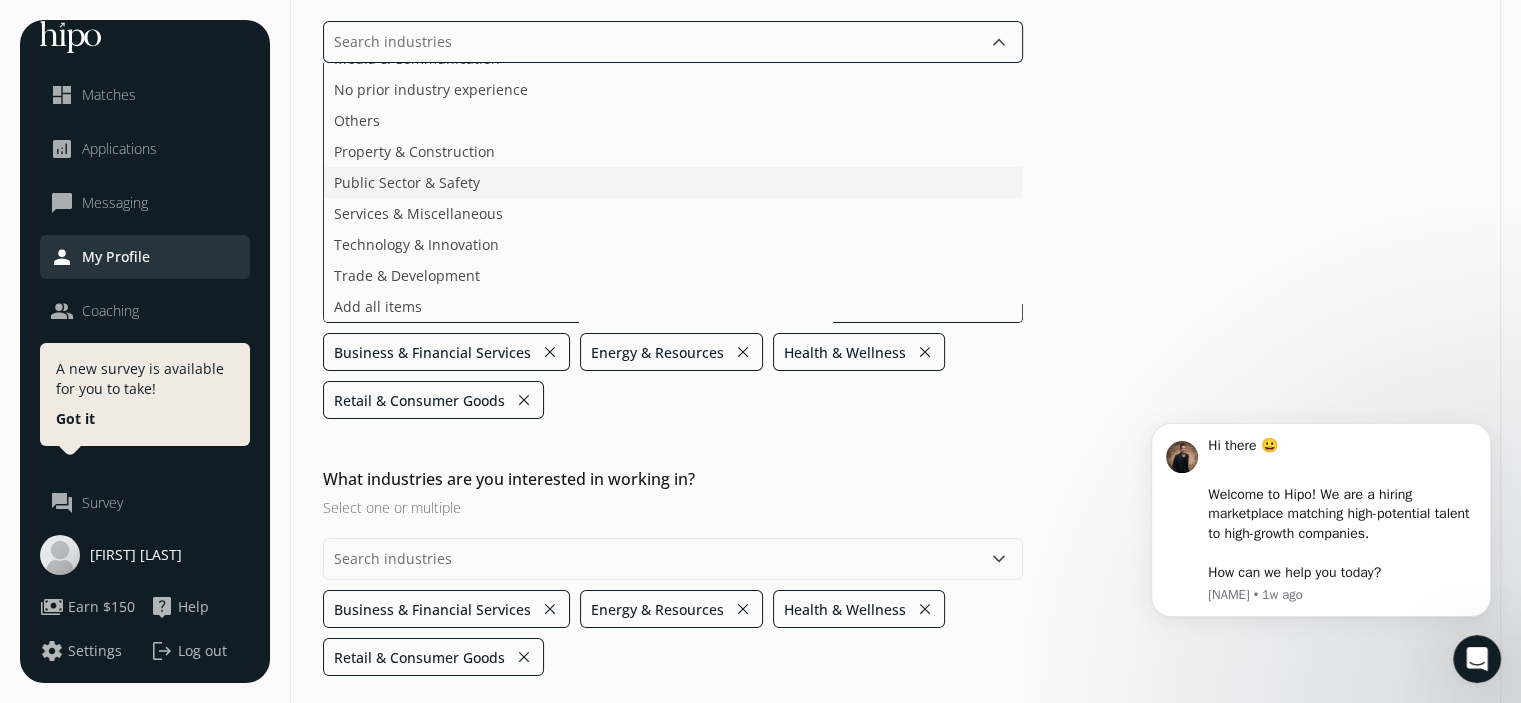 scroll, scrollTop: 200, scrollLeft: 0, axis: vertical 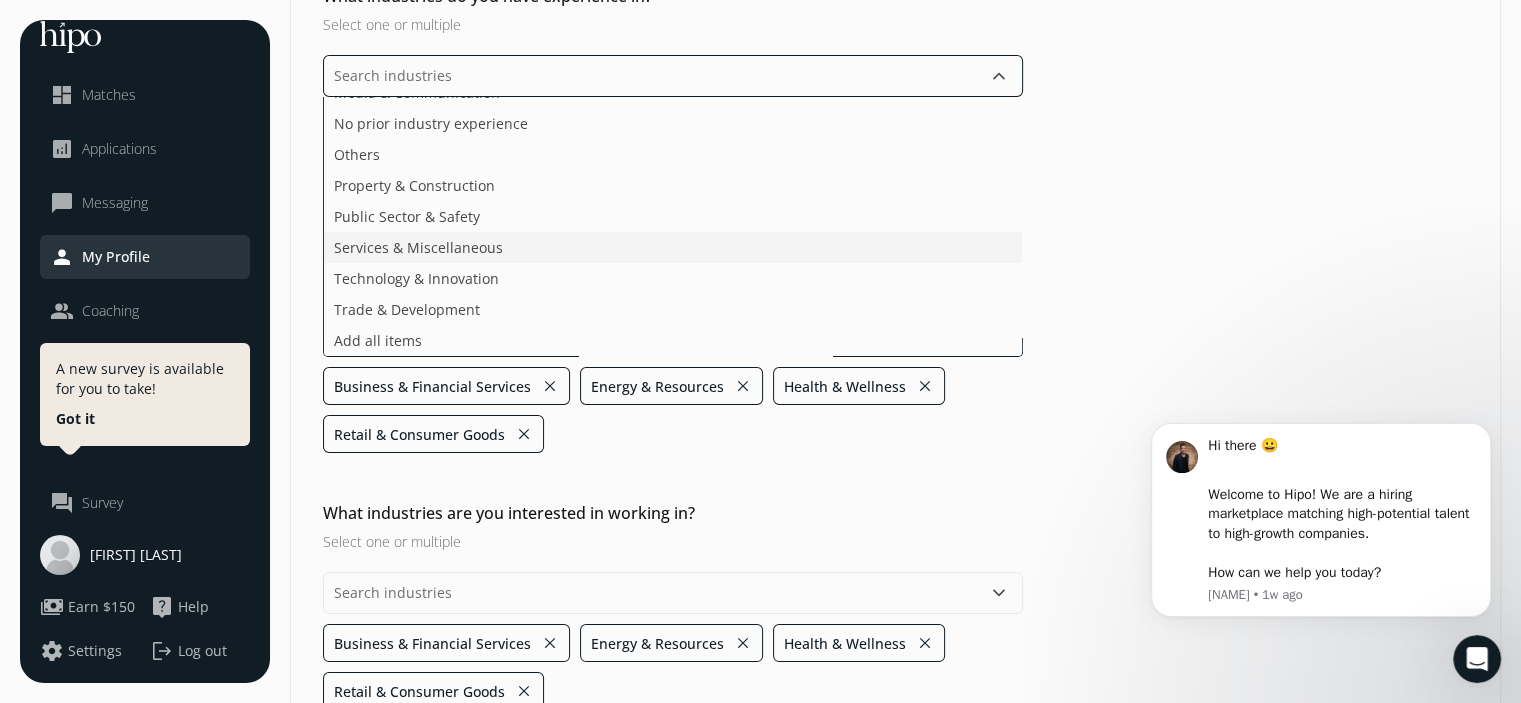 click on "Agriculture & Food Arts, Media & Entertainment Design & Creative Ecommerce & Direct-to-Consumer Education & E-learning Fashion, Beauty & Luxury Industry & Manufacturing Information Technology Media & Communication No prior industry experience Others Property & Construction Public Sector & Safety Services & Miscellaneous Technology & Innovation Trade & Development Add all items" at bounding box center (673, 227) 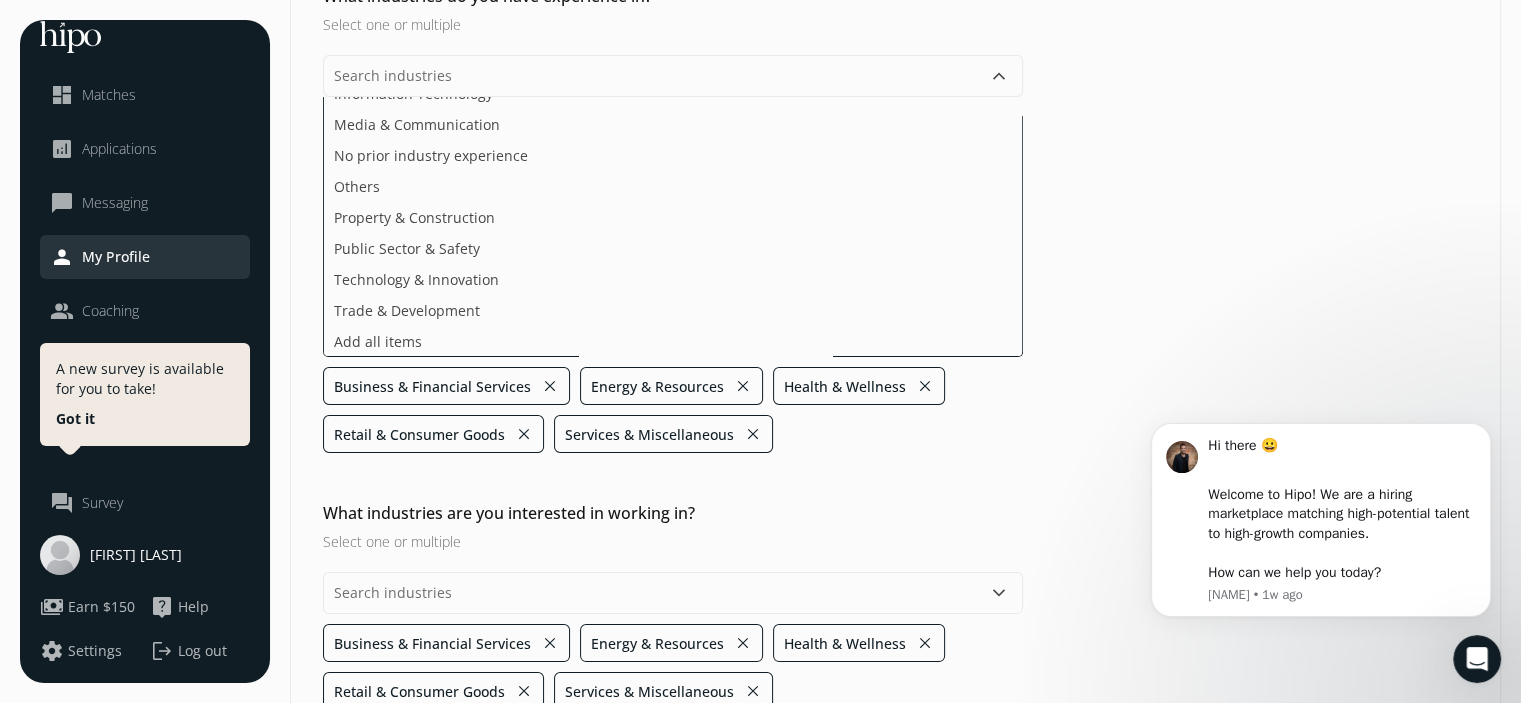 scroll, scrollTop: 48, scrollLeft: 0, axis: vertical 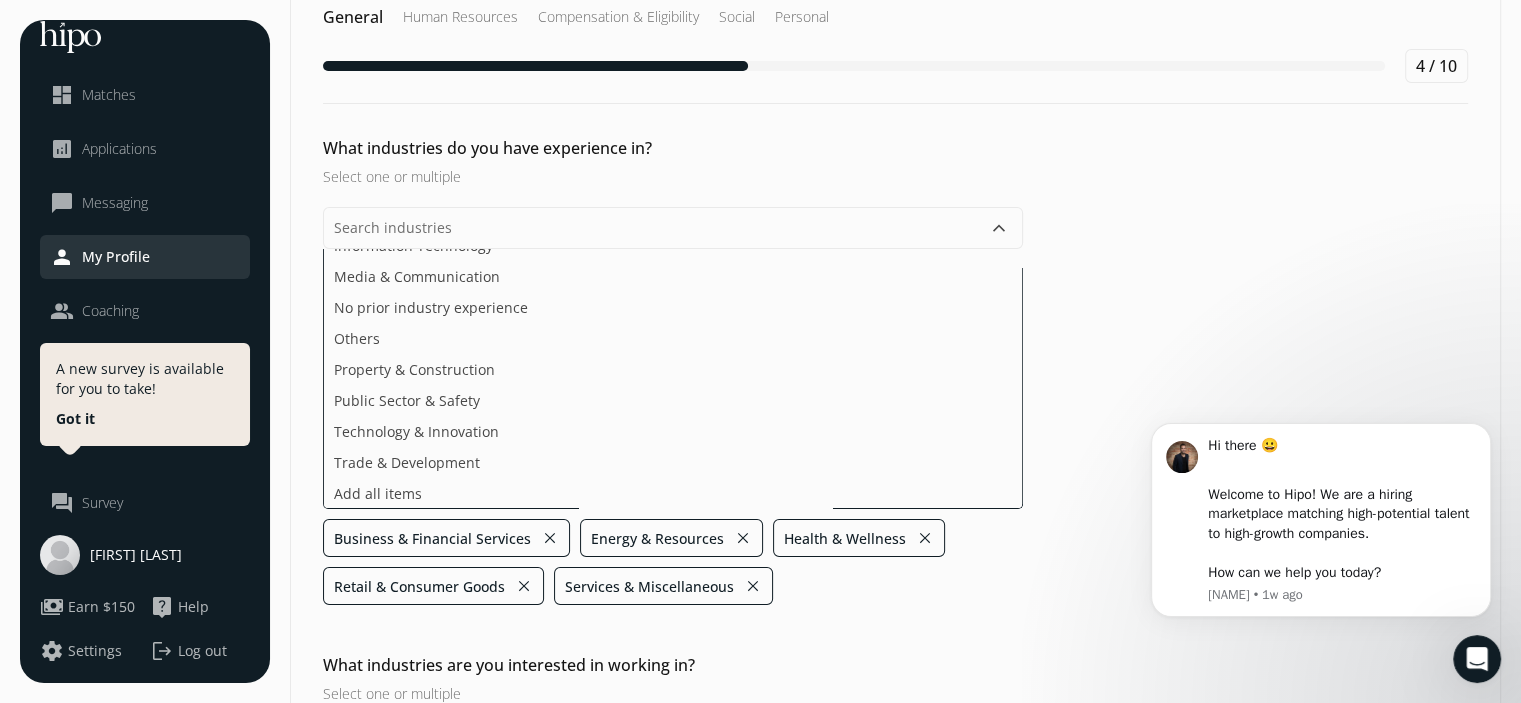 click on "What industries do you have experience in? Select one or multiple  keyboard_arrow_down Agriculture & Food Arts, Media & Entertainment Design & Creative Ecommerce & Direct-to-Consumer Education & E-learning Fashion, Beauty & Luxury Industry & Manufacturing Information Technology Media & Communication No prior industry experience Others Property & Construction Public Sector & Safety Technology & Innovation Trade & Development Add all items Business & Financial Services close Energy & Resources close Health & Wellness close Retail & Consumer Goods close Services & Miscellaneous close" 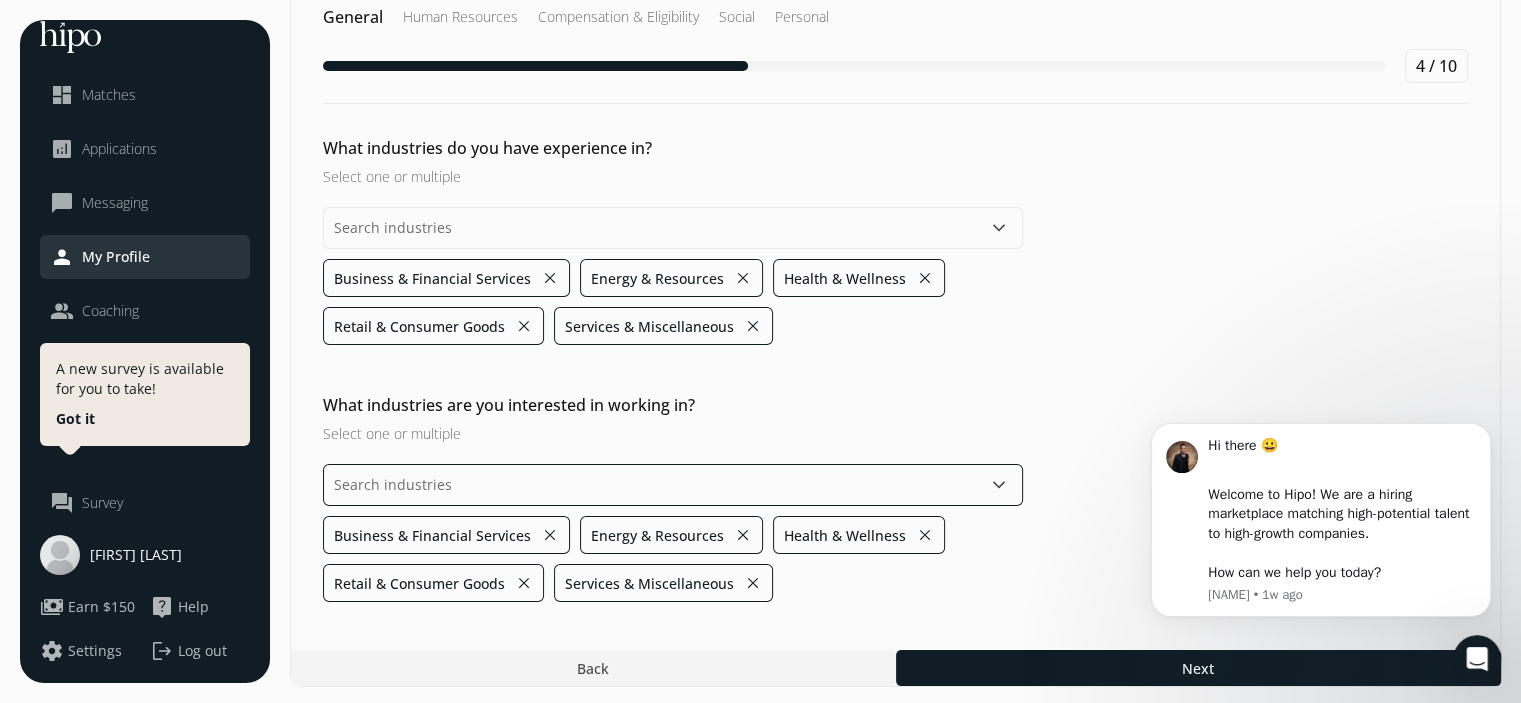 scroll, scrollTop: 200, scrollLeft: 0, axis: vertical 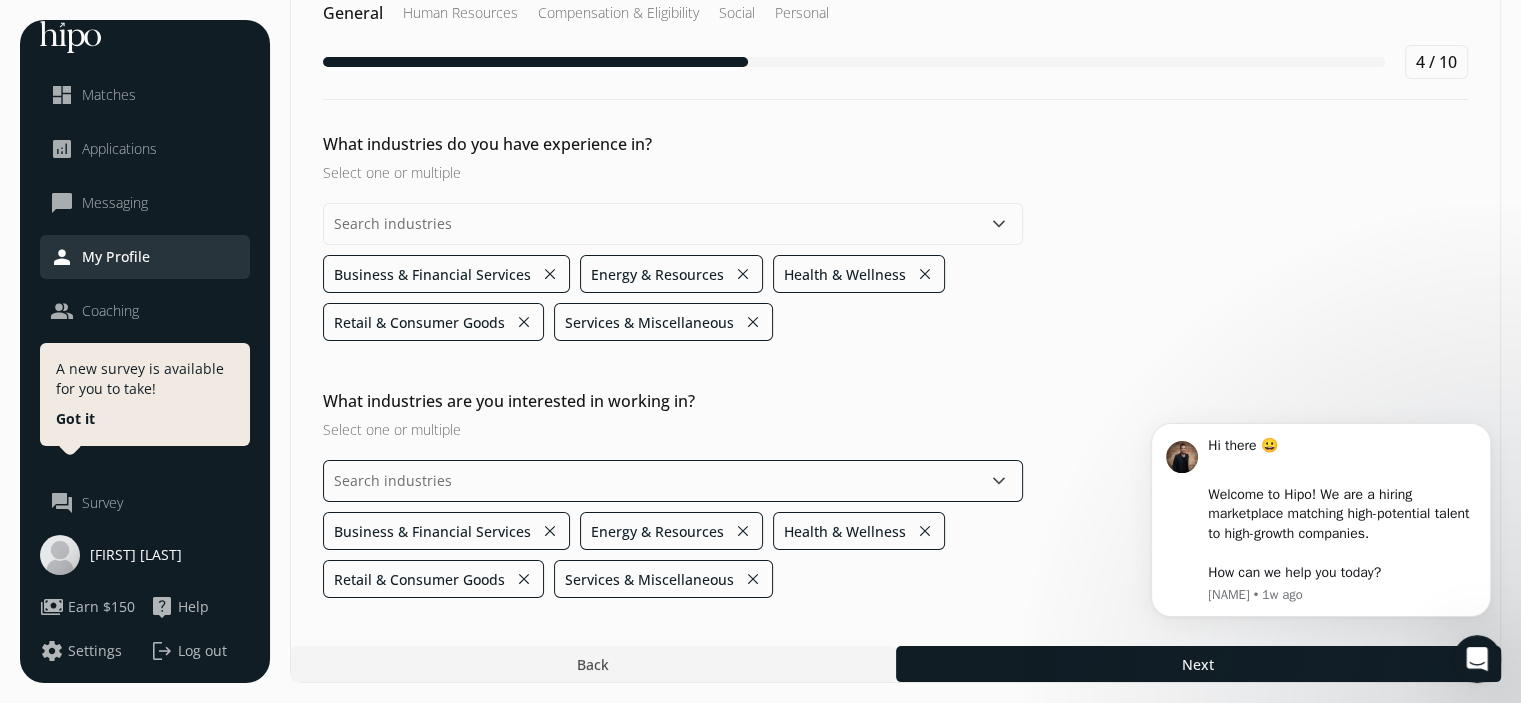 click on "keyboard_arrow_down Business & Financial Services close Energy & Resources close Health & Wellness close Retail & Consumer Goods close Services & Miscellaneous close" at bounding box center (673, 529) 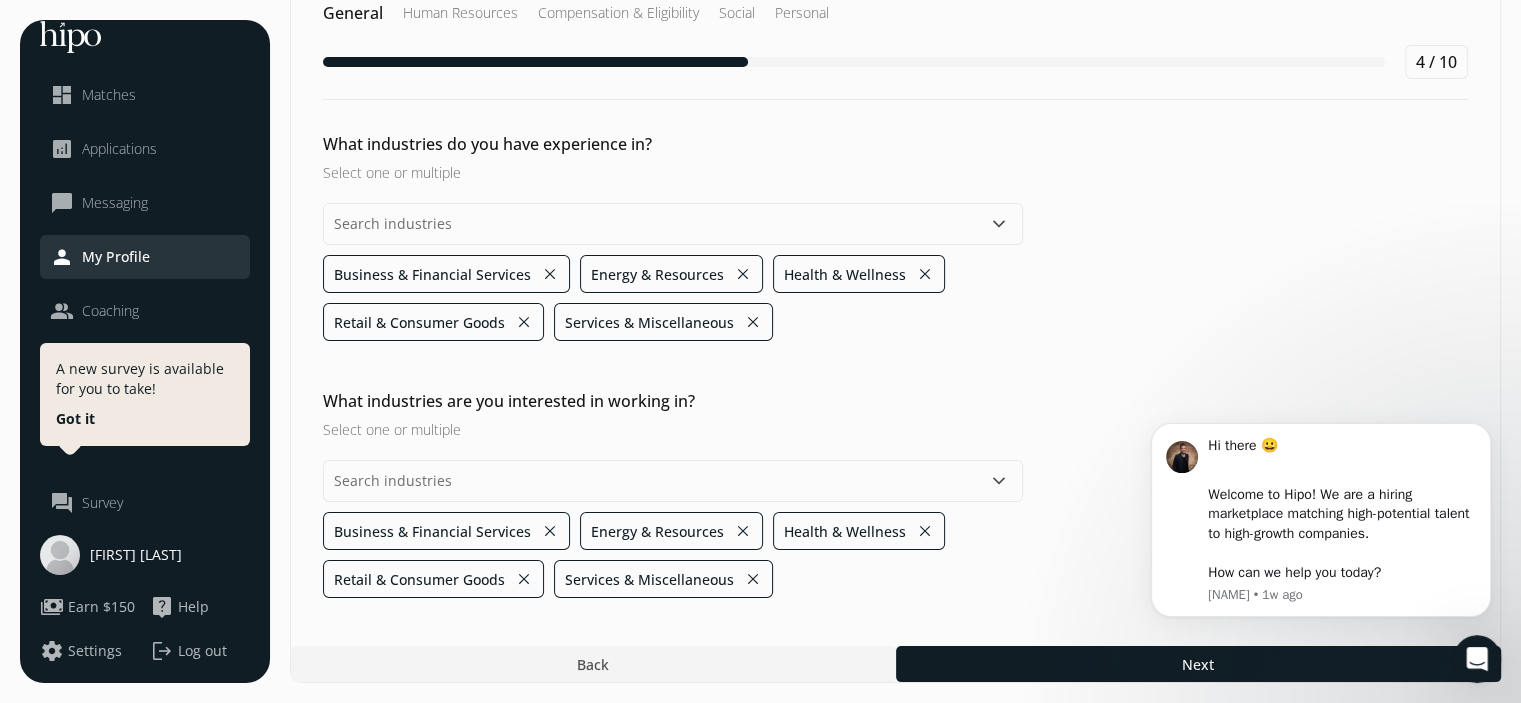 click on "What industries do you have experience in? Select one or multiple  keyboard_arrow_down Business & Financial Services close Energy & Resources close Health & Wellness close Retail & Consumer Goods close Services & Miscellaneous close What industries are you interested in working in? Select one or multiple  keyboard_arrow_down Business & Financial Services close Energy & Resources close Health & Wellness close Retail & Consumer Goods close Services & Miscellaneous close" 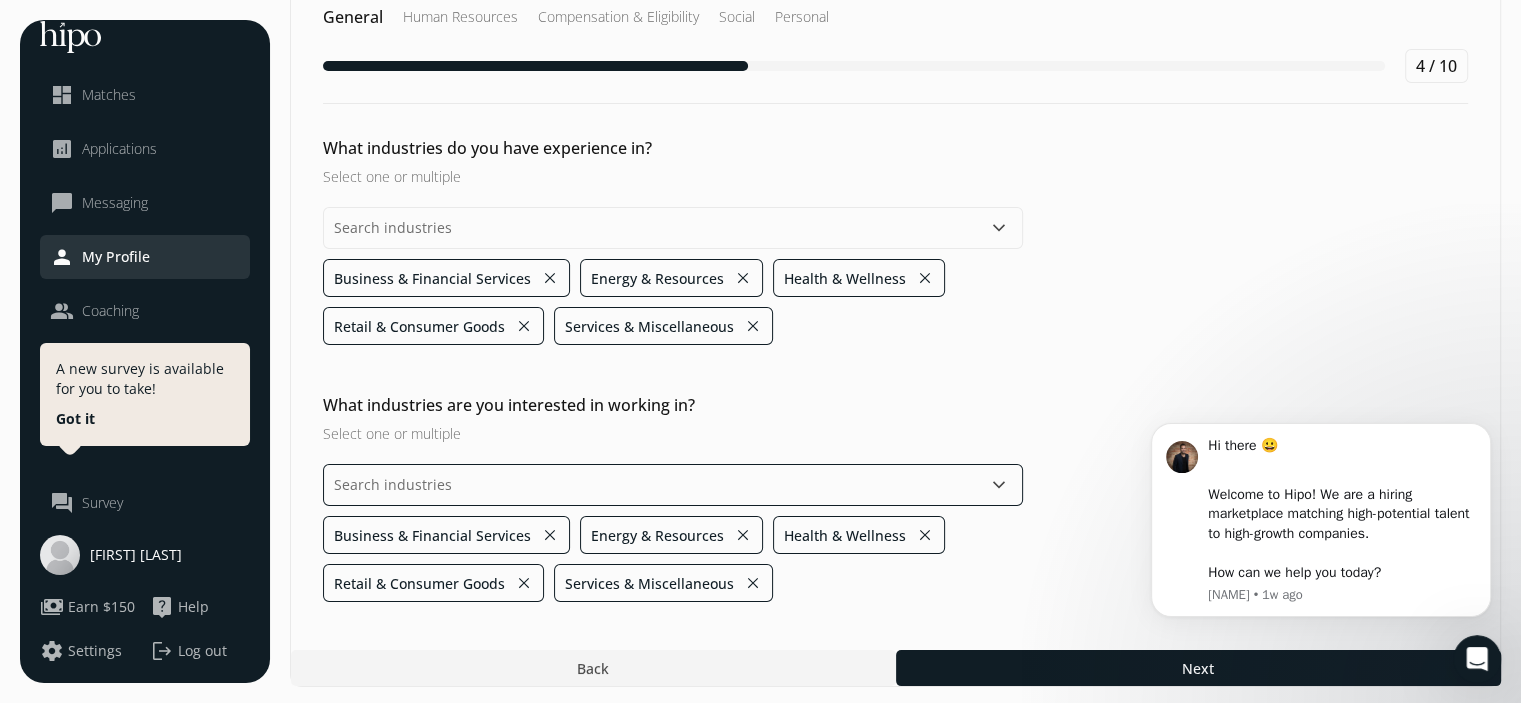 scroll, scrollTop: 200, scrollLeft: 0, axis: vertical 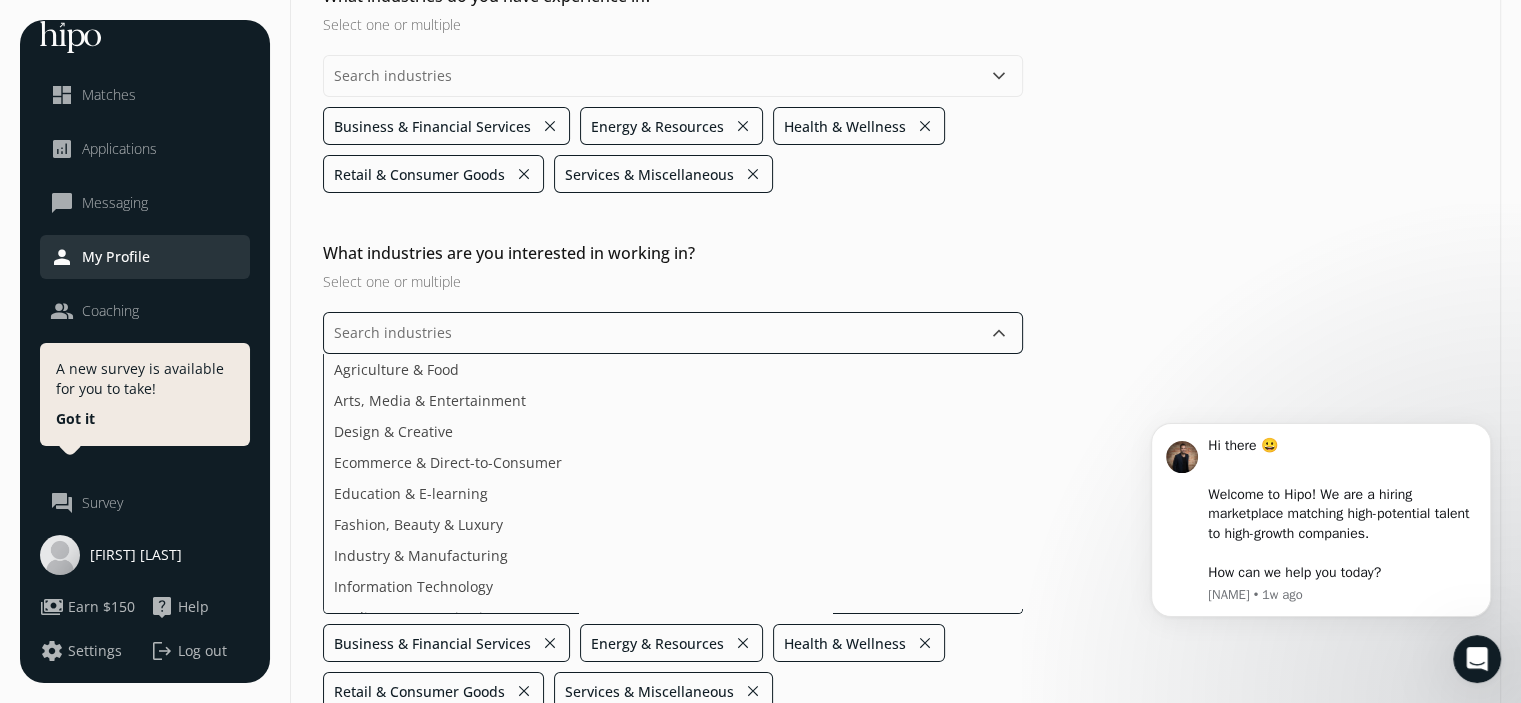 click on "keyboard_arrow_down Agriculture & Food Arts, Media & Entertainment Design & Creative Ecommerce & Direct-to-Consumer Education & E-learning Fashion, Beauty & Luxury Industry & Manufacturing Information Technology Media & Communication Others Property & Construction Public Sector & Safety Technology & Innovation Trade & Development Business & Financial Services close Energy & Resources close Health & Wellness close Retail & Consumer Goods close Services & Miscellaneous close" at bounding box center (673, 511) 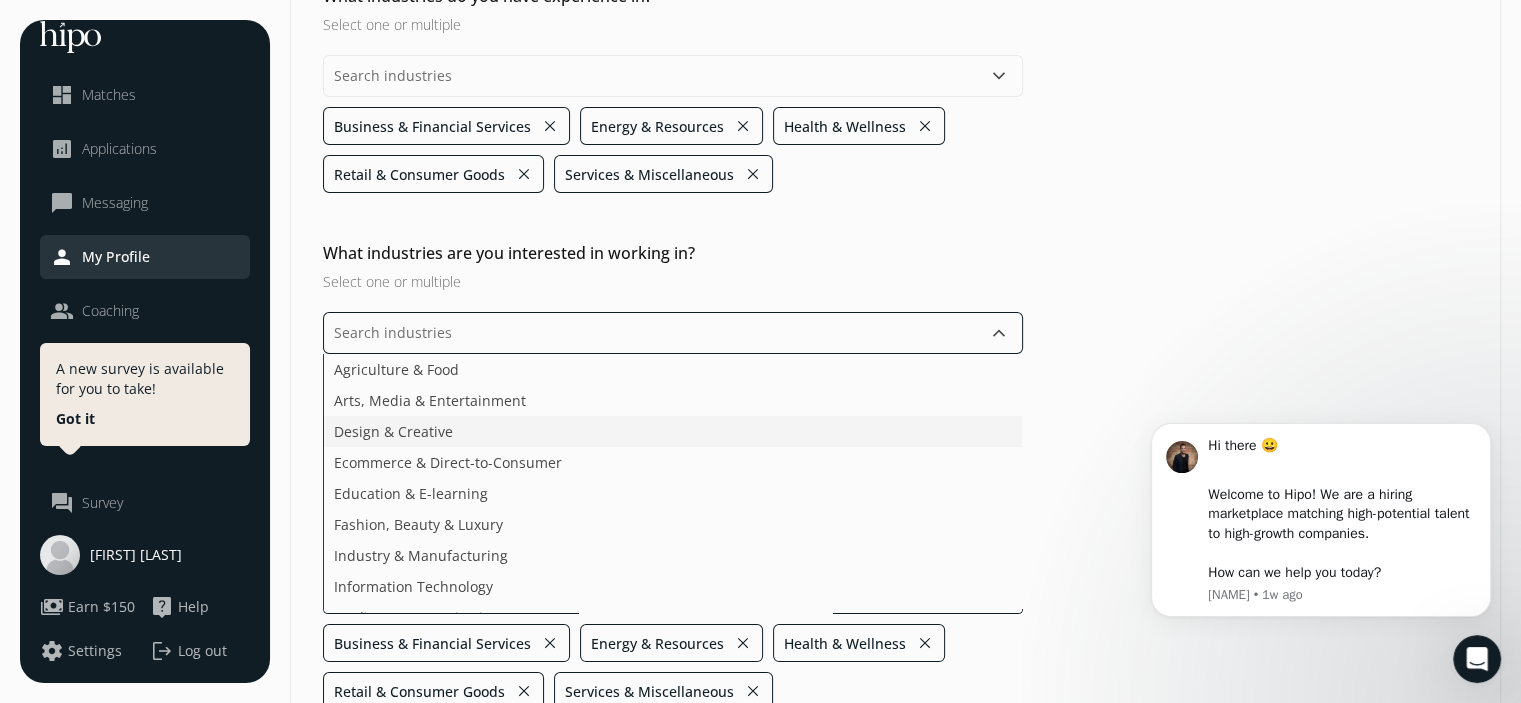 click on "Design & Creative" 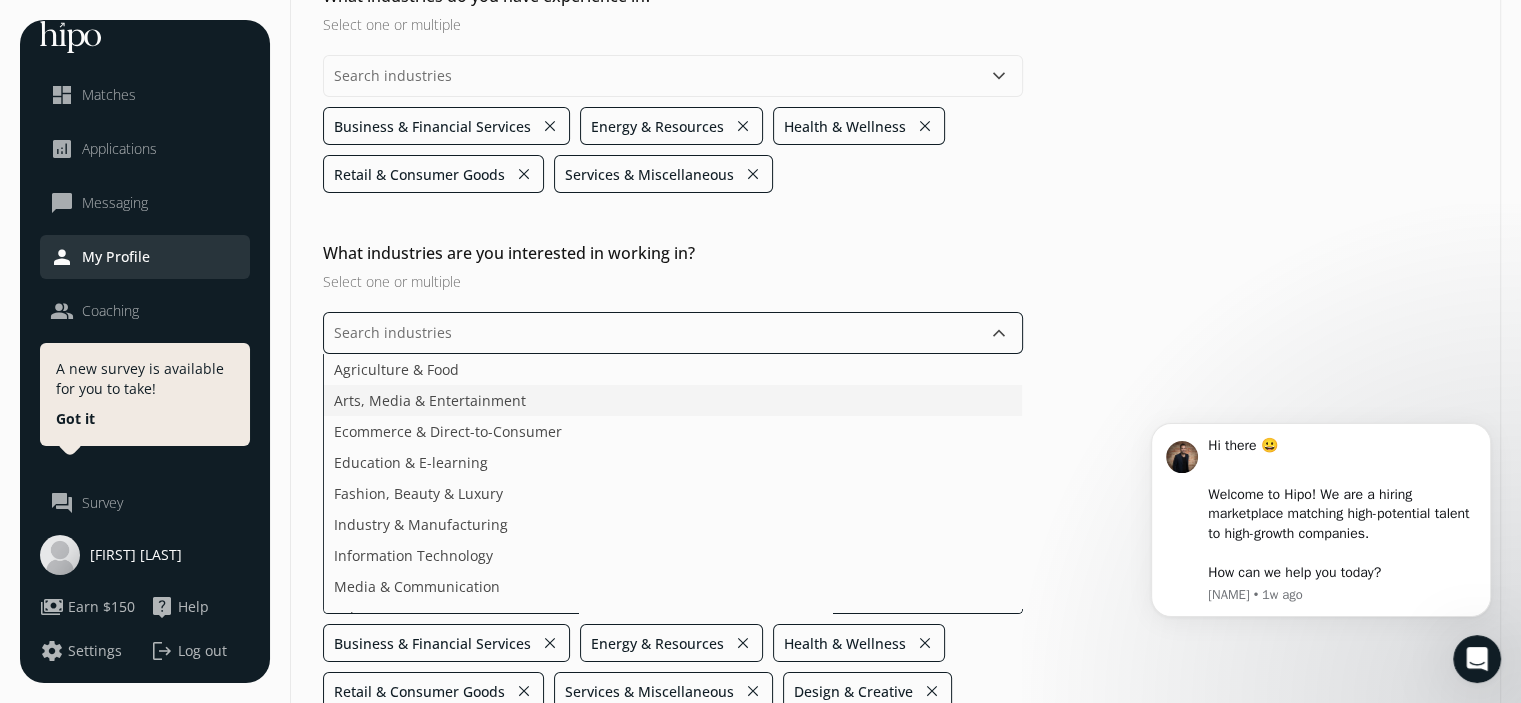 click on "Arts, Media & Entertainment" at bounding box center (430, 400) 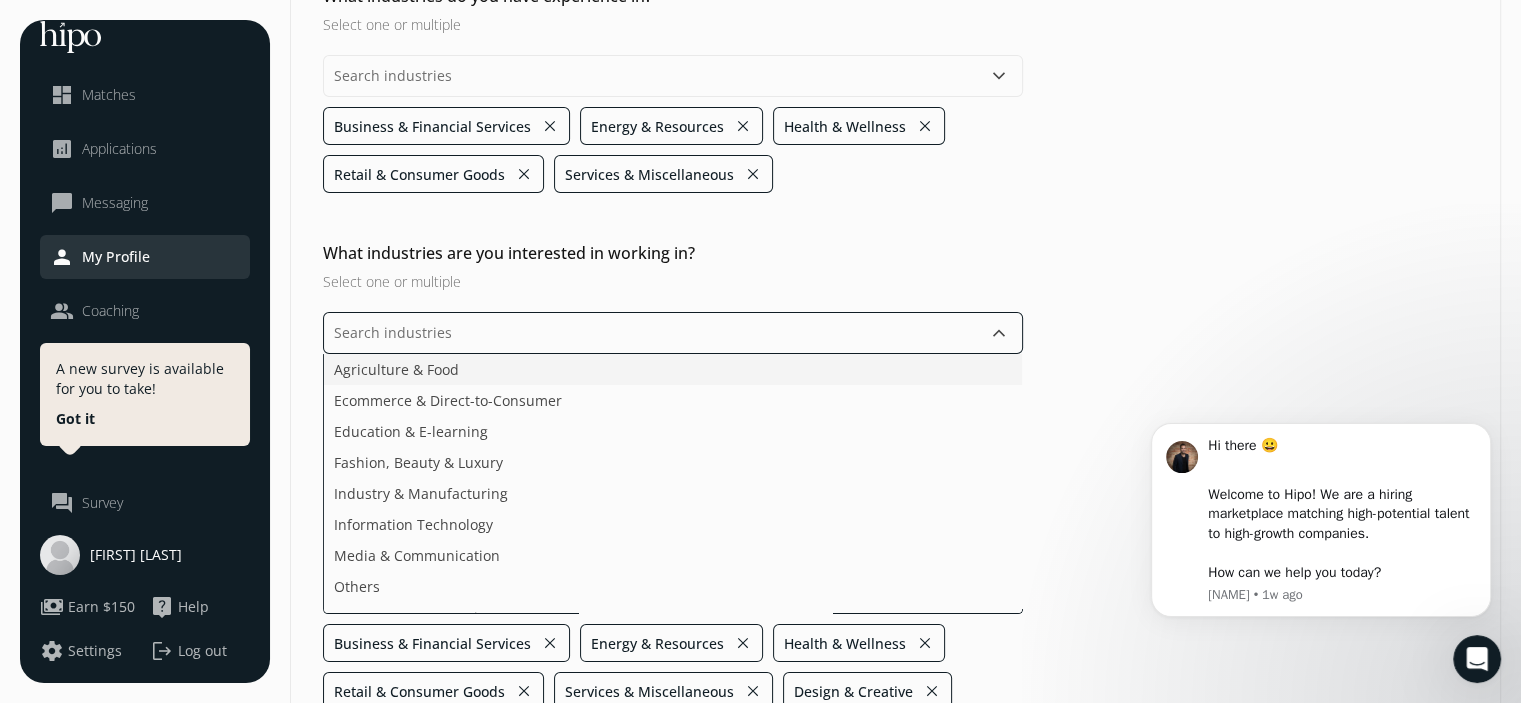 click on "Agriculture & Food" 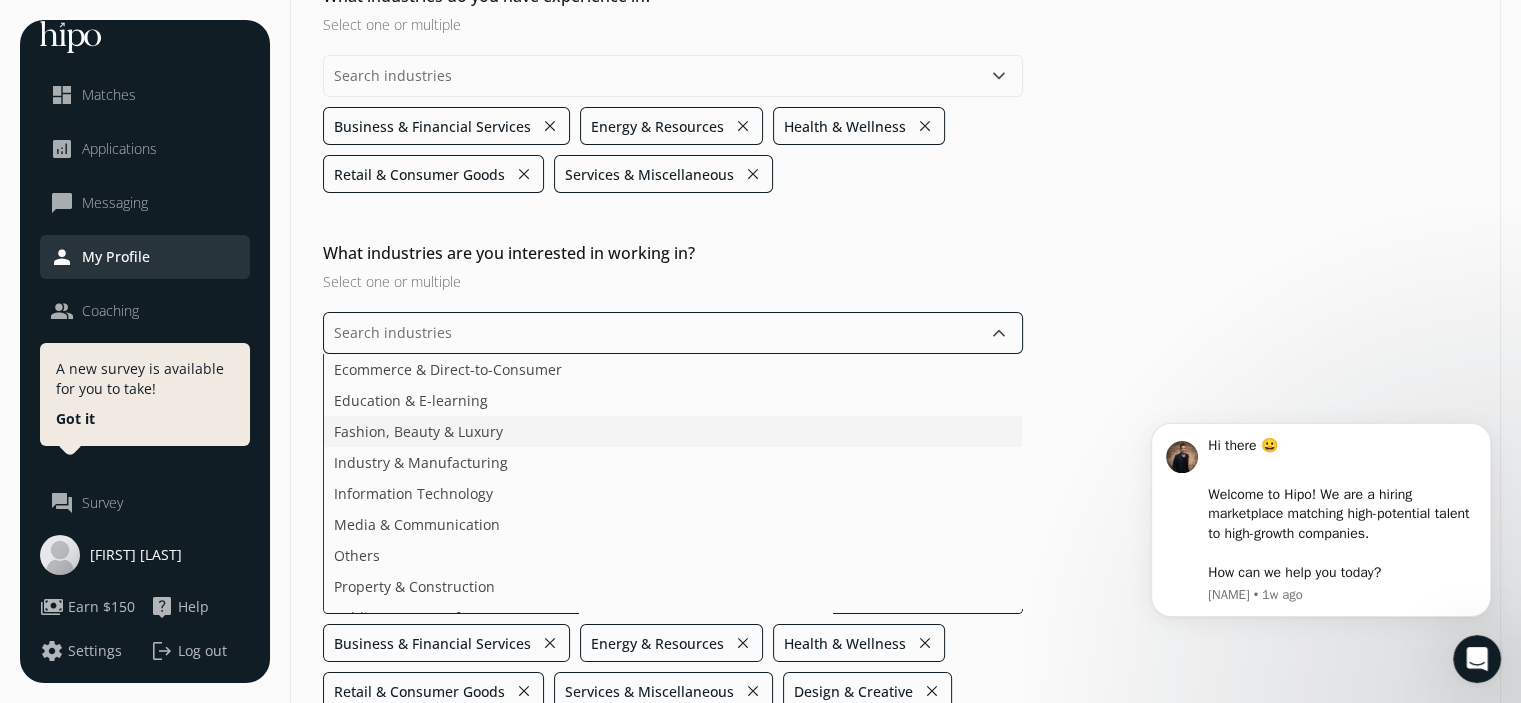 click on "Fashion, Beauty & Luxury" 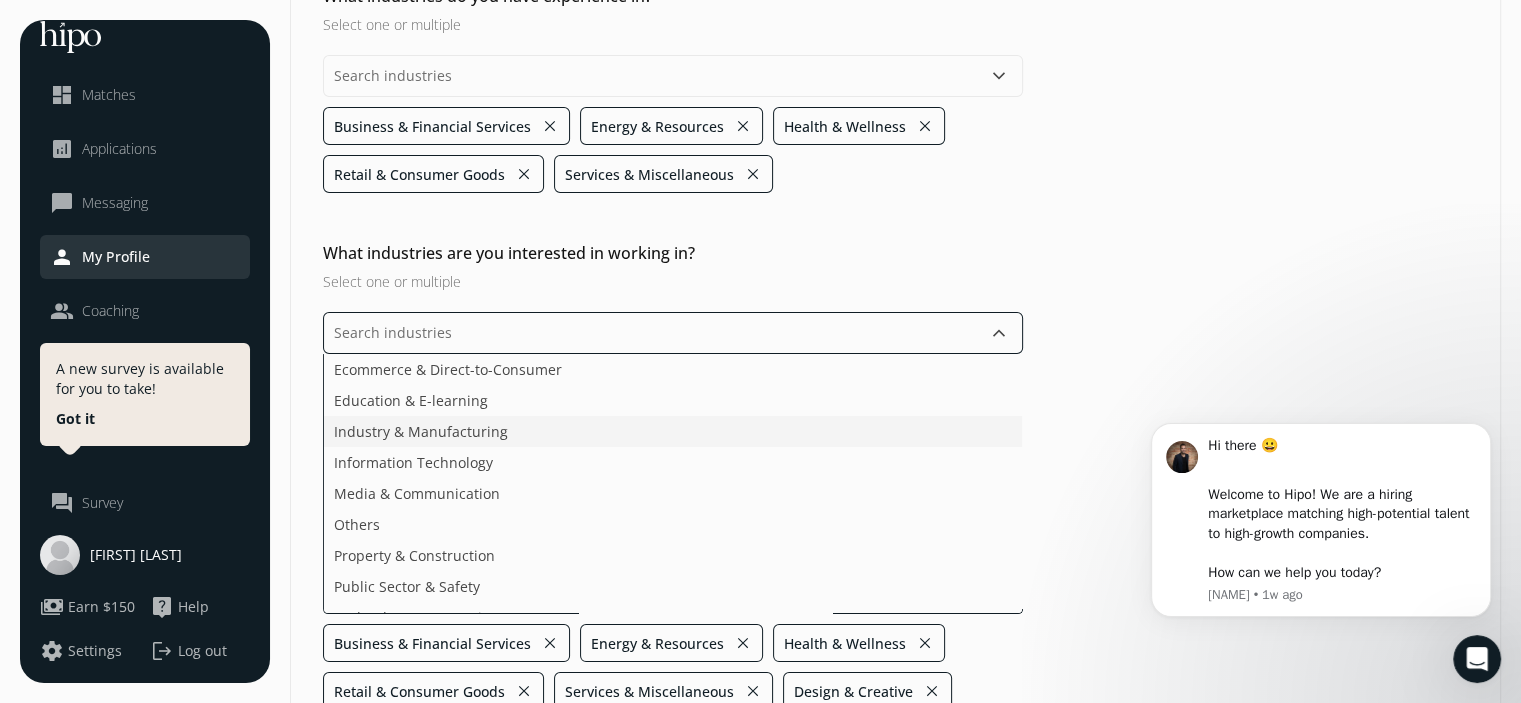 click on "Industry & Manufacturing" at bounding box center (421, 431) 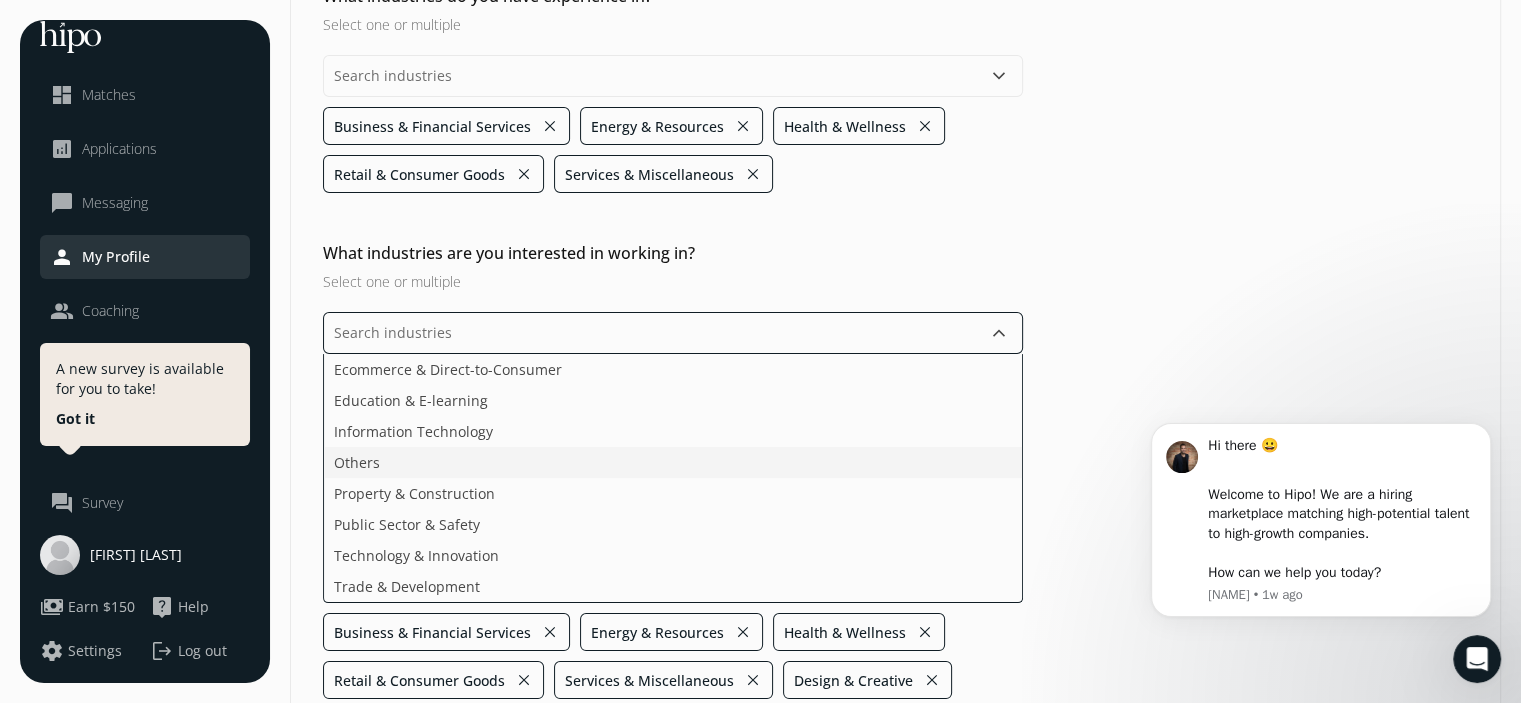 drag, startPoint x: 485, startPoint y: 458, endPoint x: 489, endPoint y: 437, distance: 21.377558 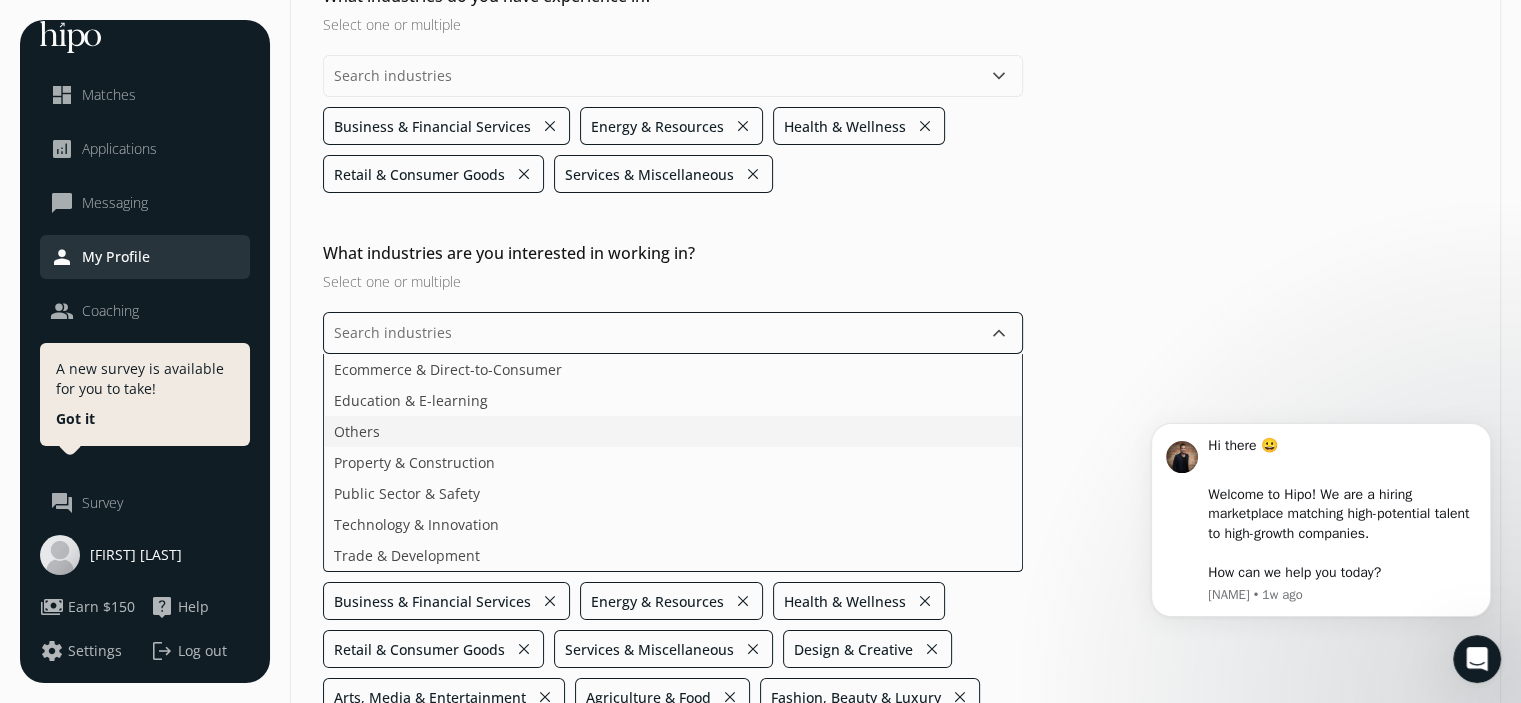 click on "Others" 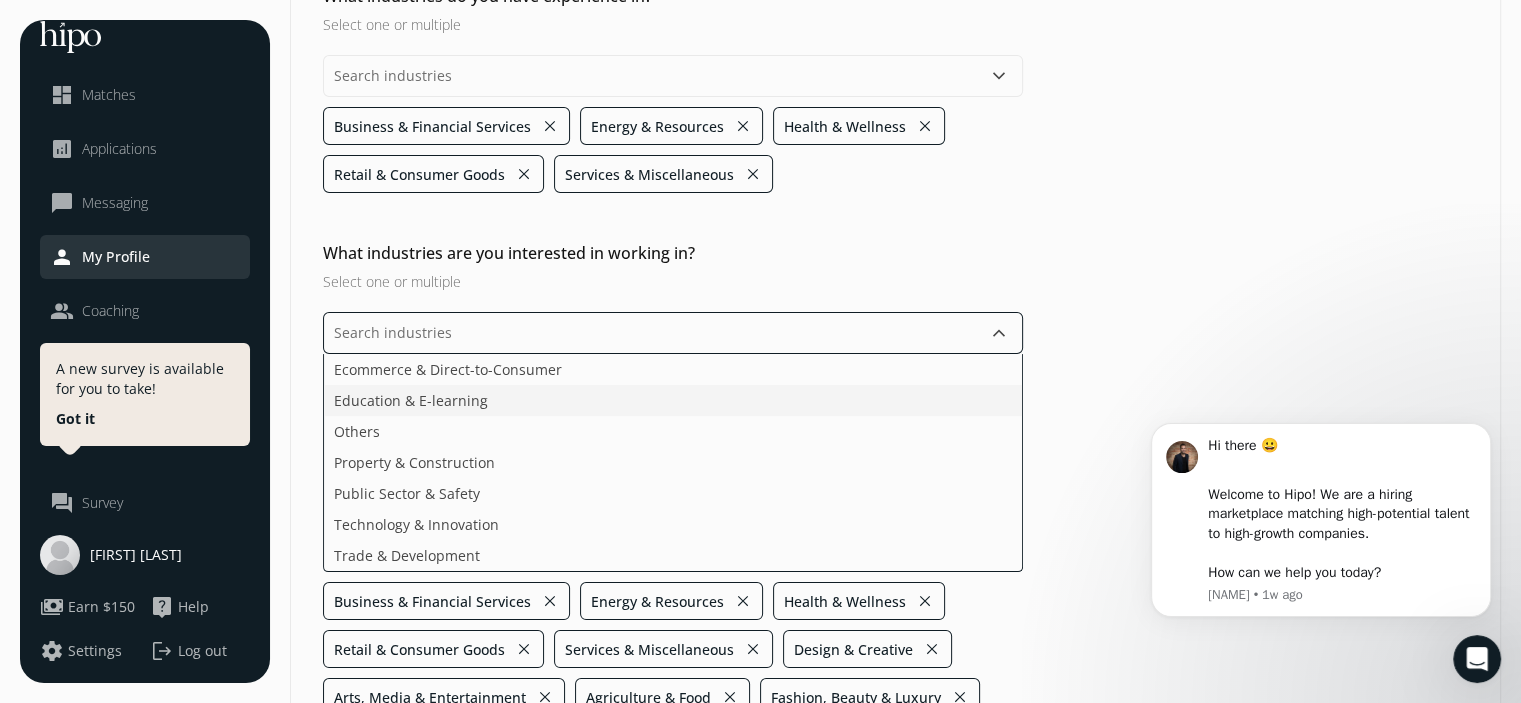 click on "Education & E-learning" 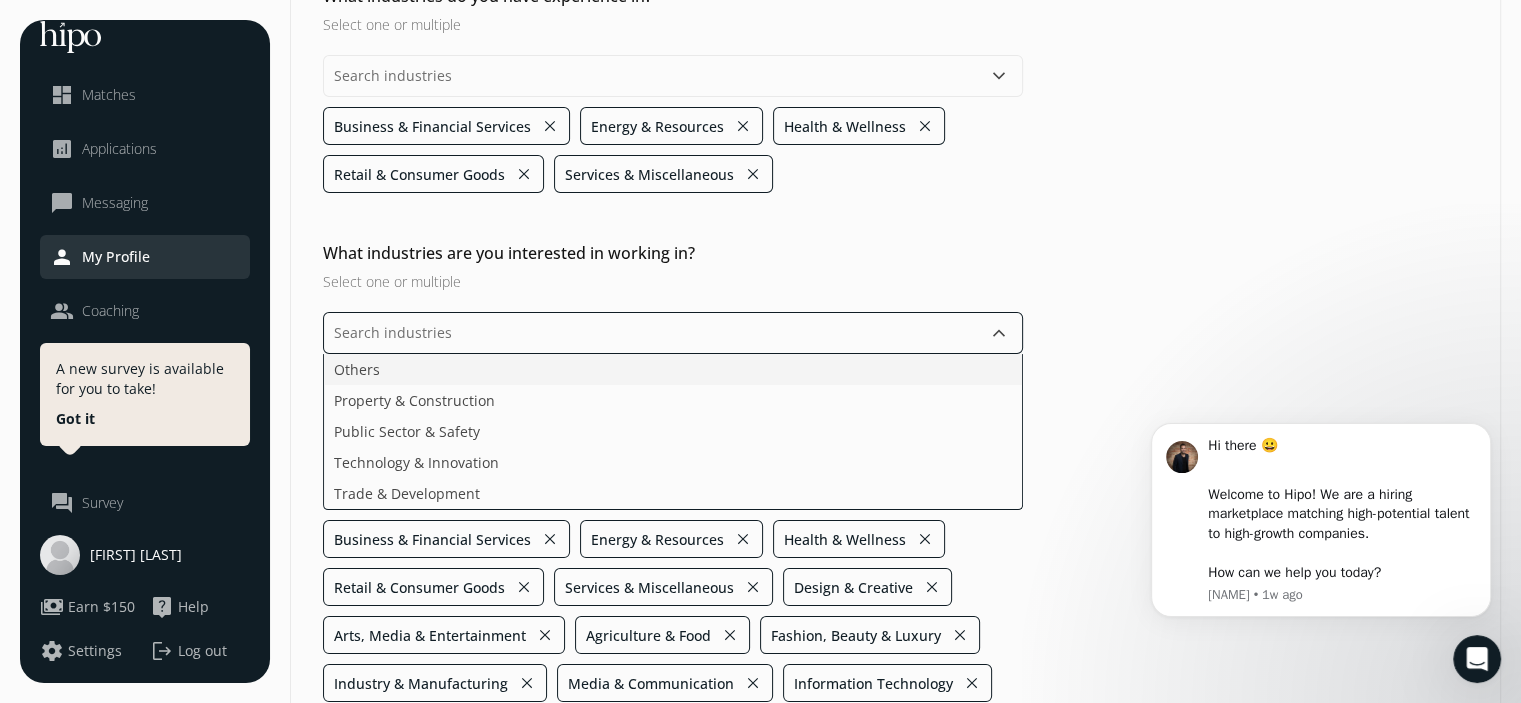 click on "Others" 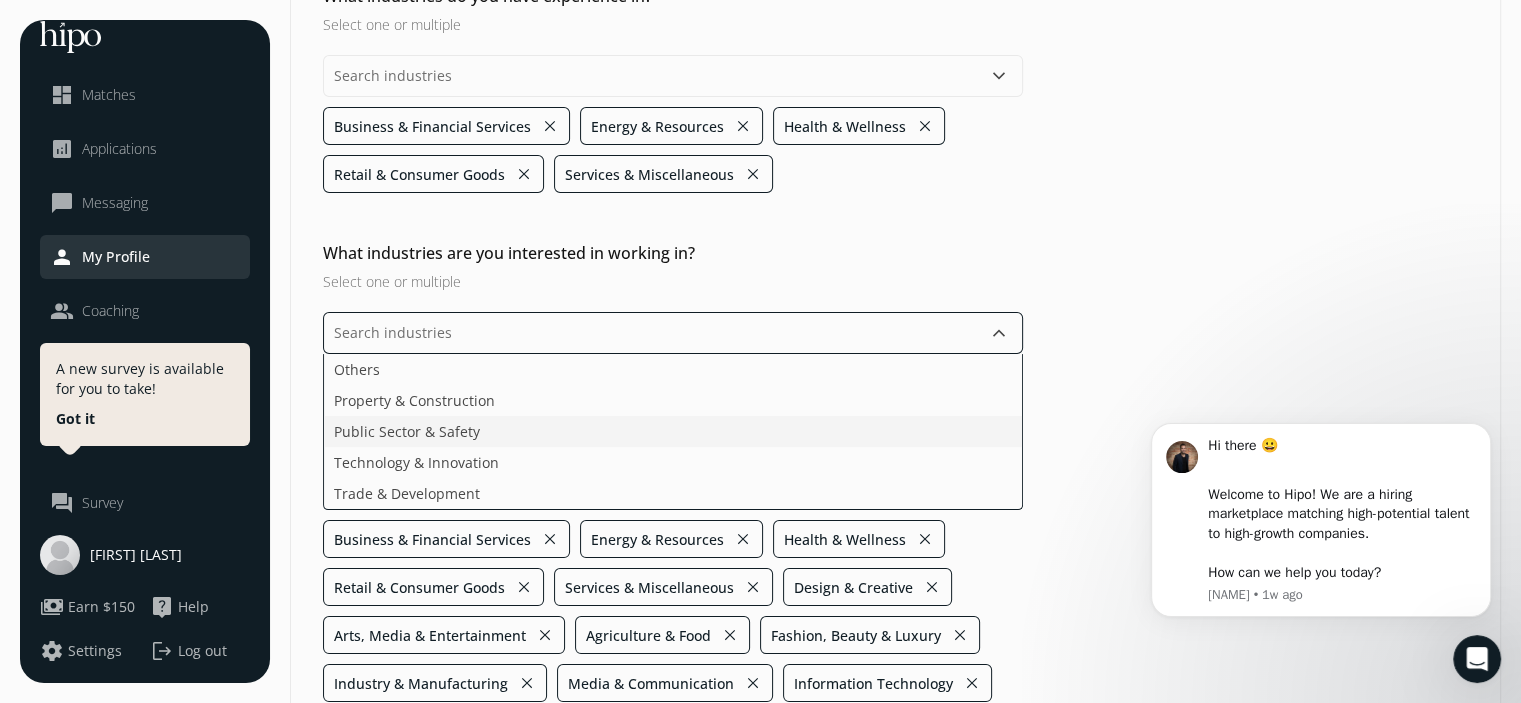 click on "Public Sector & Safety" 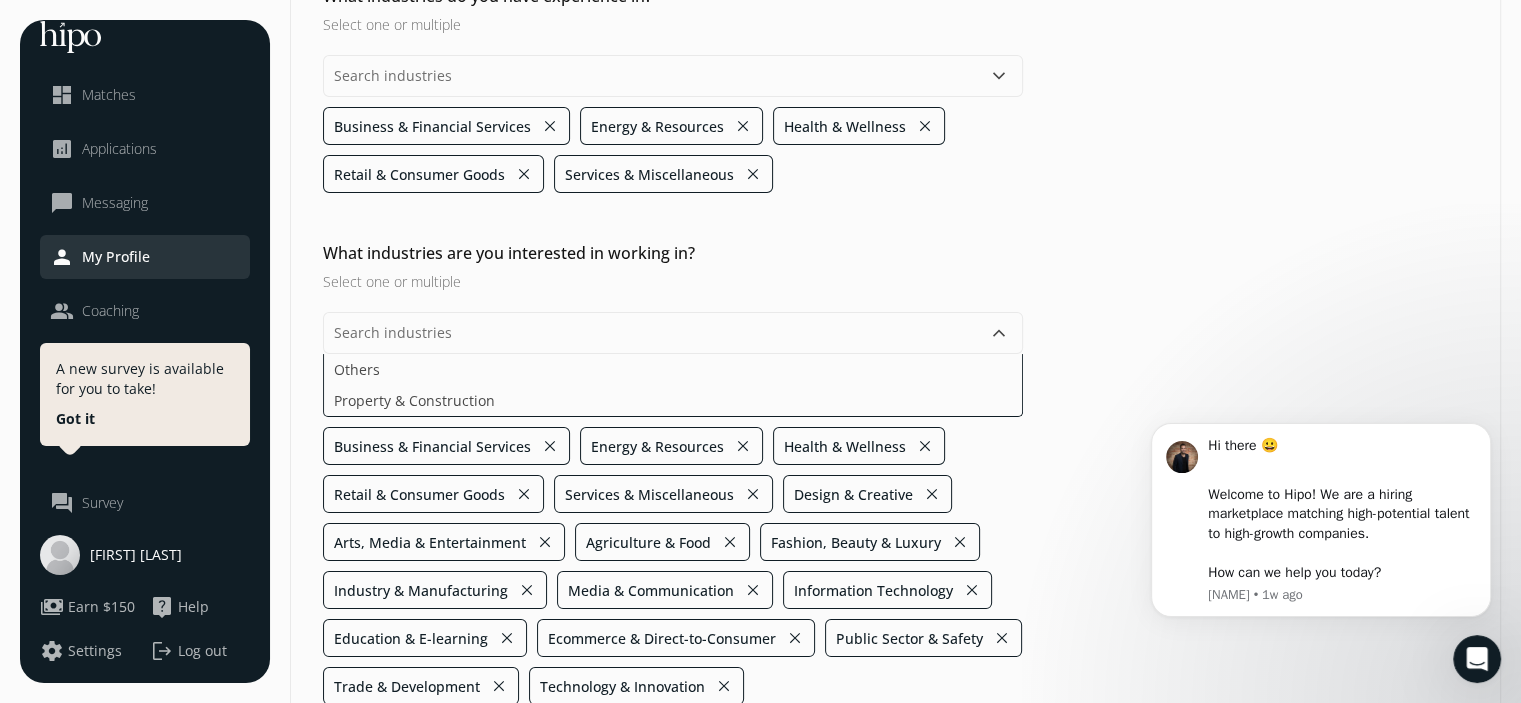 click on "What industries are you interested in working in? Select one or multiple" at bounding box center (673, 266) 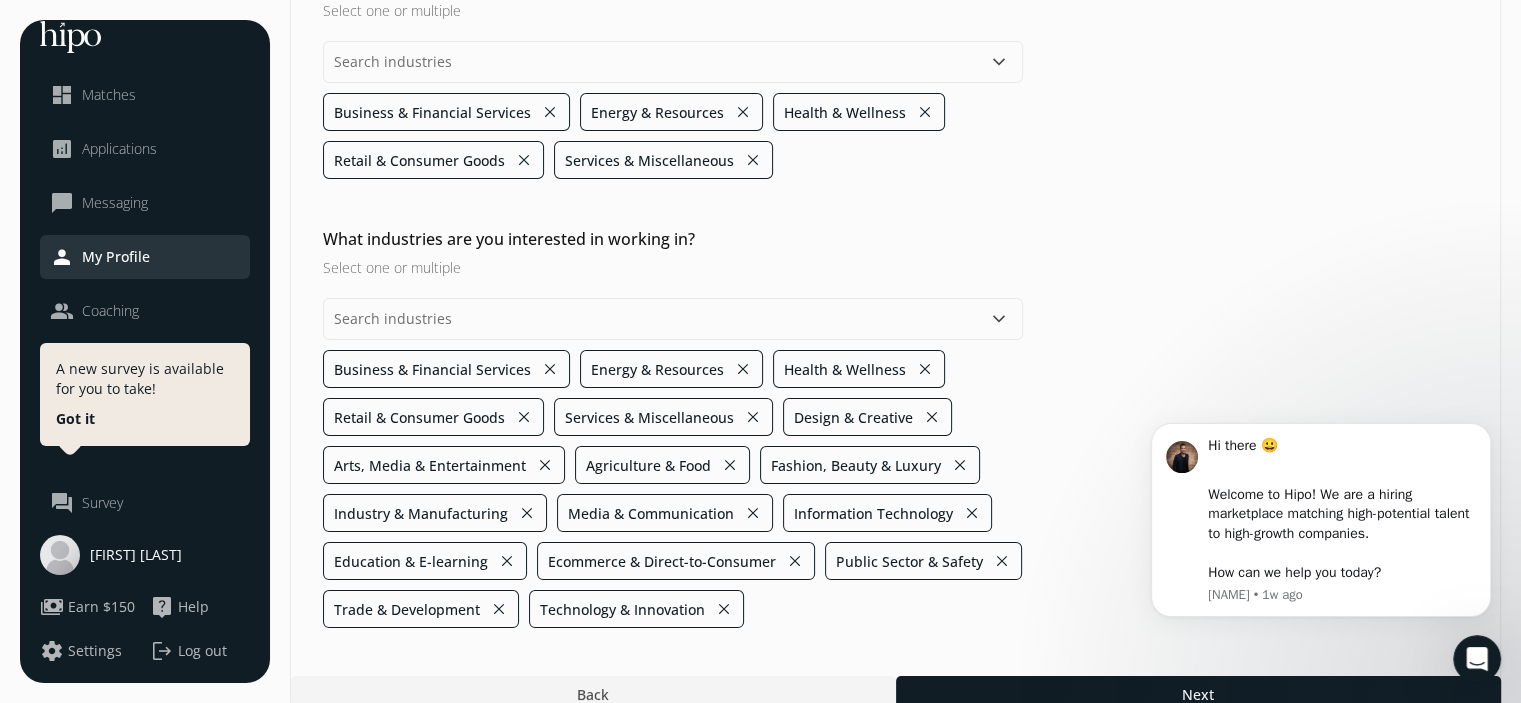 scroll, scrollTop: 239, scrollLeft: 0, axis: vertical 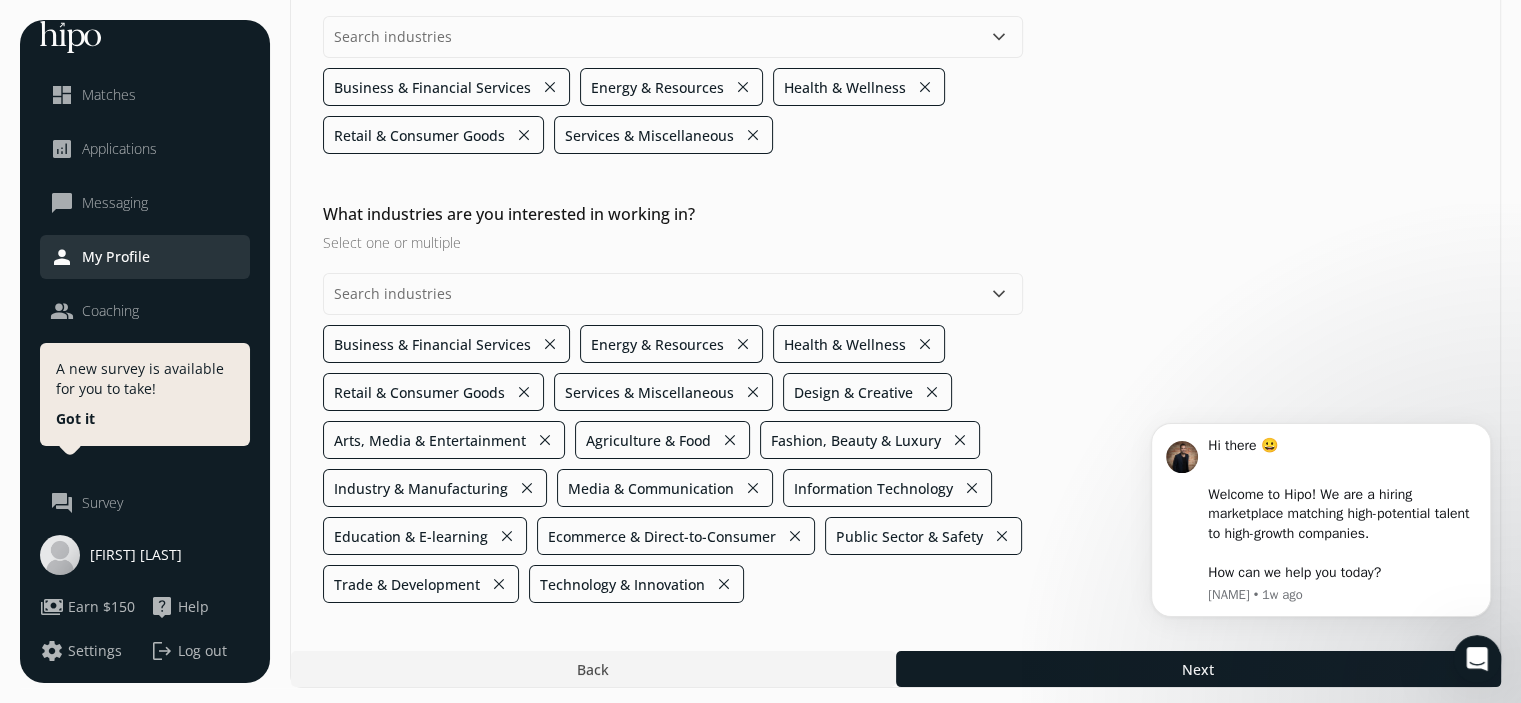 click on "General Human Resources Compensation & Eligibility Social Personal 4 / 10 What industries do you have experience in? Select one or multiple  keyboard_arrow_down Business & Financial Services close Energy & Resources close Health & Wellness close Retail & Consumer Goods close Services & Miscellaneous close What industries are you interested in working in? Select one or multiple  keyboard_arrow_down Business & Financial Services close Energy & Resources close Health & Wellness close Retail & Consumer Goods close Services & Miscellaneous close Design & Creative close Arts, Media & Entertainment close Agriculture & Food close Fashion, Beauty & Luxury close Industry & Manufacturing close Media & Communication close Information Technology close Education & E-learning close Ecommerce & Direct-to-Consumer close Public Sector & Safety close Trade & Development close Technology & Innovation close Back Next" at bounding box center (895, 234) 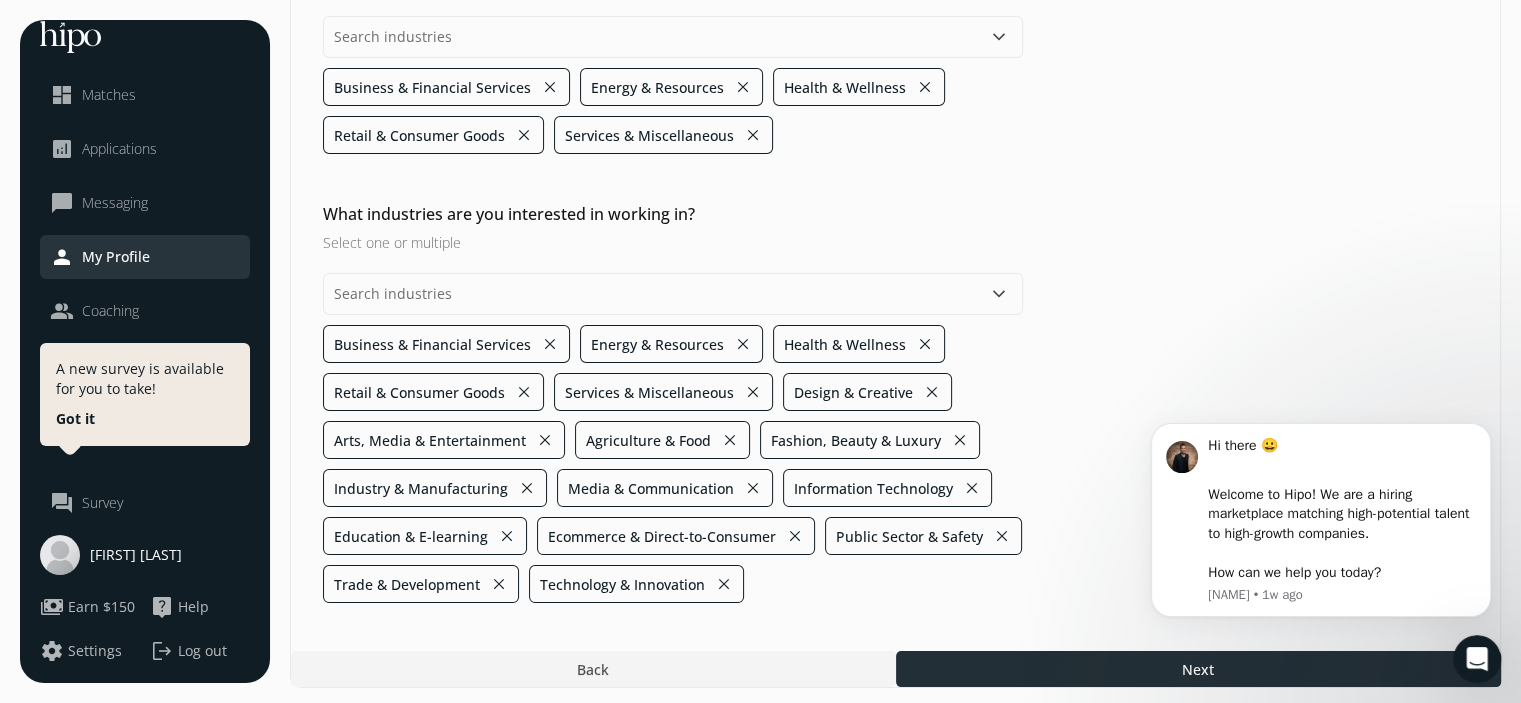 click at bounding box center [1198, 669] 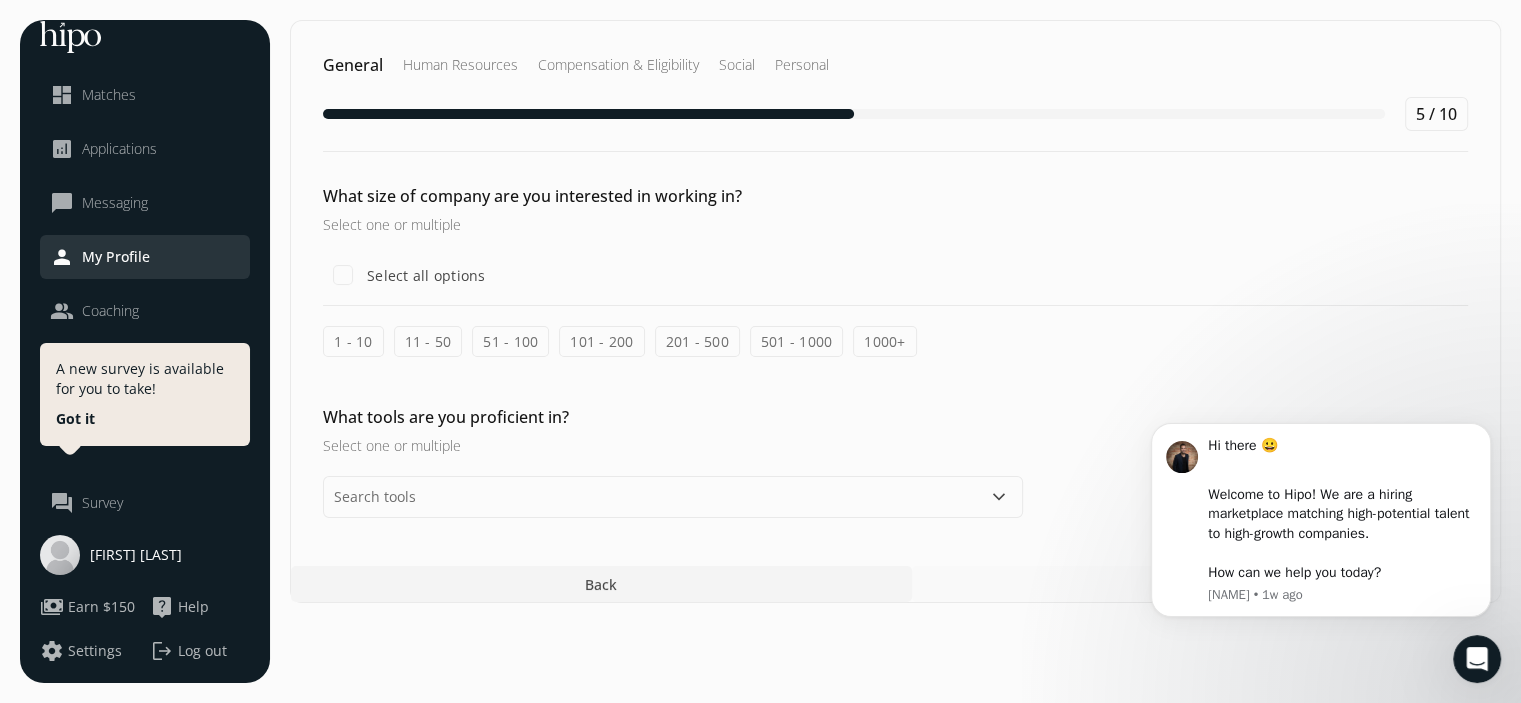scroll, scrollTop: 0, scrollLeft: 0, axis: both 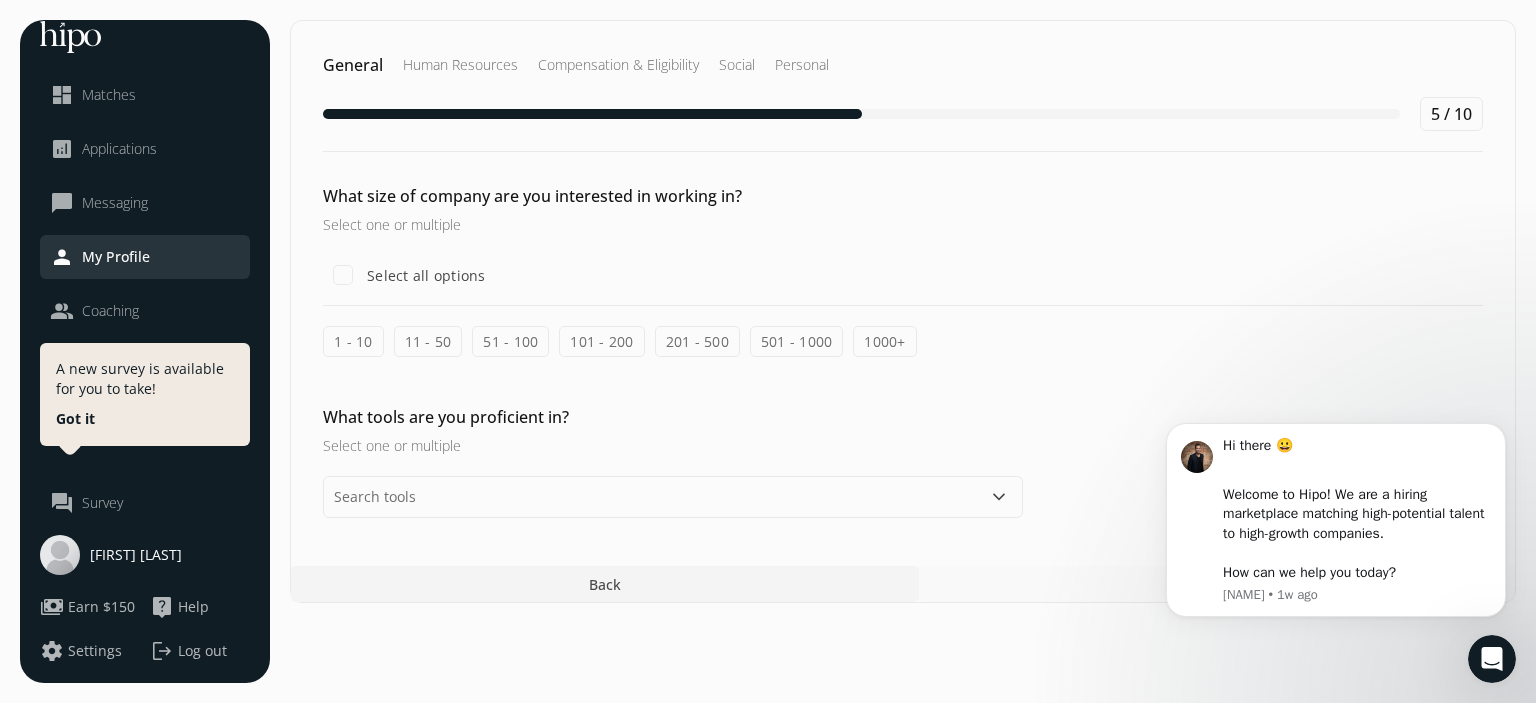 click on "Select all options" 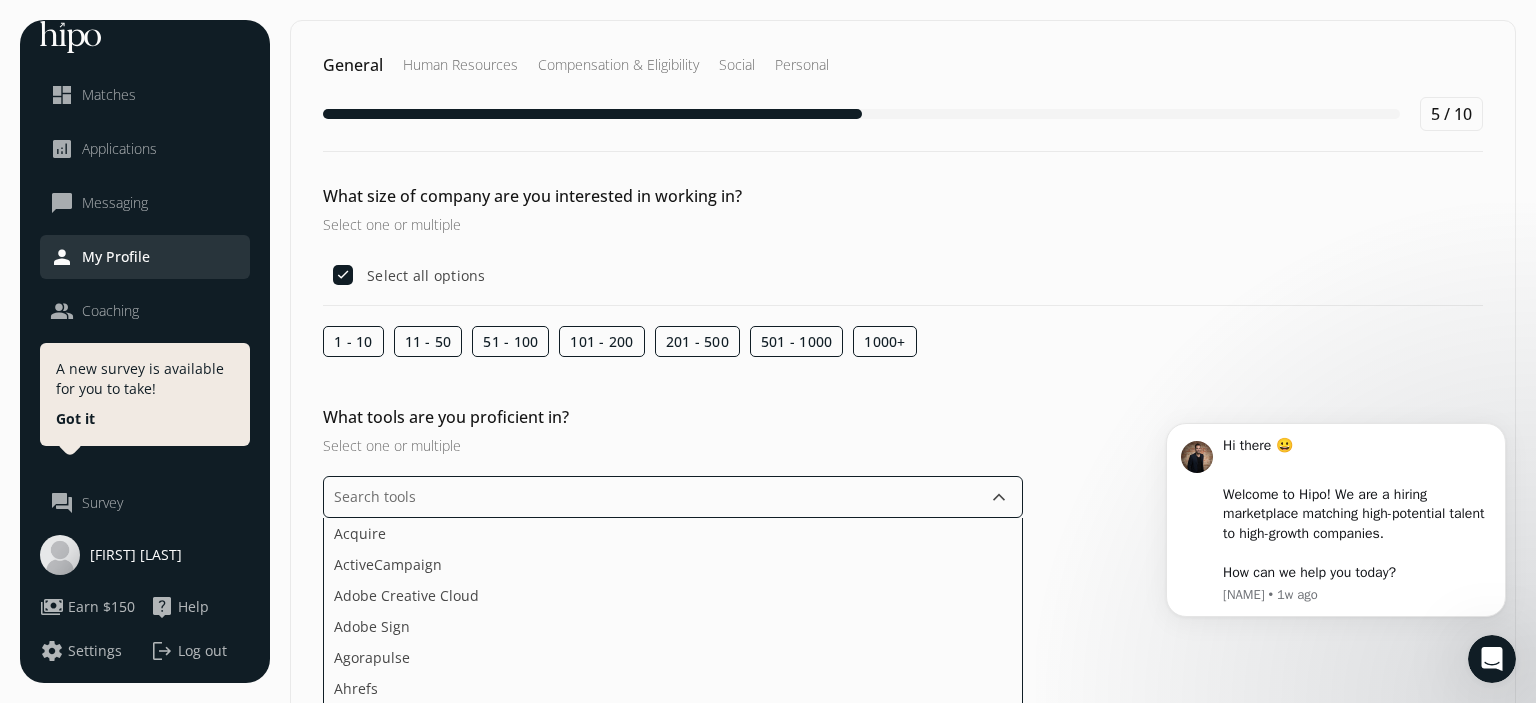 click at bounding box center (673, 497) 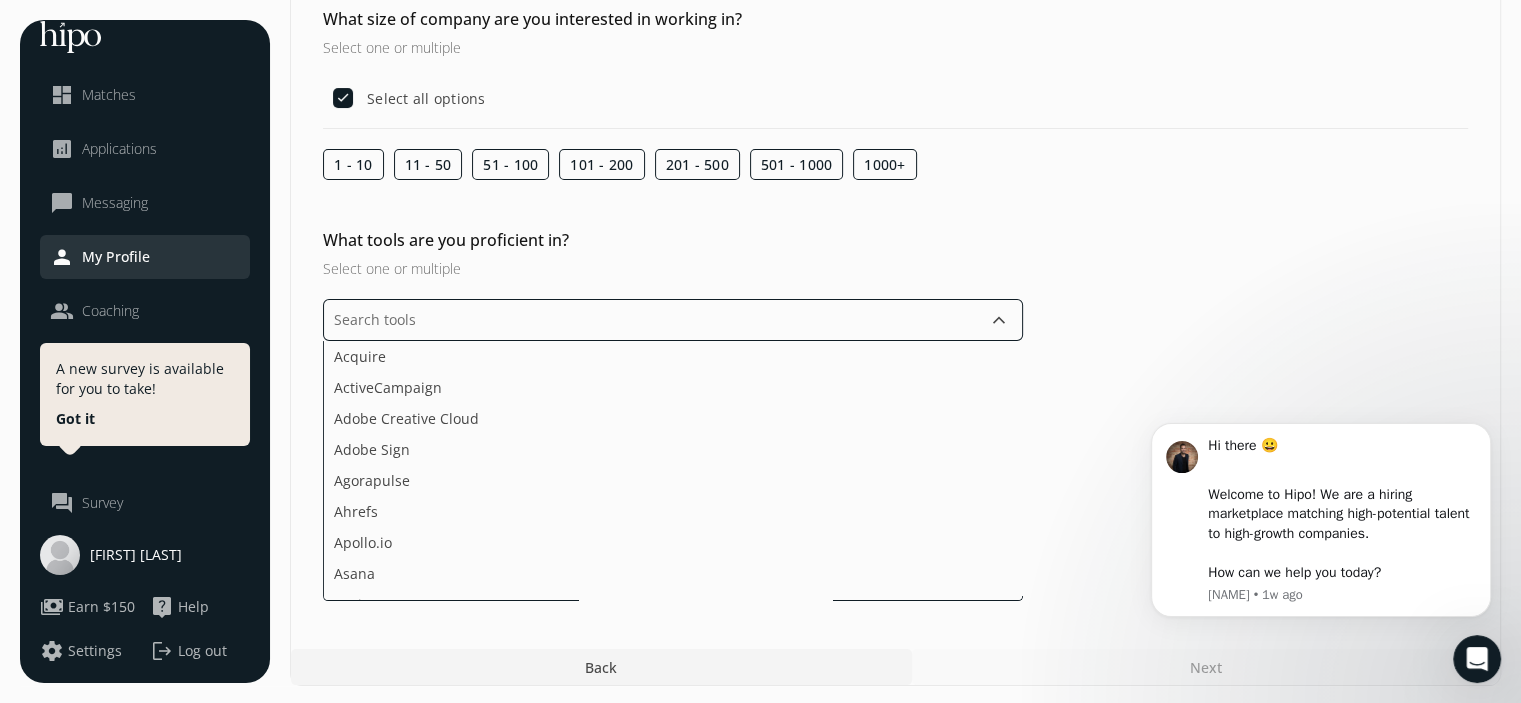 scroll, scrollTop: 178, scrollLeft: 0, axis: vertical 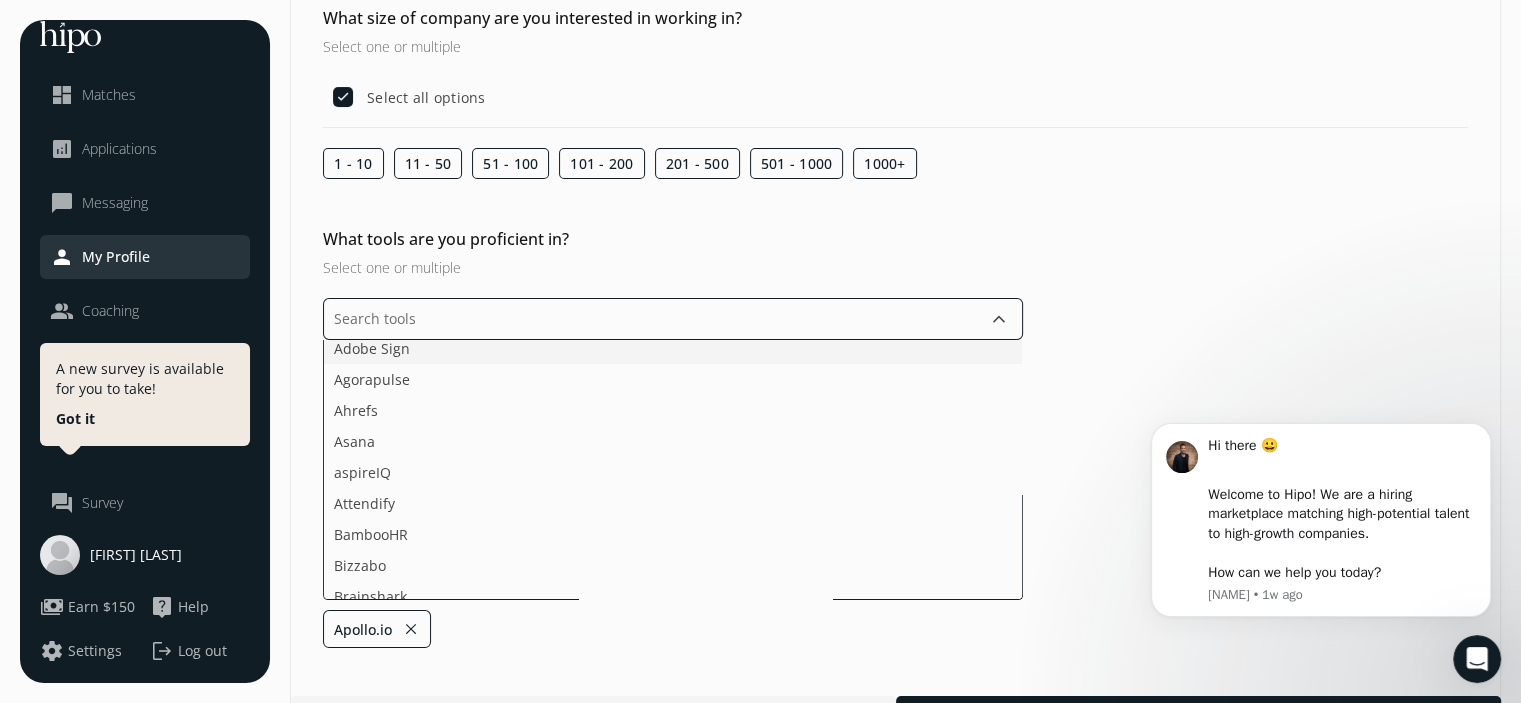 click on "Asana" 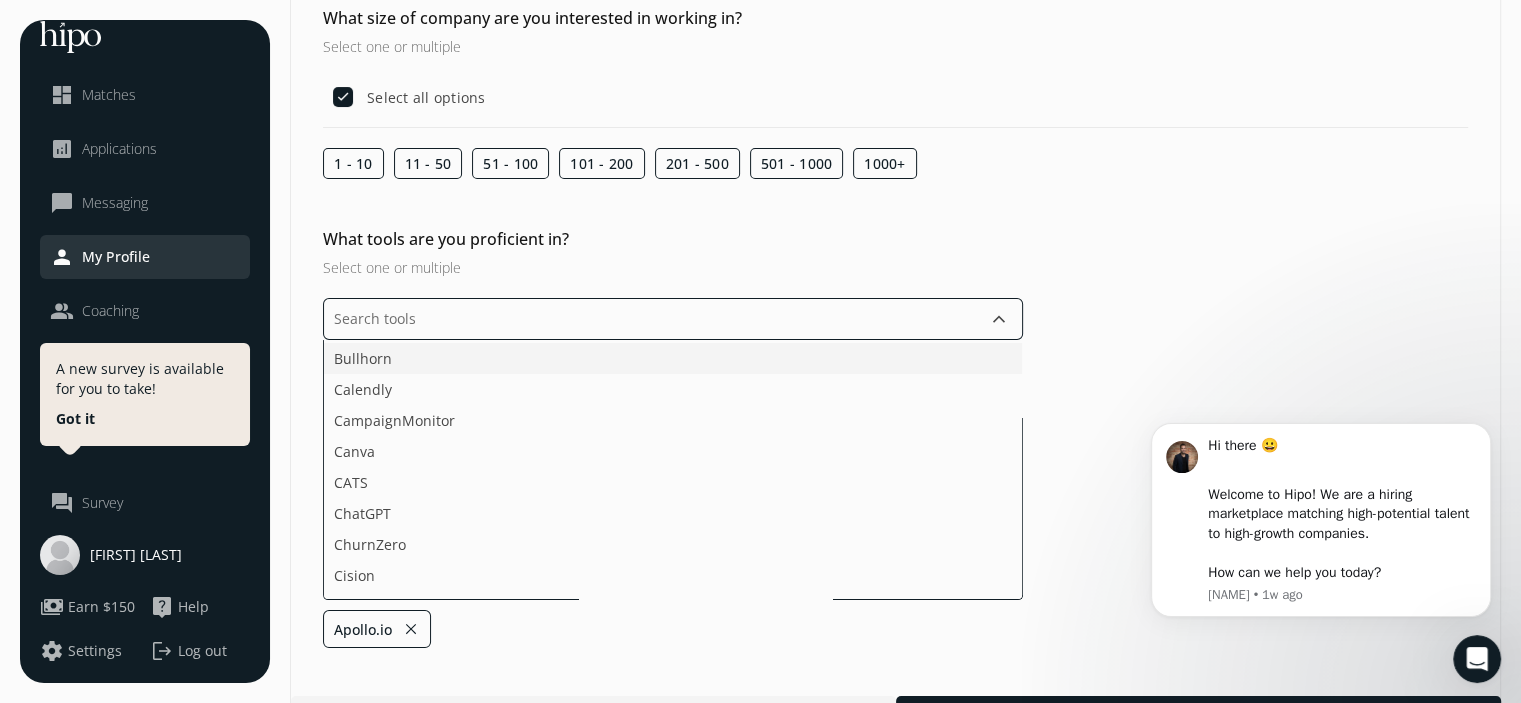 scroll, scrollTop: 400, scrollLeft: 0, axis: vertical 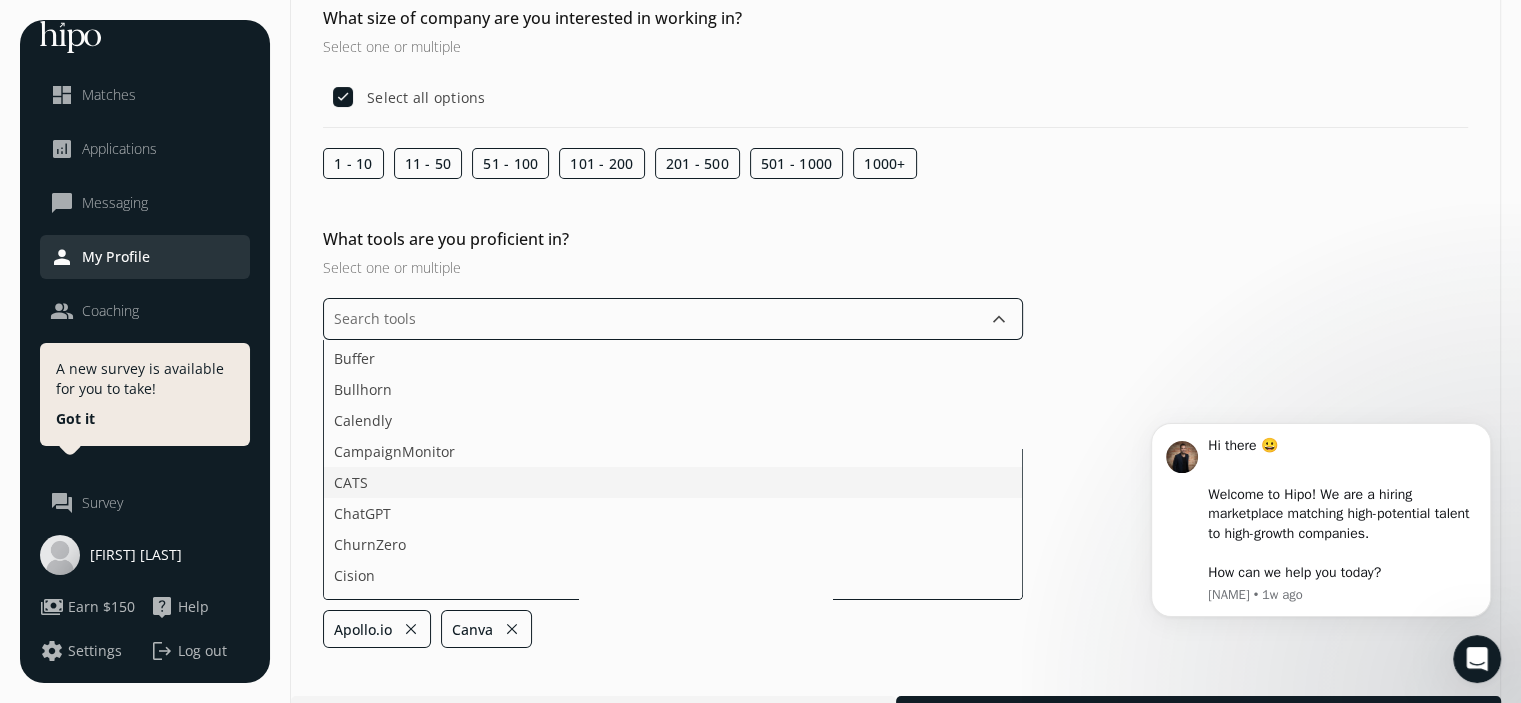 click on "CATS" 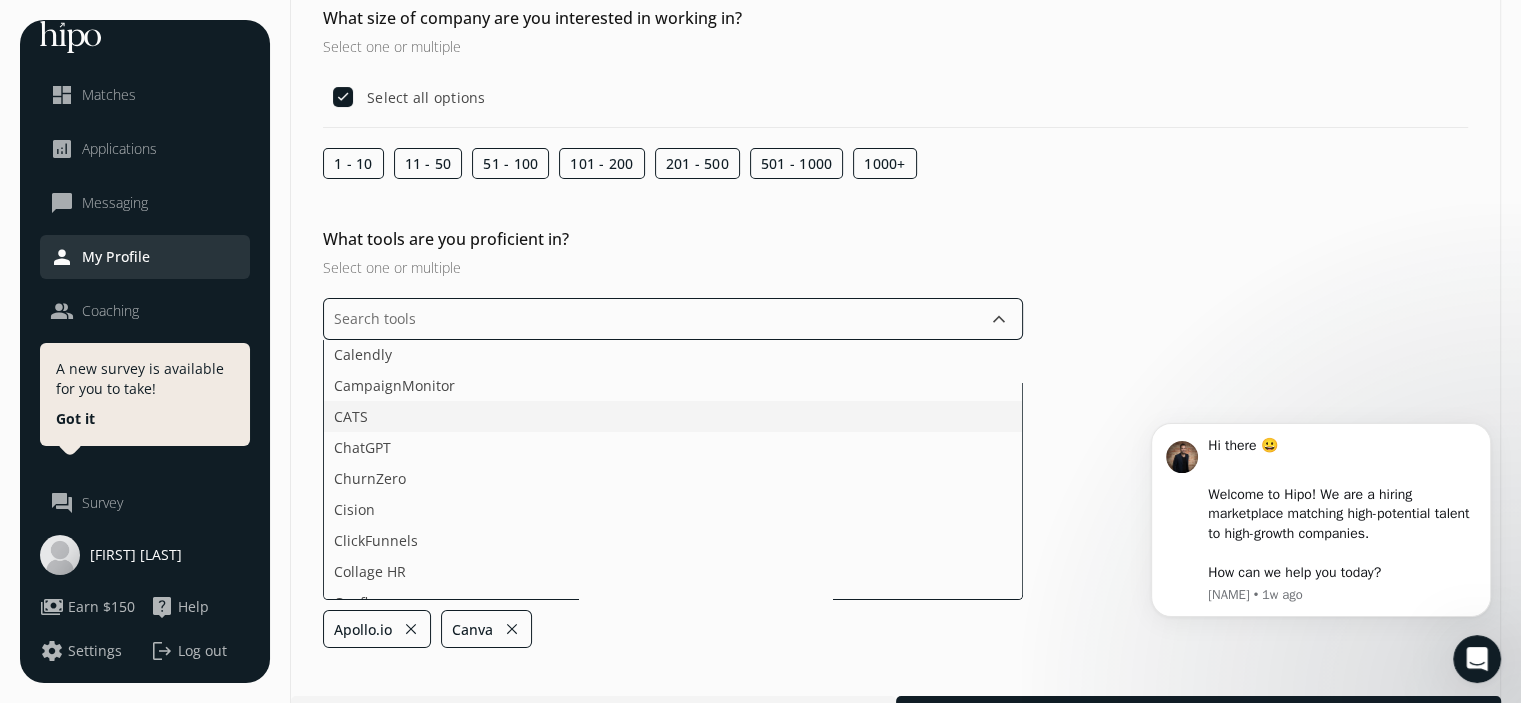 scroll, scrollTop: 500, scrollLeft: 0, axis: vertical 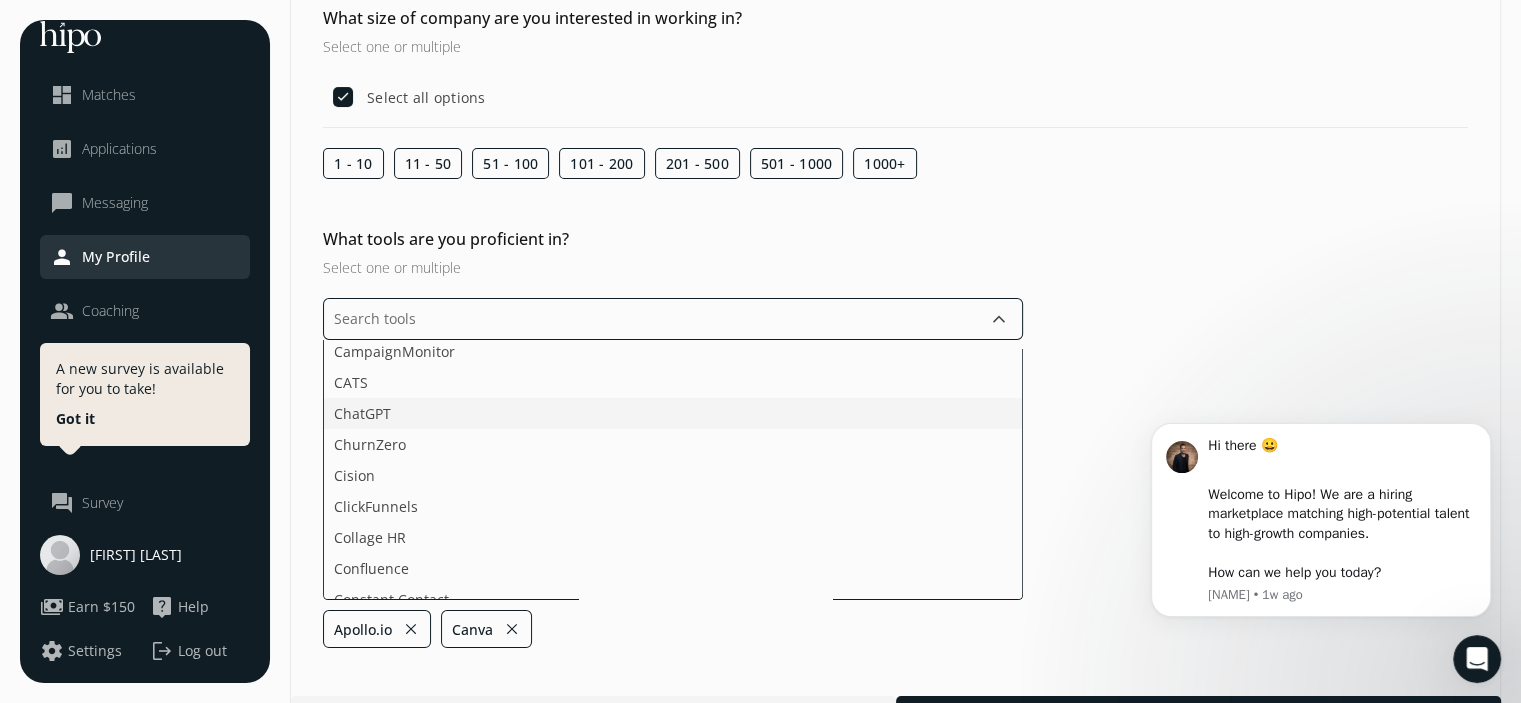 click on "ChatGPT" 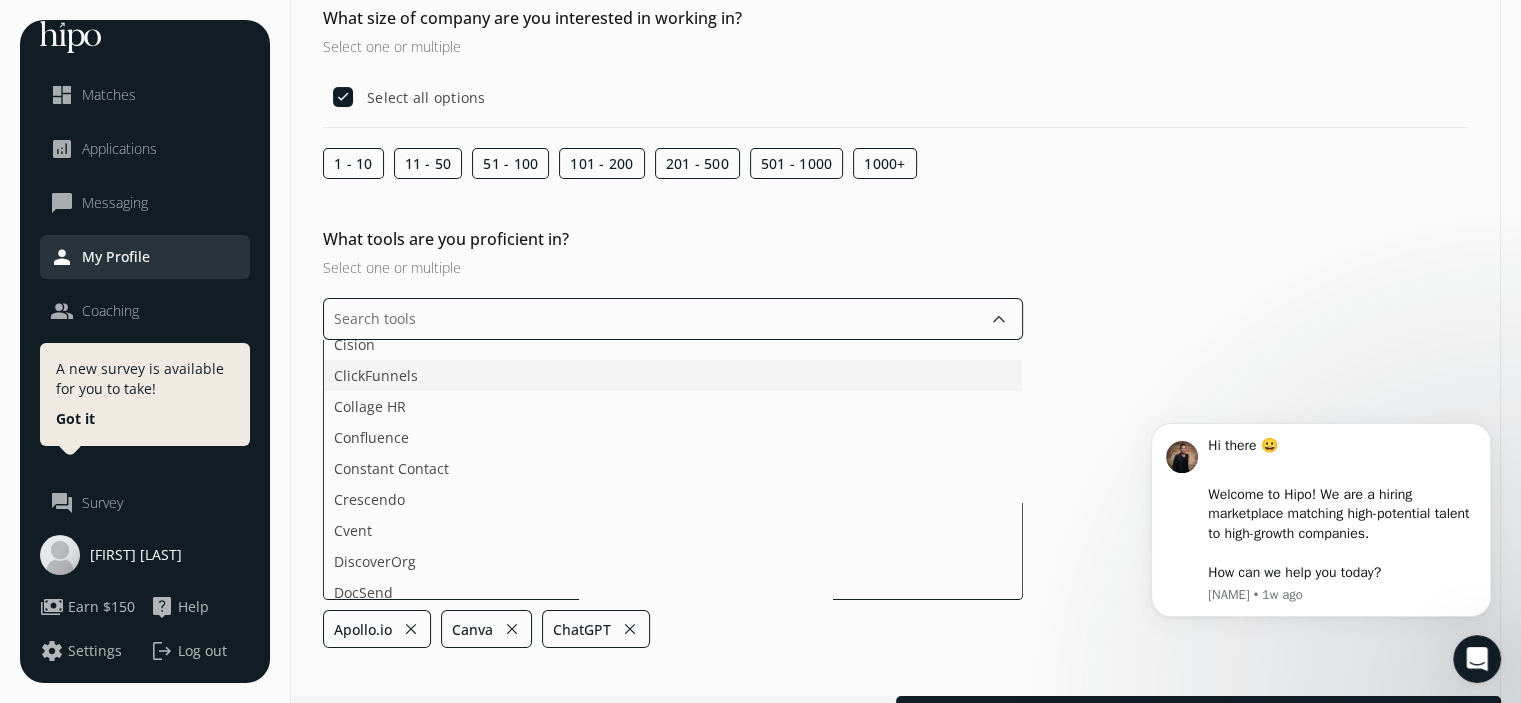 scroll, scrollTop: 700, scrollLeft: 0, axis: vertical 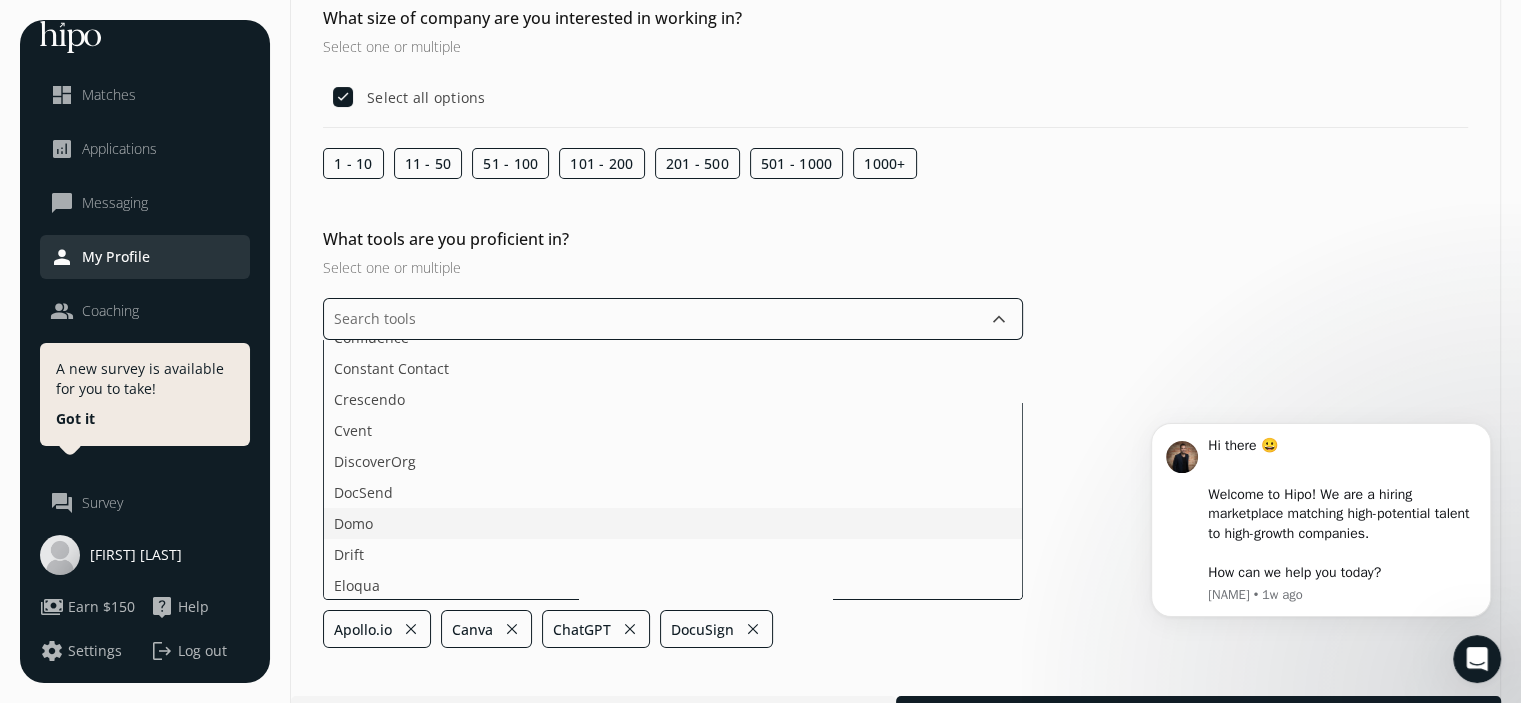 click on "Domo" 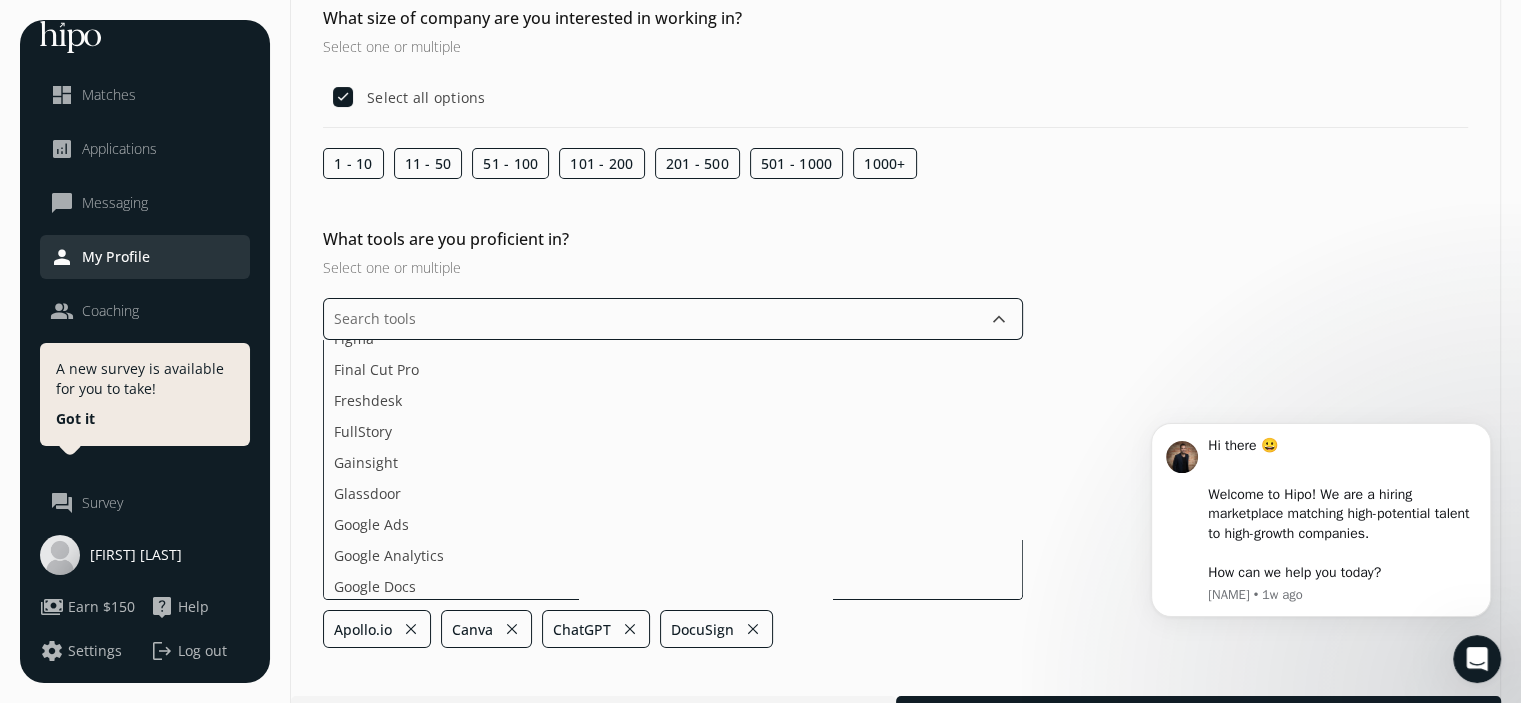 scroll, scrollTop: 1100, scrollLeft: 0, axis: vertical 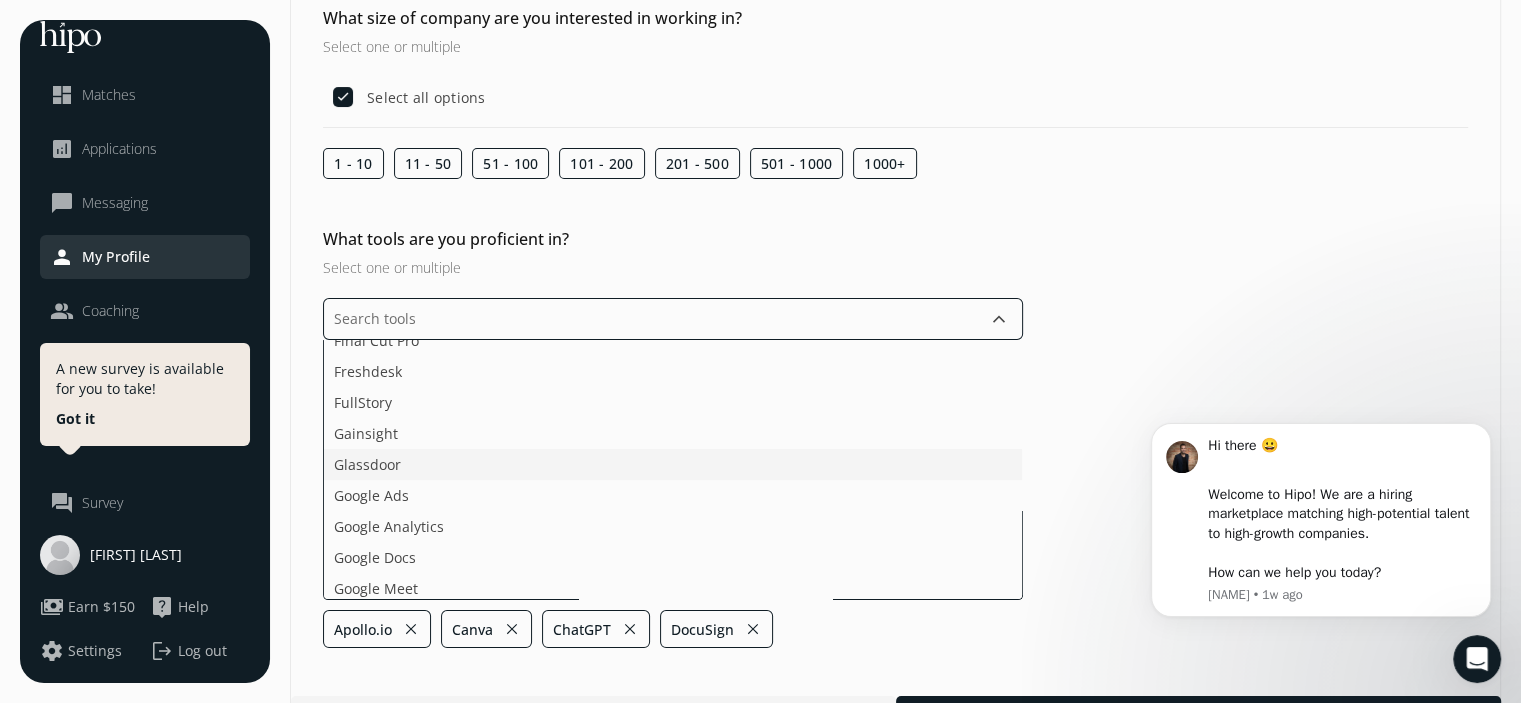 click on "Glassdoor" 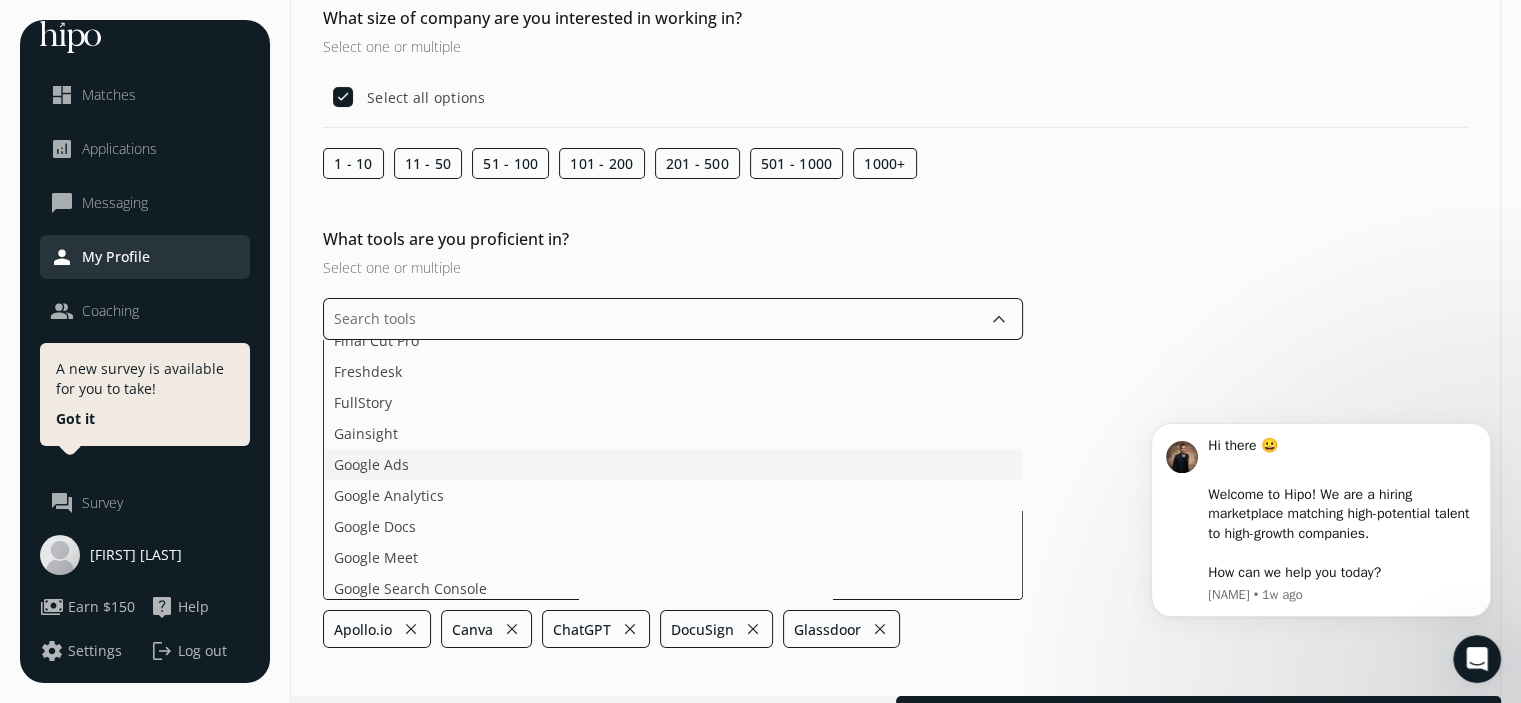 scroll, scrollTop: 1200, scrollLeft: 0, axis: vertical 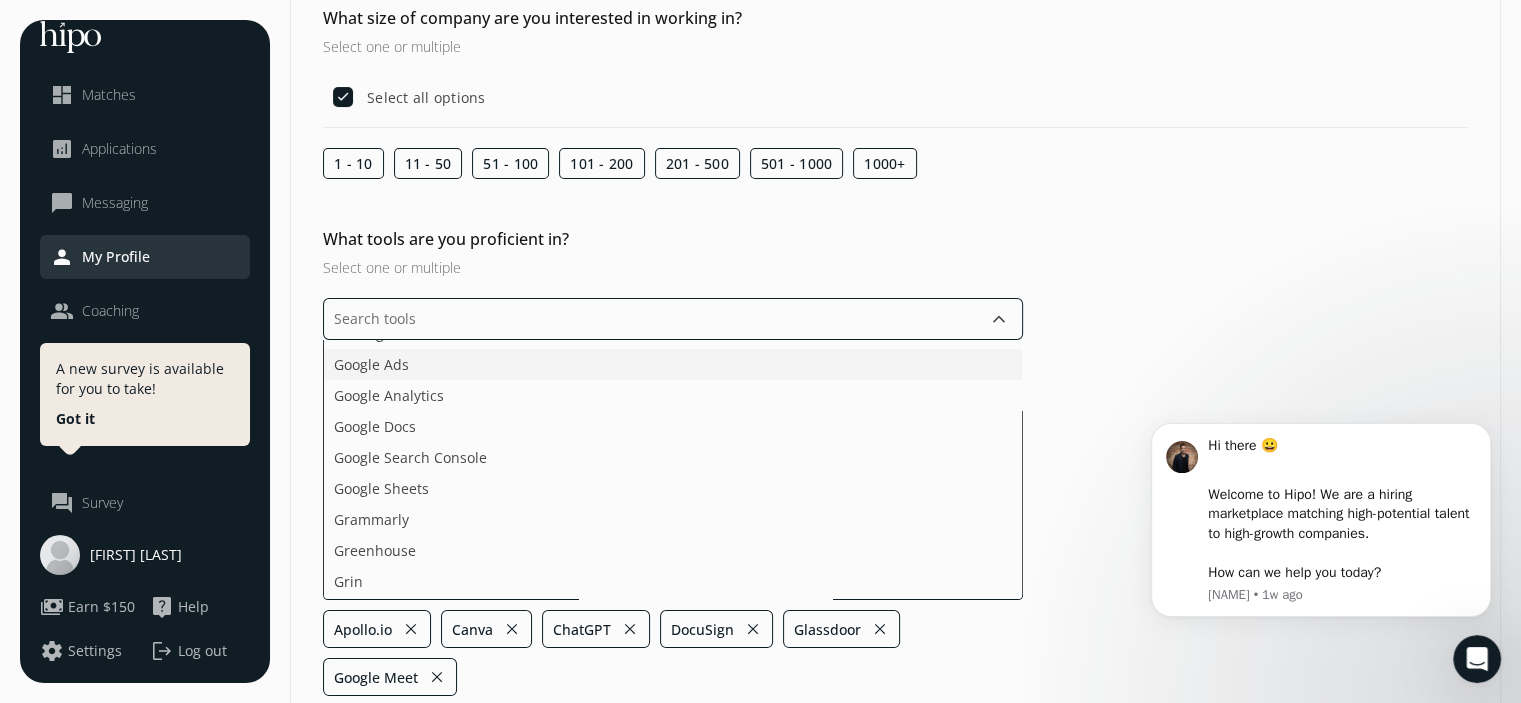 click on "Google Search Console" 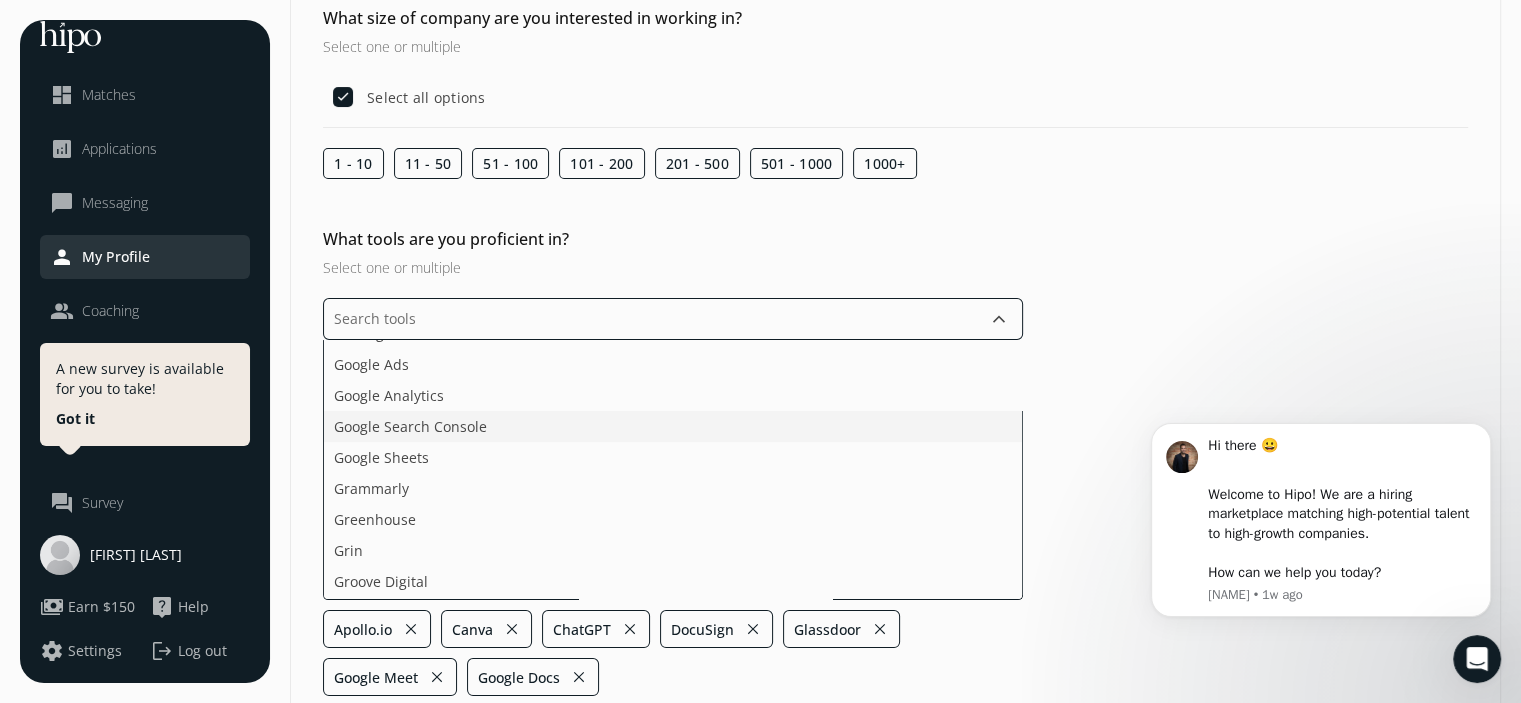 click on "Google Search Console" 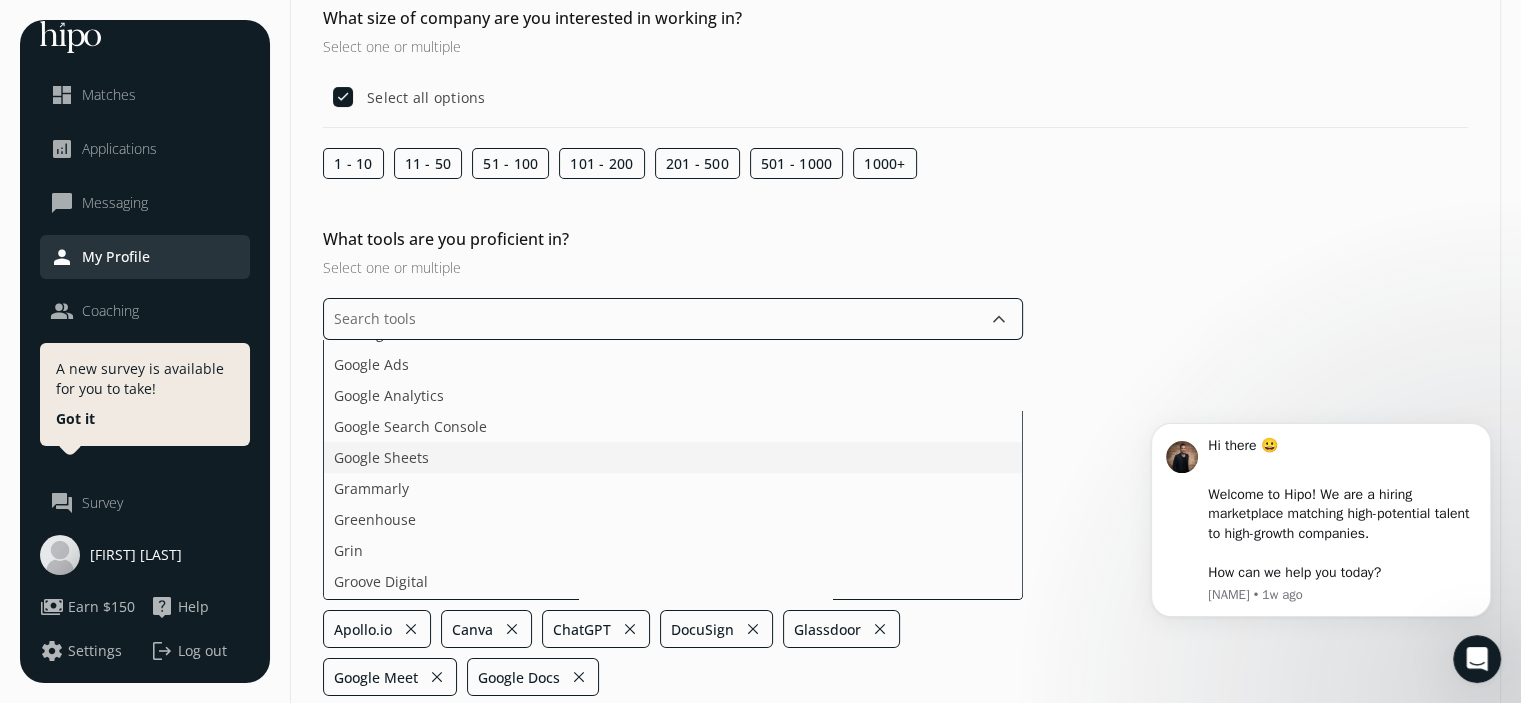 click on "Google Sheets" 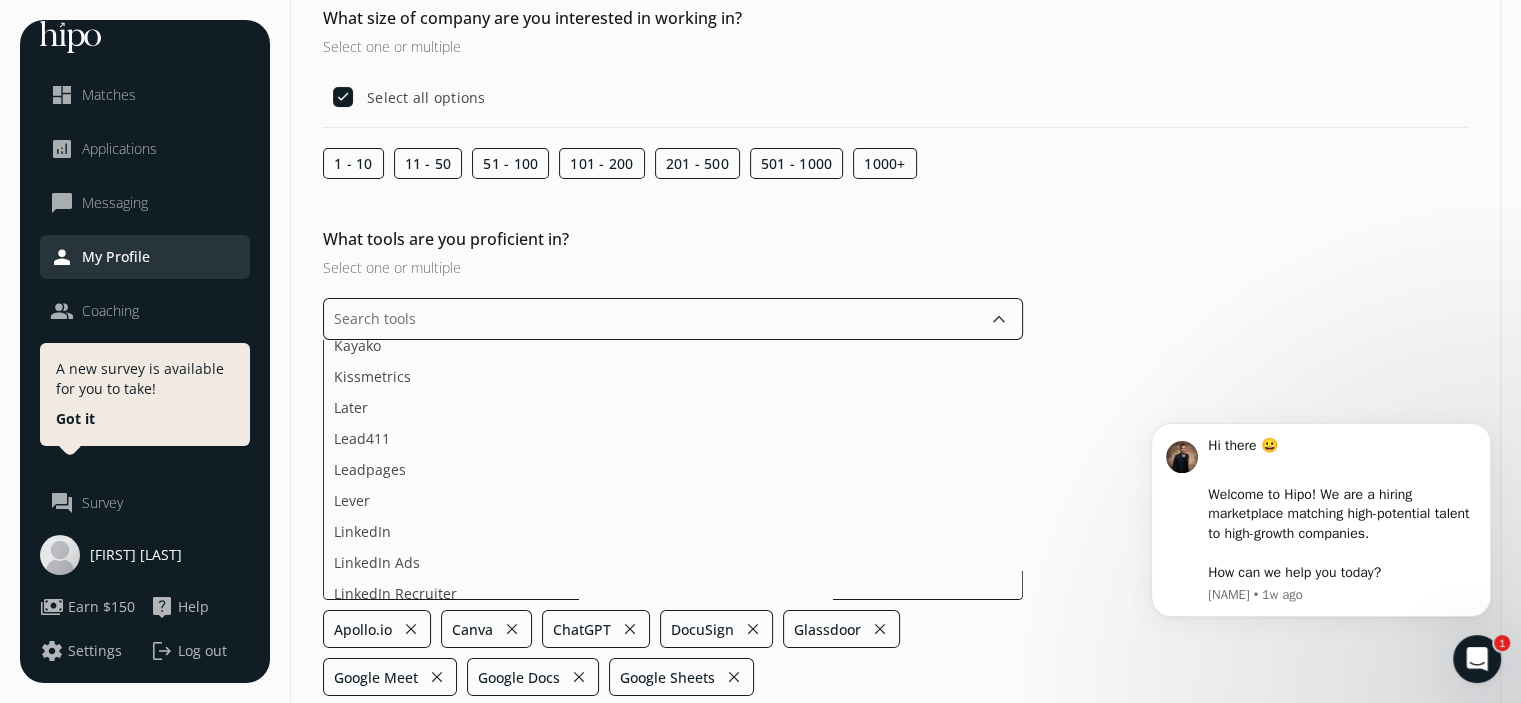 scroll, scrollTop: 2100, scrollLeft: 0, axis: vertical 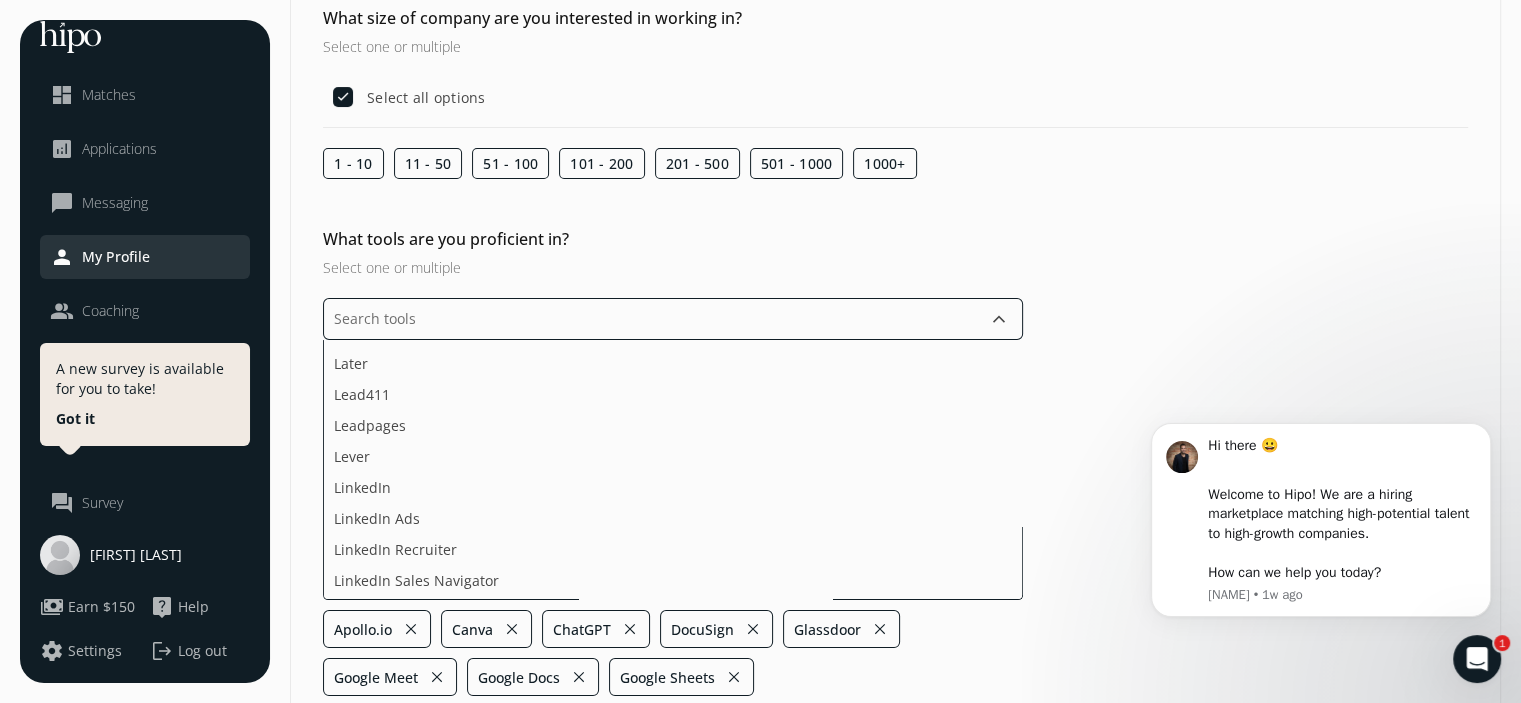 click on "LinkedIn" 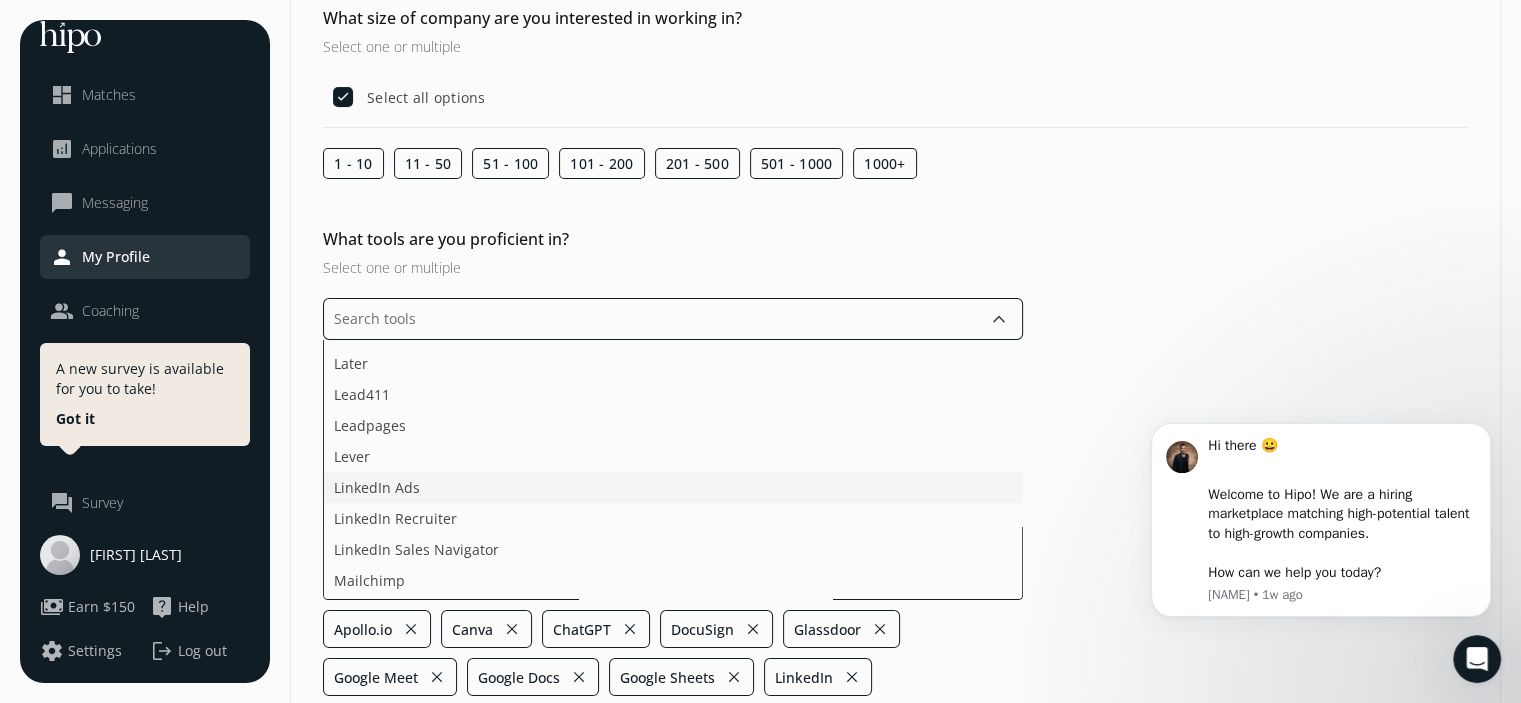click on "LinkedIn Ads" at bounding box center (377, 487) 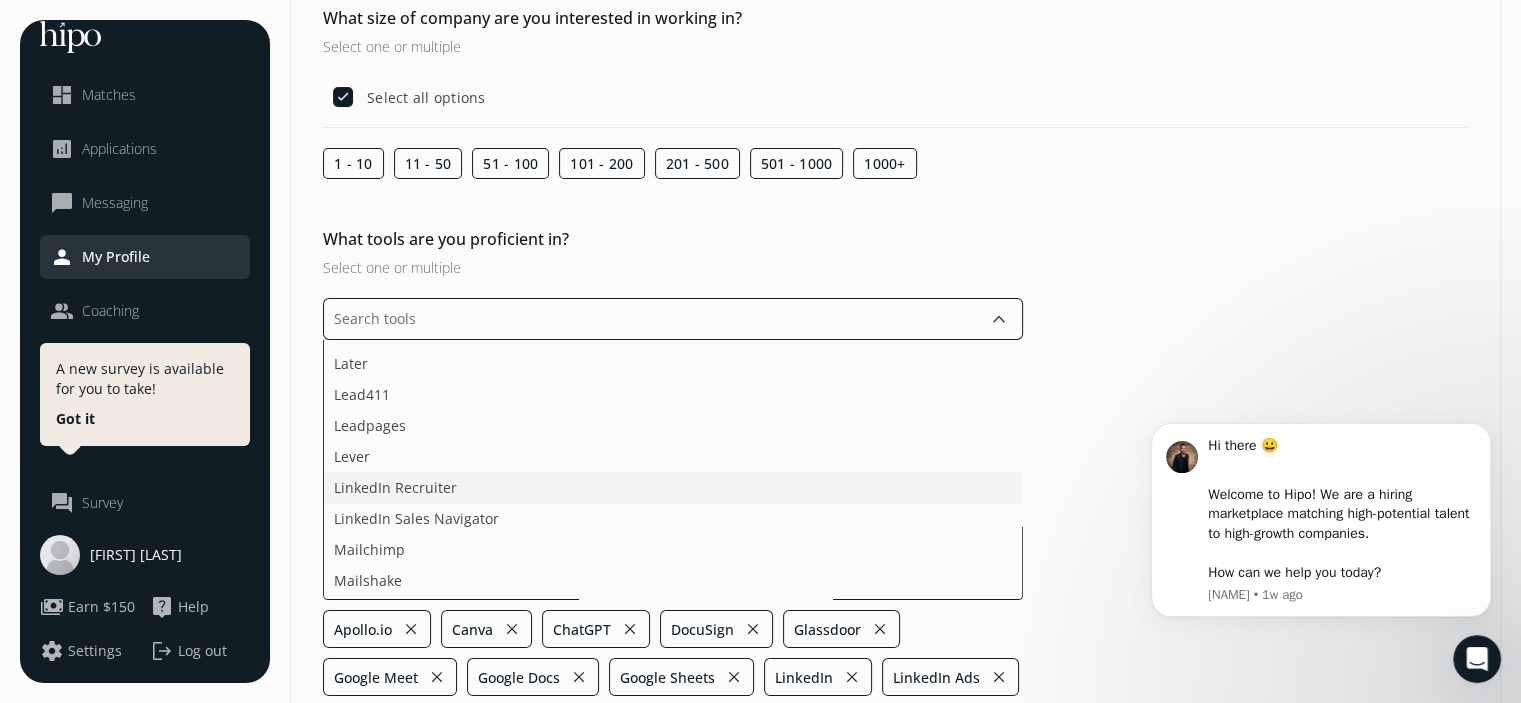 click on "LinkedIn Recruiter" at bounding box center (395, 487) 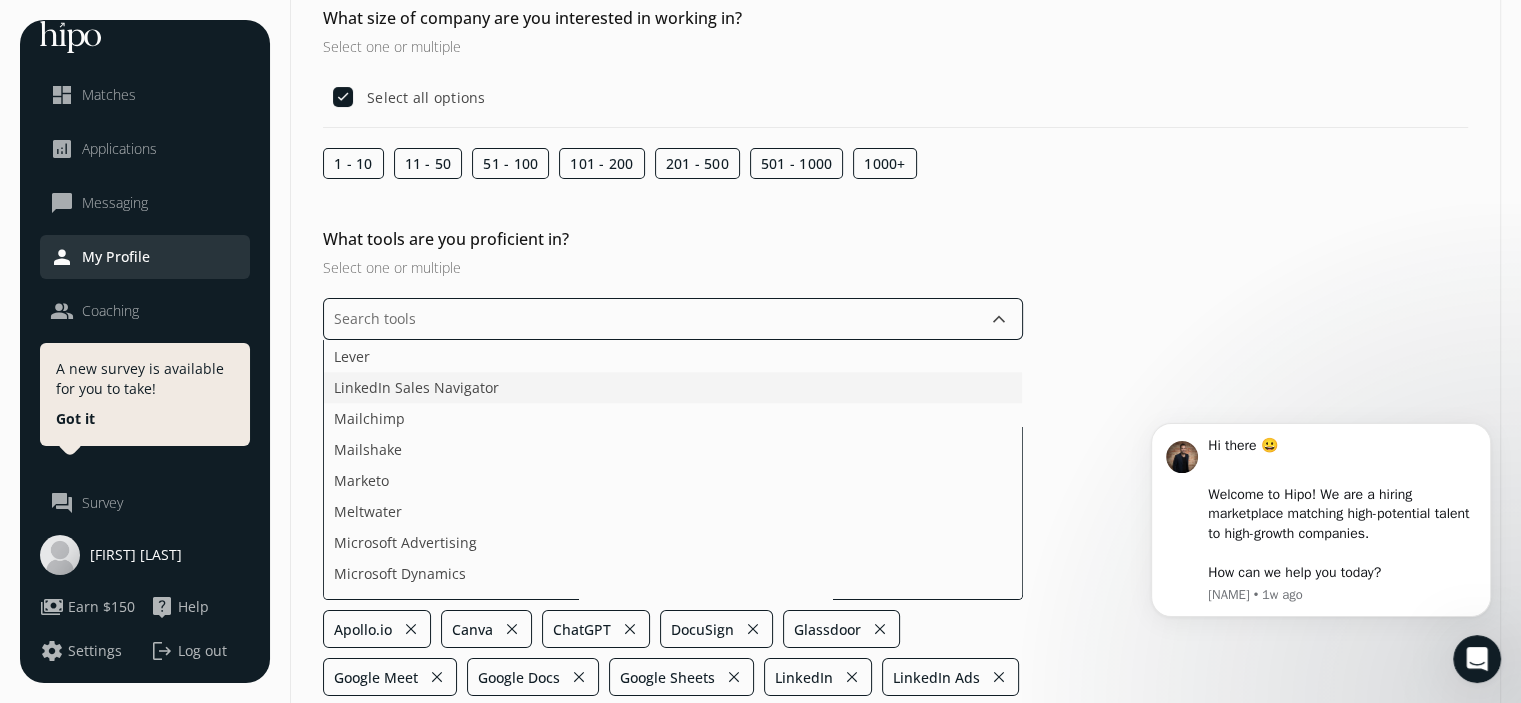 scroll, scrollTop: 2300, scrollLeft: 0, axis: vertical 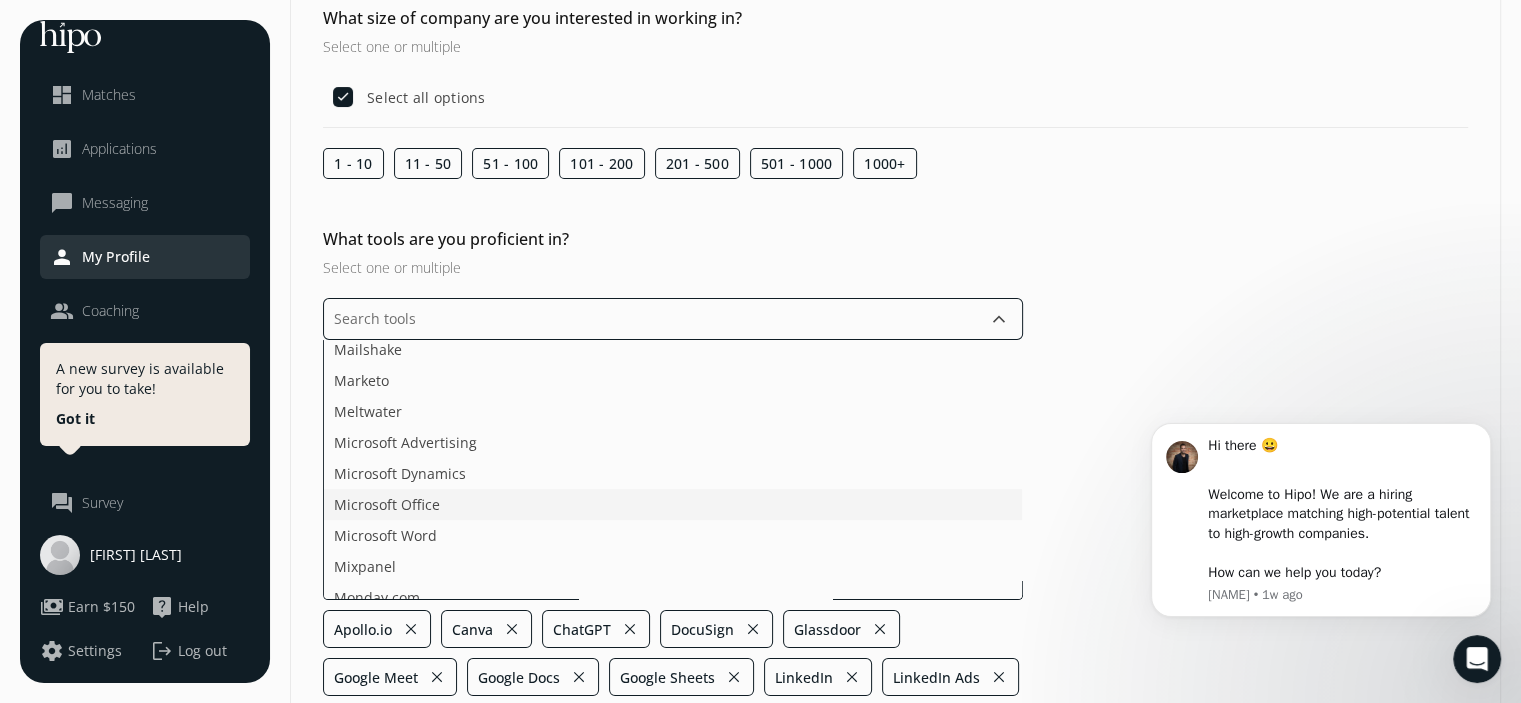 click on "Microsoft Office" 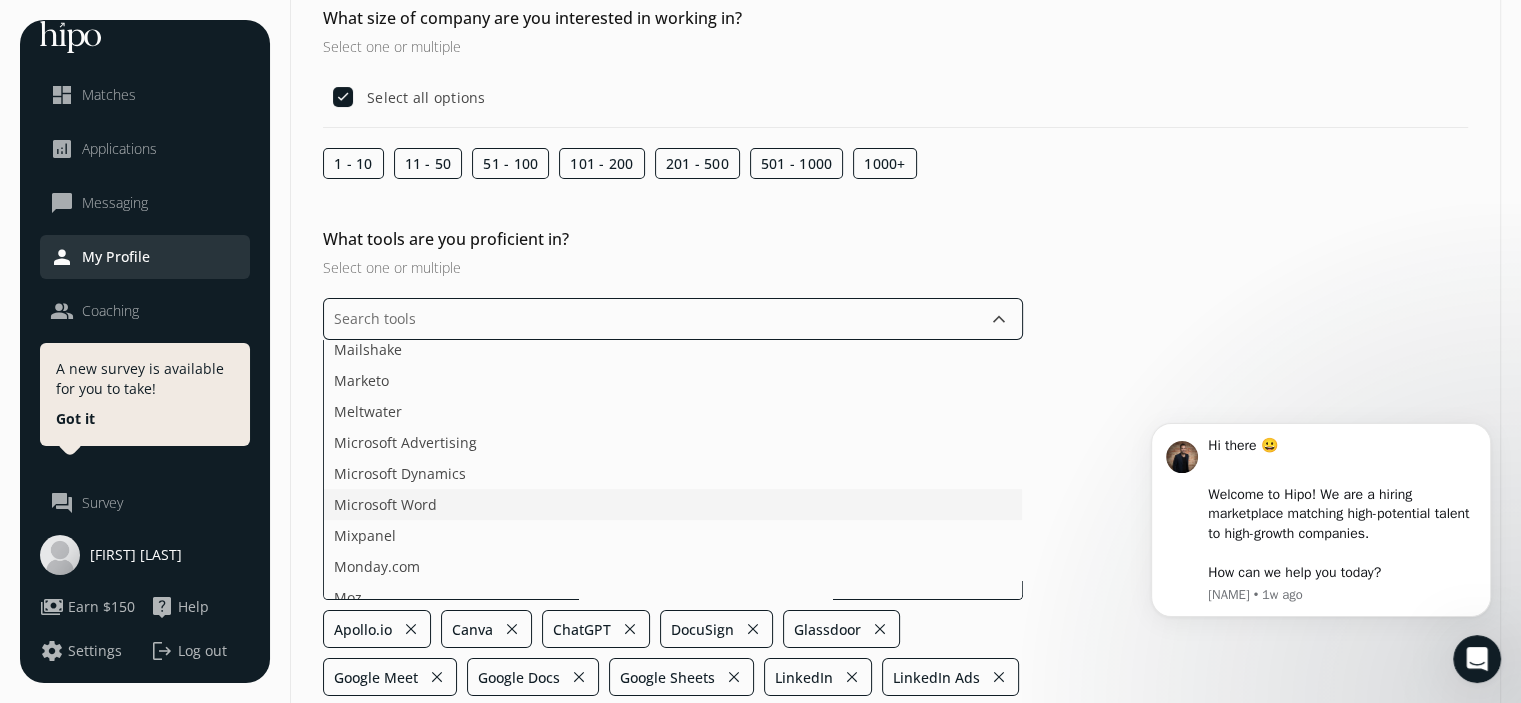 click on "Microsoft Word" 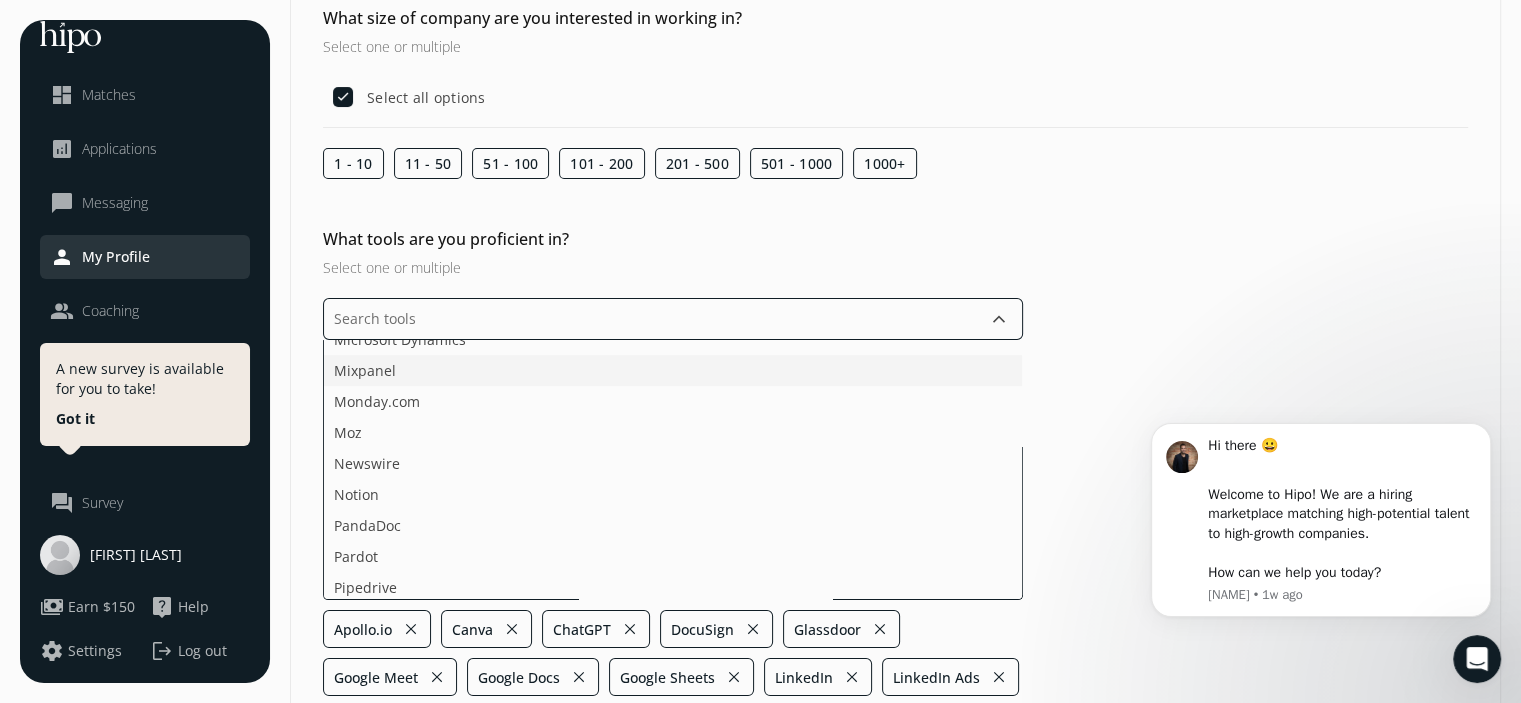 scroll, scrollTop: 2400, scrollLeft: 0, axis: vertical 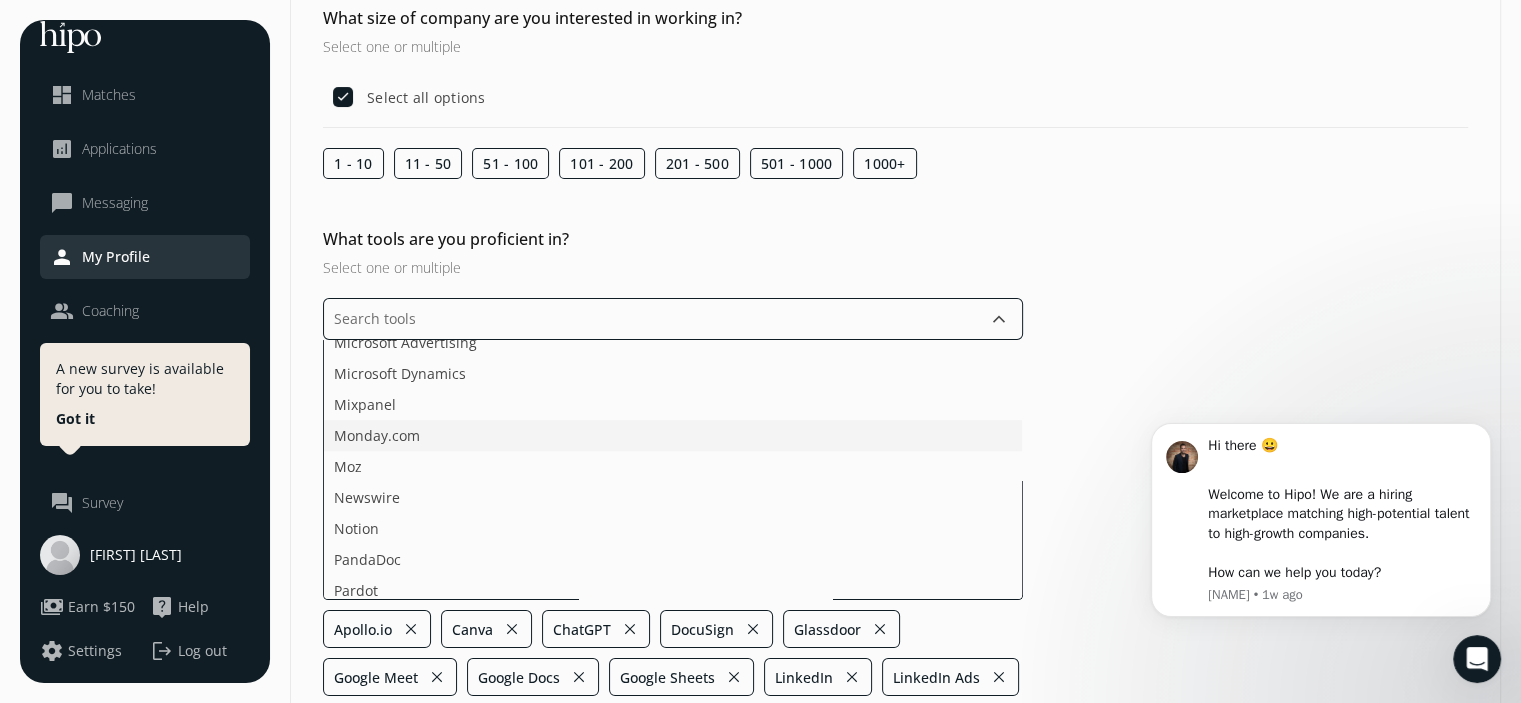 click on "Monday.com" 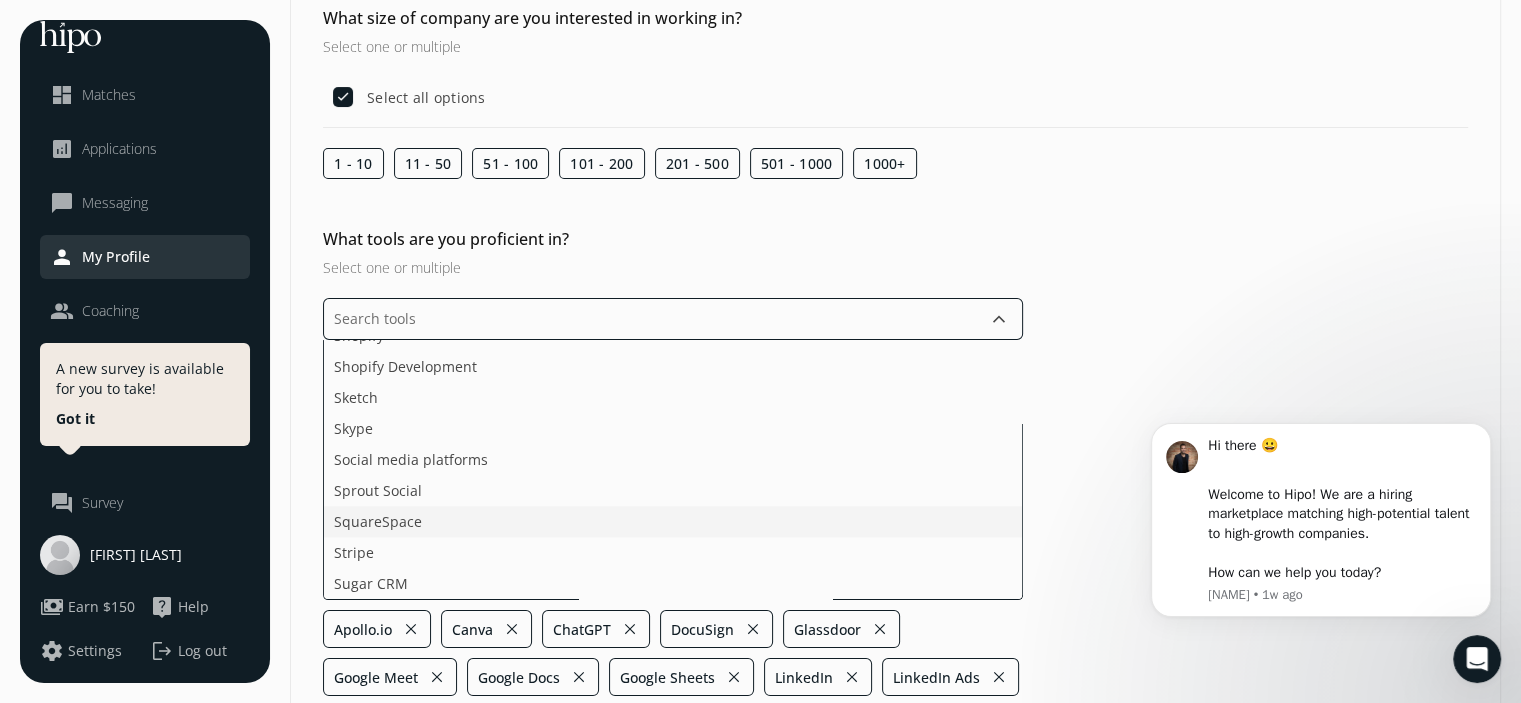 scroll, scrollTop: 3000, scrollLeft: 0, axis: vertical 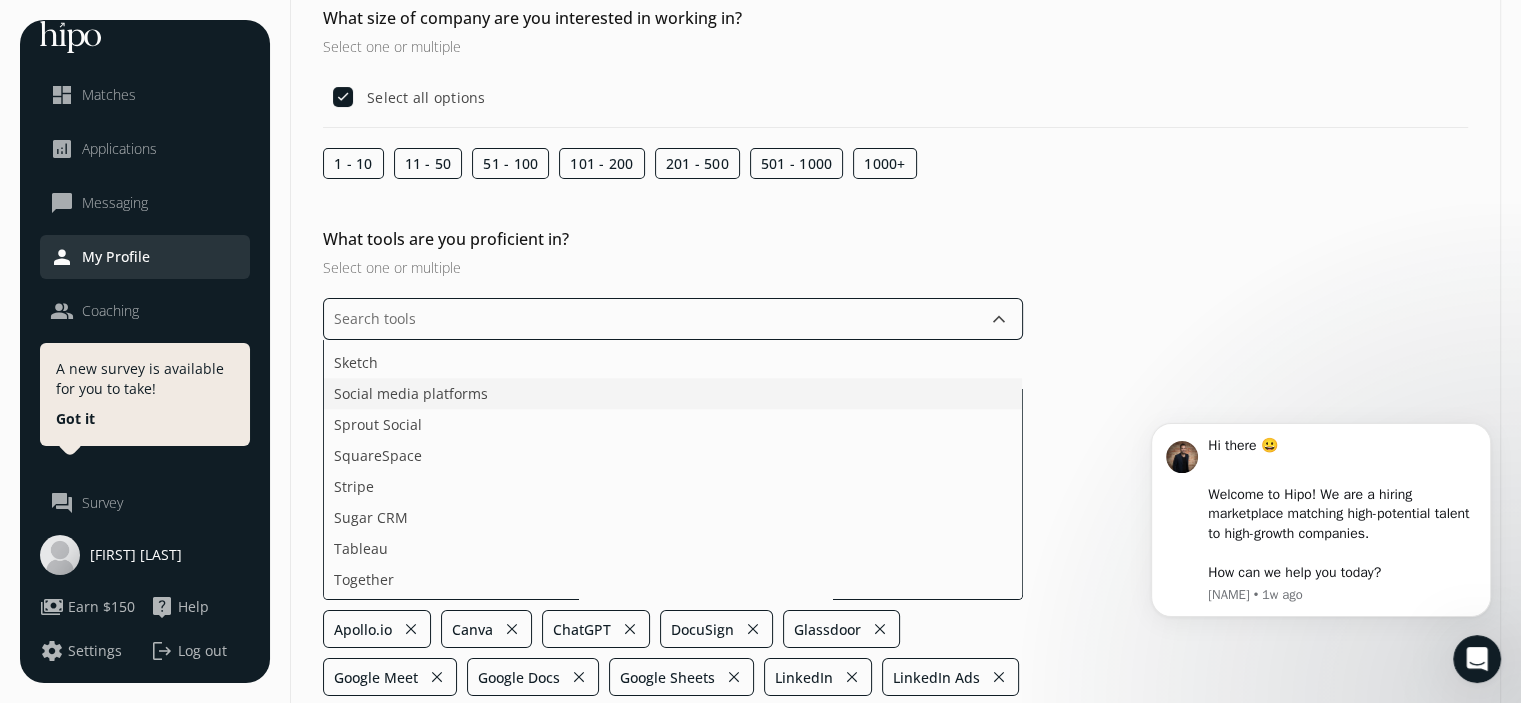 click on "Social media platforms" 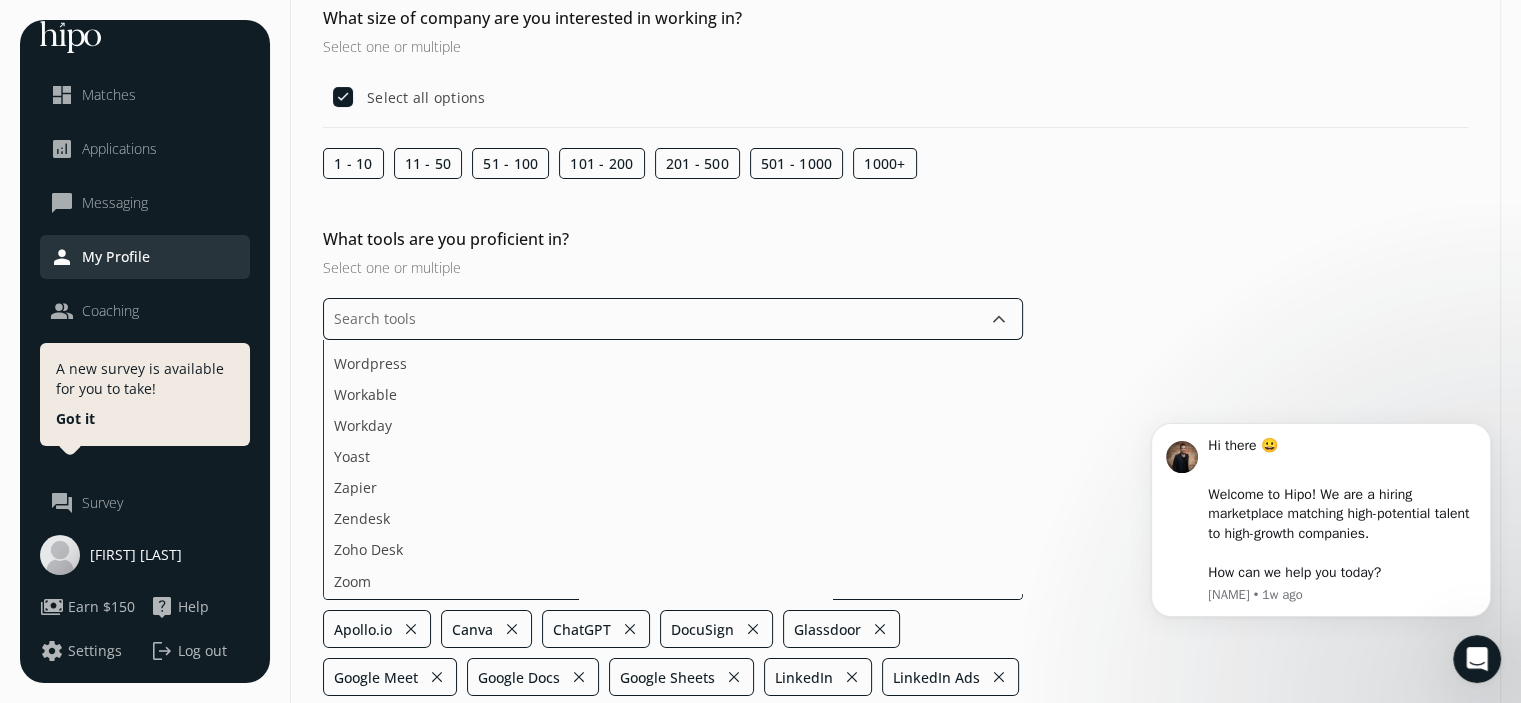 scroll, scrollTop: 3584, scrollLeft: 0, axis: vertical 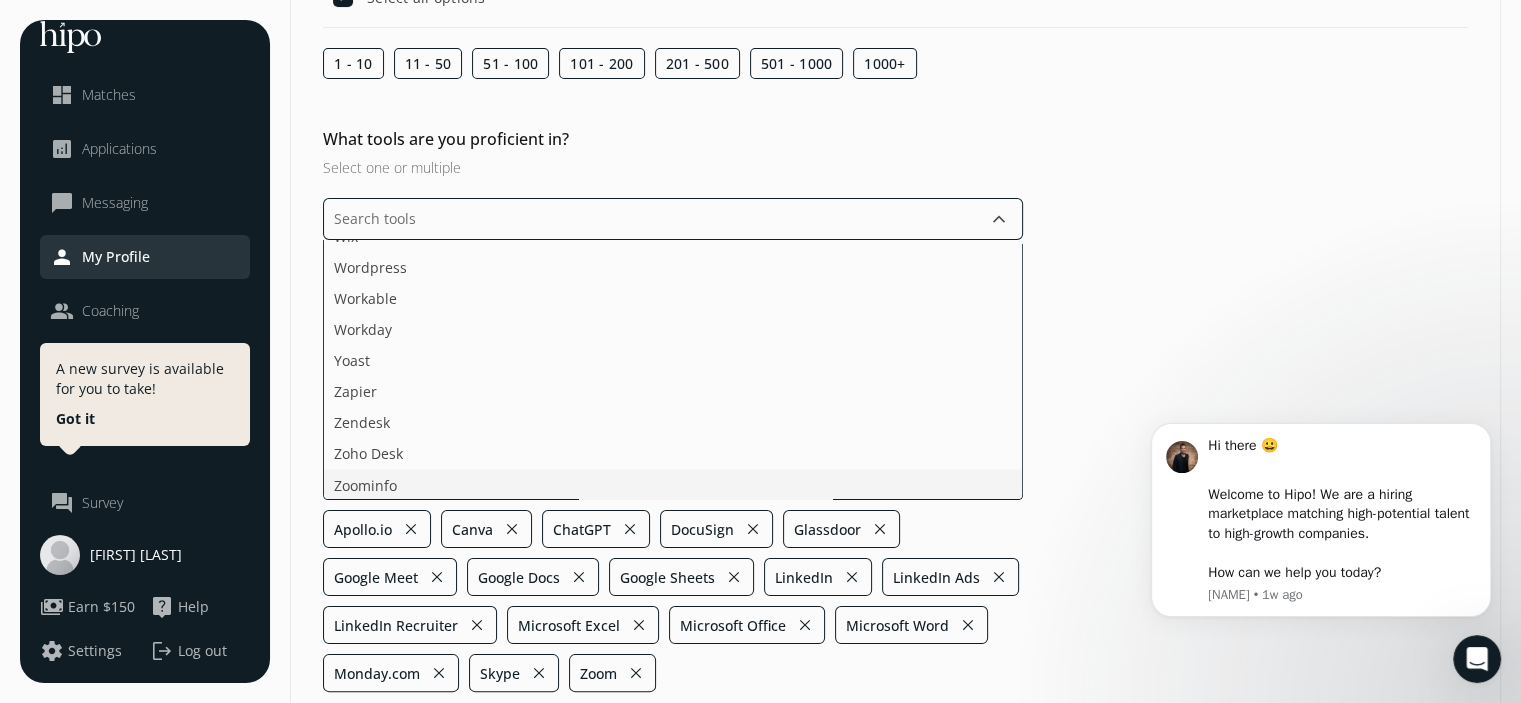 click on "Acquire ActiveCampaign Adobe Creative Cloud Adobe Sign Agorapulse Ahrefs Asana aspireIQ Attendify BambooHR Bizzabo Brainshark BreezyHR Buffer Bullhorn Calendly CampaignMonitor CATS ChurnZero Cision ClickFunnels Collage HR Confluence Constant Contact Crescendo Cvent DiscoverOrg DocSend Domo Drift Eloqua Eventbrite Evernote Facebook Figma Final Cut Pro Freshdesk FullStory Gainsight Google Ads Google Analytics Google Search Console Grammarly Greenhouse Grin Groove Digital GrooveHQ HelloSign Help Scout Hemingway Highspot Hootsuite HTML+CSS Hubspot Hubspot Service Hub Humi HypeAuditor iMovie Indeed Influencer.co Instagram Insights Instapage Intercom JavaScript JazzHR Jira Kayako Kissmetrics Later Lead411 Leadpages Lever LinkedIn Sales Navigator Mailchimp Mailshake Marketo Meltwater Microsoft Advertising Microsoft Dynamics Mixpanel Moz Newswire Notion PandaDoc Pardot Pipedrive Piwik Salesforce Salesforce Service Cloud SalesHood SalesIntel SalesLoft Segment SEMrush Sendgrid Shopify Shopify Development Sketch Stripe" at bounding box center [673, 370] 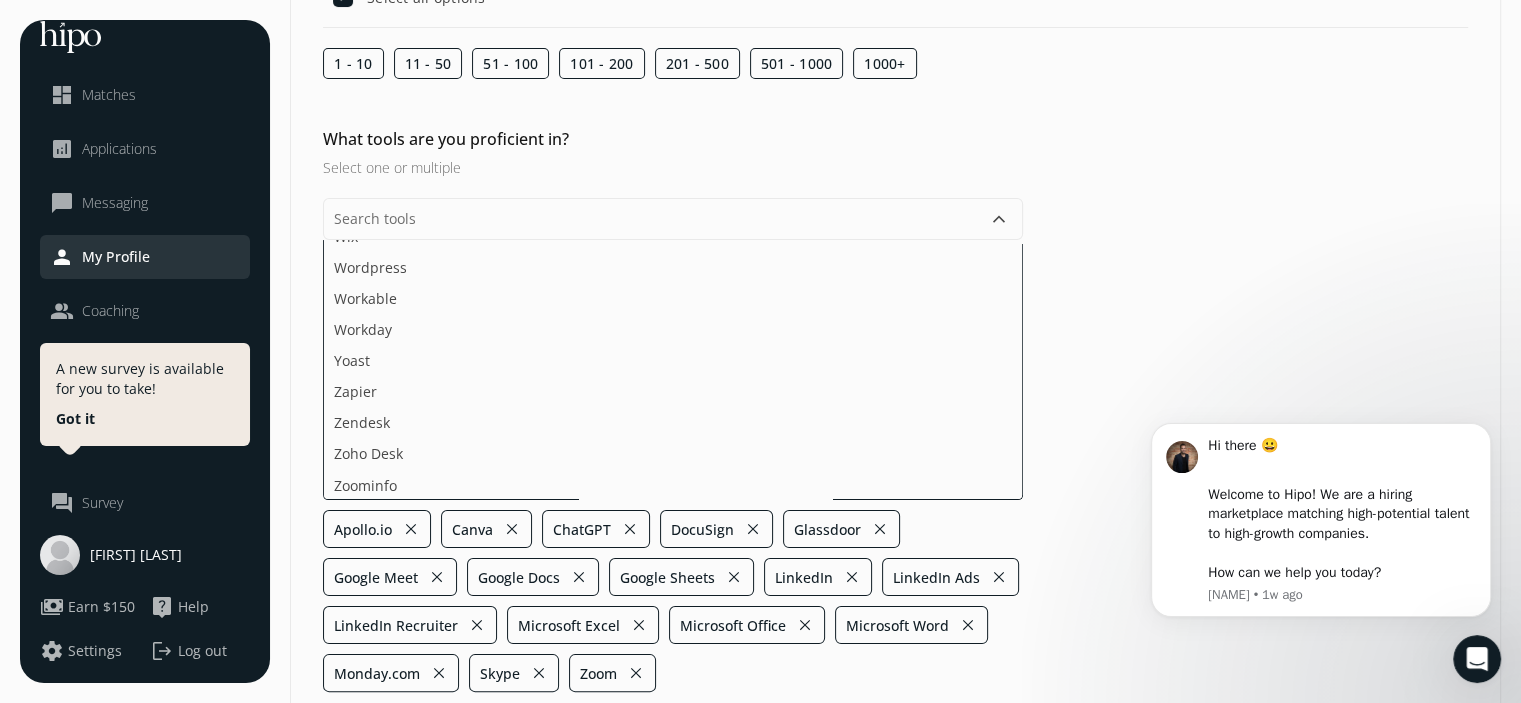click on "What size of company are you interested in working in? Select one or multiple  Select all options 1 - 10 11 - 50 51 - 100 101 - 200 201 - 500 501 - 1000 1000+ What tools are you proficient in? Select one or multiple  keyboard_arrow_down Acquire ActiveCampaign Adobe Creative Cloud Adobe Sign Agorapulse Ahrefs Asana aspireIQ Attendify BambooHR Bizzabo Brainshark BreezyHR Buffer Bullhorn Calendly CampaignMonitor CATS ChurnZero Cision ClickFunnels Collage HR Confluence Constant Contact Crescendo Cvent DiscoverOrg DocSend Domo Drift Eloqua Eventbrite Evernote Facebook Figma Final Cut Pro Freshdesk FullStory Gainsight Google Ads Google Analytics Google Search Console Grammarly Greenhouse Grin Groove Digital GrooveHQ HelloSign Help Scout Hemingway Highspot Hootsuite HTML+CSS Hubspot Hubspot Service Hub Humi HypeAuditor iMovie Indeed Influencer.co Instagram Insights Instapage Intercom JavaScript JazzHR Jira Kayako Kissmetrics Later Lead411 Leadpages Lever LinkedIn Sales Navigator Mailchimp Mailshake Marketo Meltwater" 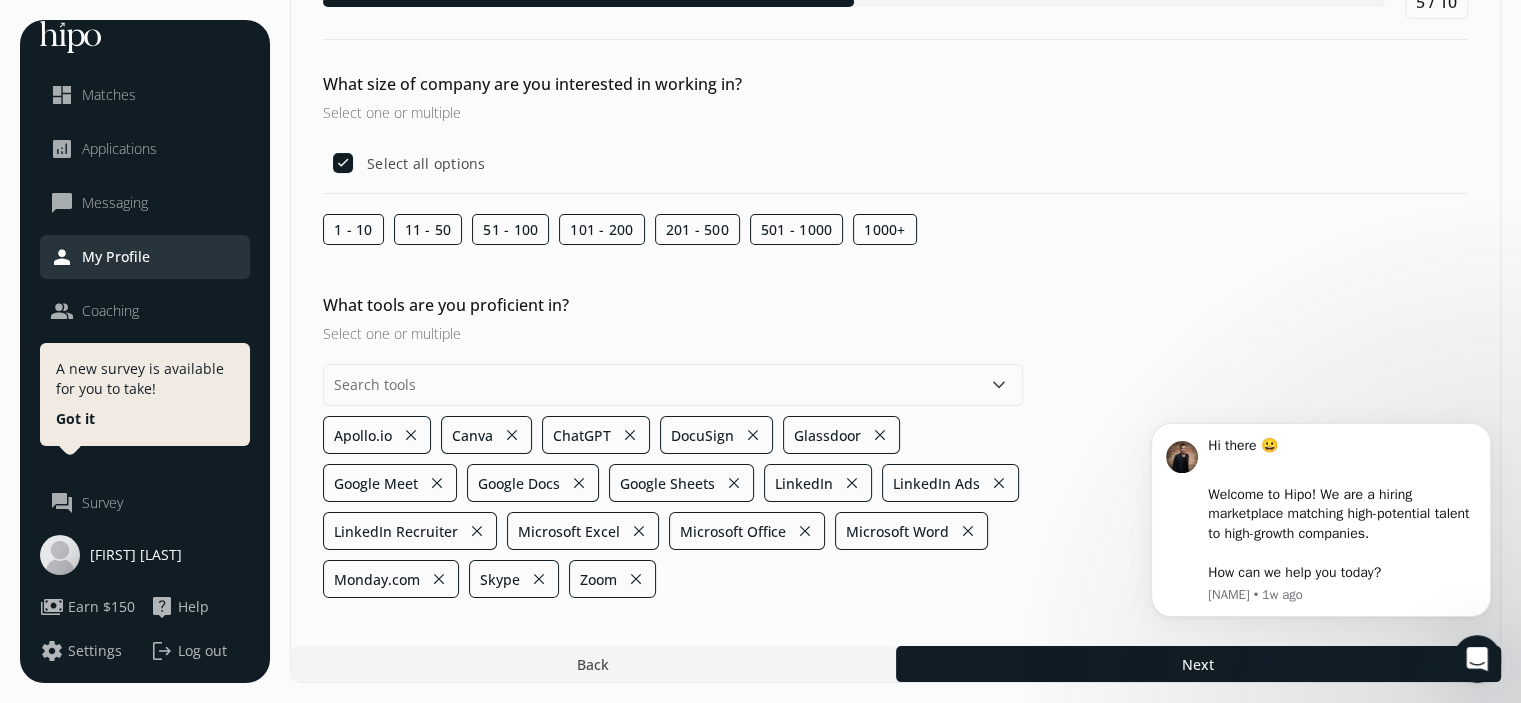scroll, scrollTop: 108, scrollLeft: 0, axis: vertical 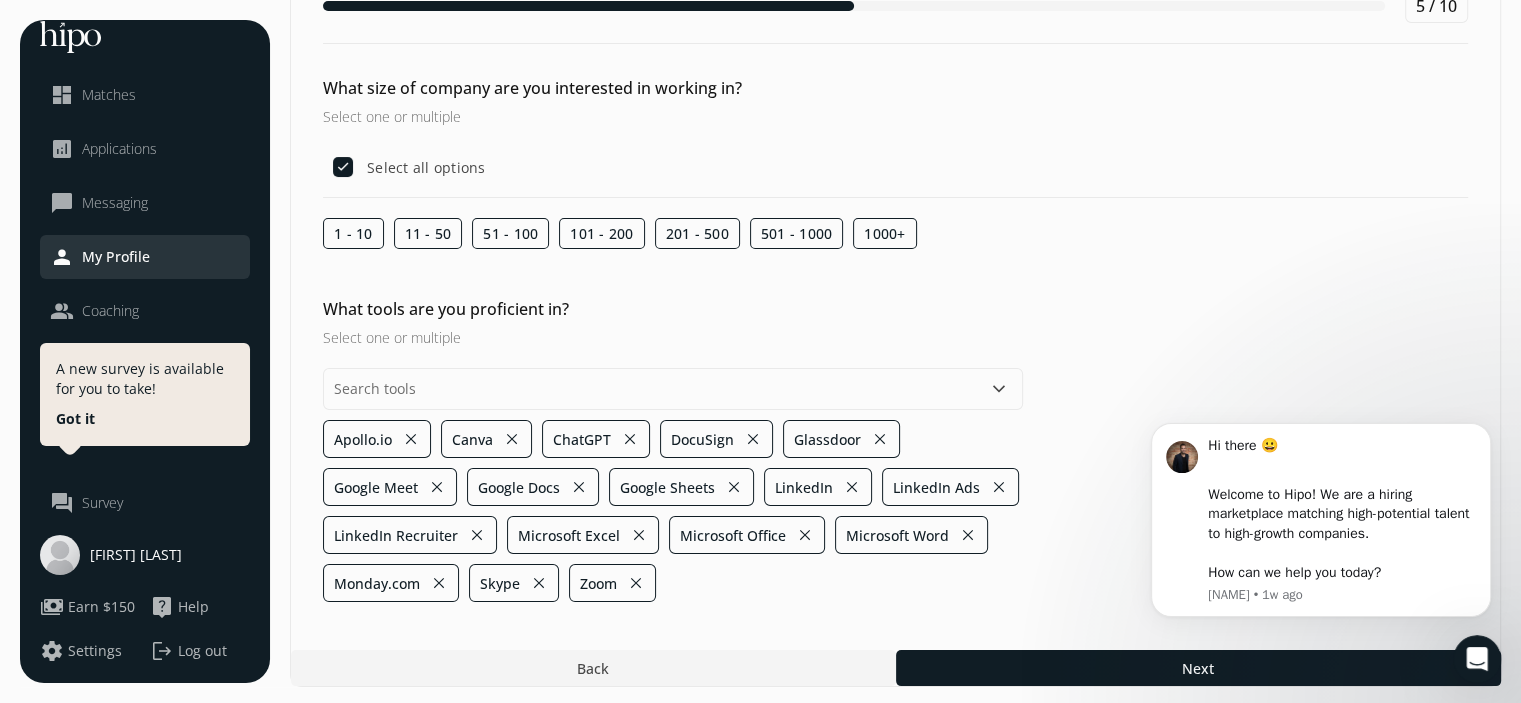 click on "General Human Resources Compensation & Eligibility Social Personal 5 / 10 What size of company are you interested in working in? Select one or multiple  Select all options 1 - 10 11 - 50 51 - 100 101 - 200 201 - 500 501 - 1000 1000+ What tools are you proficient in? Select one or multiple  keyboard_arrow_down Apollo.io close Canva close ChatGPT close DocuSign close Glassdoor close Google Meet close Google Docs close Google Sheets close LinkedIn close LinkedIn Ads close LinkedIn Recruiter close Microsoft Excel close Microsoft Office close Microsoft Word close Monday.com close Skype close Zoom close Back Next" at bounding box center [895, 299] 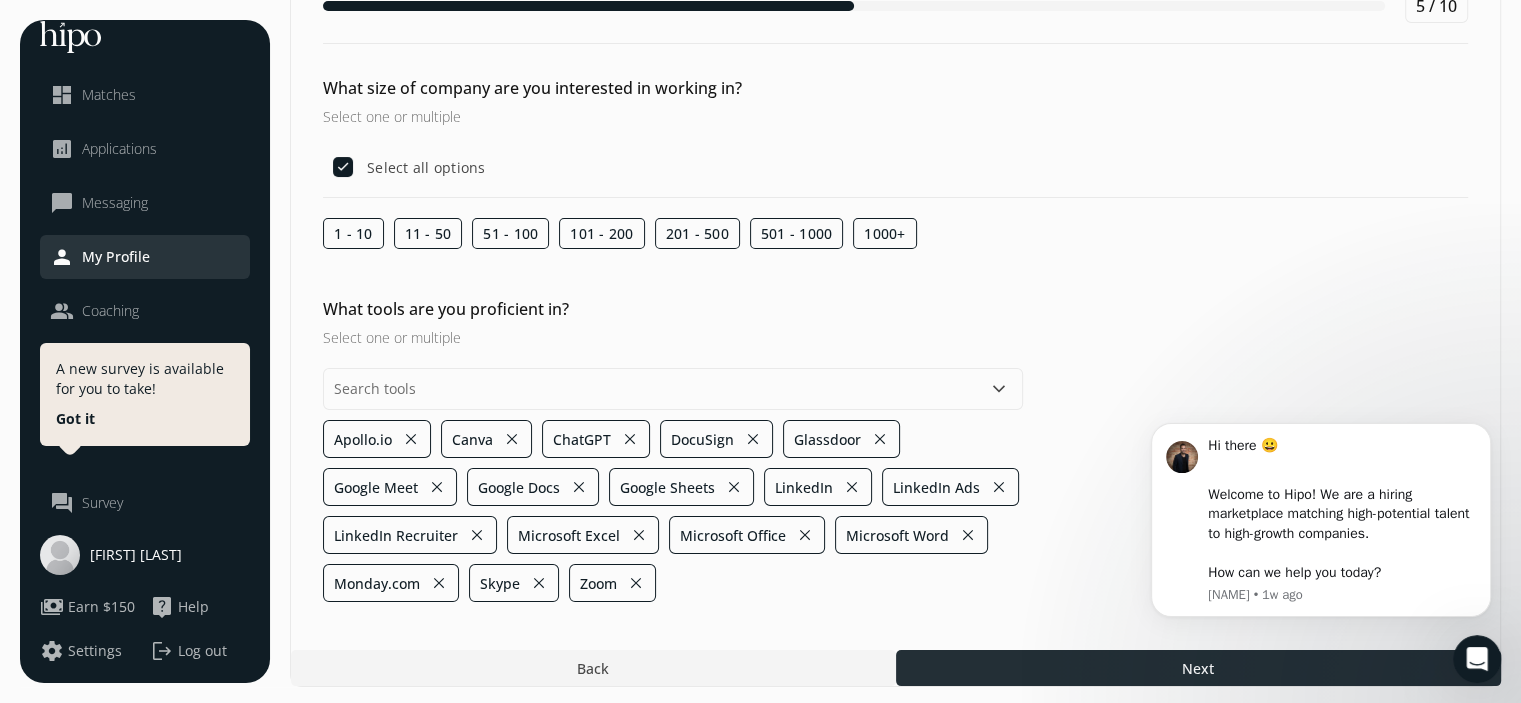 click at bounding box center [1198, 668] 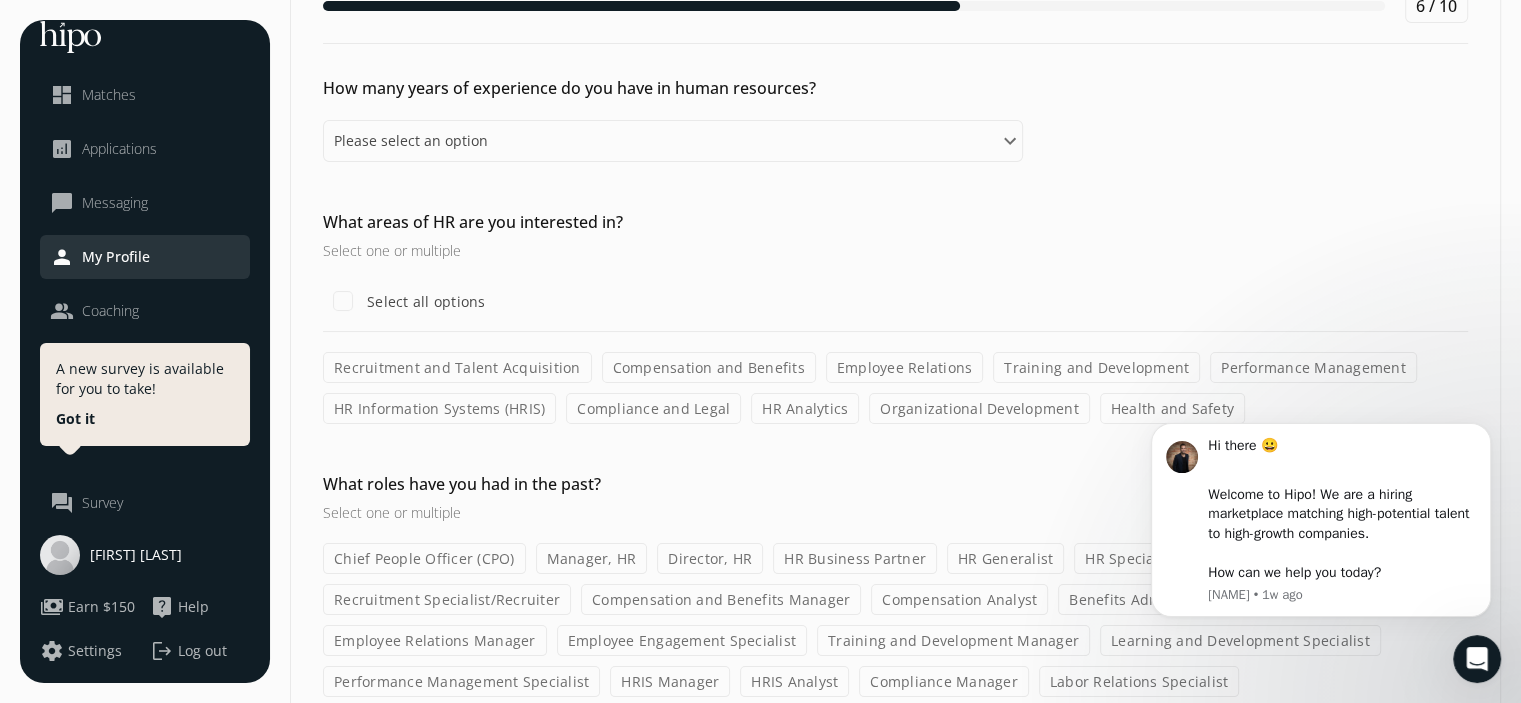 scroll, scrollTop: 0, scrollLeft: 0, axis: both 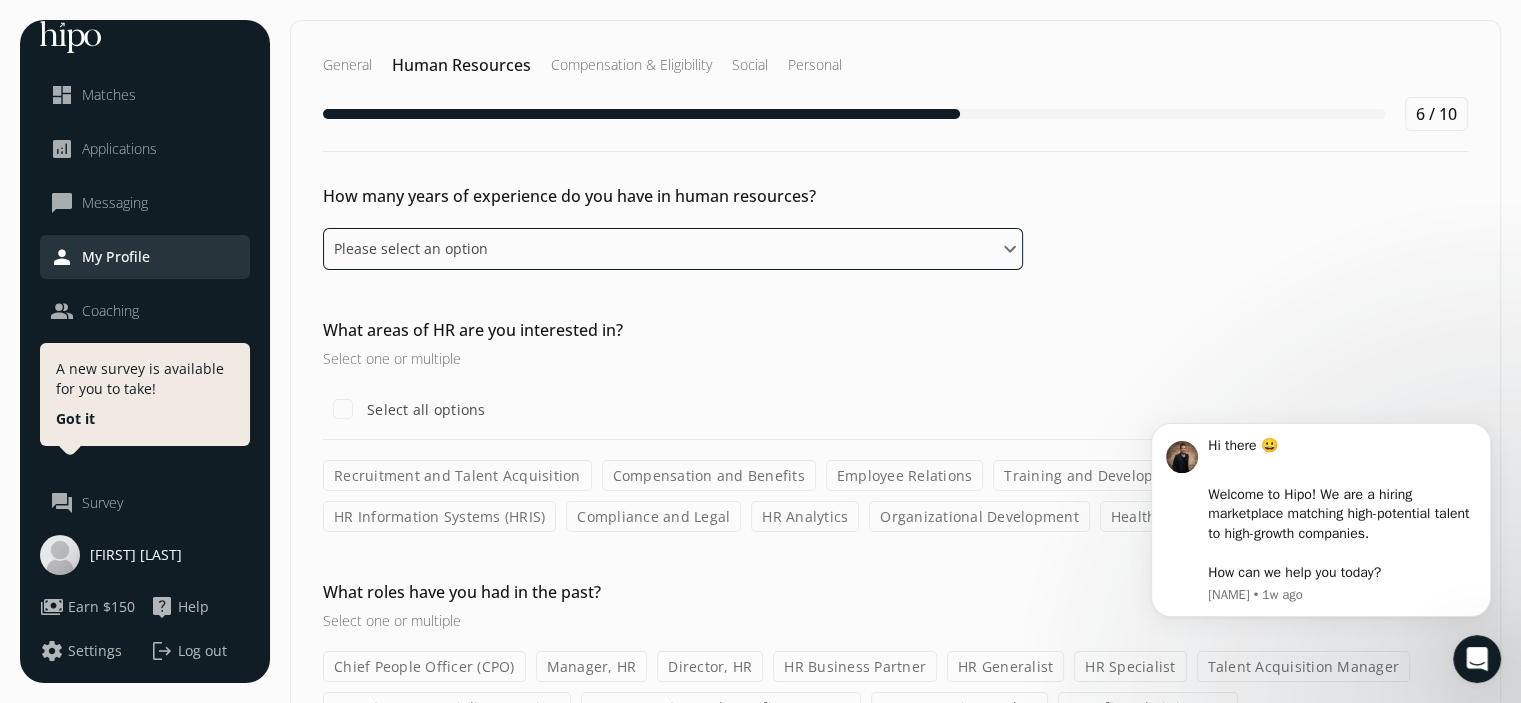 click on "Please select an option 0 - 1 years 2 - 3 years 4 - 5 years 6 - 8 years 9+ years" 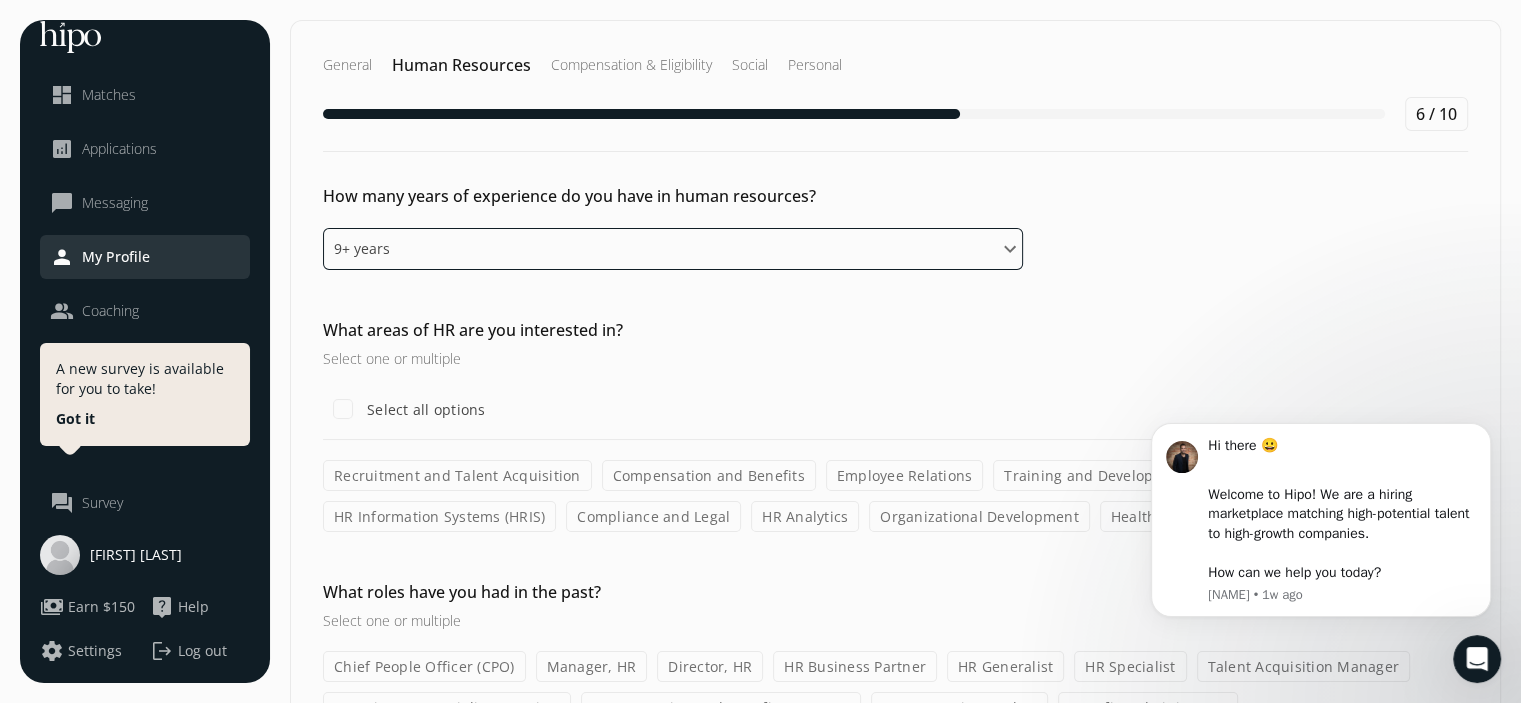 click on "Please select an option 0 - 1 years 2 - 3 years 4 - 5 years 6 - 8 years 9+ years" 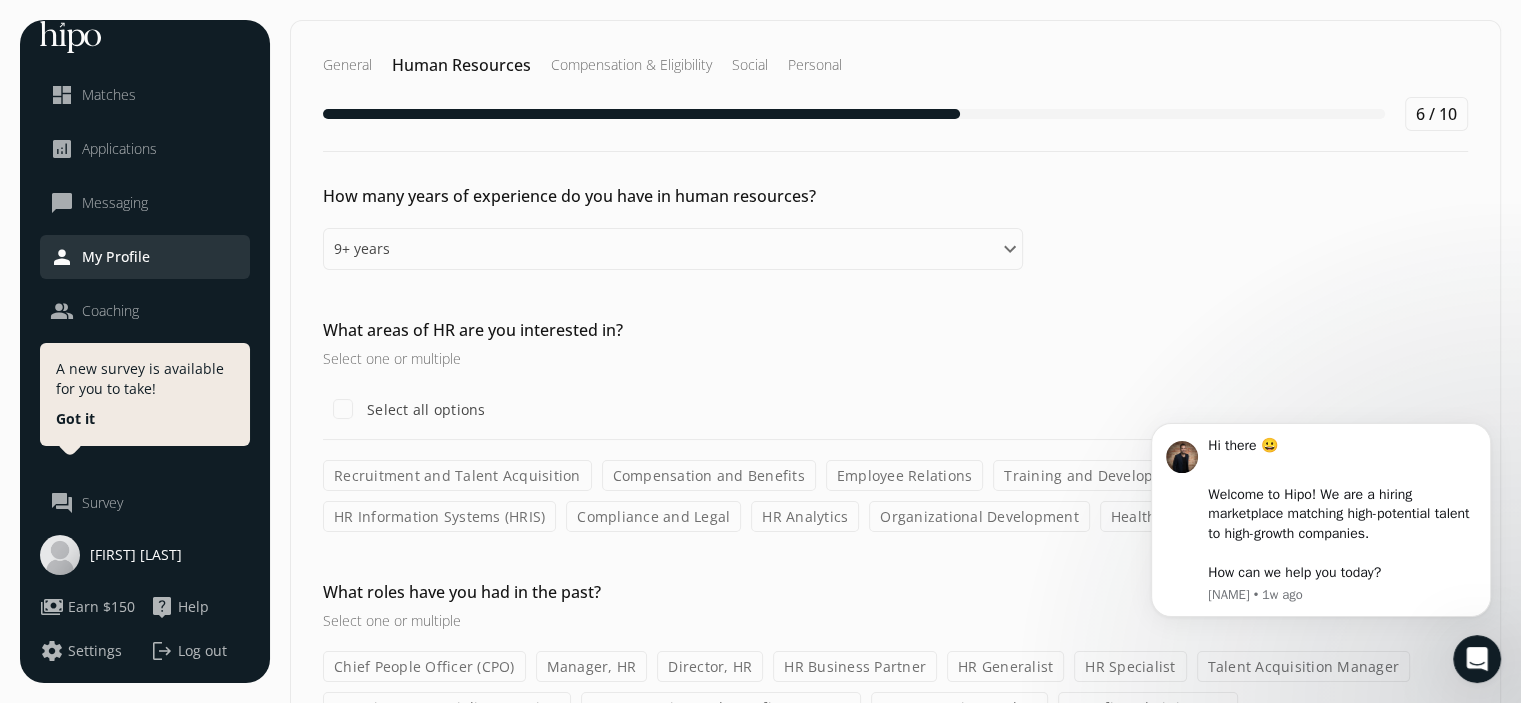 click on "What areas of HR are you interested in?" at bounding box center [673, 330] 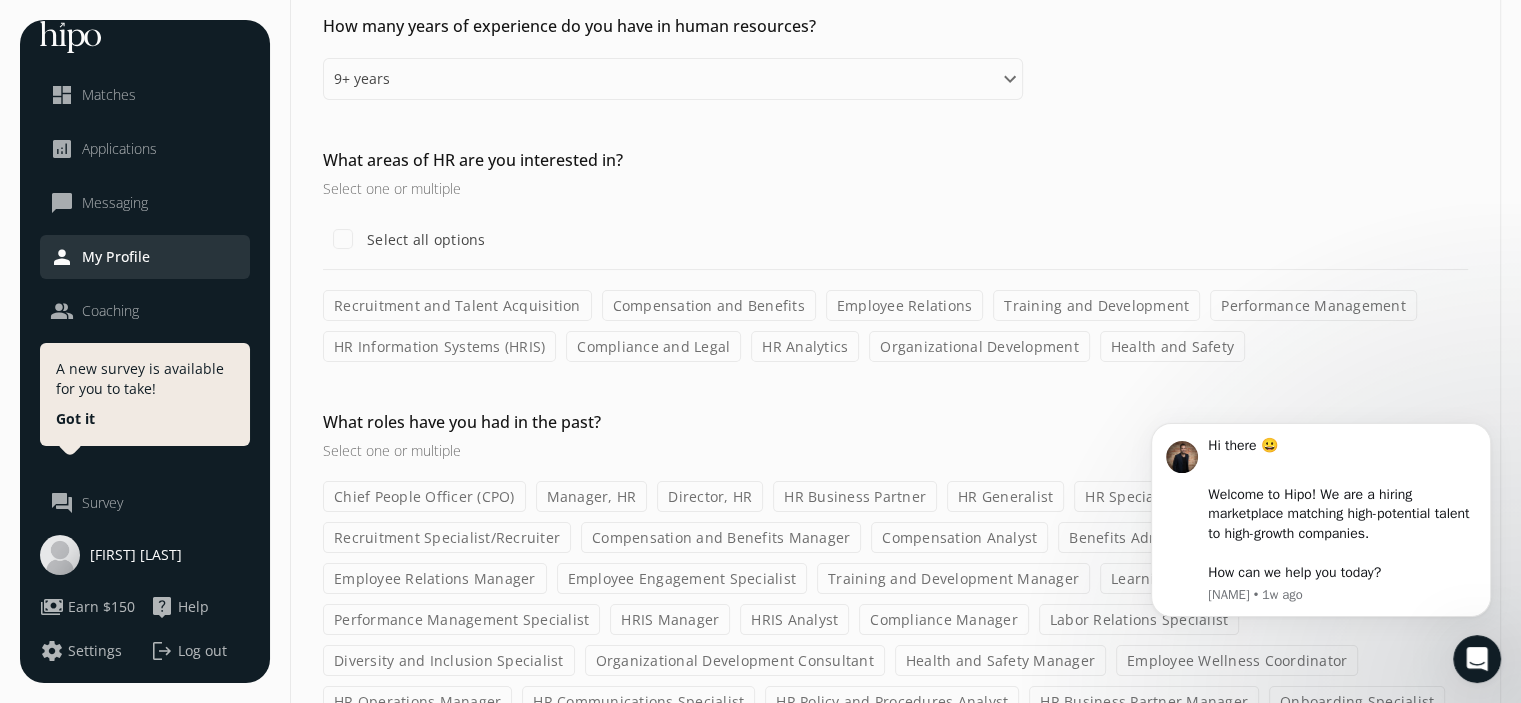 scroll, scrollTop: 200, scrollLeft: 0, axis: vertical 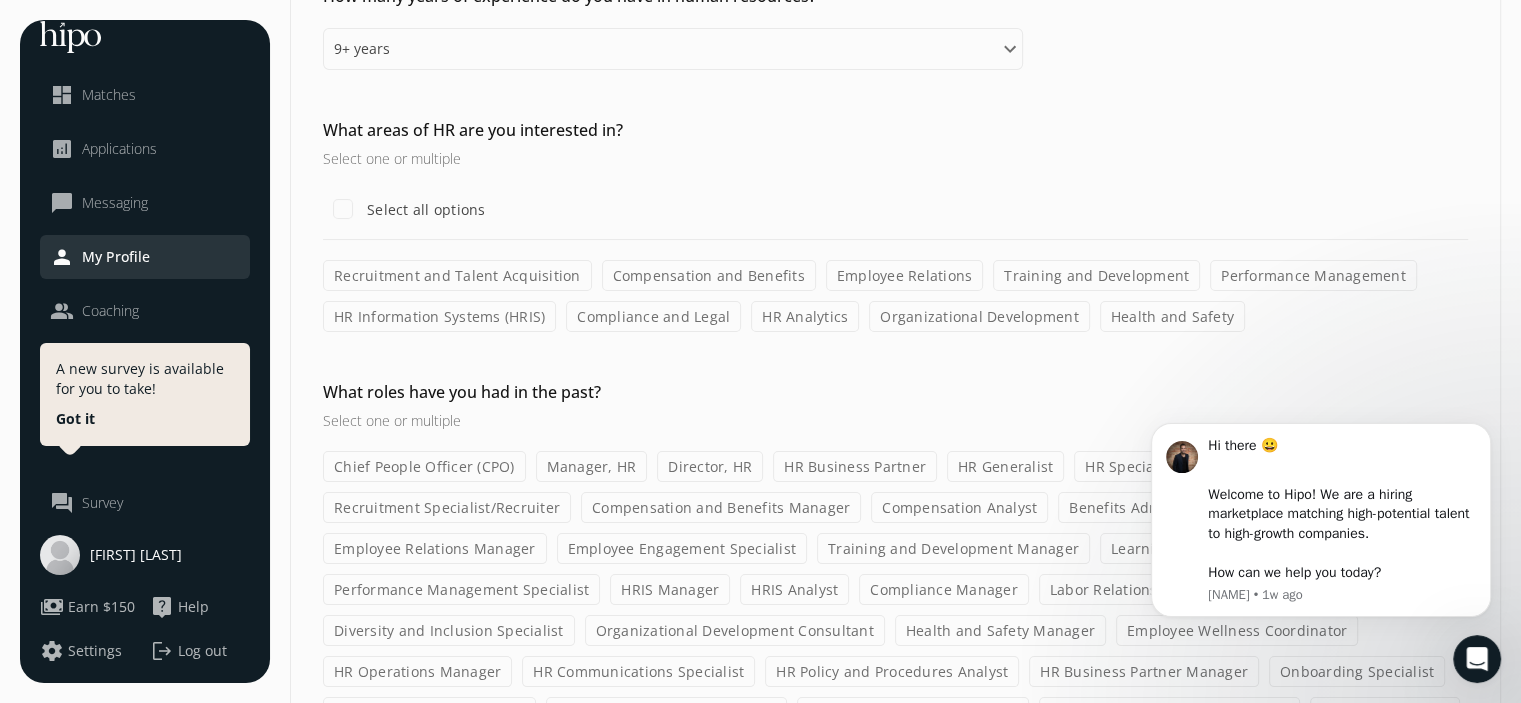 click on "Recruitment and Talent Acquisition" 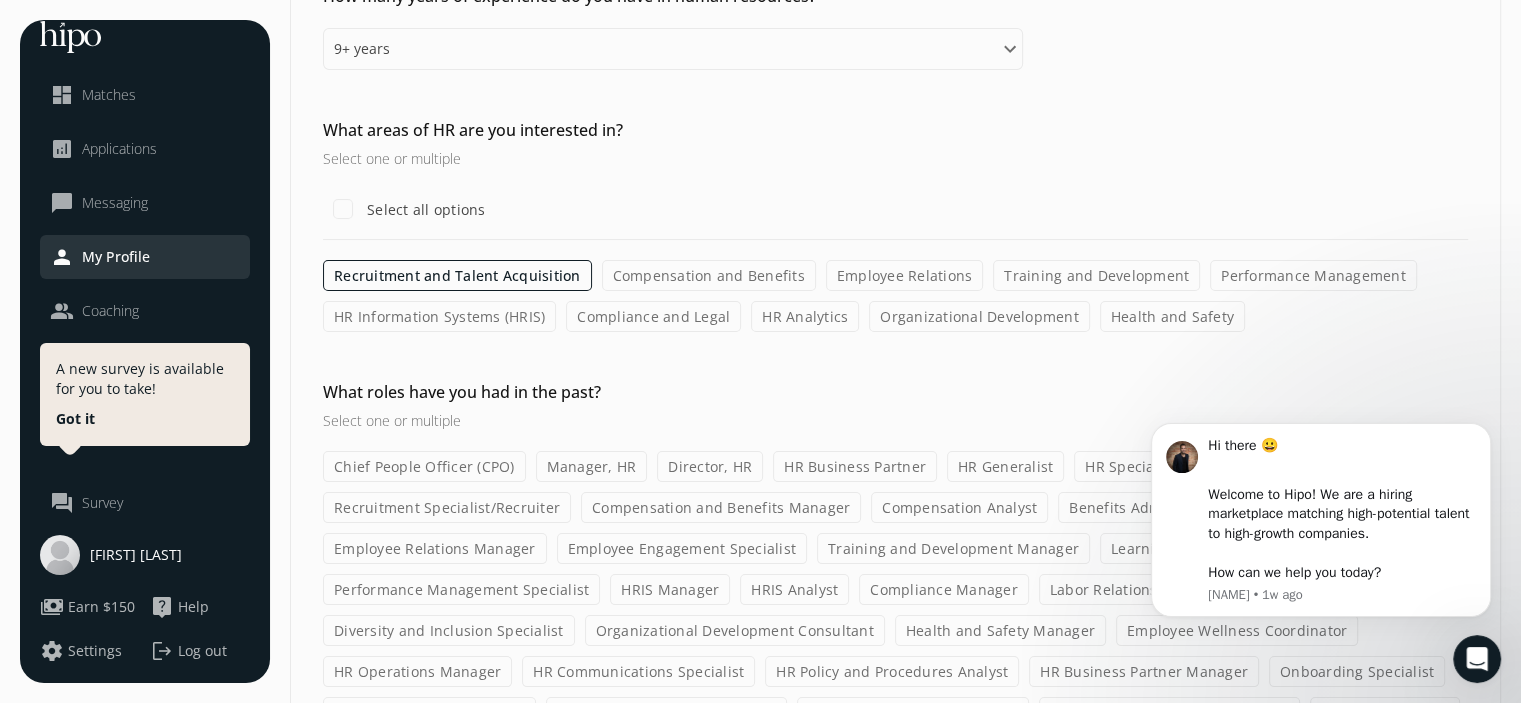 click on "Employee Relations" 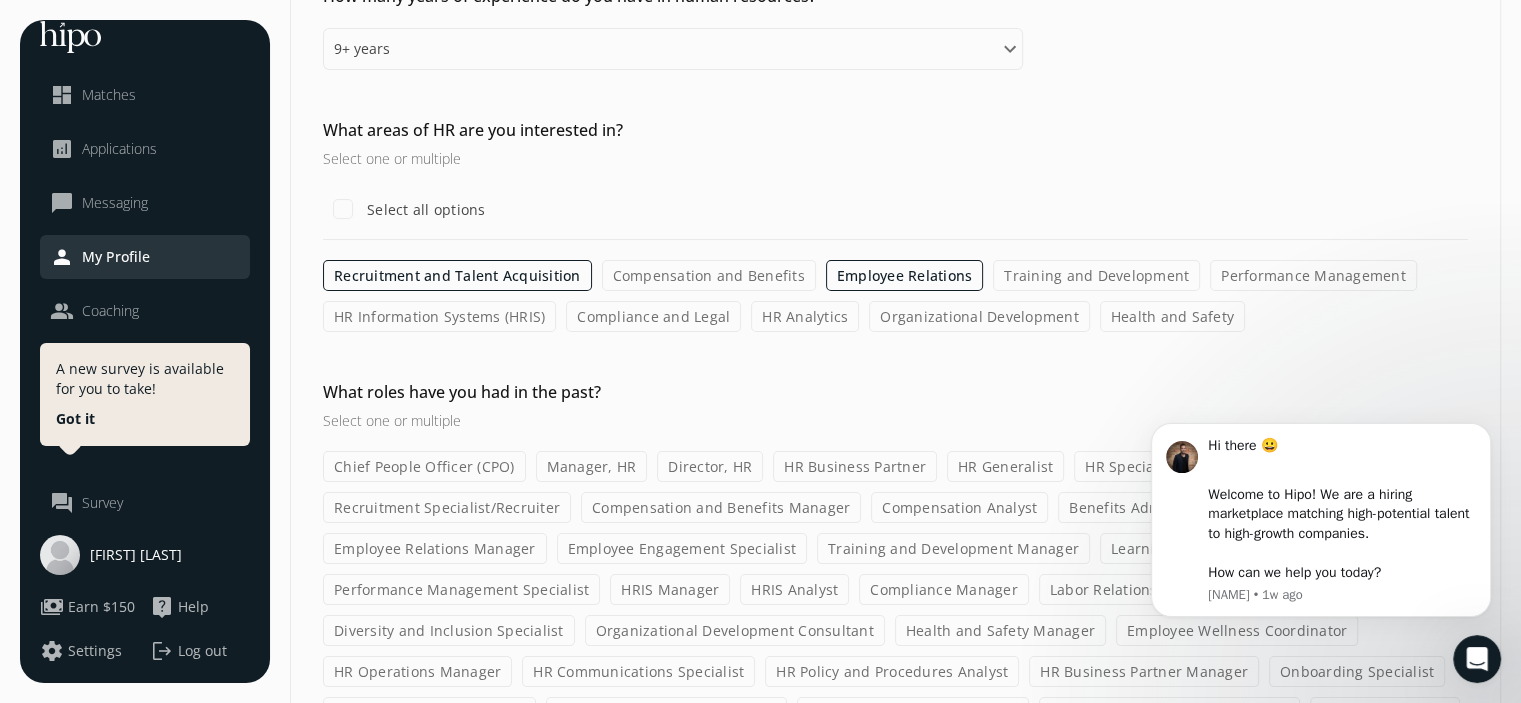 click on "Training and Development" 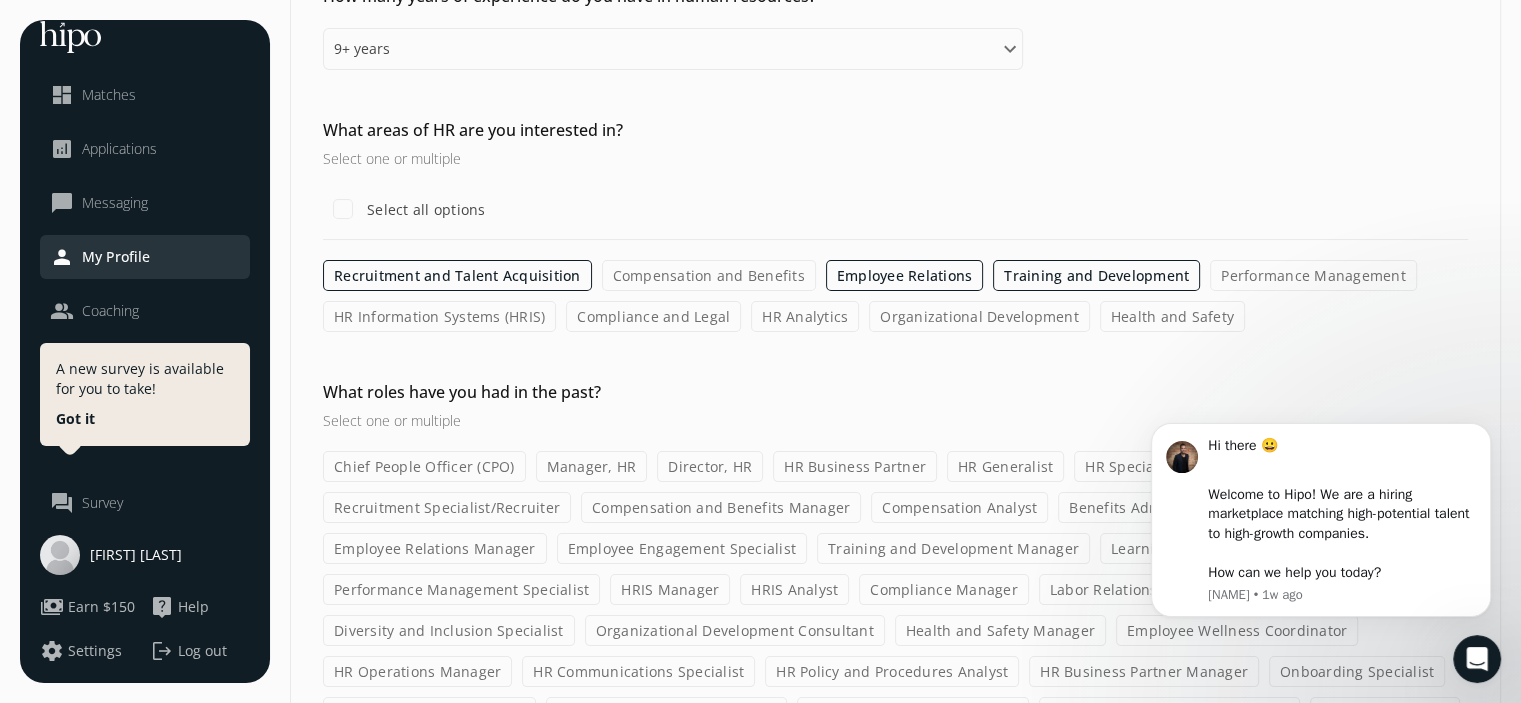 click on "Performance Management" 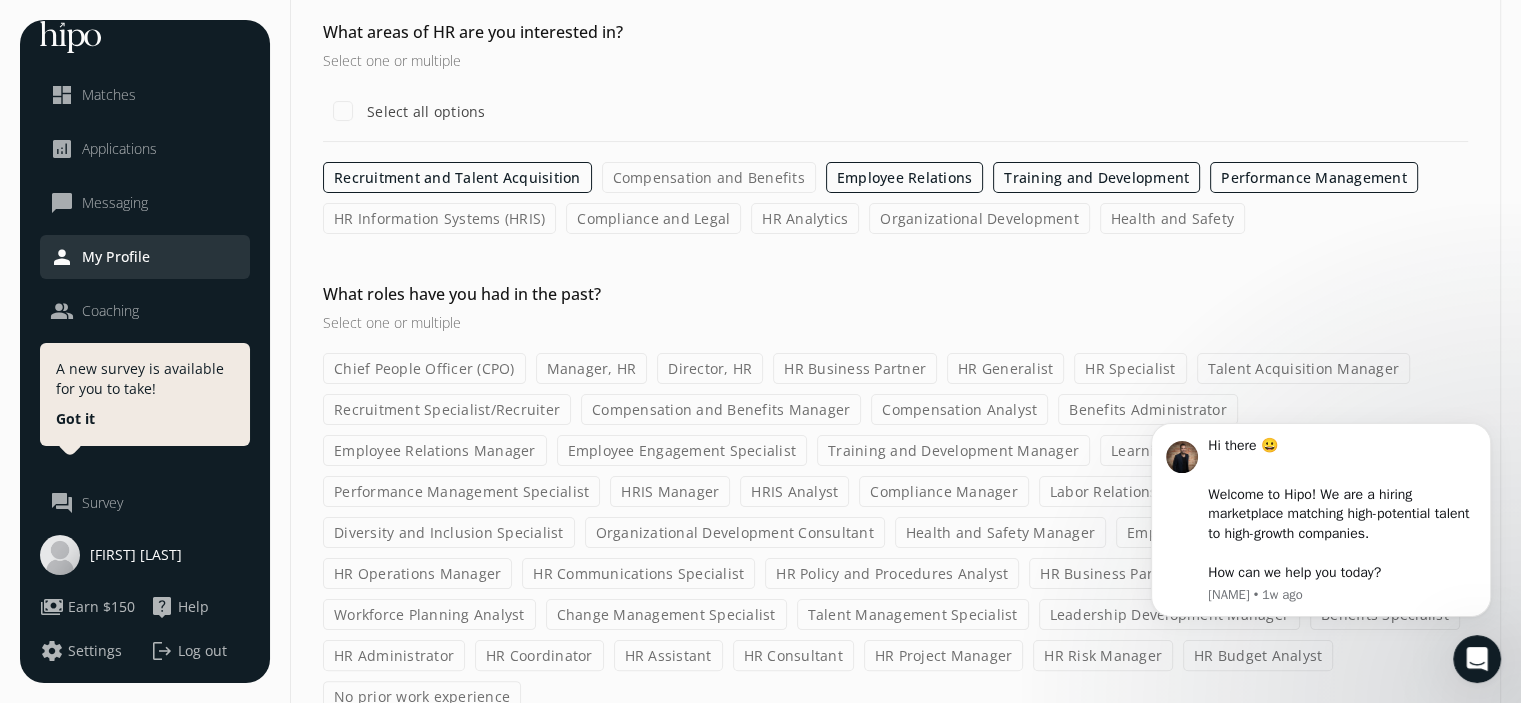 scroll, scrollTop: 365, scrollLeft: 0, axis: vertical 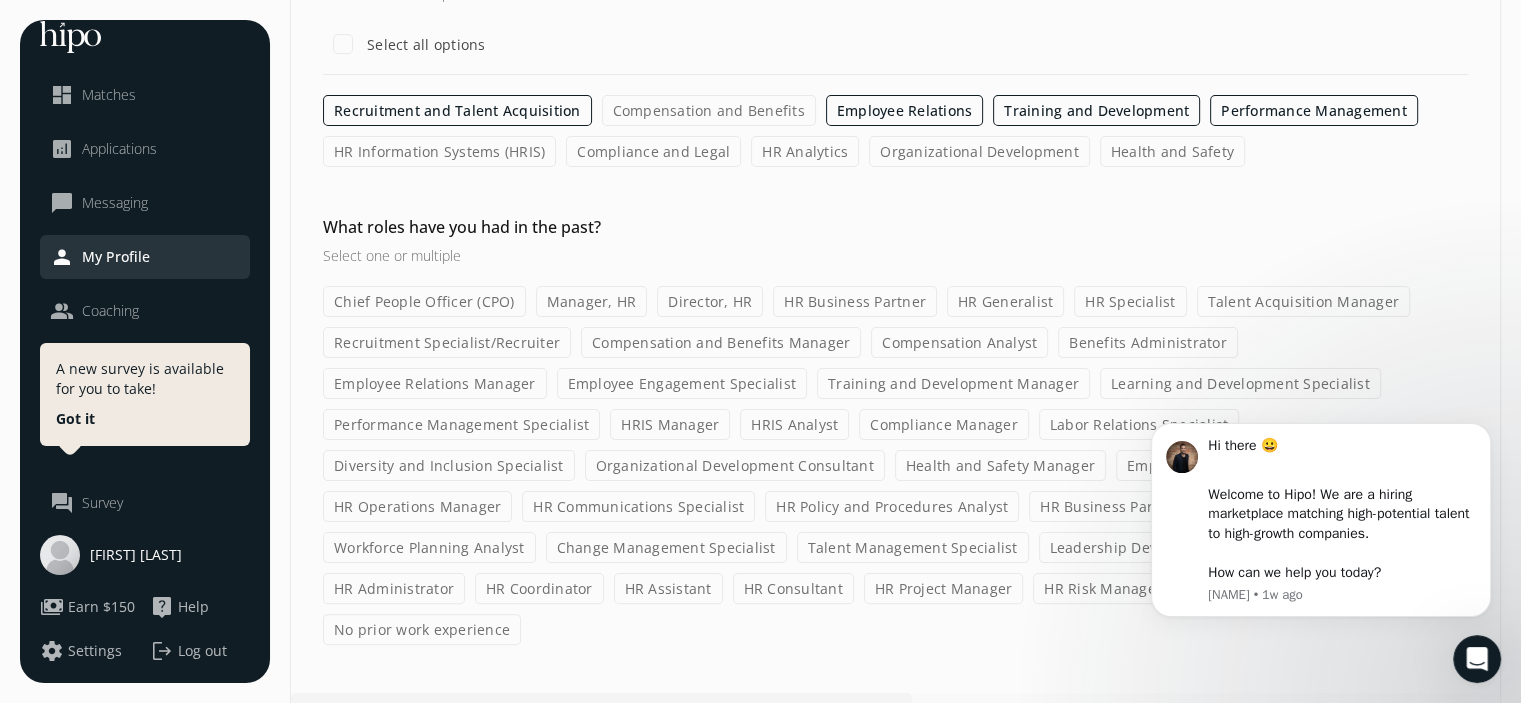 click on "Talent Acquisition Manager" 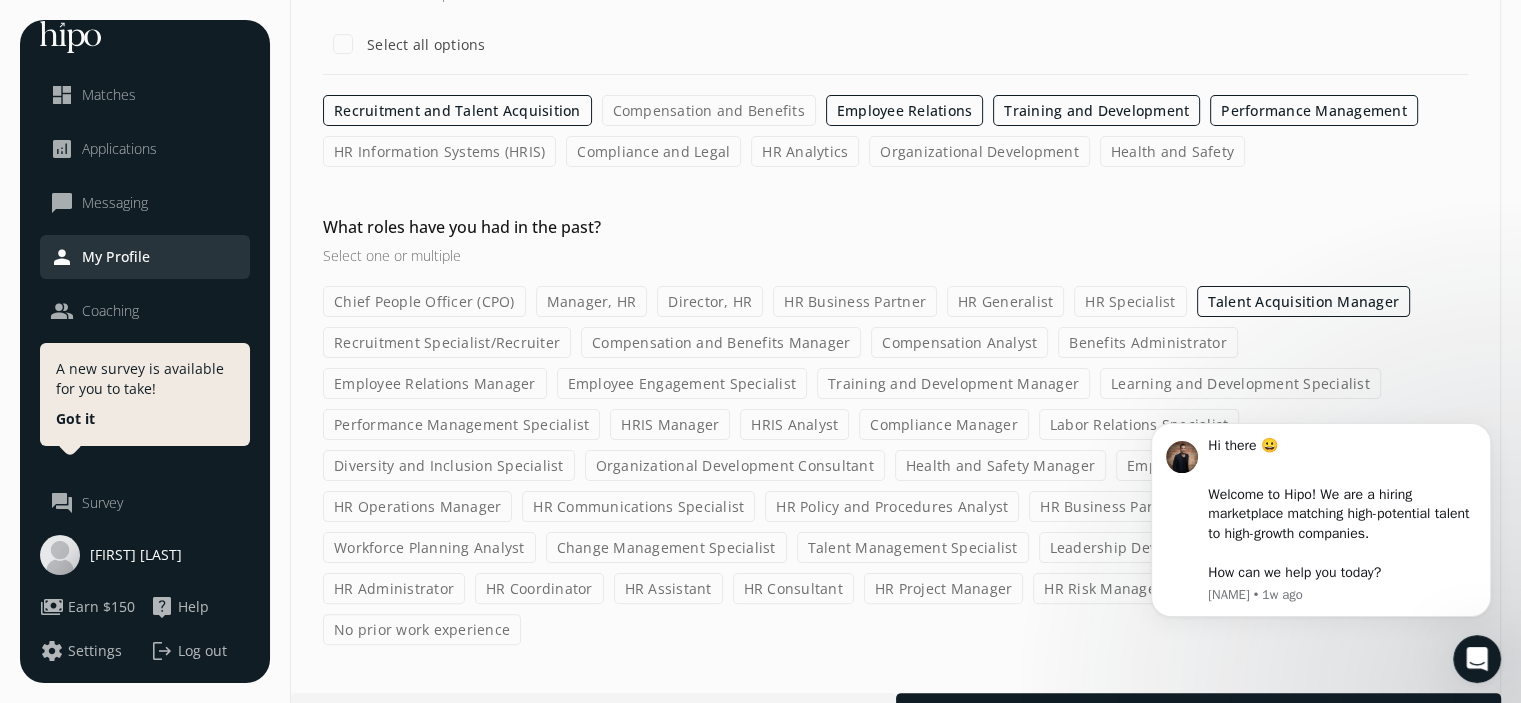 click on "HR Specialist" 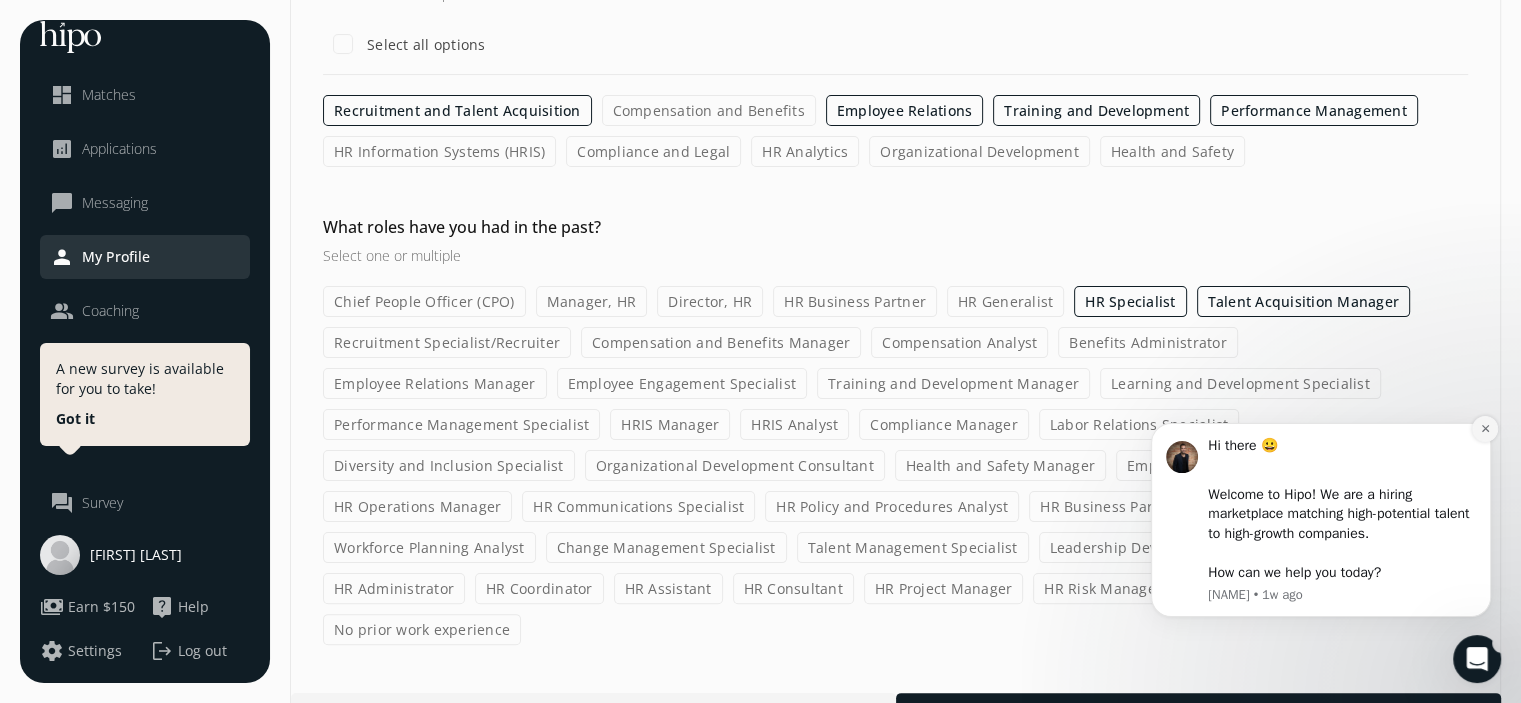click 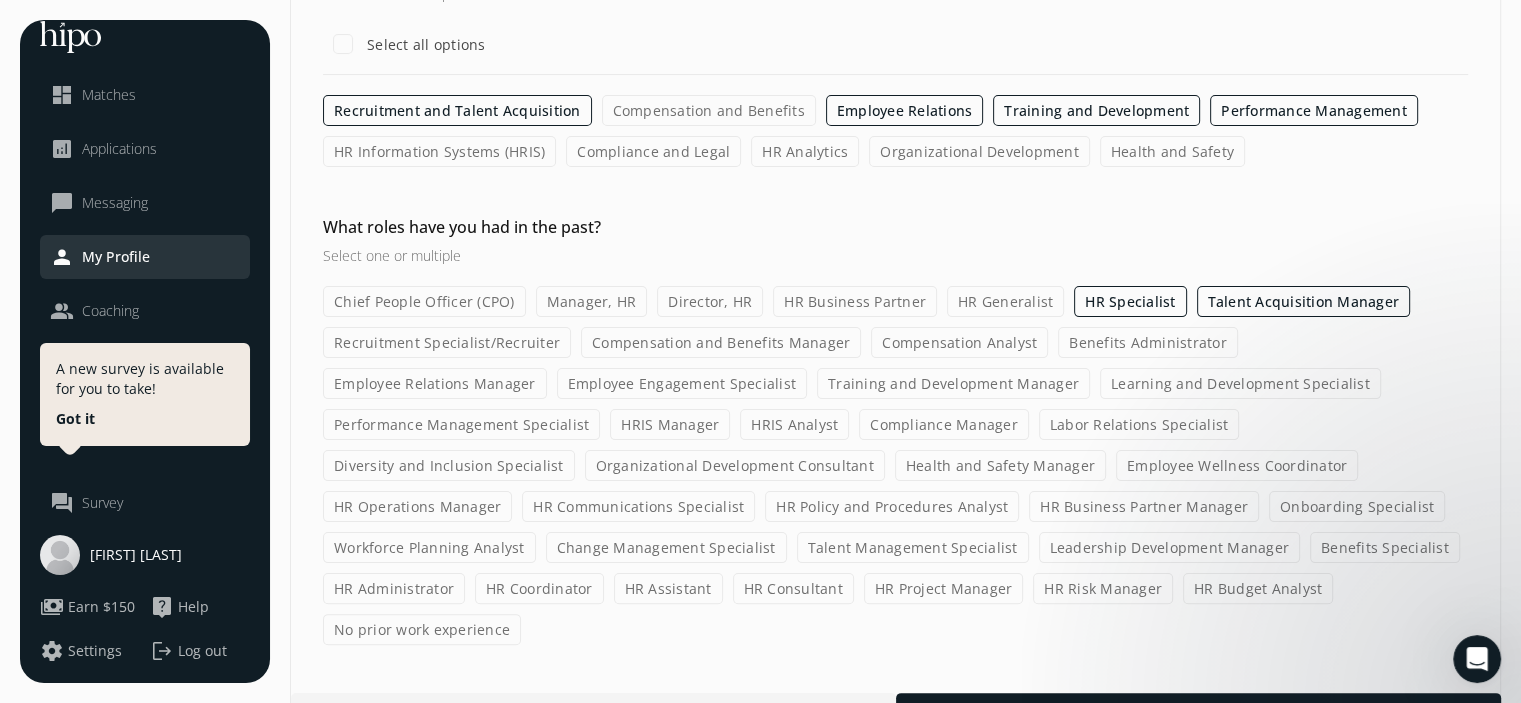 drag, startPoint x: 1275, startPoint y: 540, endPoint x: 1069, endPoint y: 555, distance: 206.5454 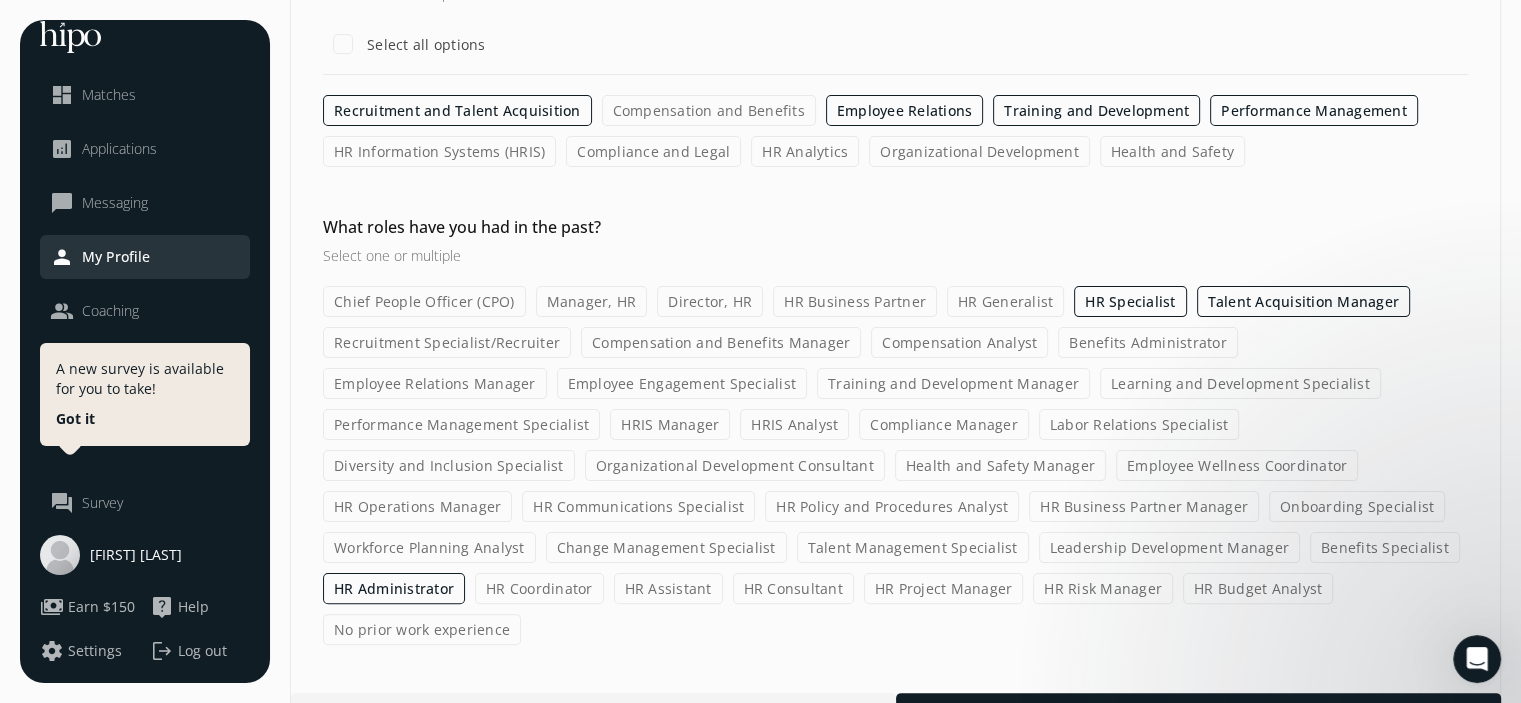 click on "Recruitment Specialist/Recruiter" 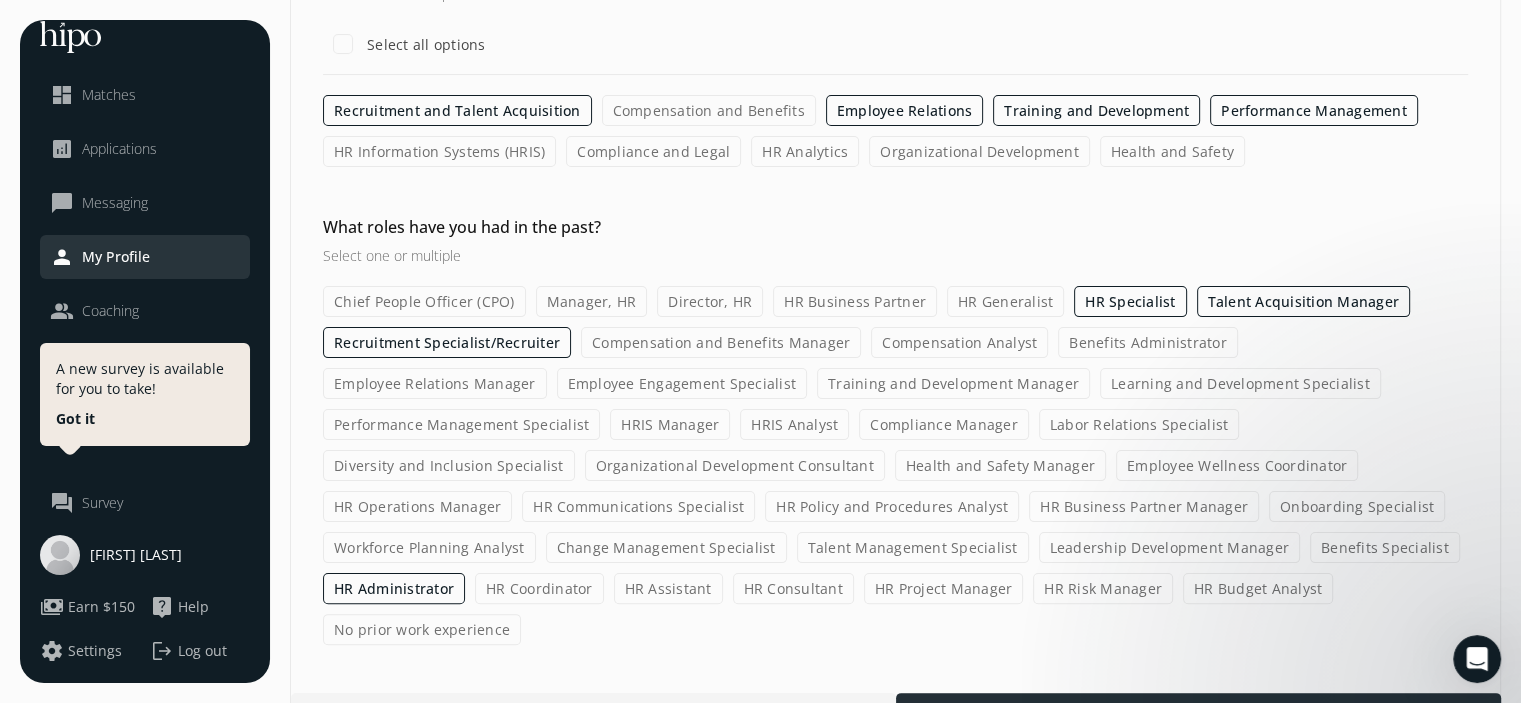 click at bounding box center (1198, 711) 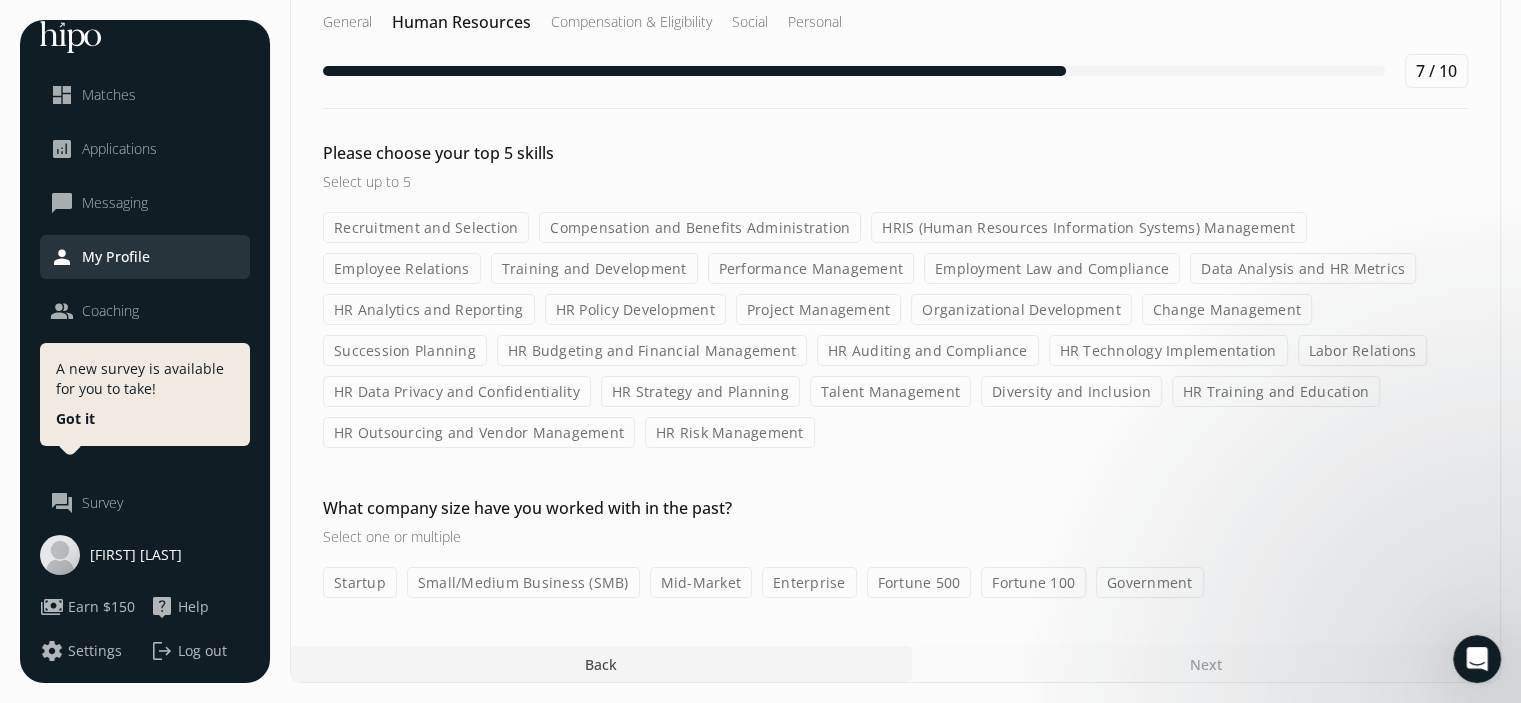 scroll, scrollTop: 0, scrollLeft: 0, axis: both 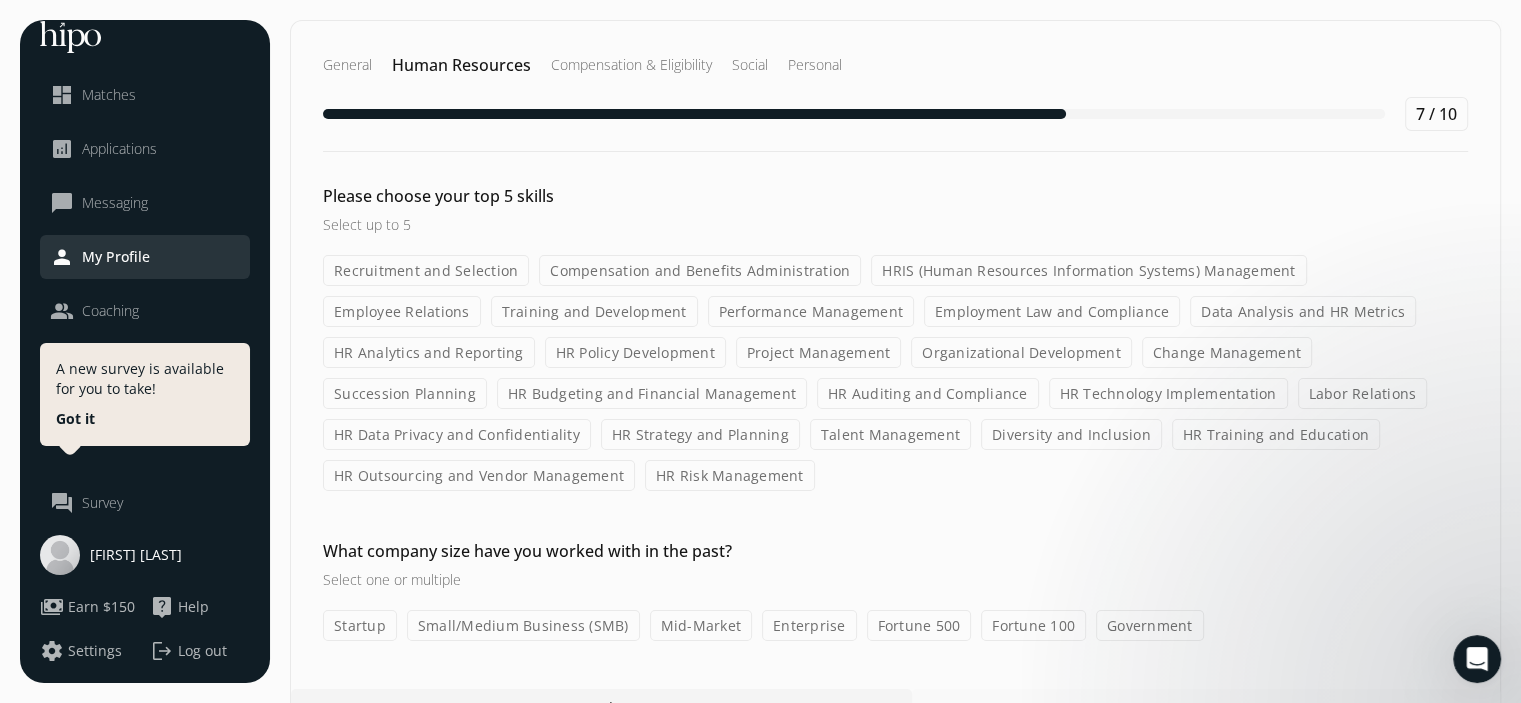 click on "Recruitment and Selection" 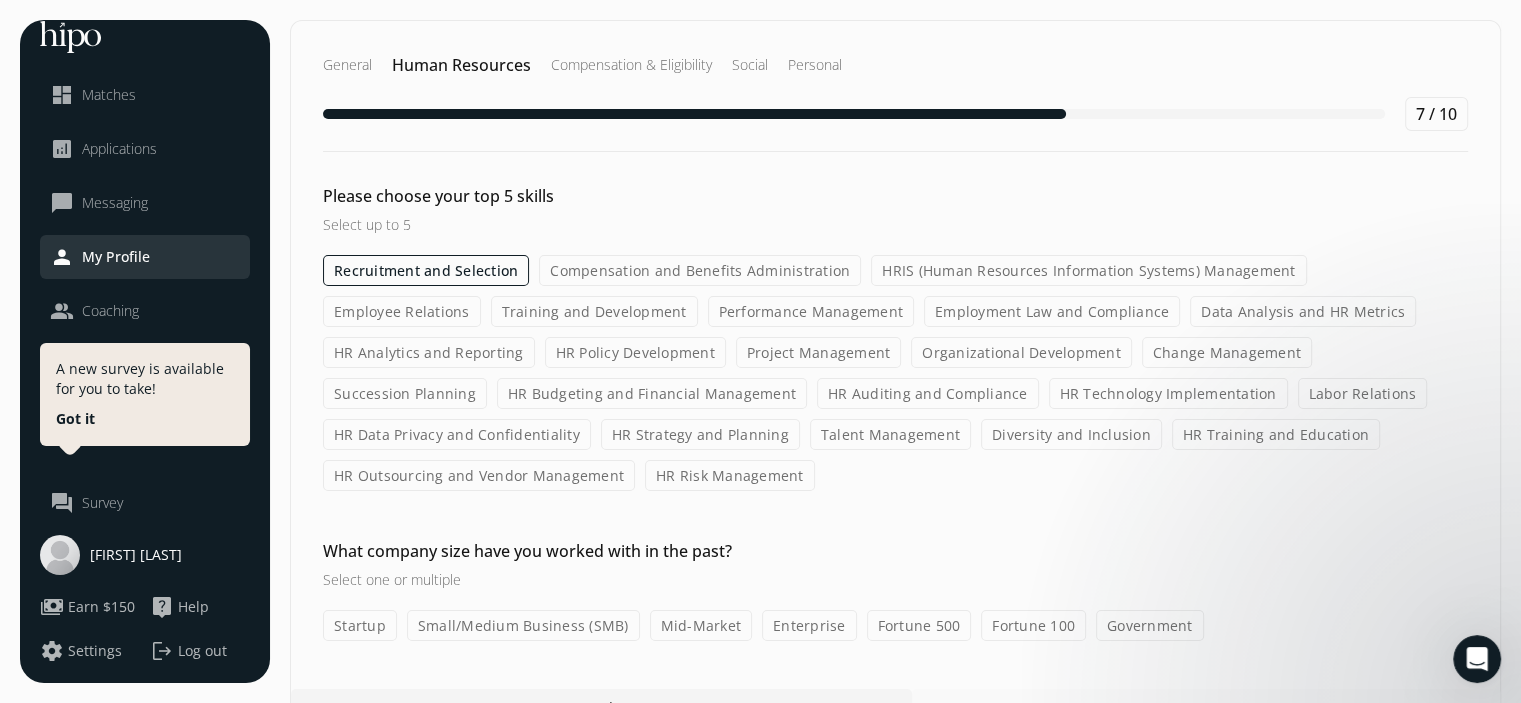 click on "Training and Development" 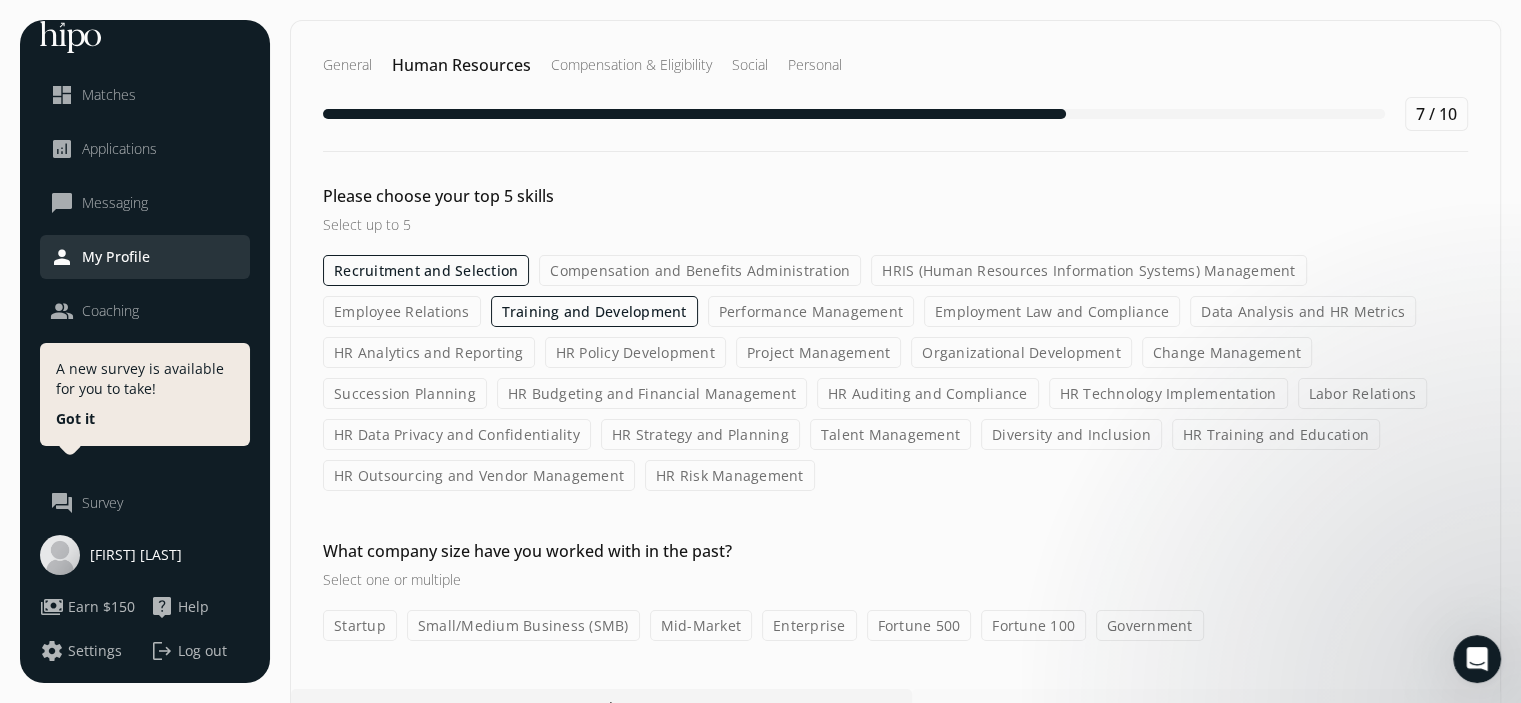click on "HRIS (Human Resources Information Systems) Management" 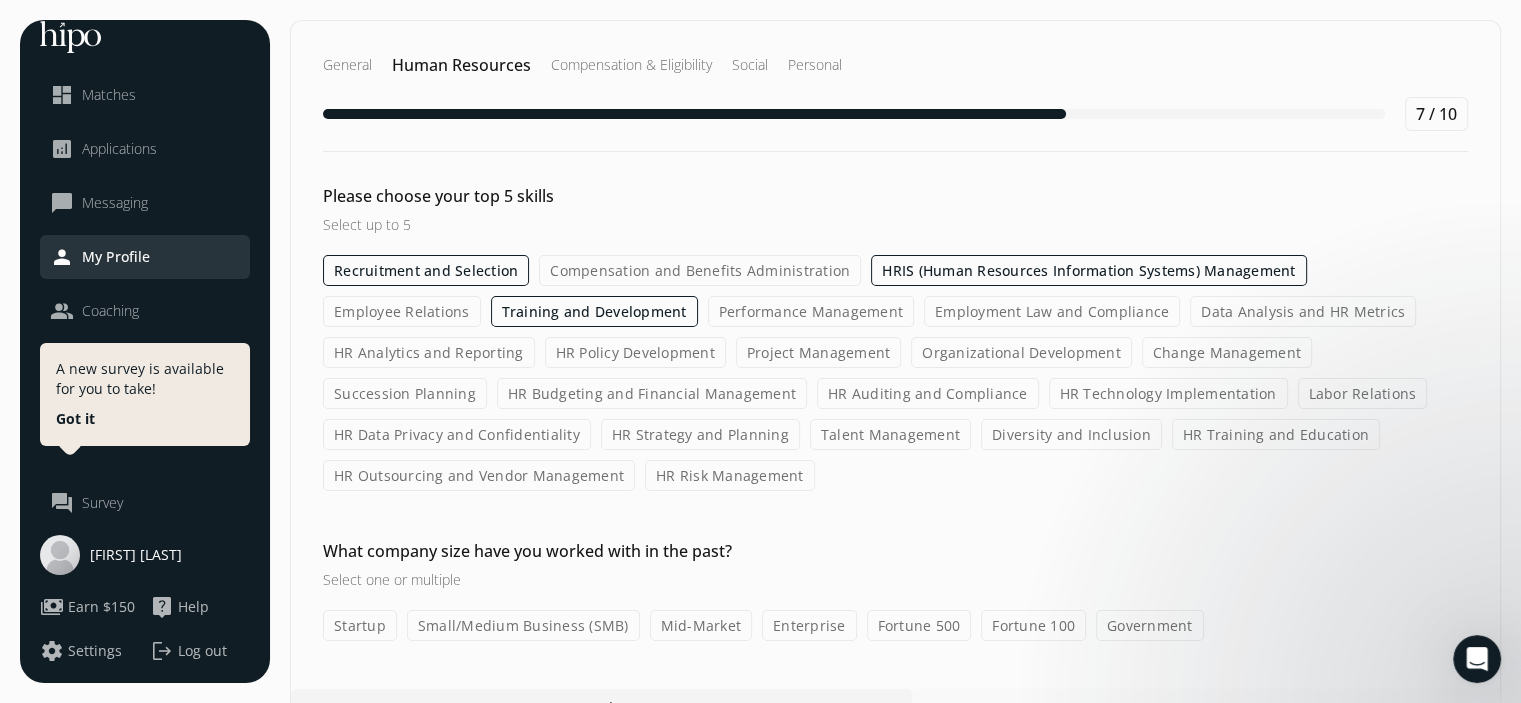 click on "Employee Relations" 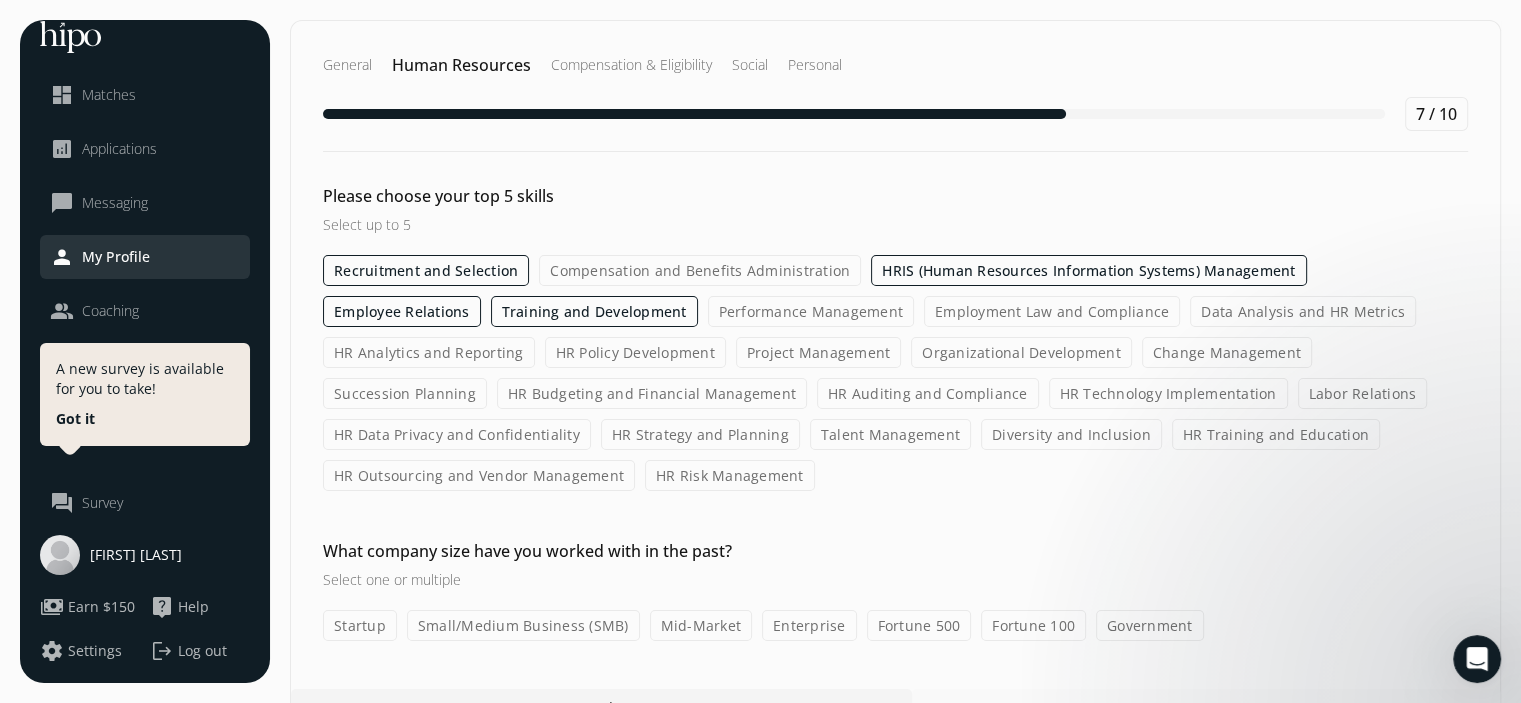 click on "Succession Planning" 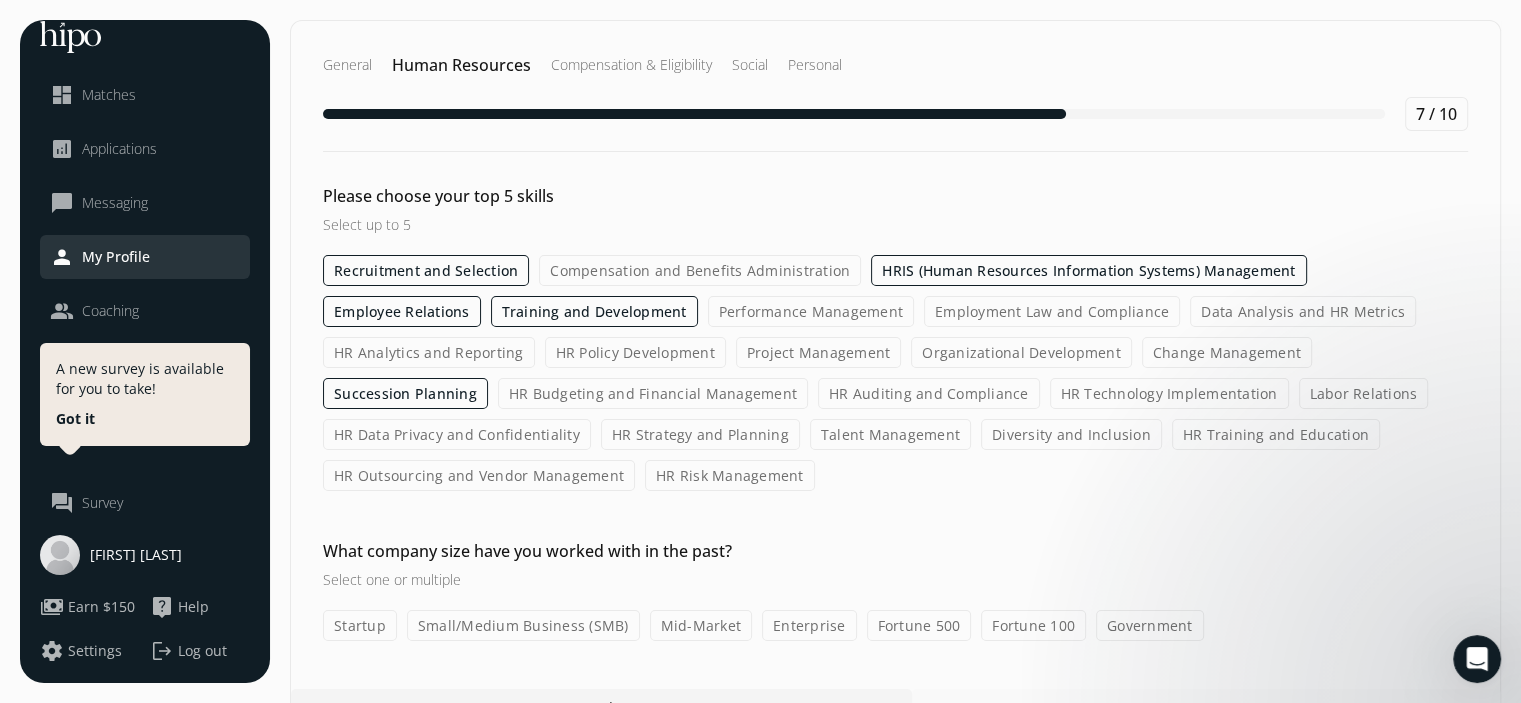 click on "Organizational Development" 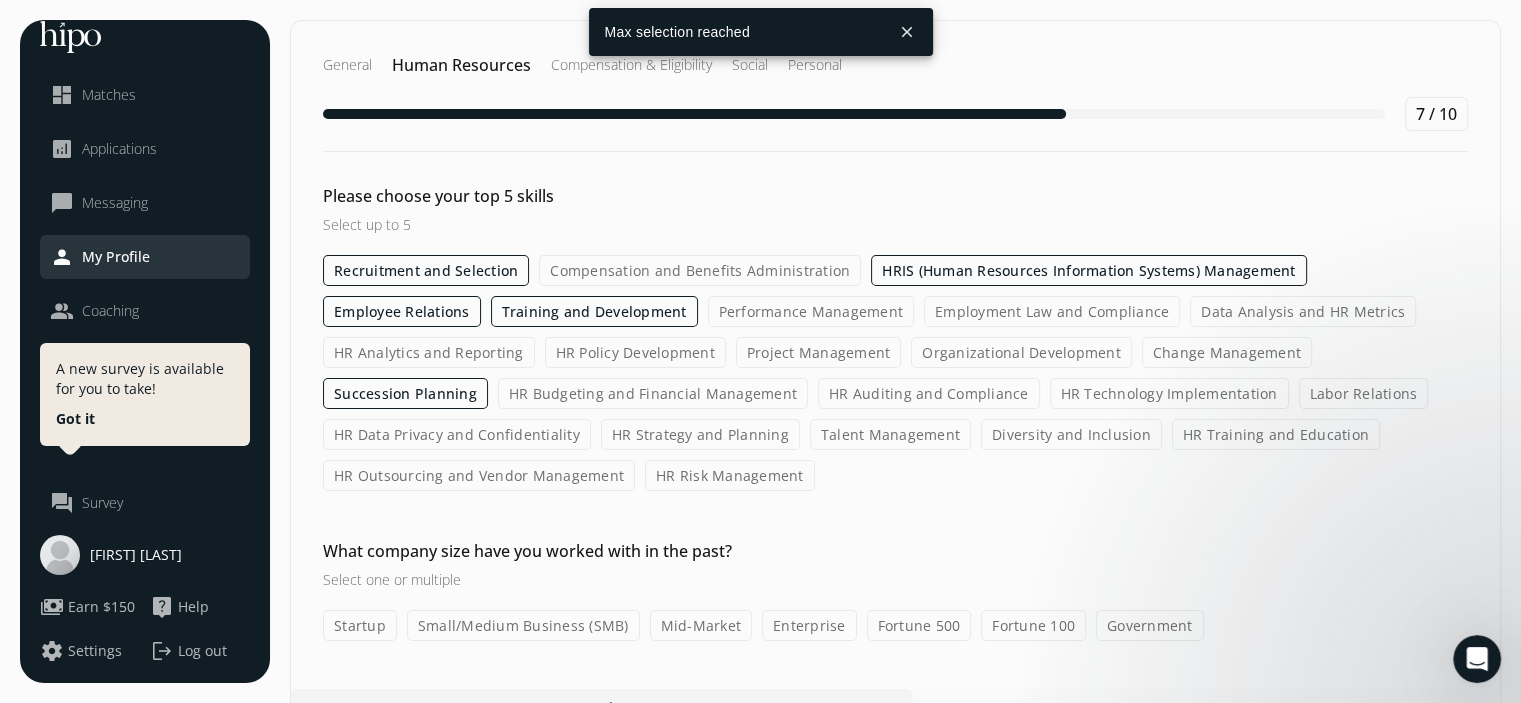 click on "Succession Planning" 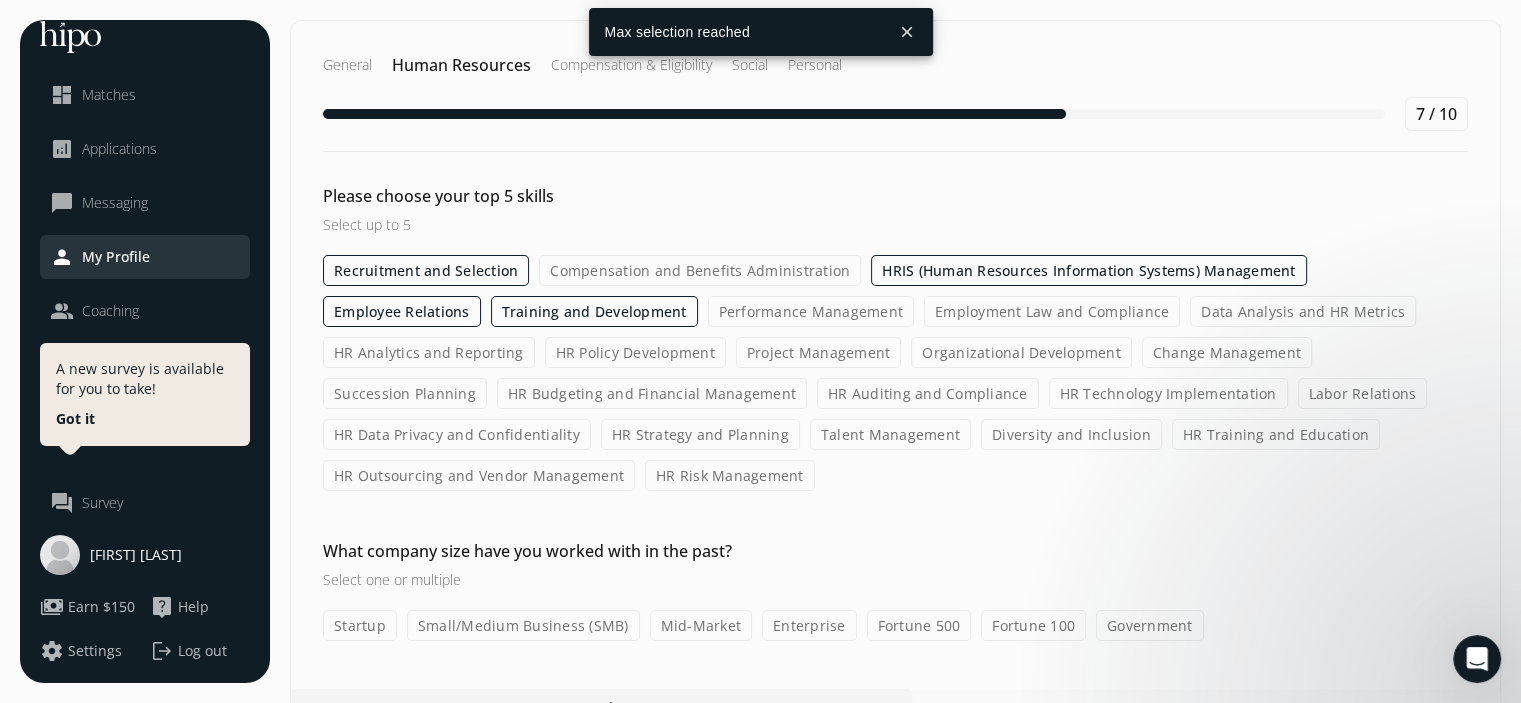 click on "Diversity and Inclusion" 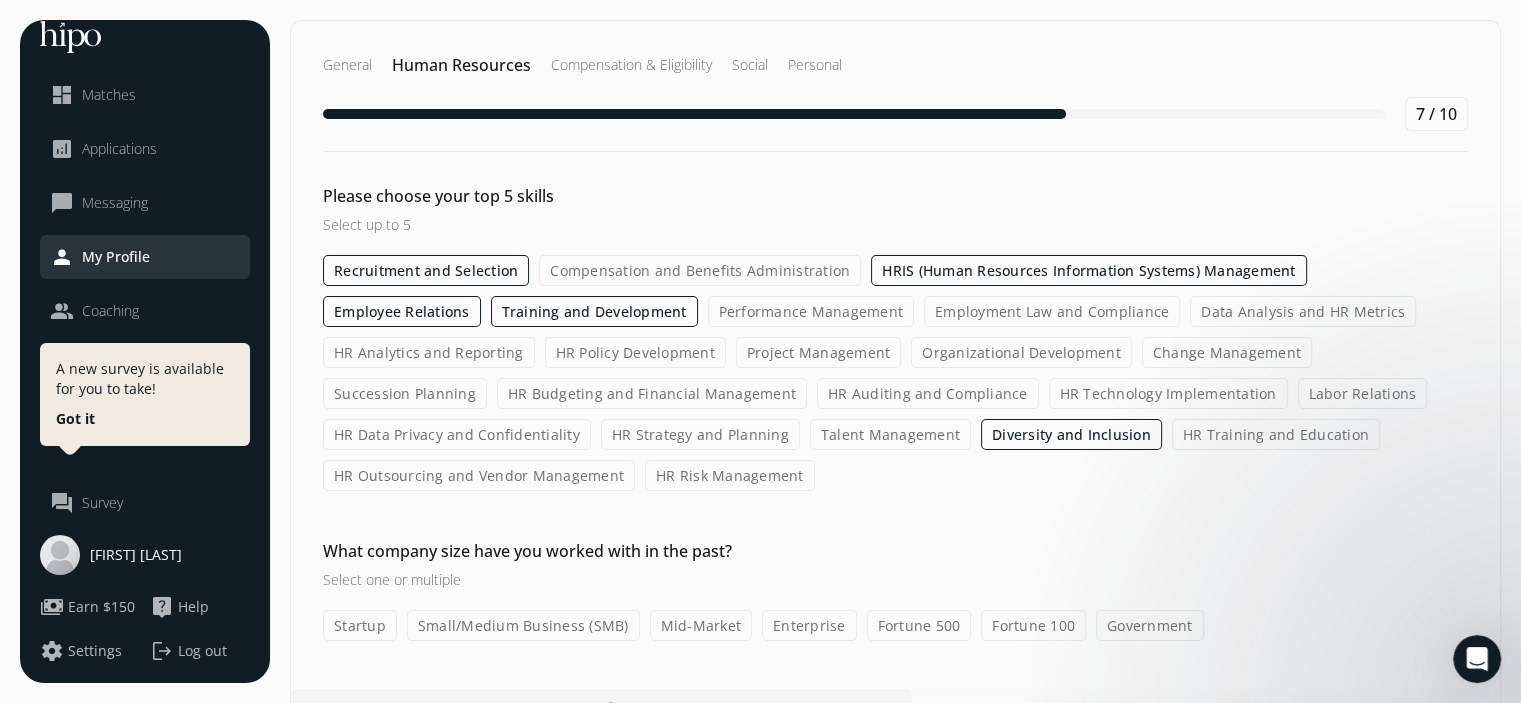 click on "HRIS (Human Resources Information Systems) Management" 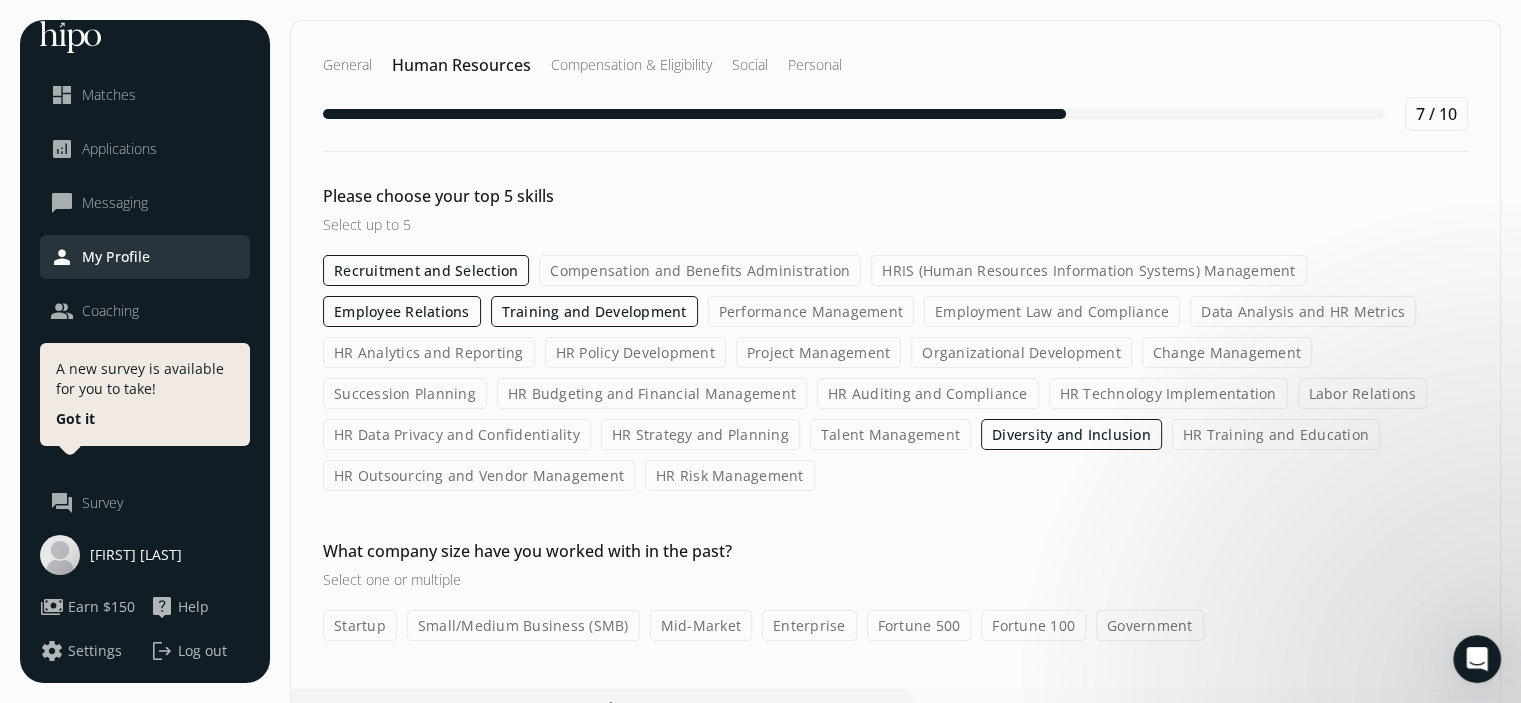 click on "Talent Management" 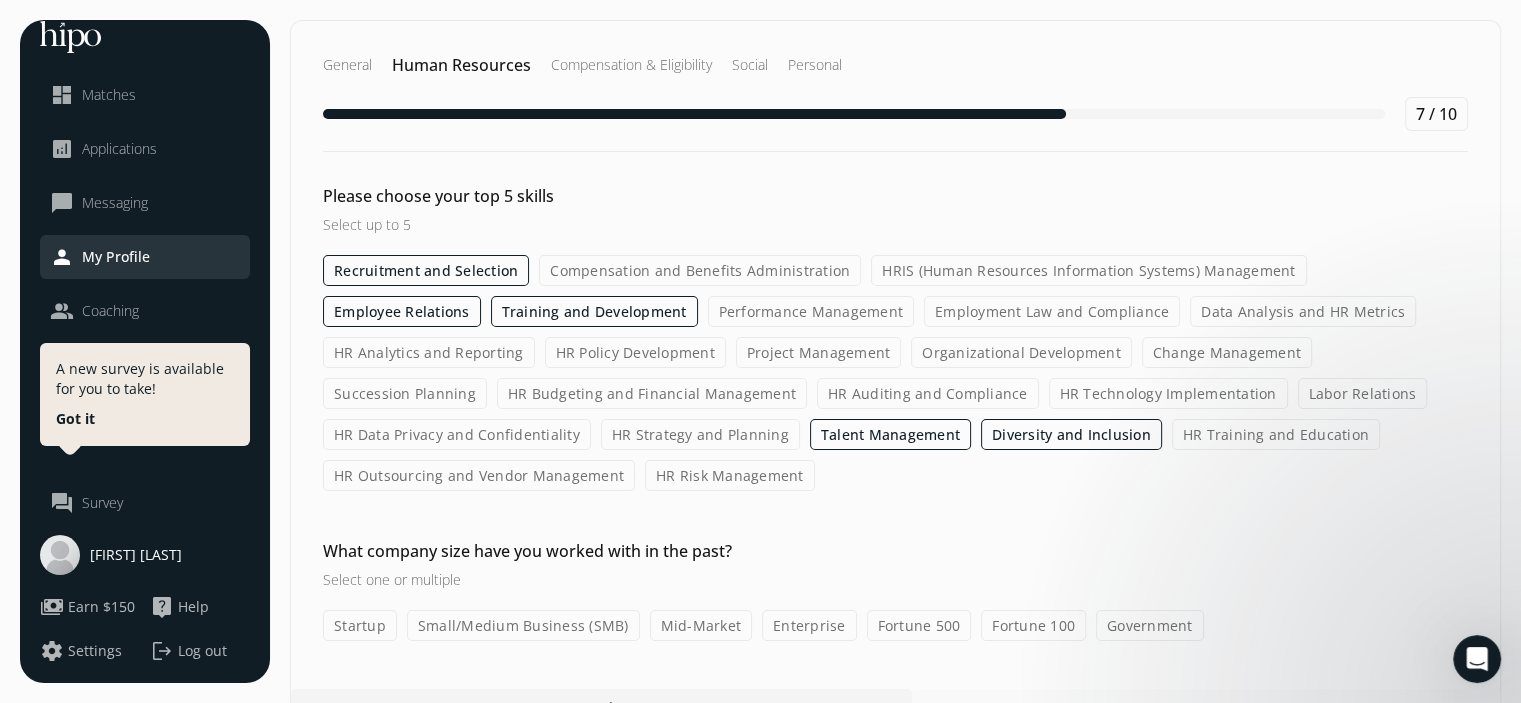 click on "Employee Relations" 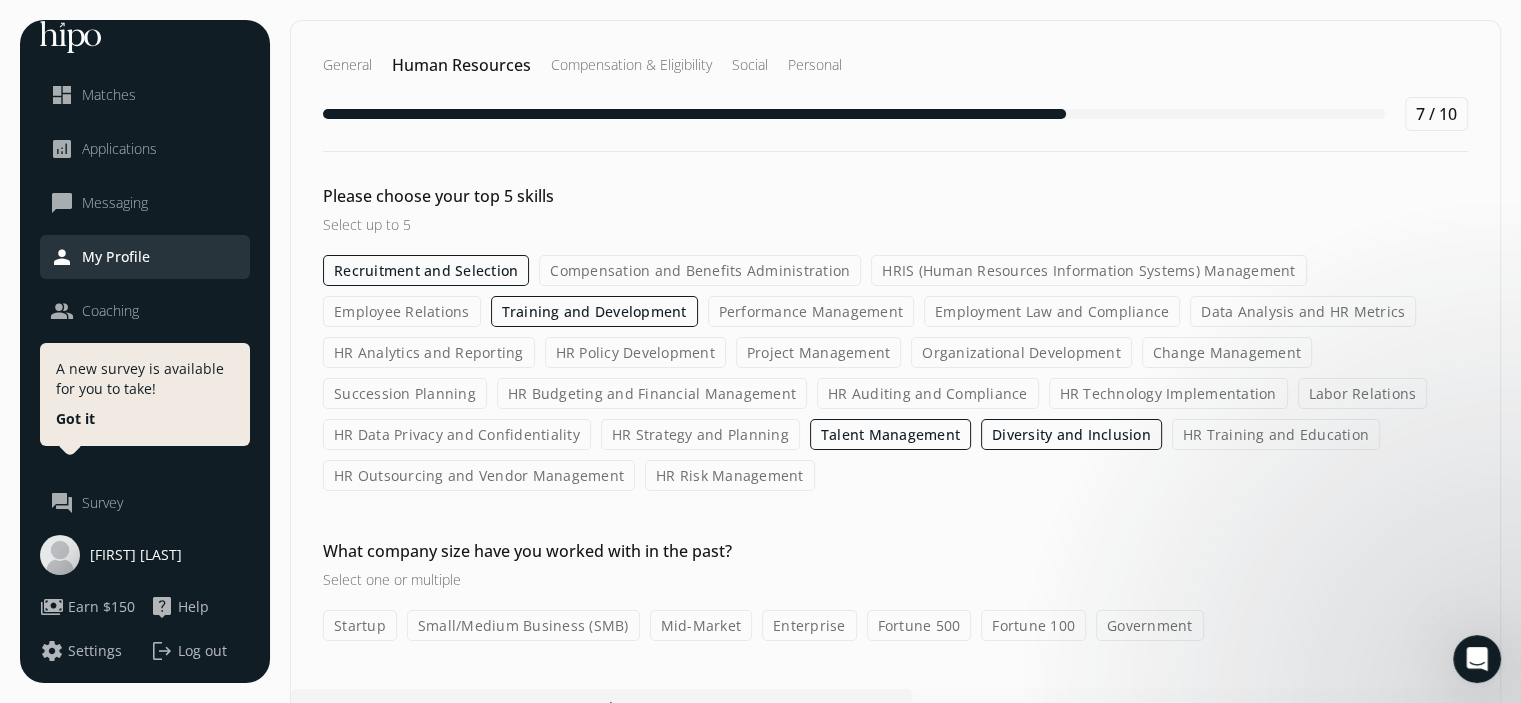 click on "HR Strategy and Planning" 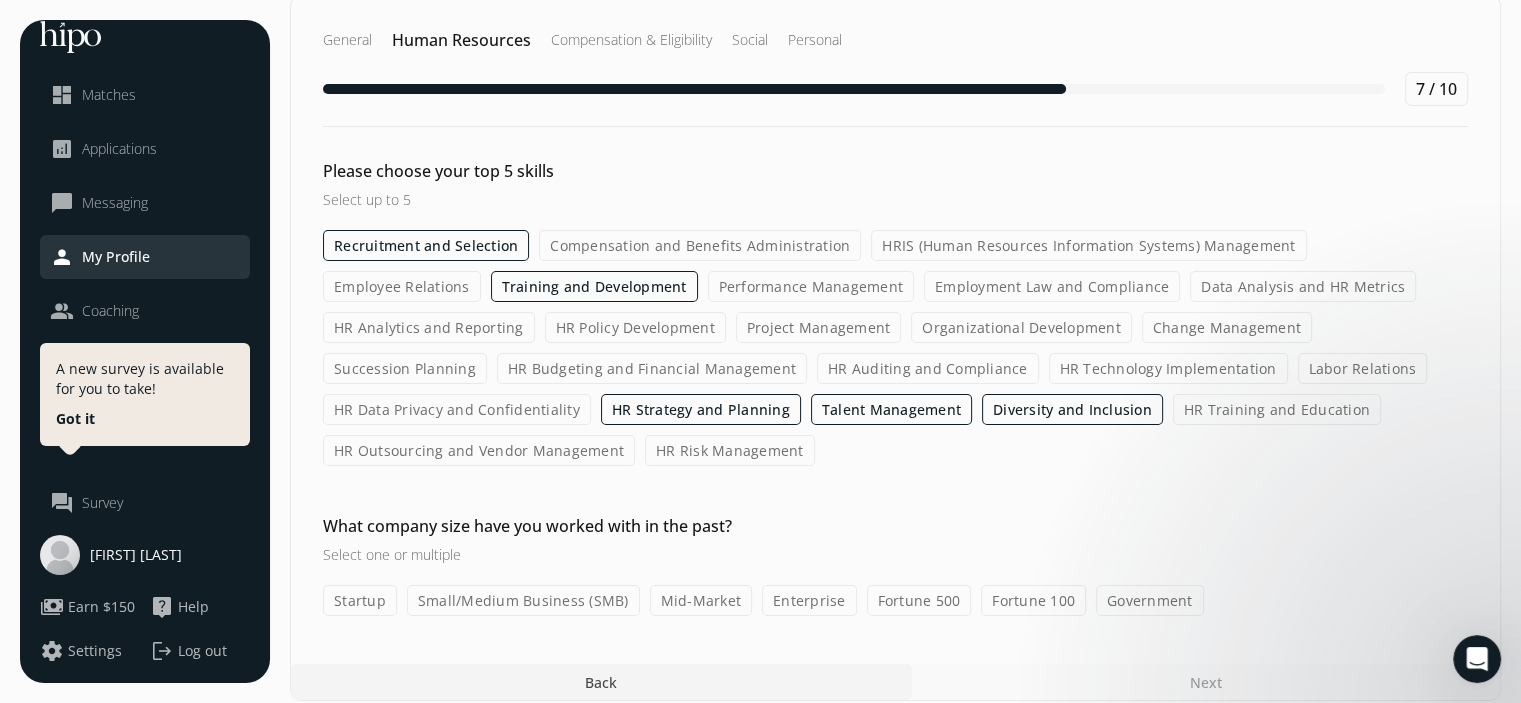 scroll, scrollTop: 39, scrollLeft: 0, axis: vertical 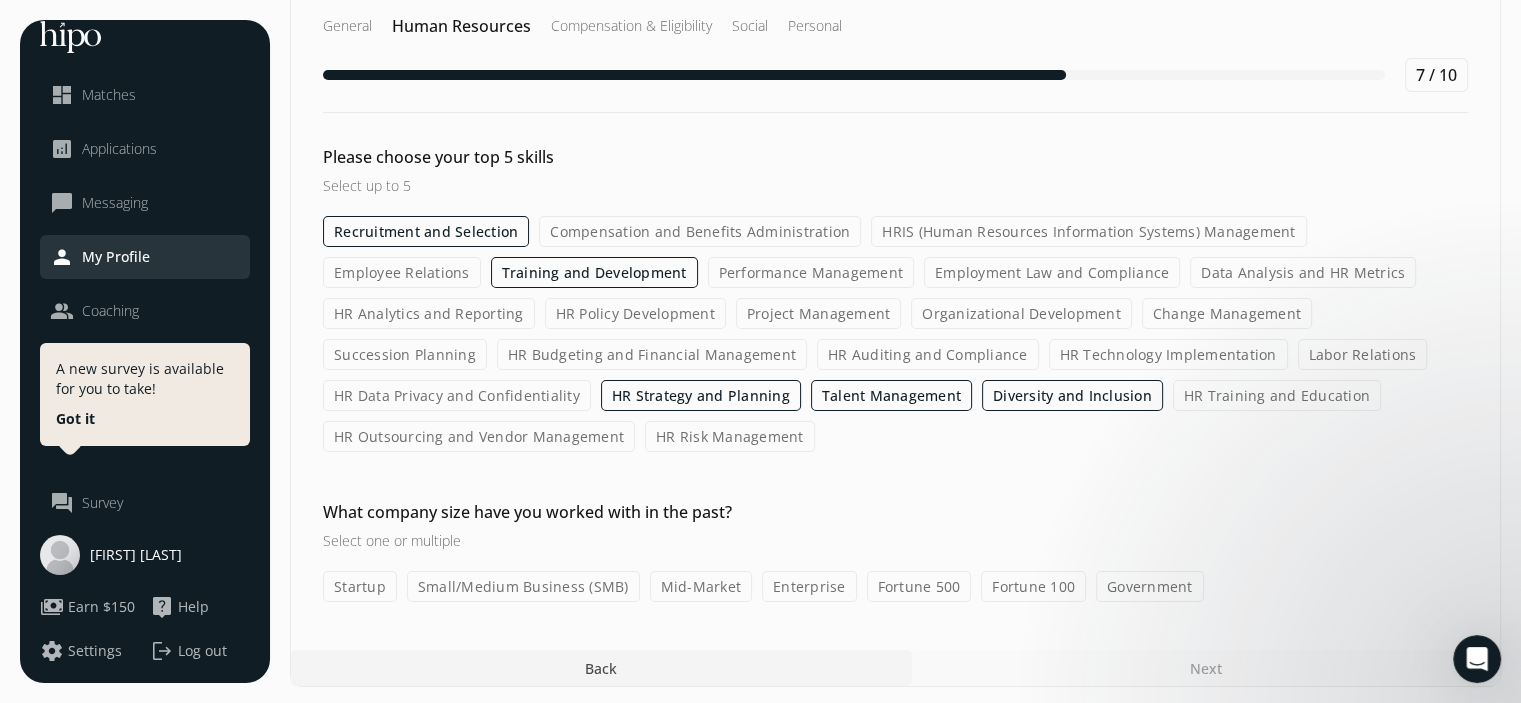 click on "Small/Medium Business (SMB)" 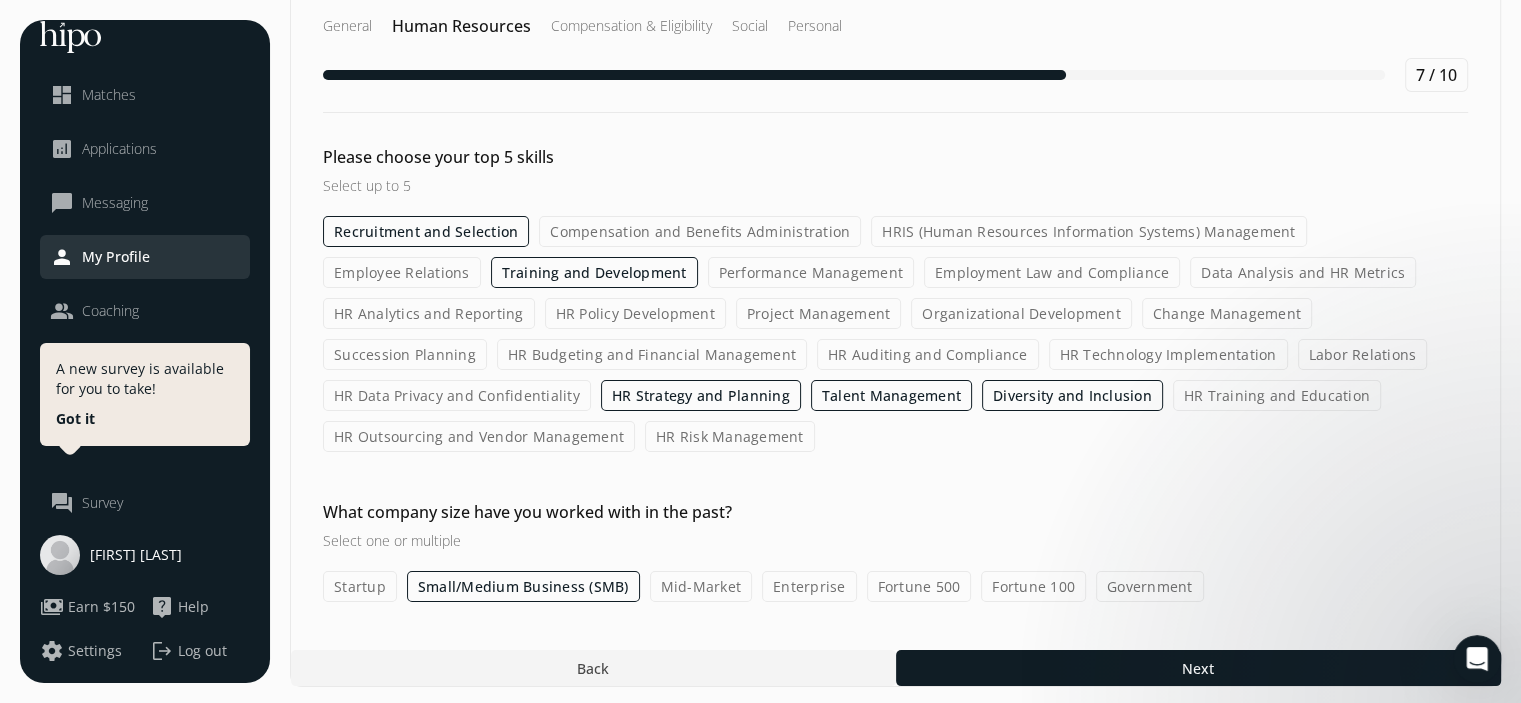 click on "Mid-Market" 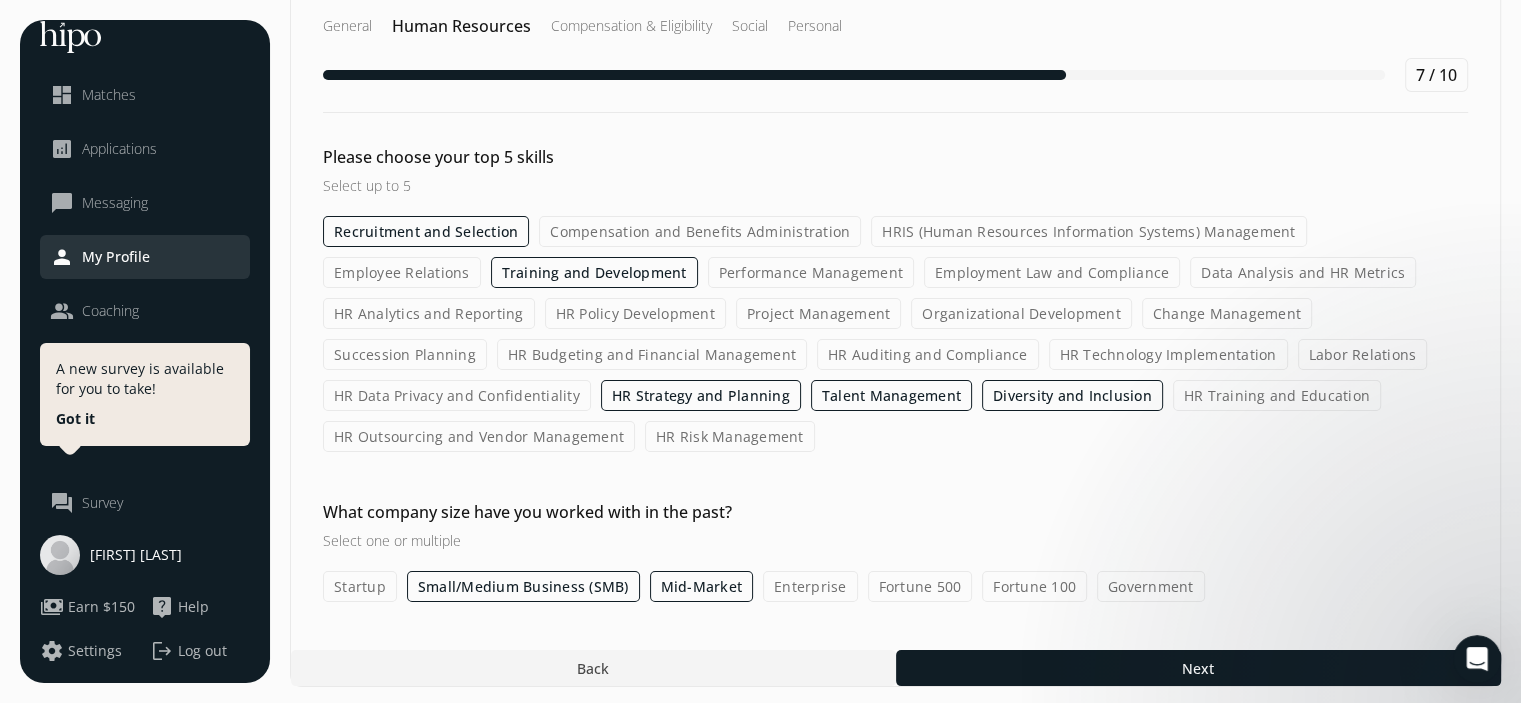click on "Enterprise" 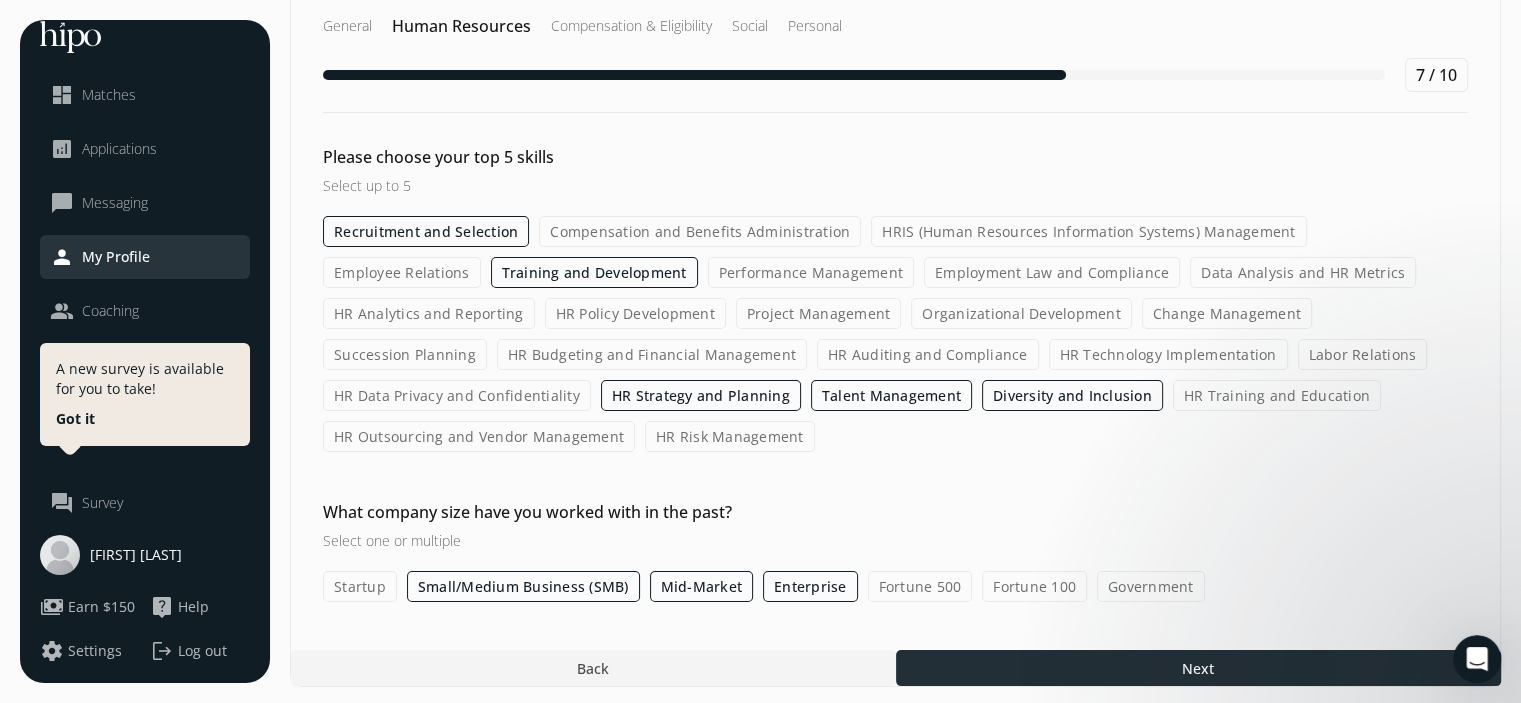 click at bounding box center (1198, 668) 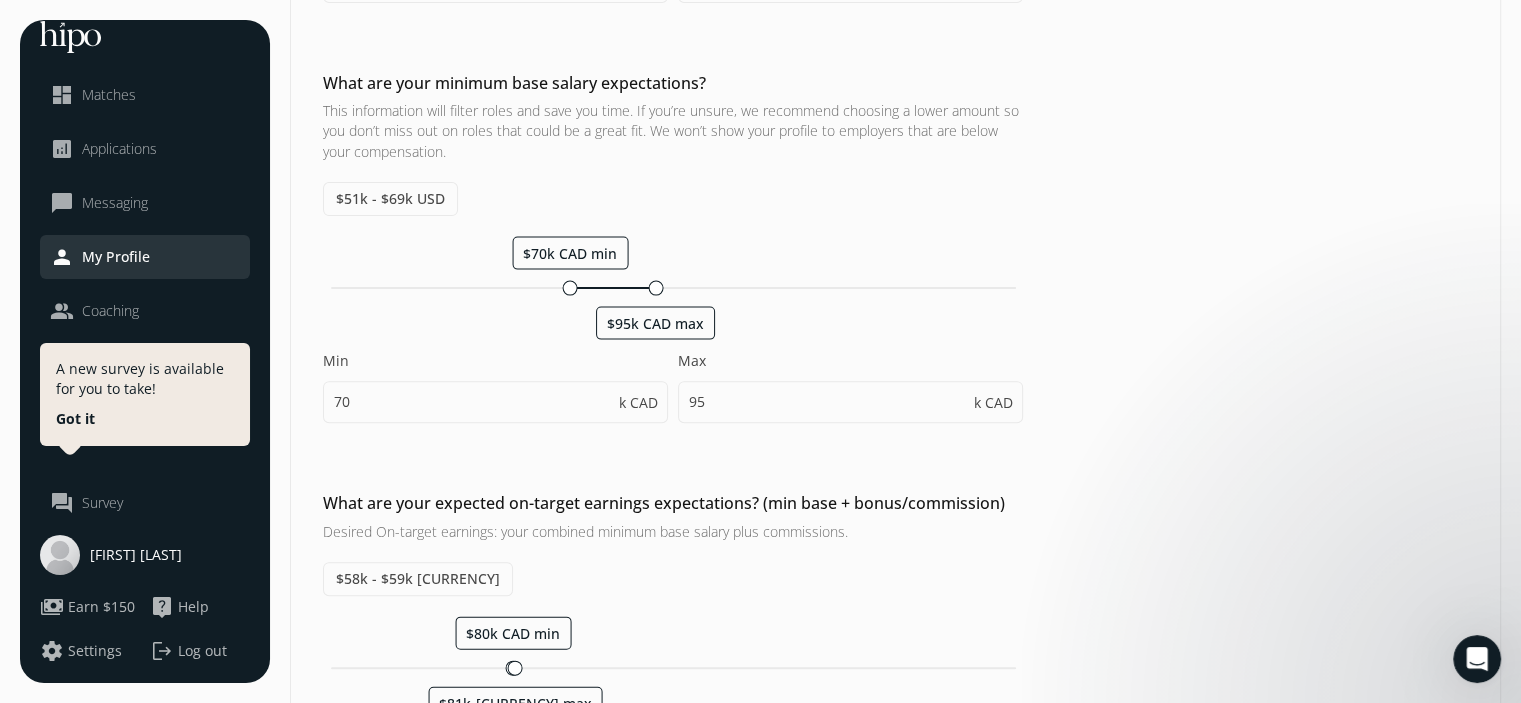 scroll, scrollTop: 600, scrollLeft: 0, axis: vertical 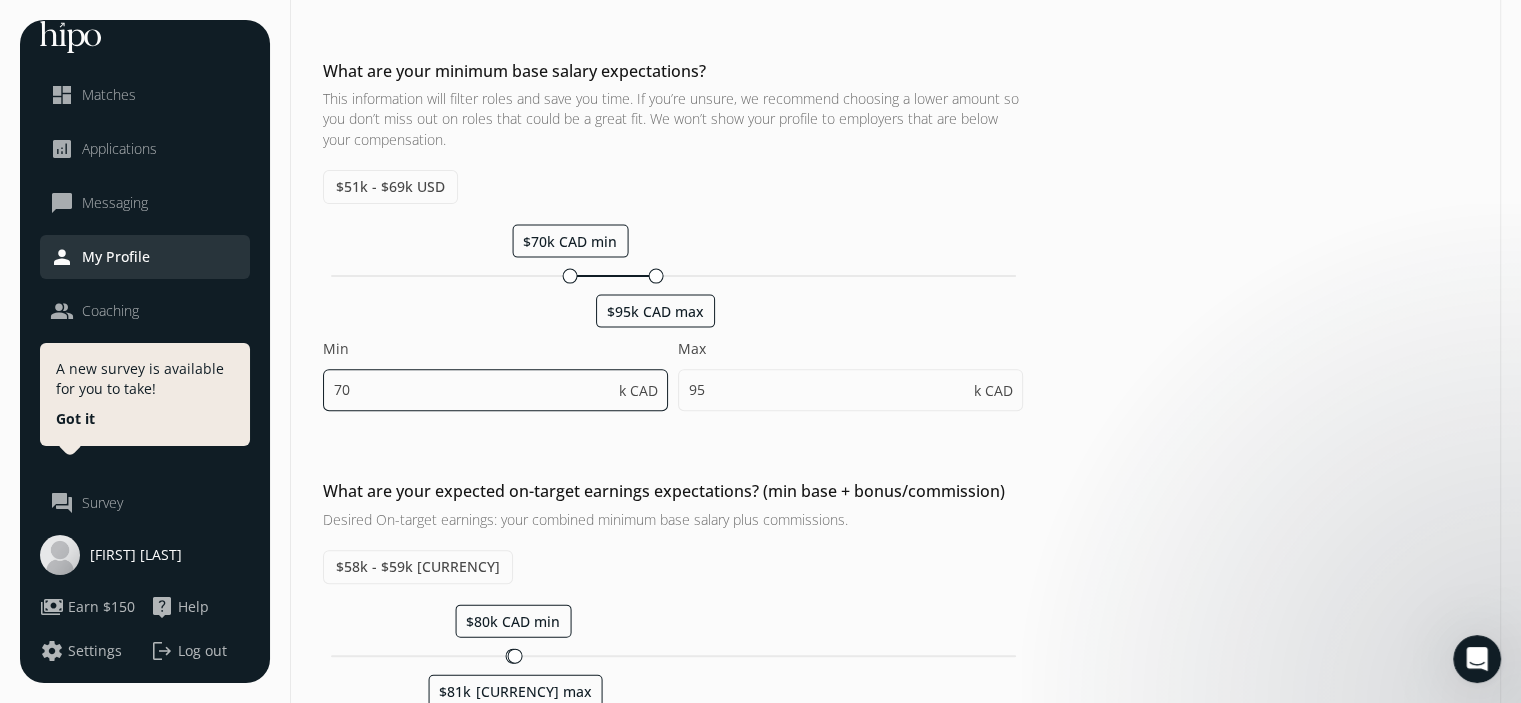 click on "70" at bounding box center (495, 390) 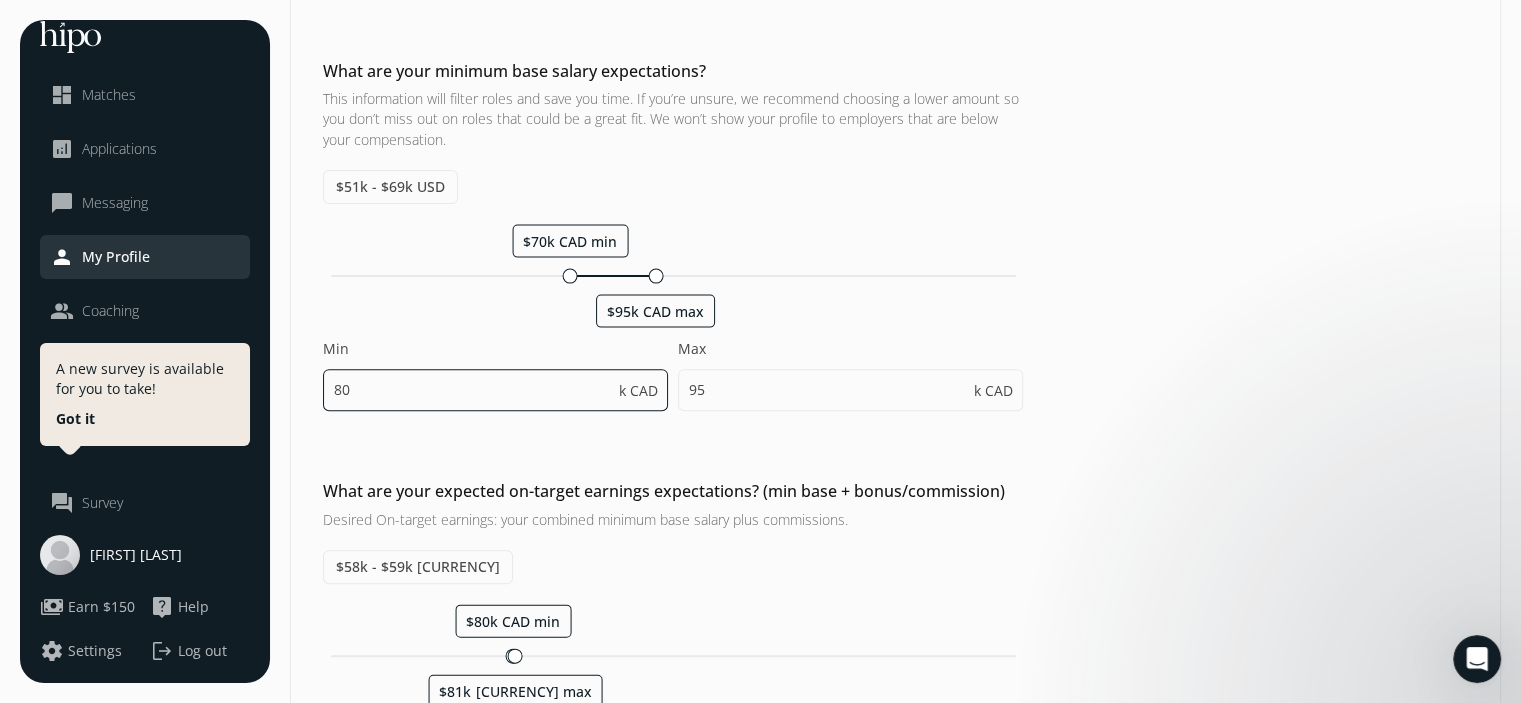 type on "80" 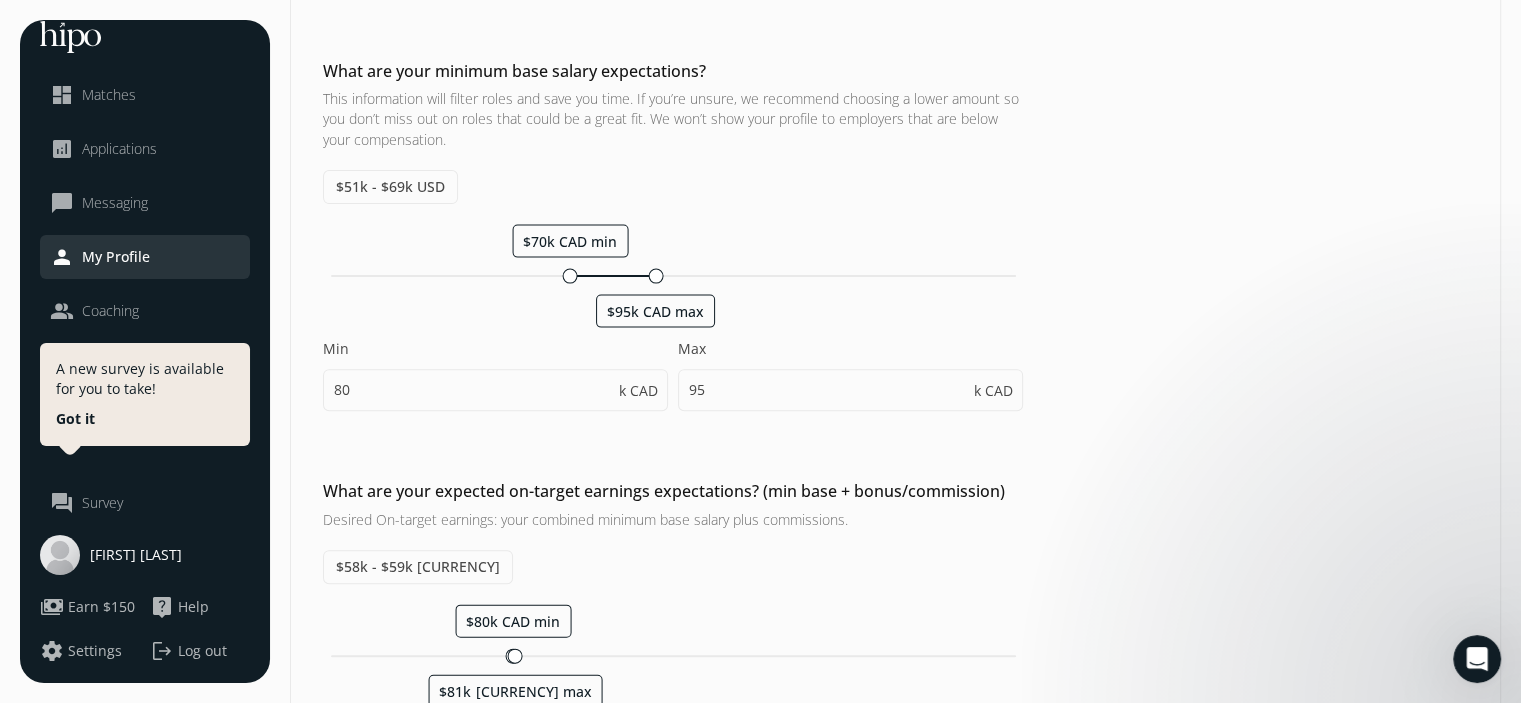 click on "What are your minimum base salary expectations? This information will filter roles and save you time. If you’re unsure, we recommend choosing a lower amount so you don’t miss out on roles that could be a great fit. We won’t show your profile to employers that are below your compensation.  $51k - $69k USD $70k CAD min $95k CAD max  Min  80 k CAD  Max  95 k CAD" 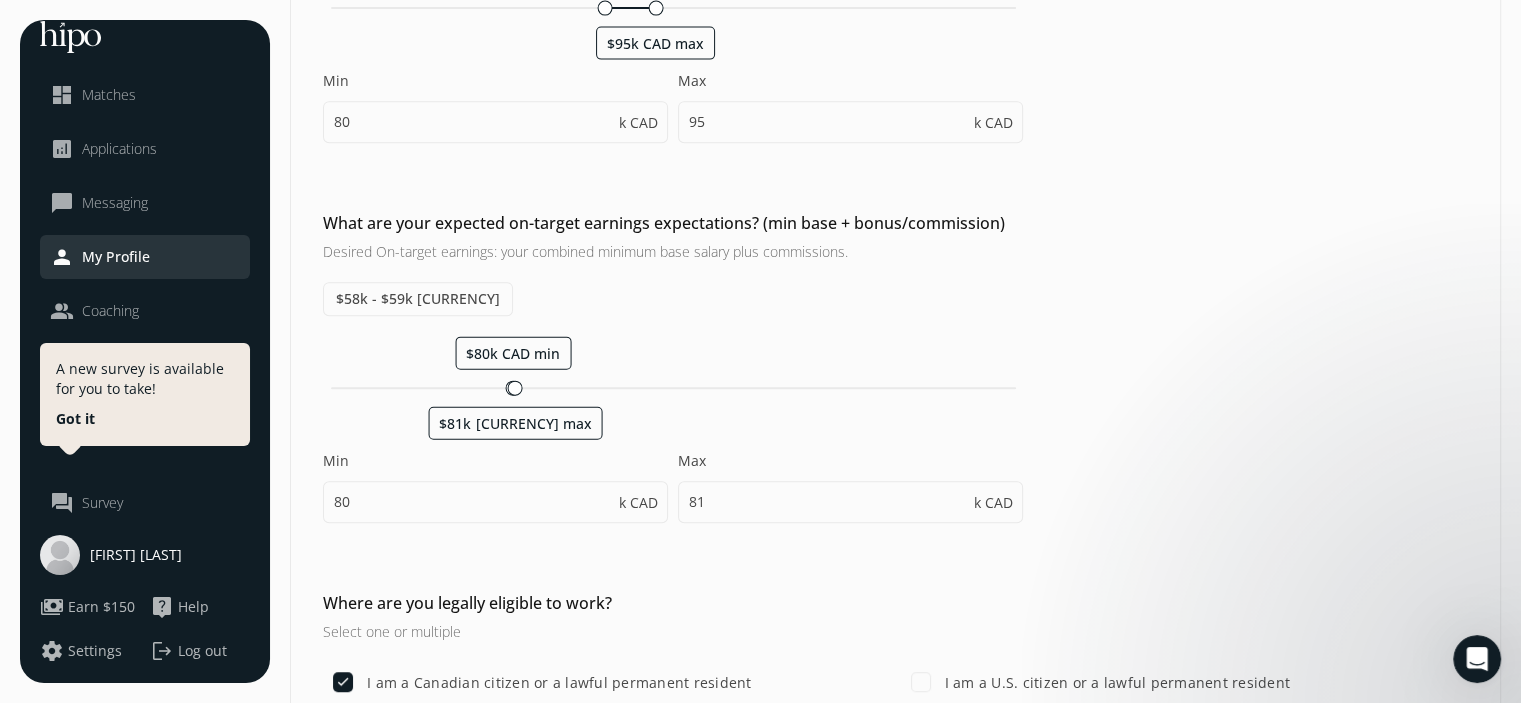 scroll, scrollTop: 900, scrollLeft: 0, axis: vertical 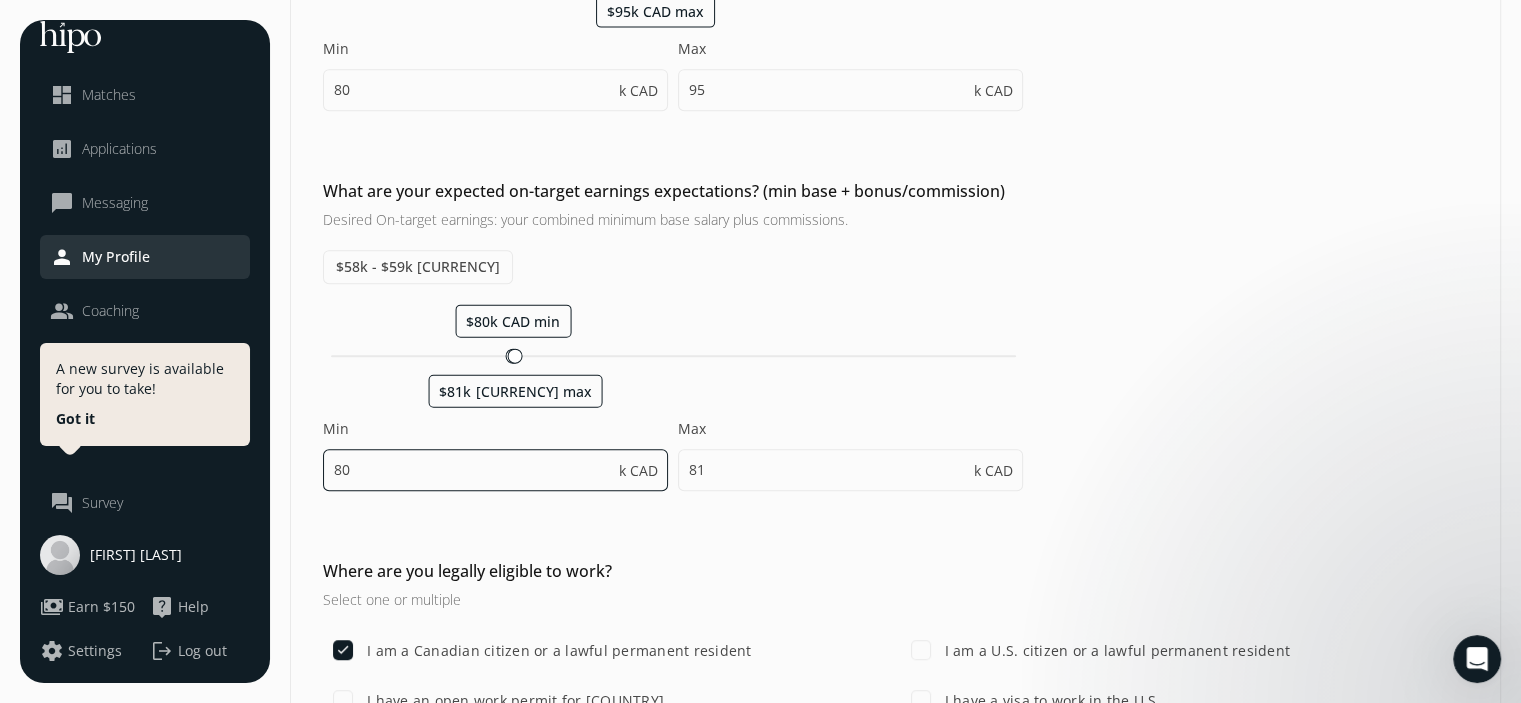 click on "80" at bounding box center (495, 470) 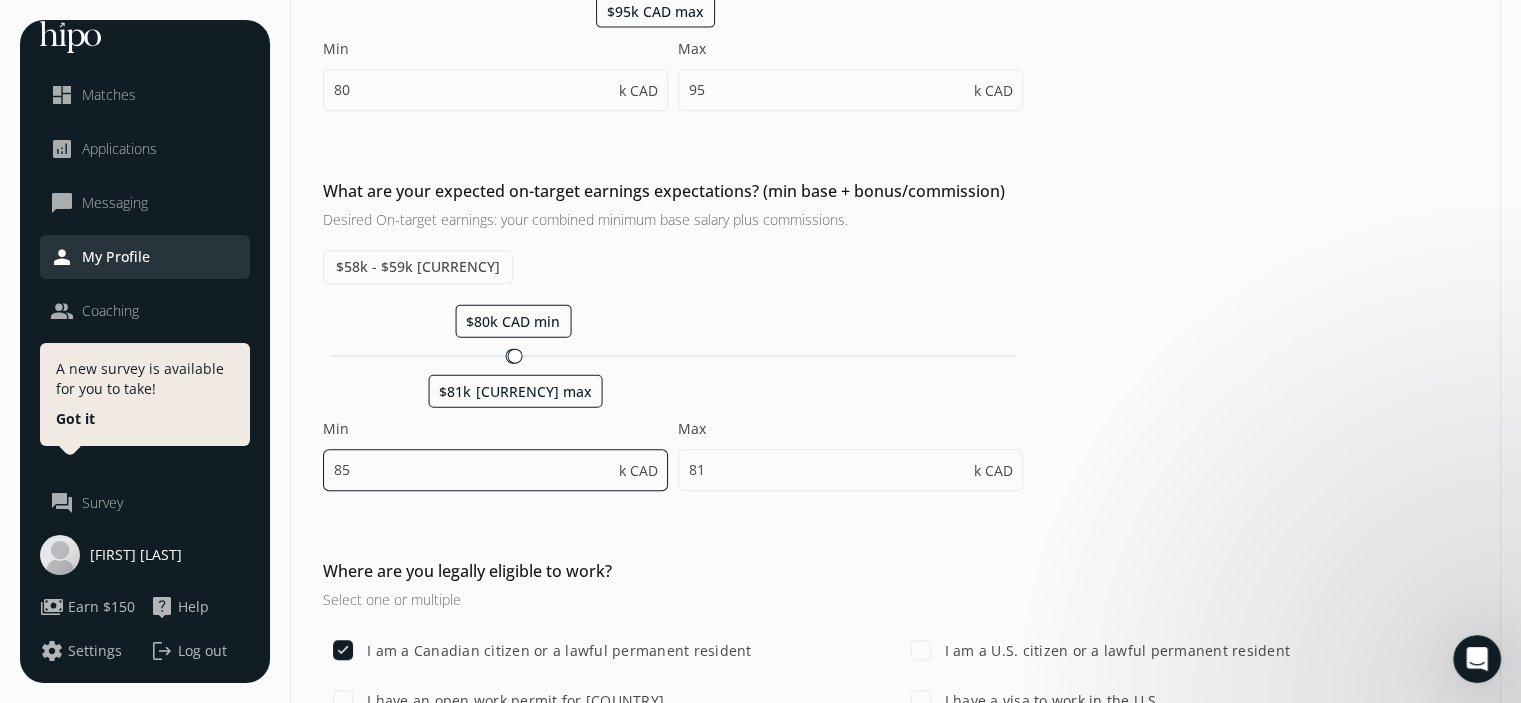 type on "85" 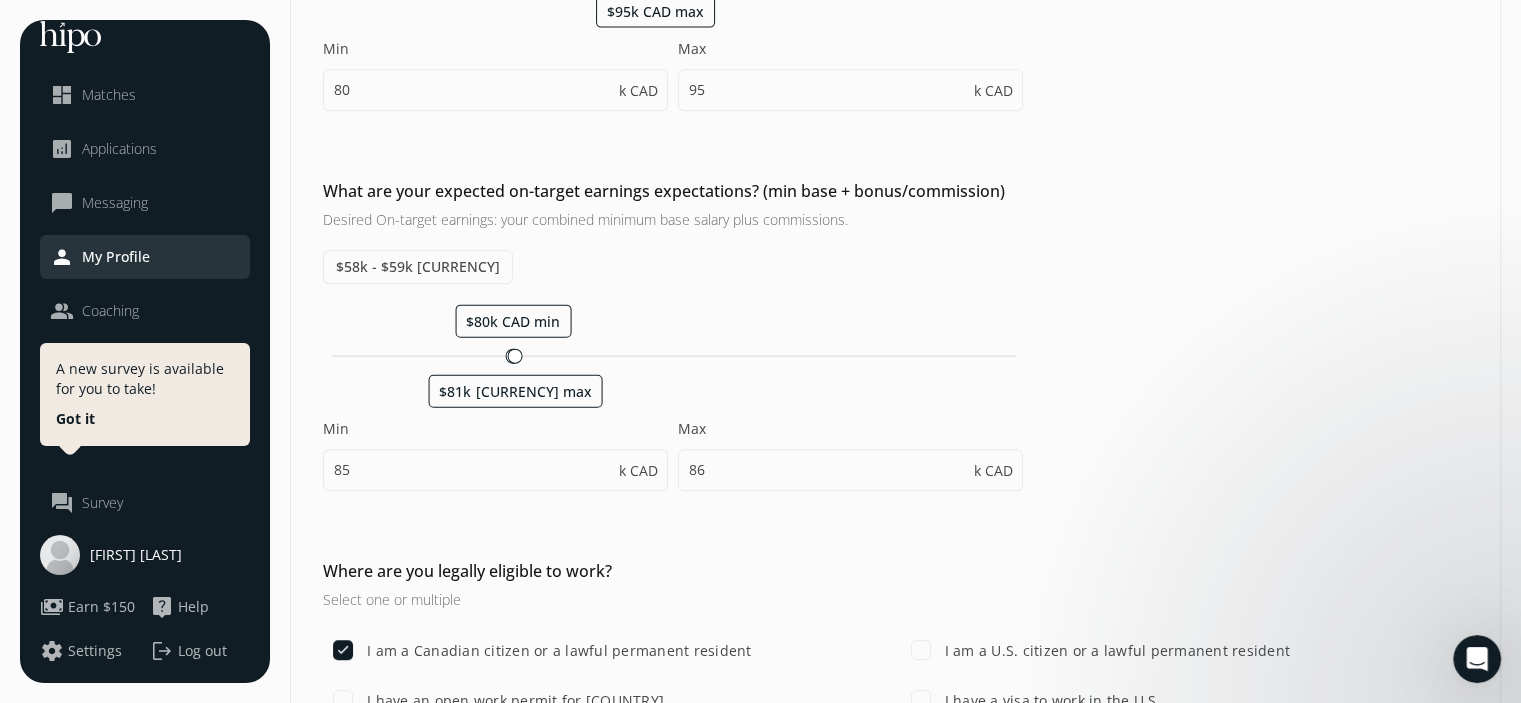 click on "Max" at bounding box center (850, 429) 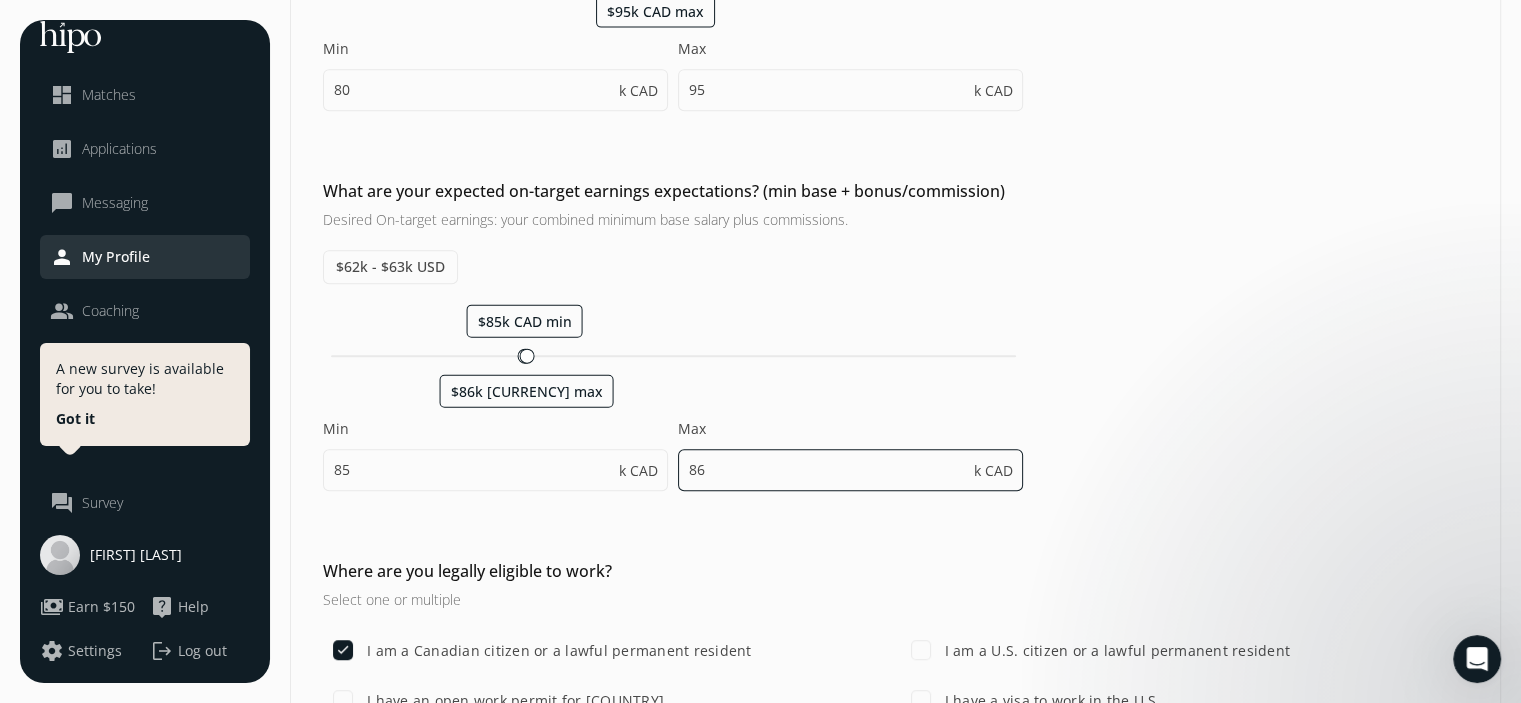 click on "86" at bounding box center (850, 470) 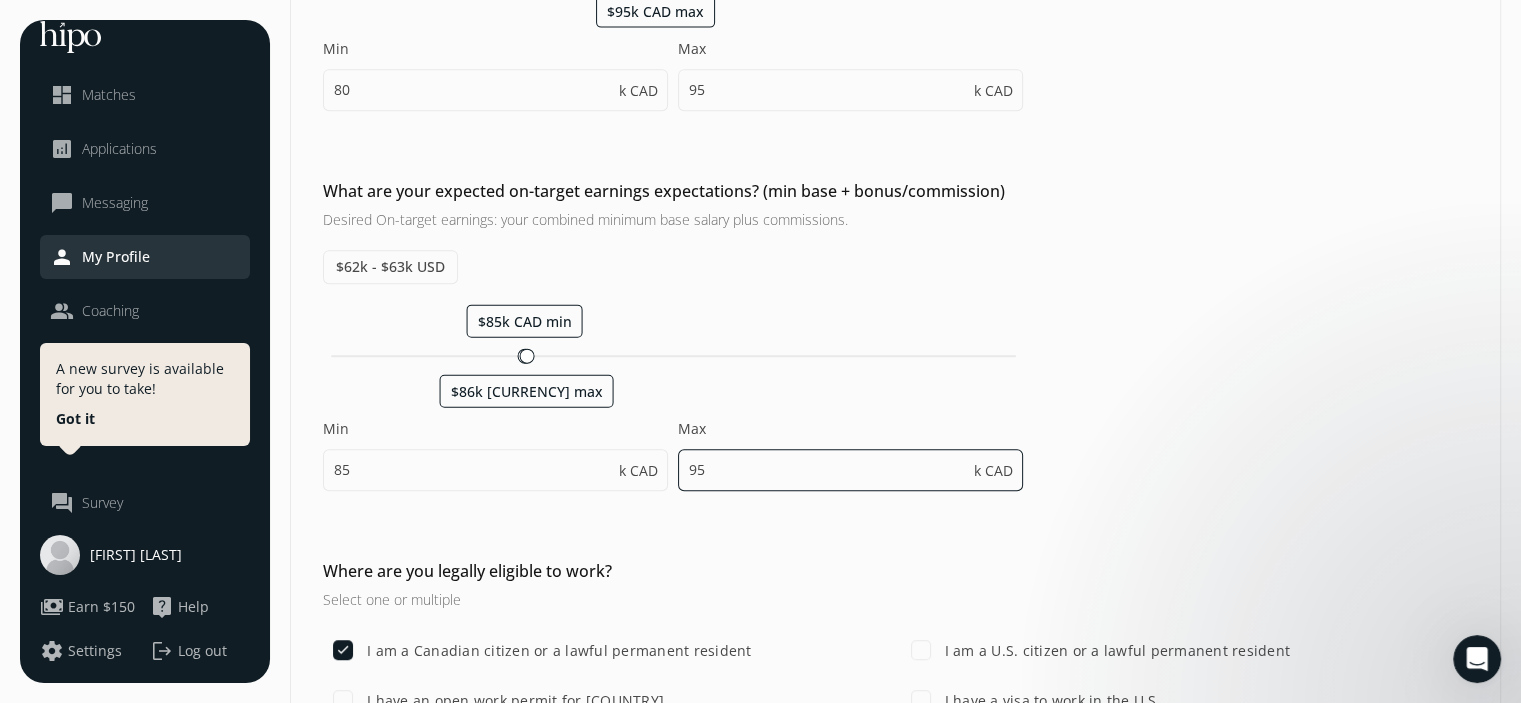 type on "95" 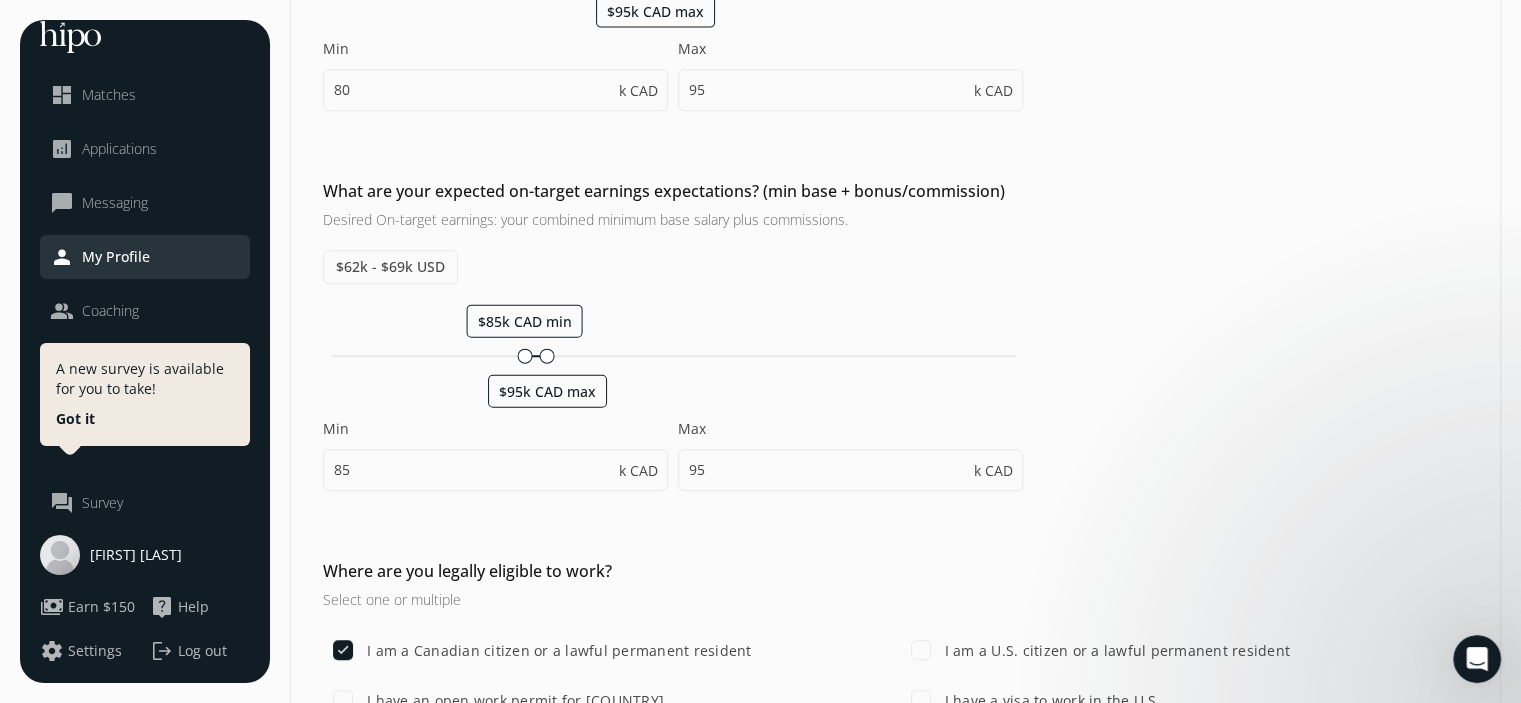 click on "What are your expected on-target earnings expectations? (min base + bonus/commission) Desired On-target earnings: your combined minimum base salary plus commissions.  $62k - $69k USD $85k CAD min $95k CAD max  Min  85 k CAD  Max  95 k CAD" 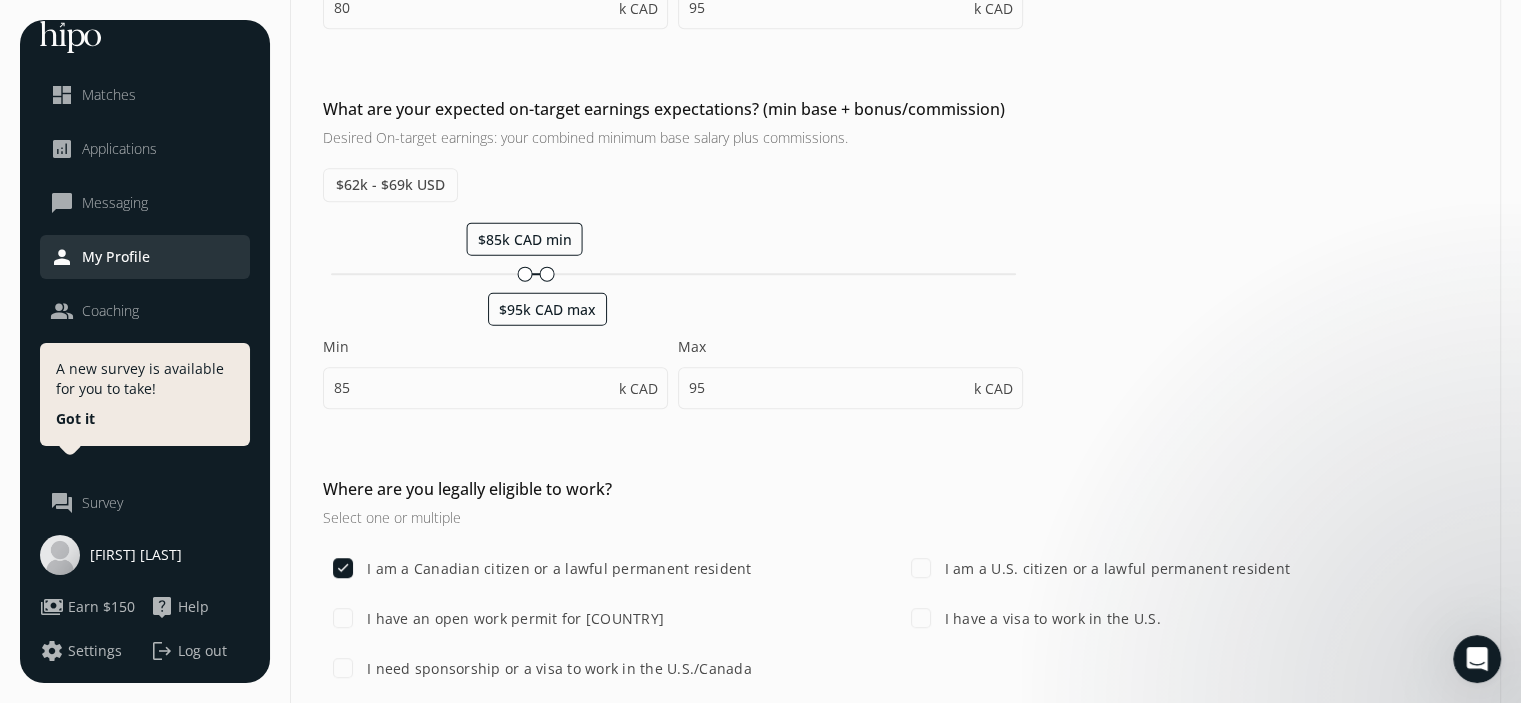 scroll, scrollTop: 1068, scrollLeft: 0, axis: vertical 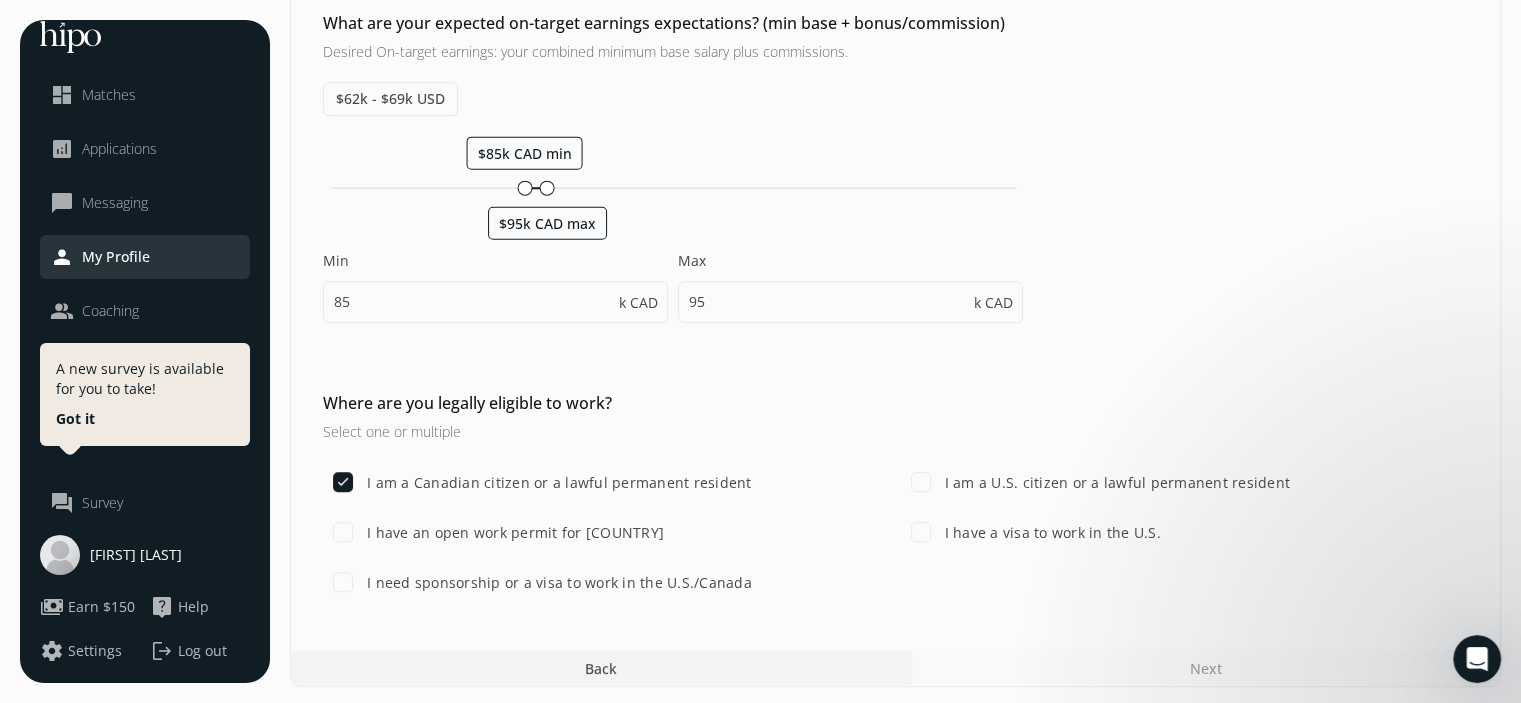 click on "Next" at bounding box center [1206, 668] 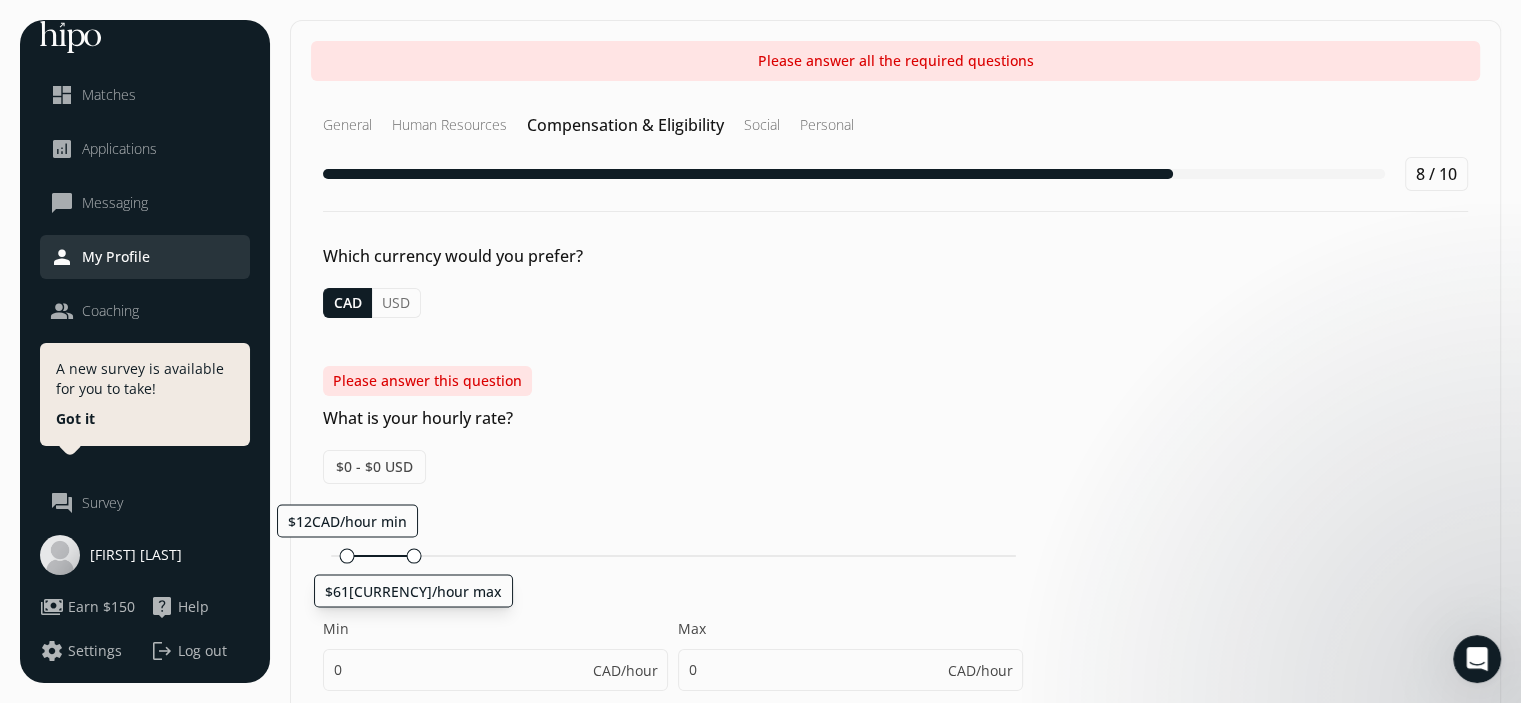 drag, startPoint x: 347, startPoint y: 551, endPoint x: 408, endPoint y: 555, distance: 61.13101 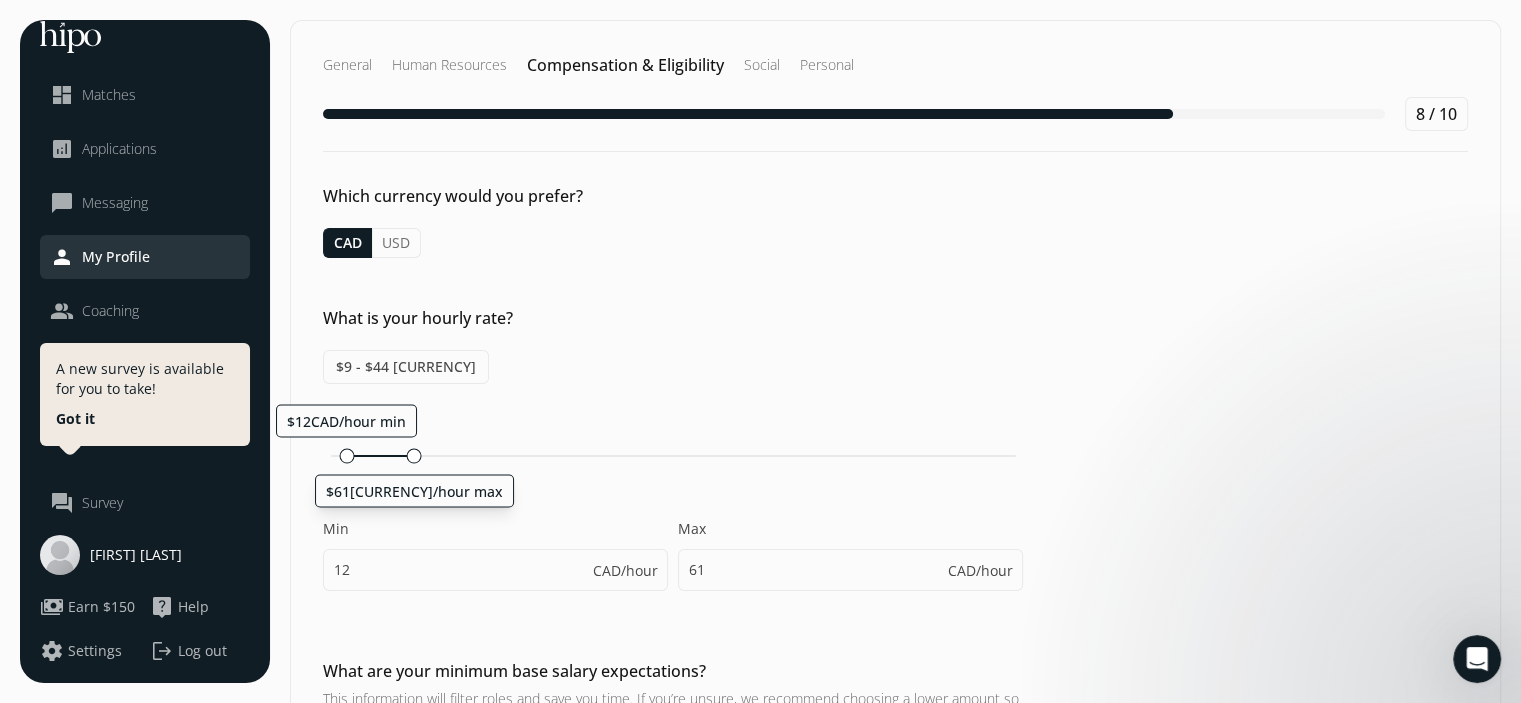 scroll, scrollTop: 200, scrollLeft: 0, axis: vertical 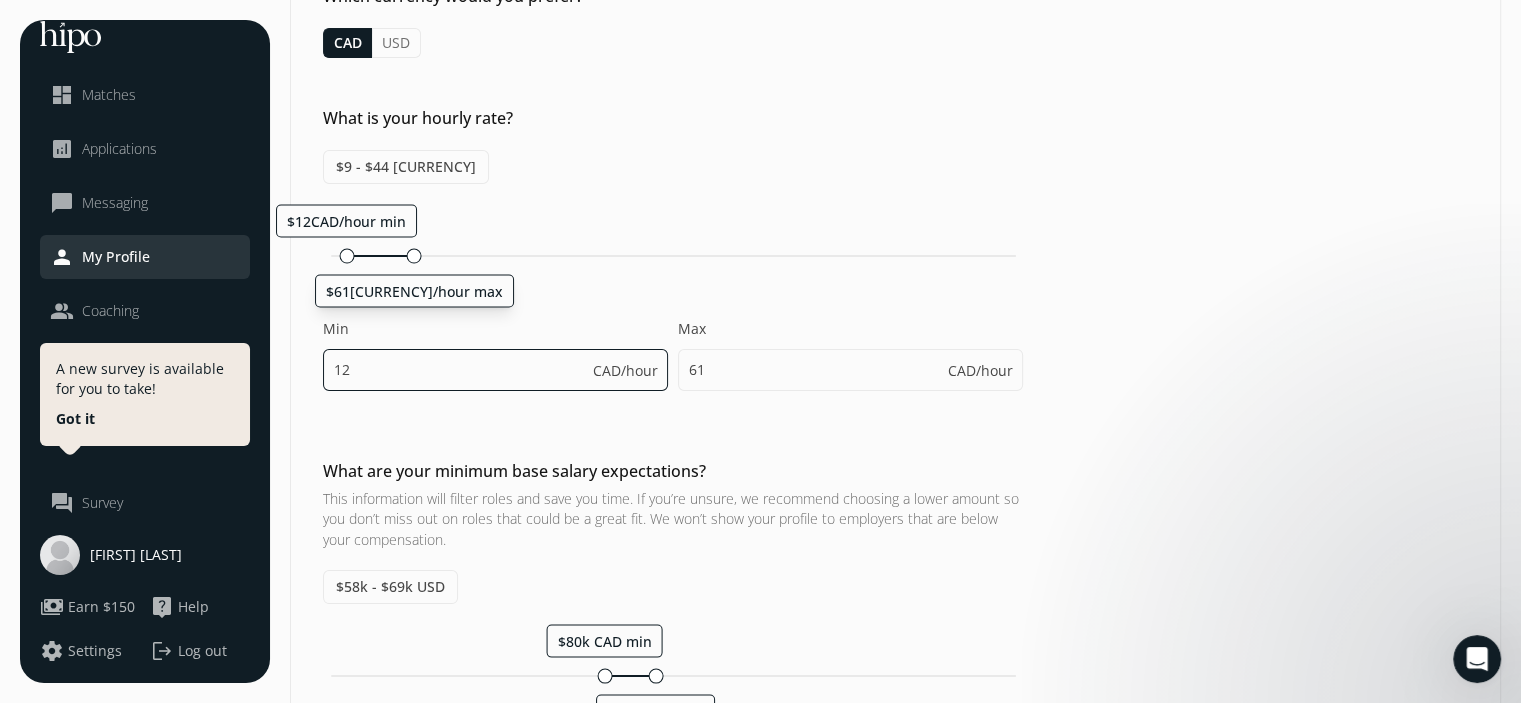 click on "12" at bounding box center (495, 370) 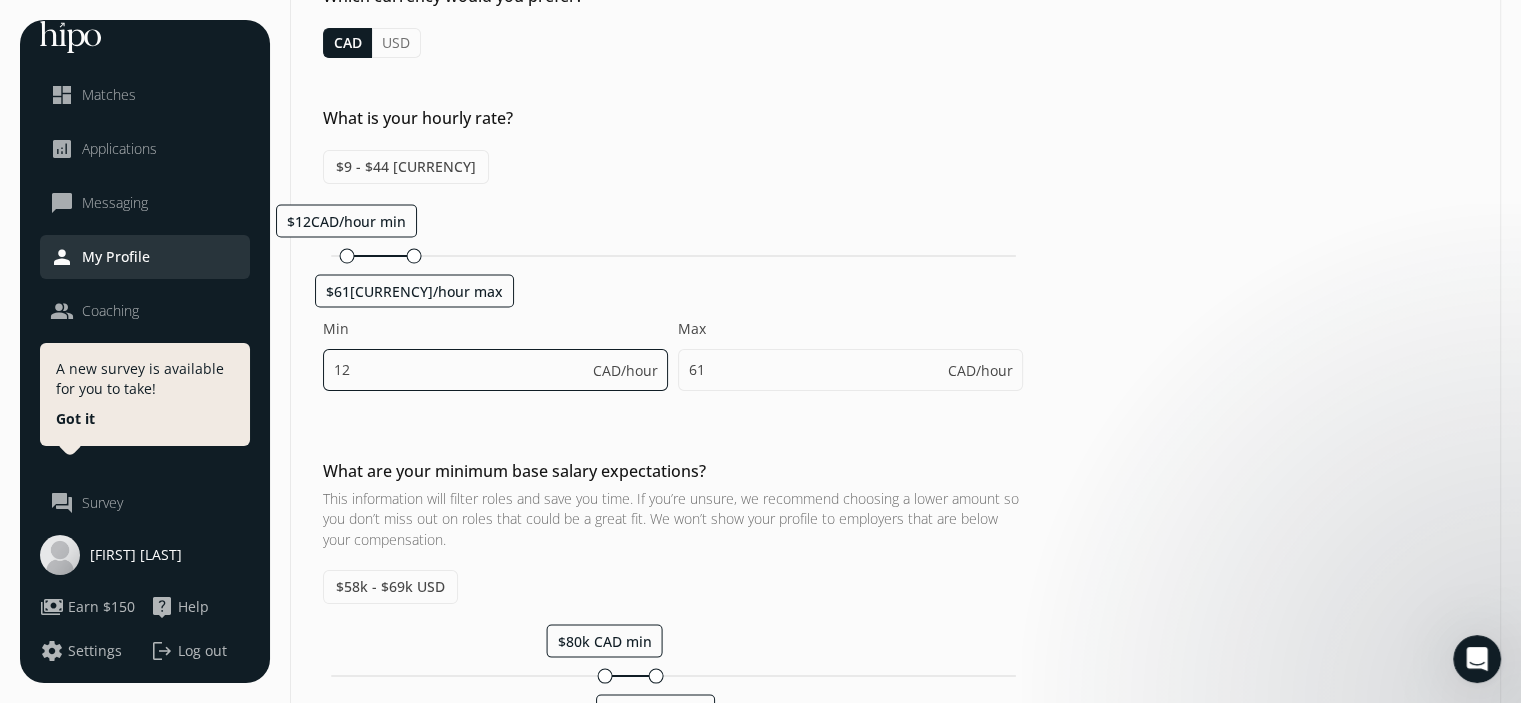 click on "12" at bounding box center [495, 370] 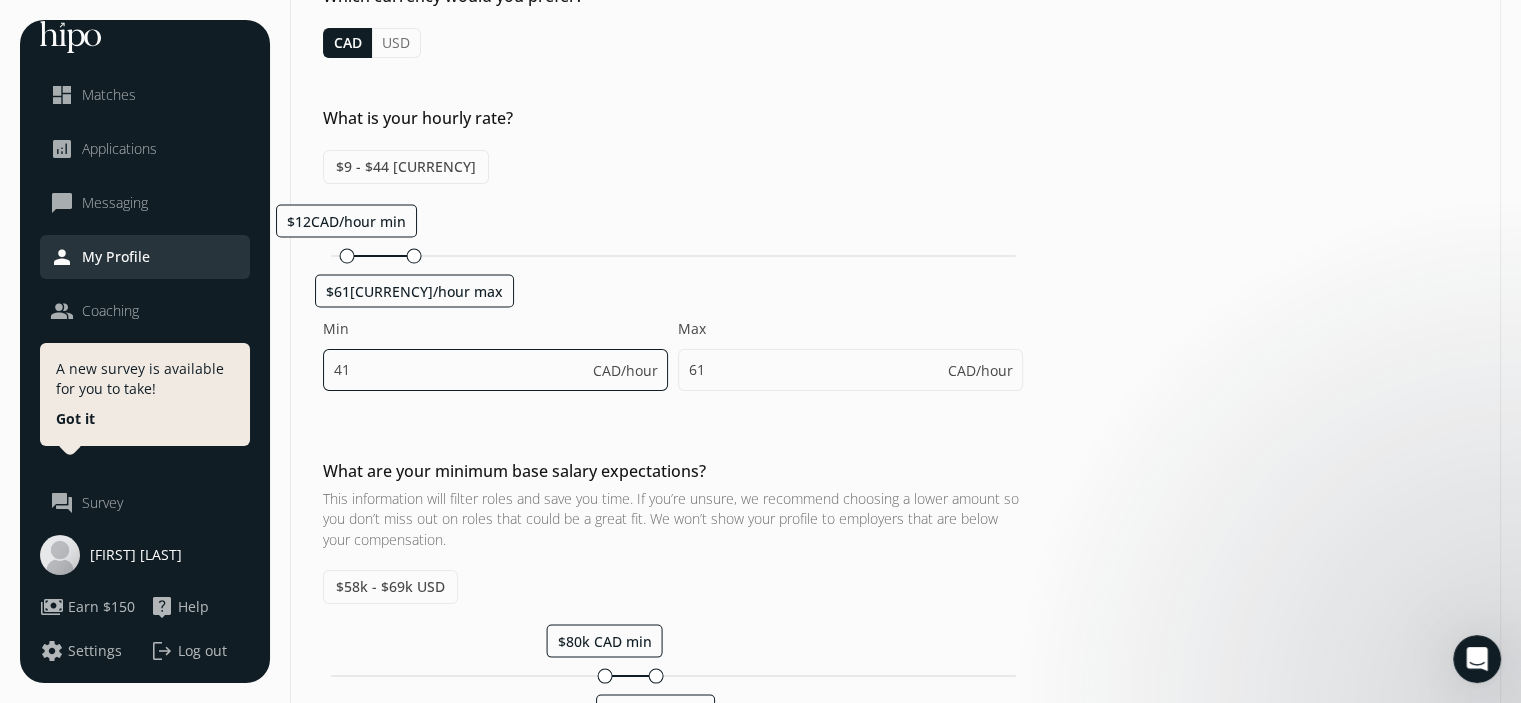 type on "41" 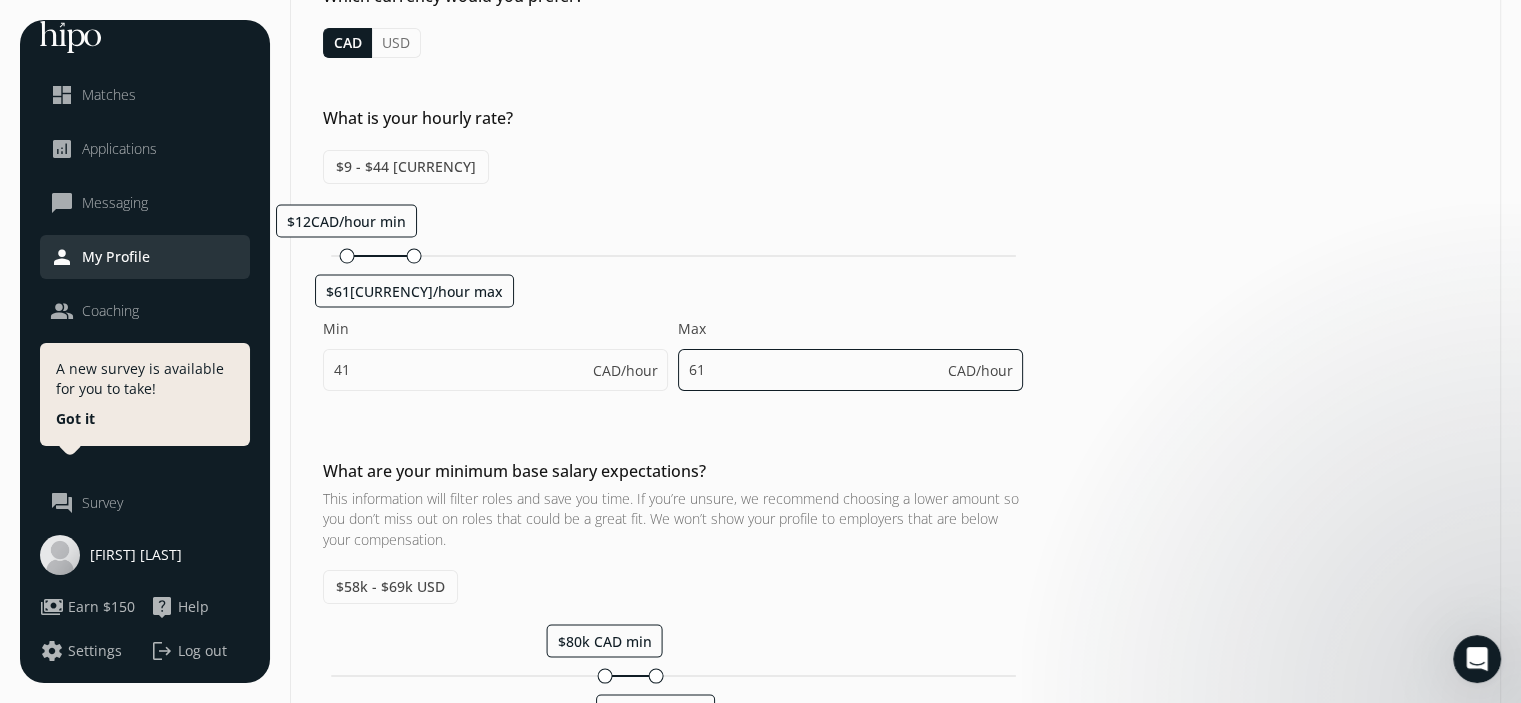 click on "61" at bounding box center [850, 370] 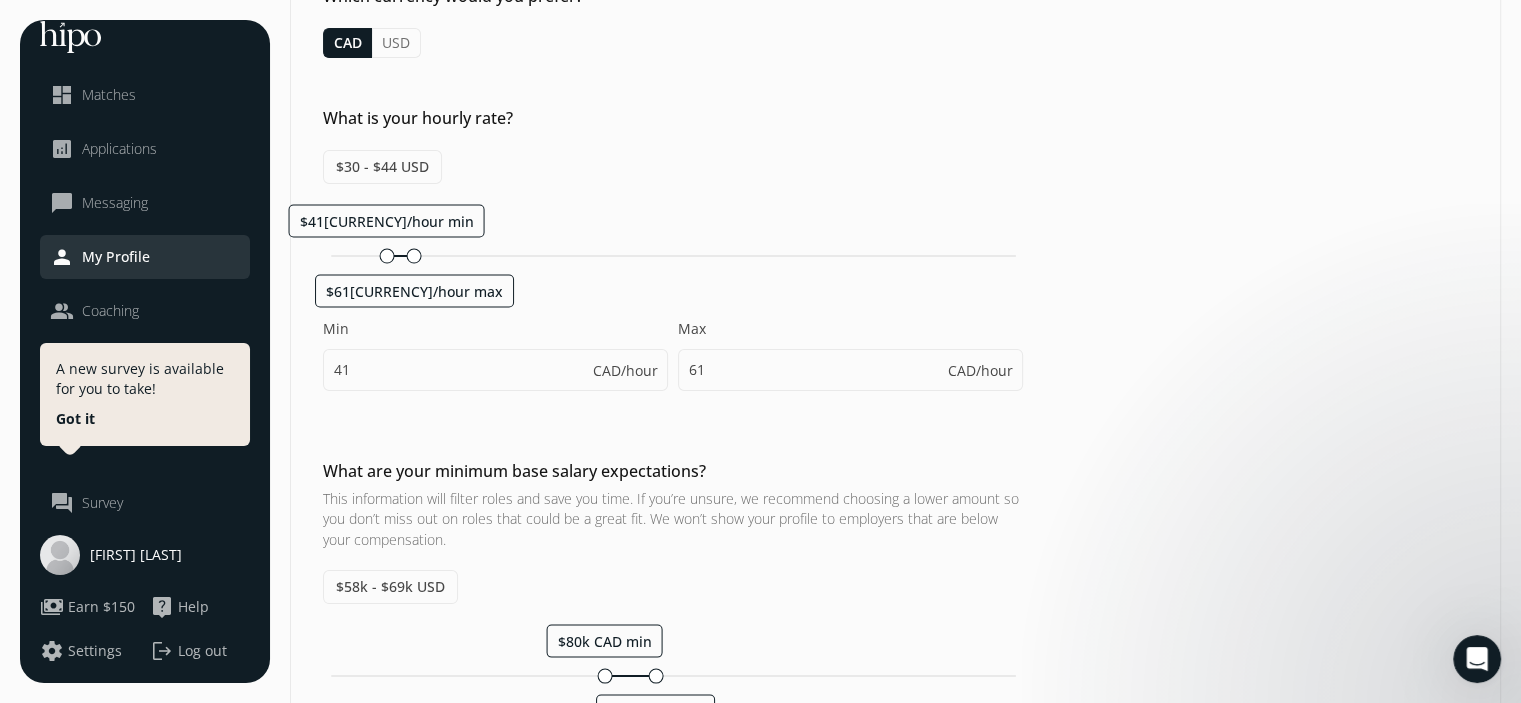 click on "What is your hourly rate? $30 - $44 [CURRENCY] $41[CURRENCY]/hour min $61[CURRENCY]/hour max  Min  41 [CURRENCY]/hour  Max  61 [CURRENCY]/hour" 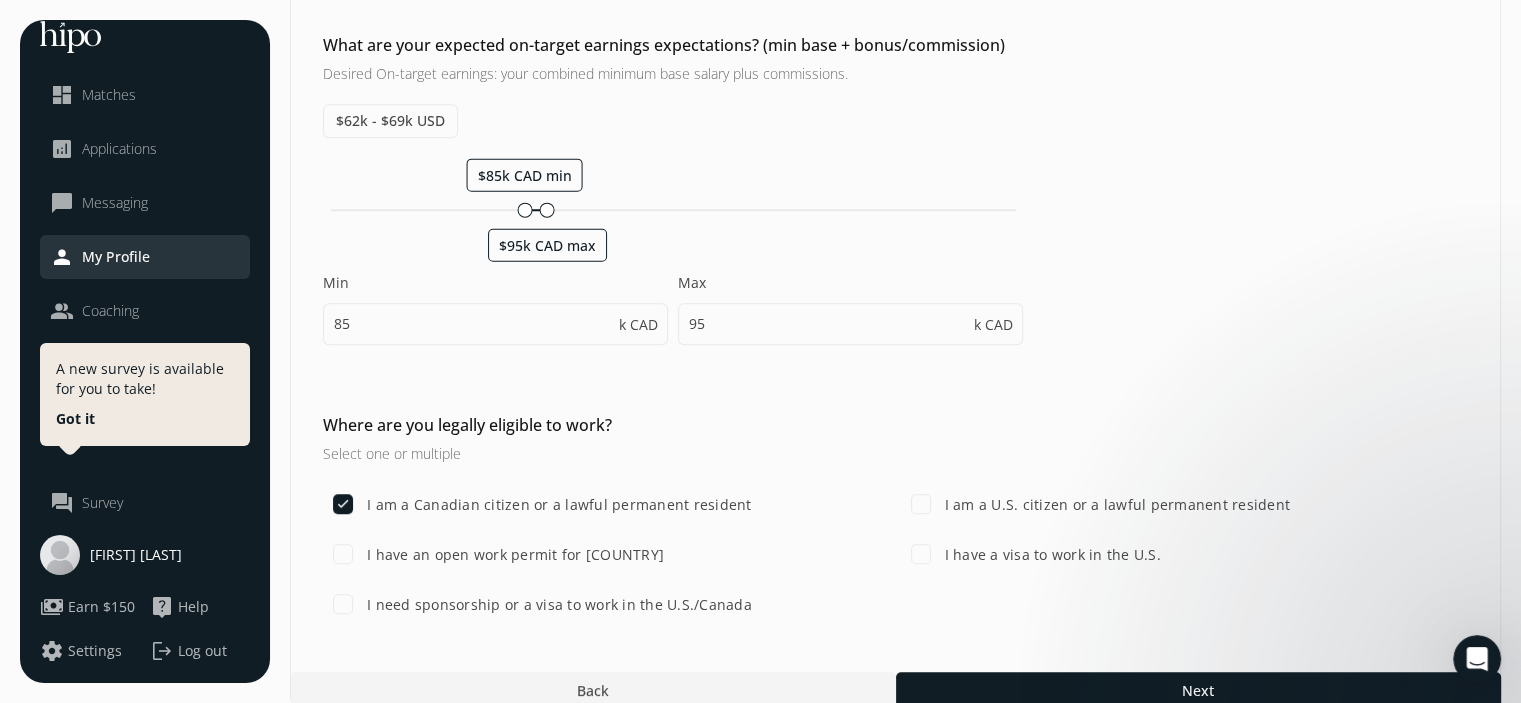scroll, scrollTop: 1068, scrollLeft: 0, axis: vertical 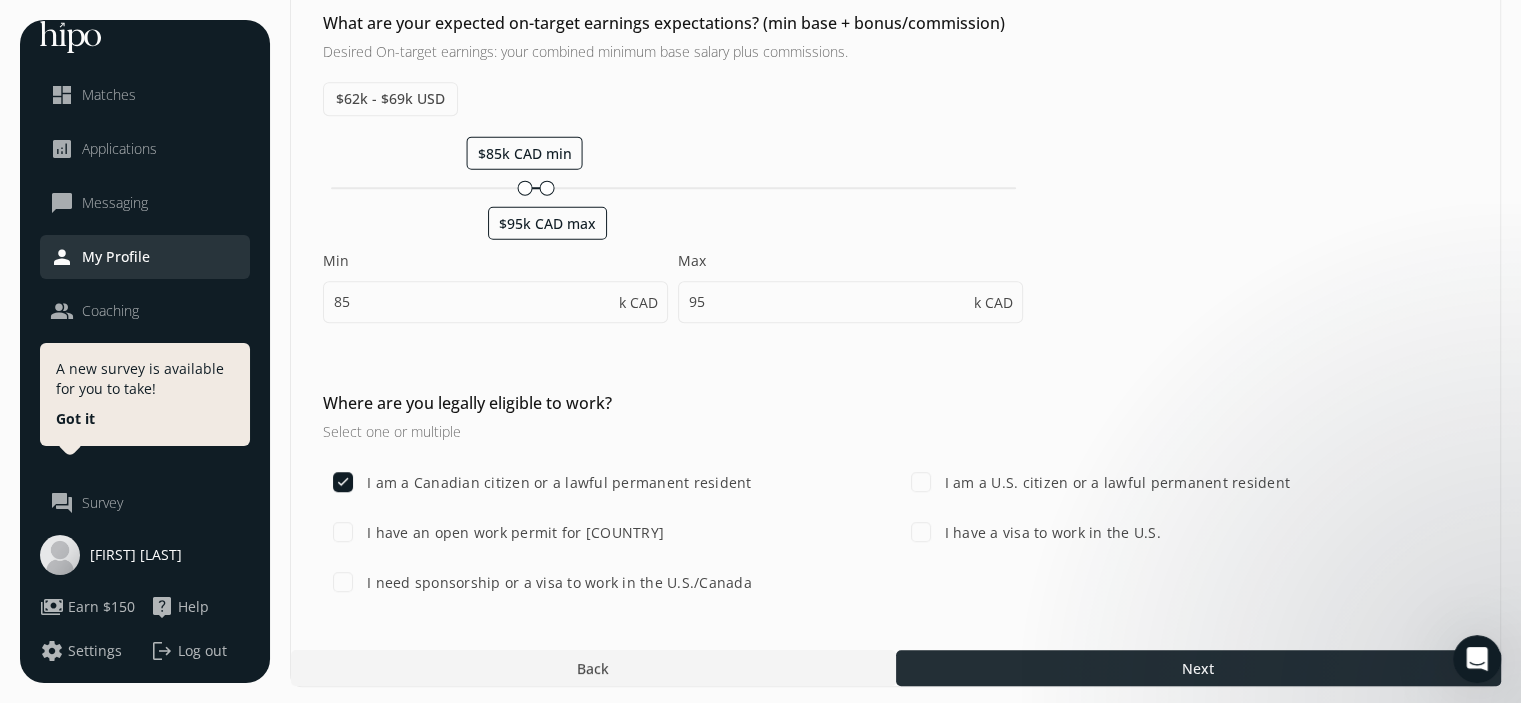 click at bounding box center (1198, 668) 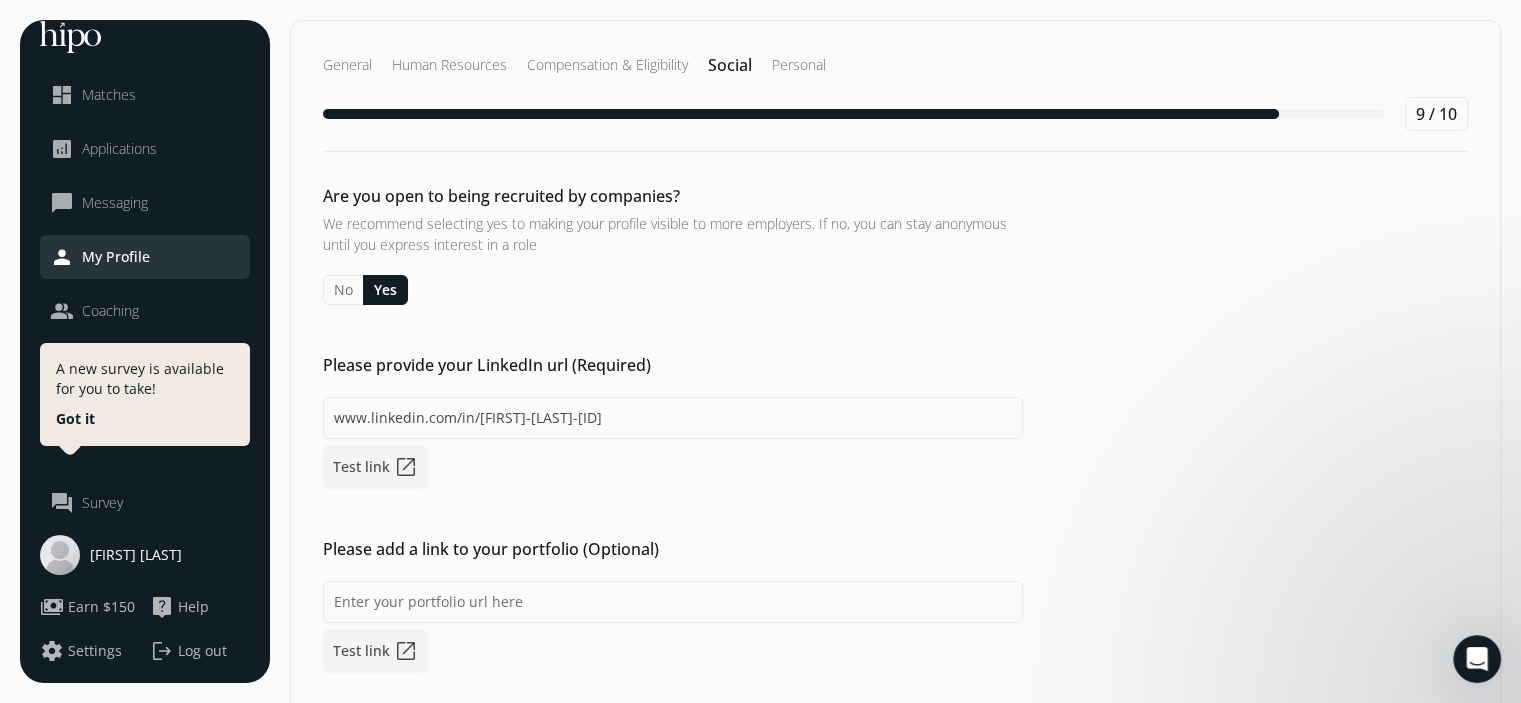 scroll, scrollTop: 100, scrollLeft: 0, axis: vertical 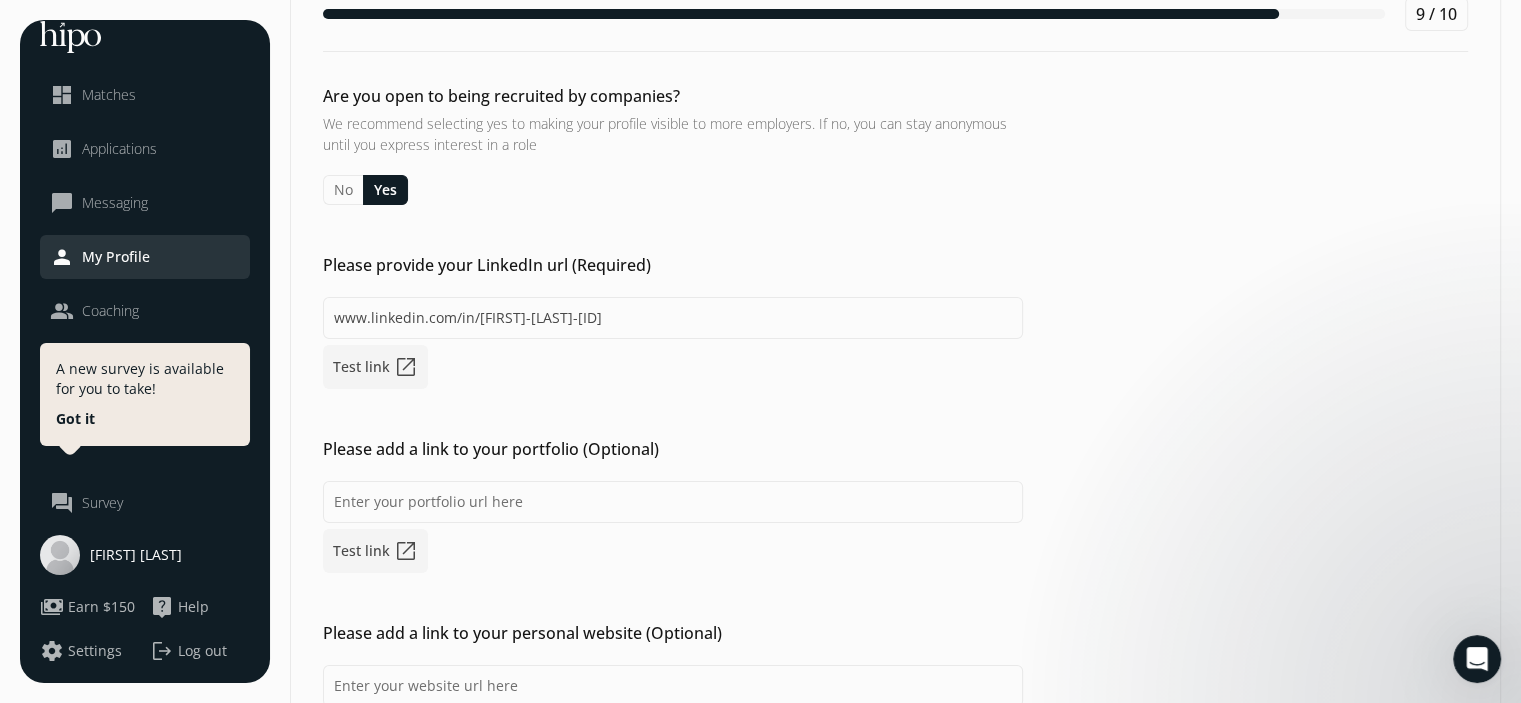 click on "Test link  open_in_new" at bounding box center (375, 367) 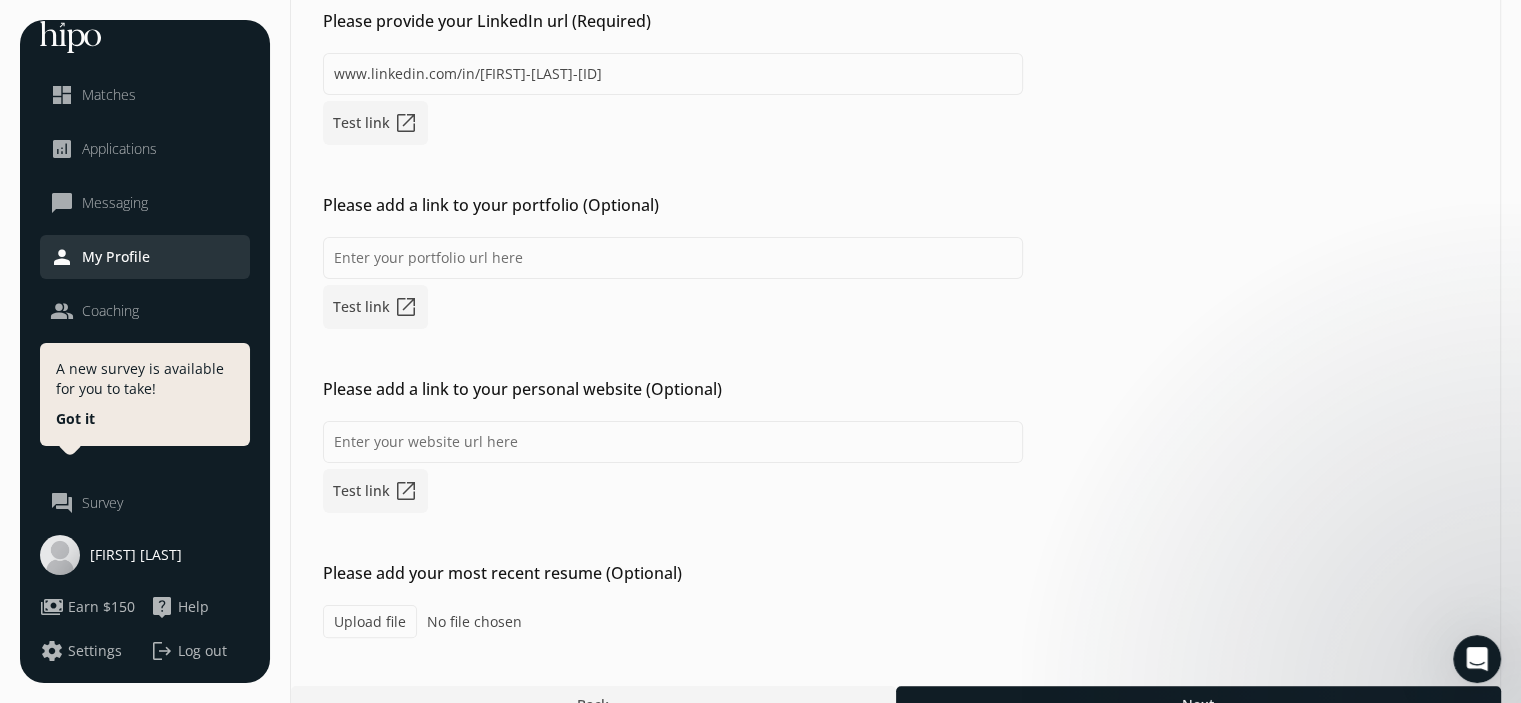 scroll, scrollTop: 380, scrollLeft: 0, axis: vertical 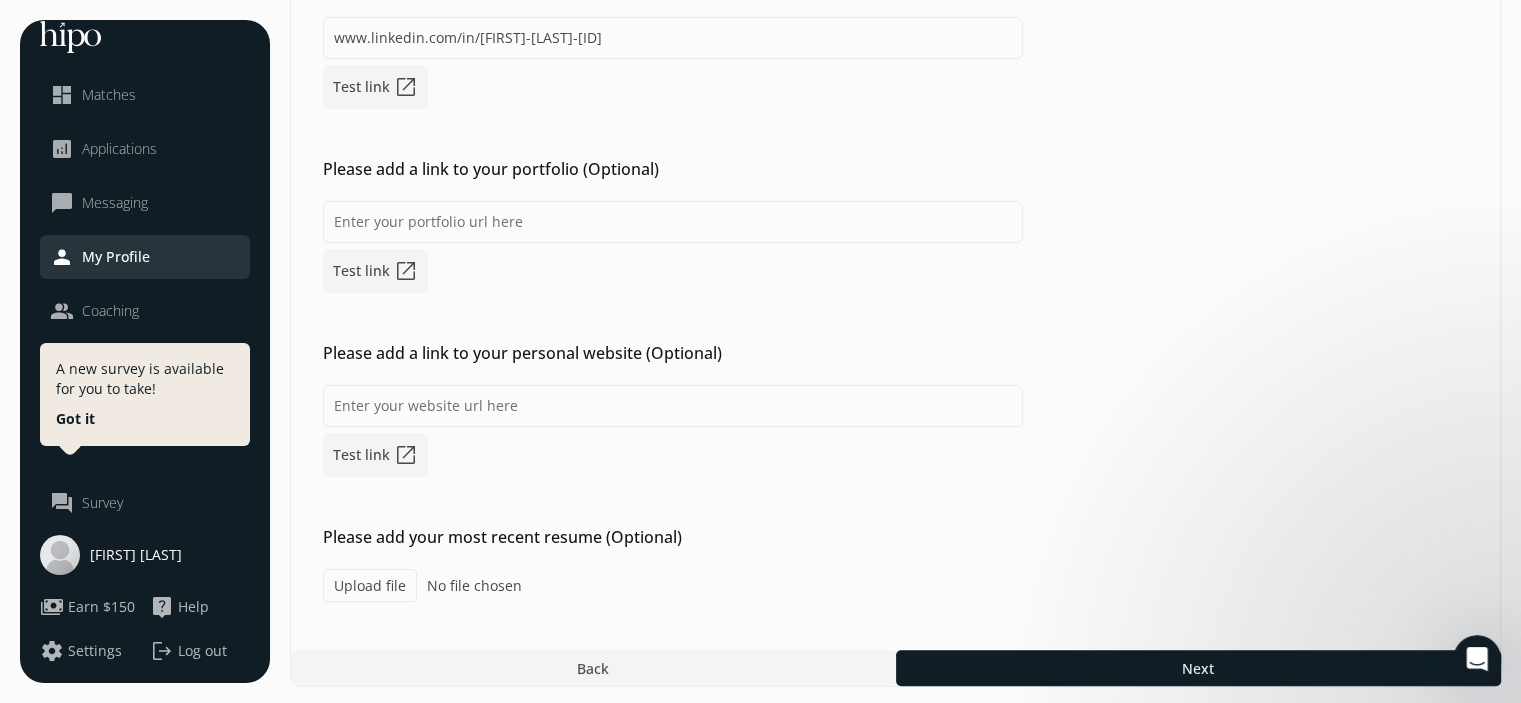 click on "Upload file" at bounding box center (370, 585) 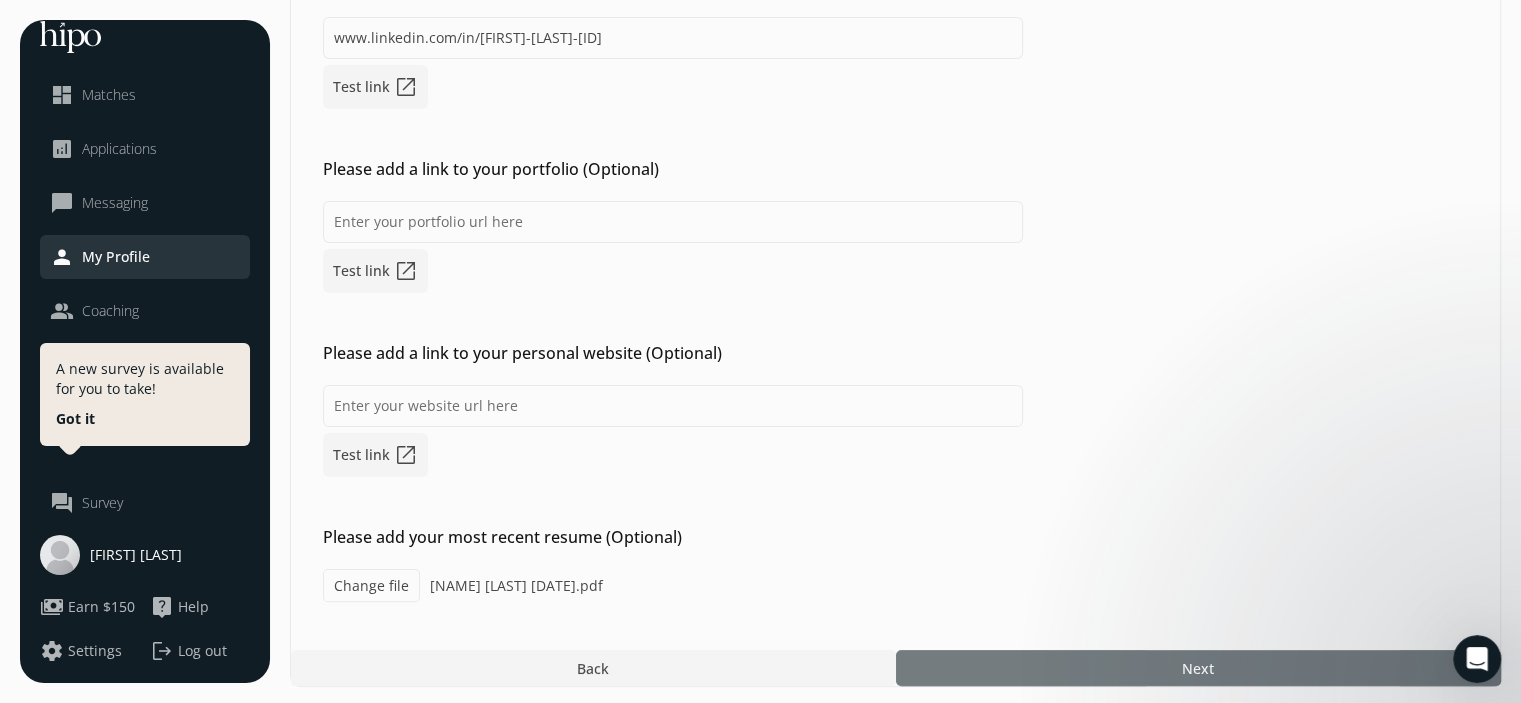 click at bounding box center (1198, 668) 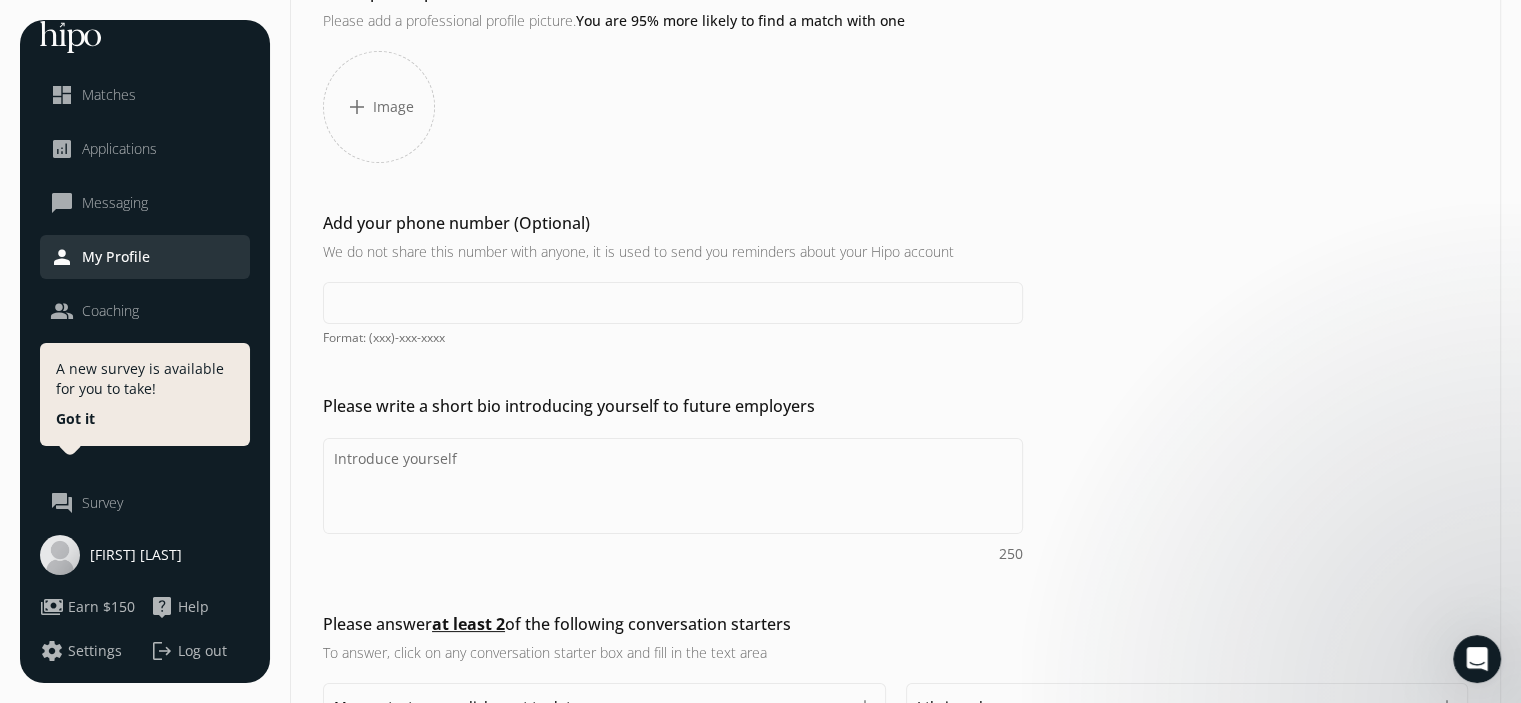 scroll, scrollTop: 170, scrollLeft: 0, axis: vertical 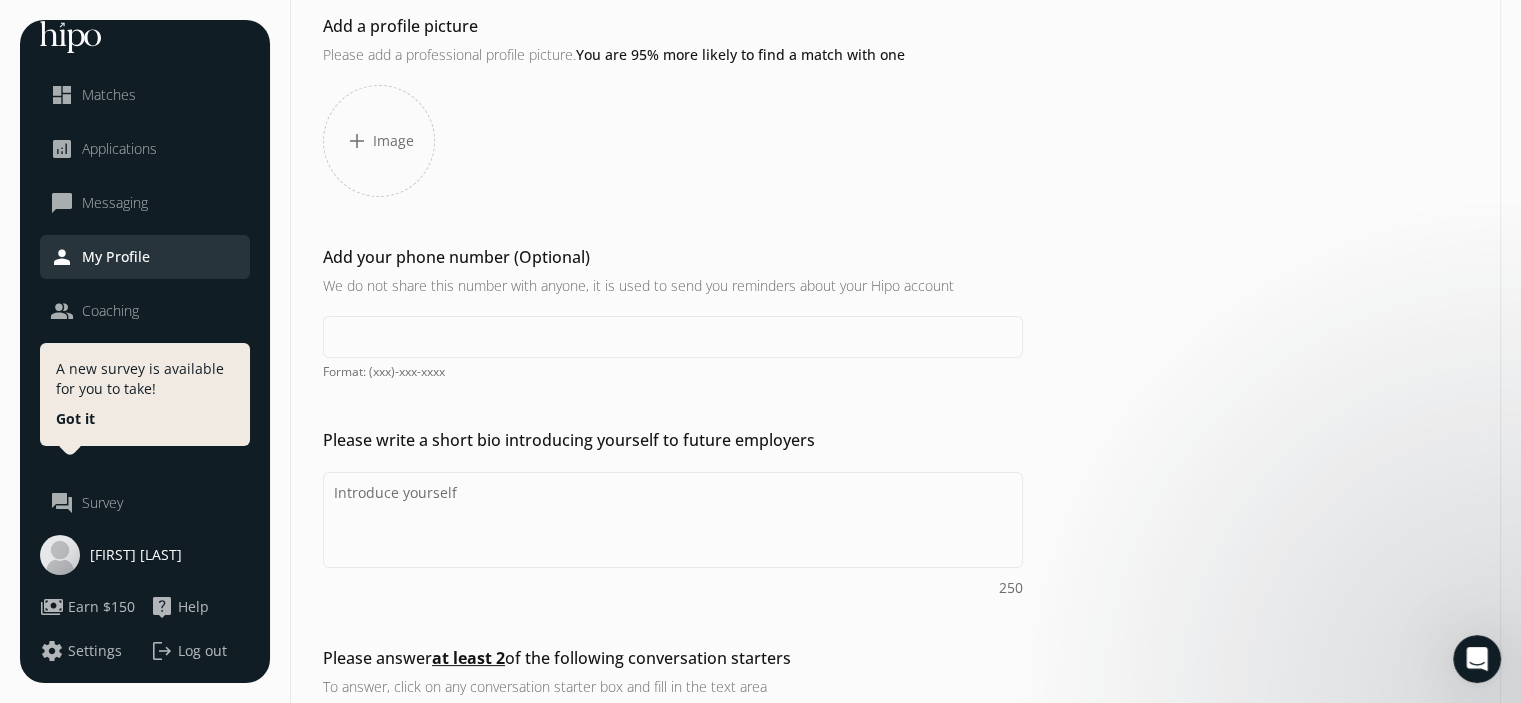 click on "add" at bounding box center (357, 141) 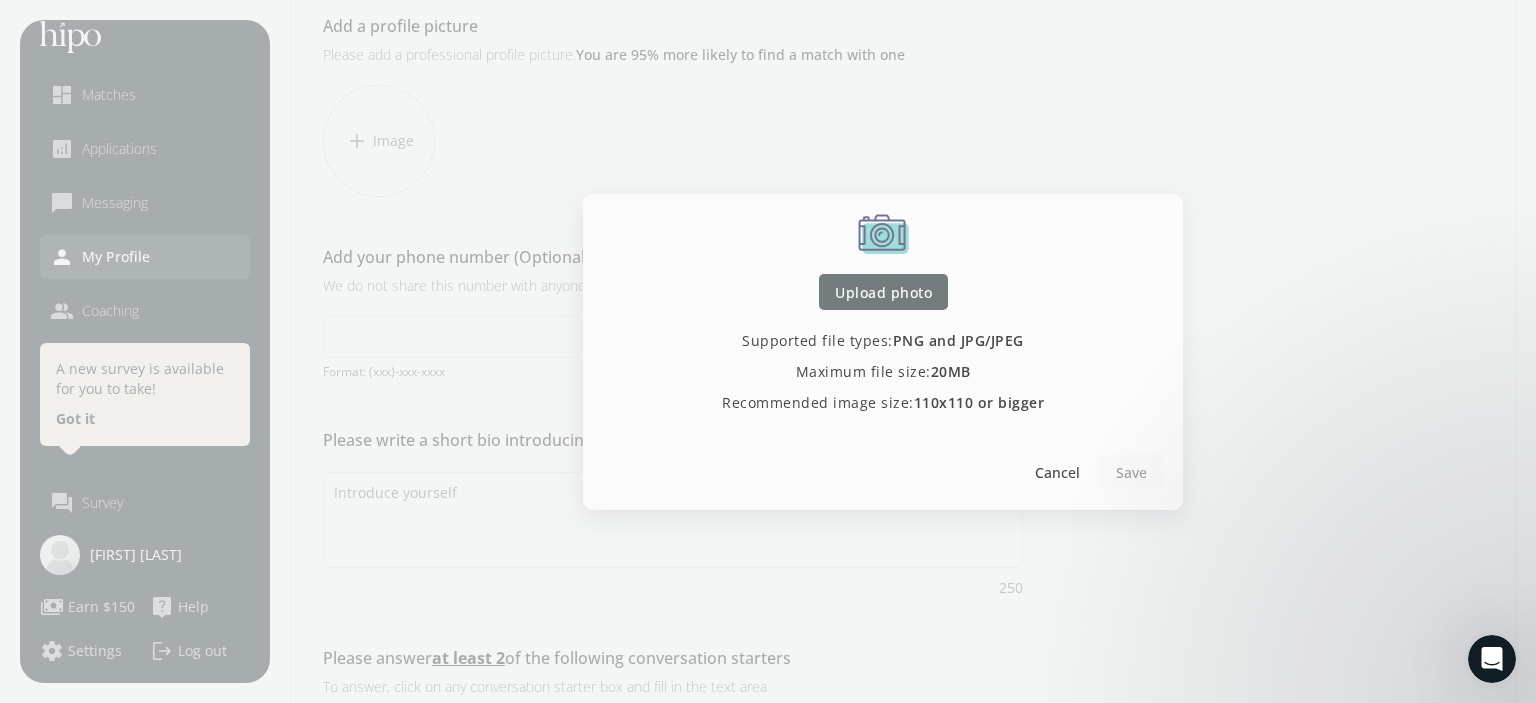 click on "Upload photo" at bounding box center [883, 291] 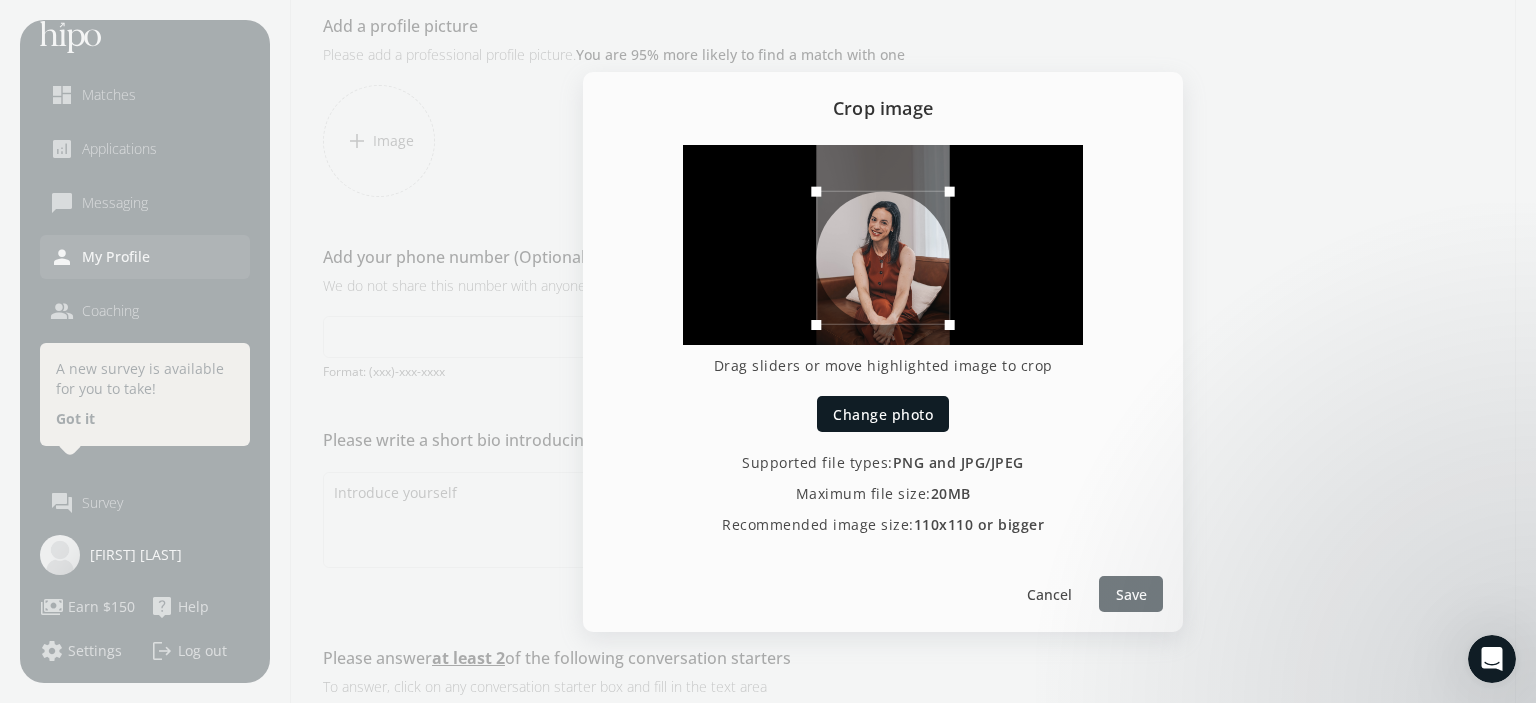 click at bounding box center [1131, 594] 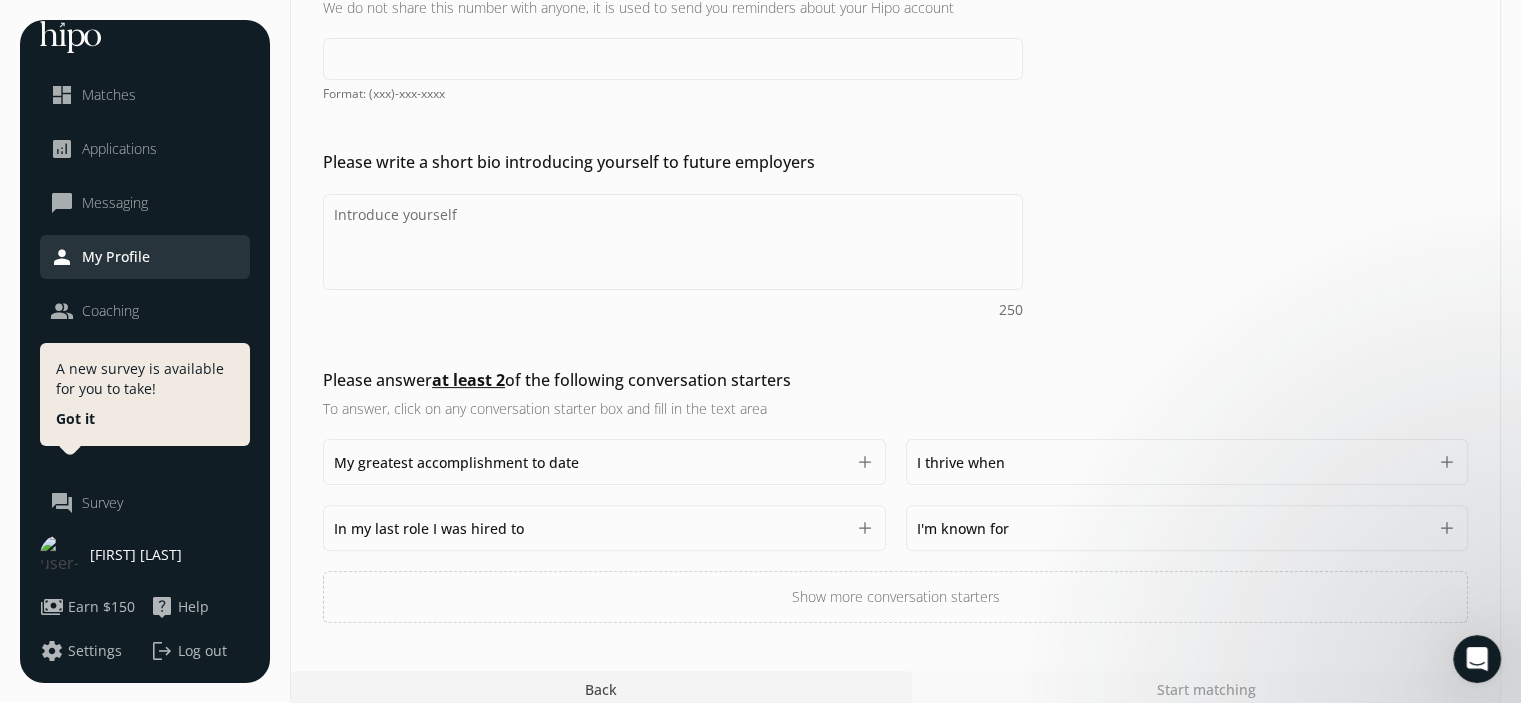 scroll, scrollTop: 470, scrollLeft: 0, axis: vertical 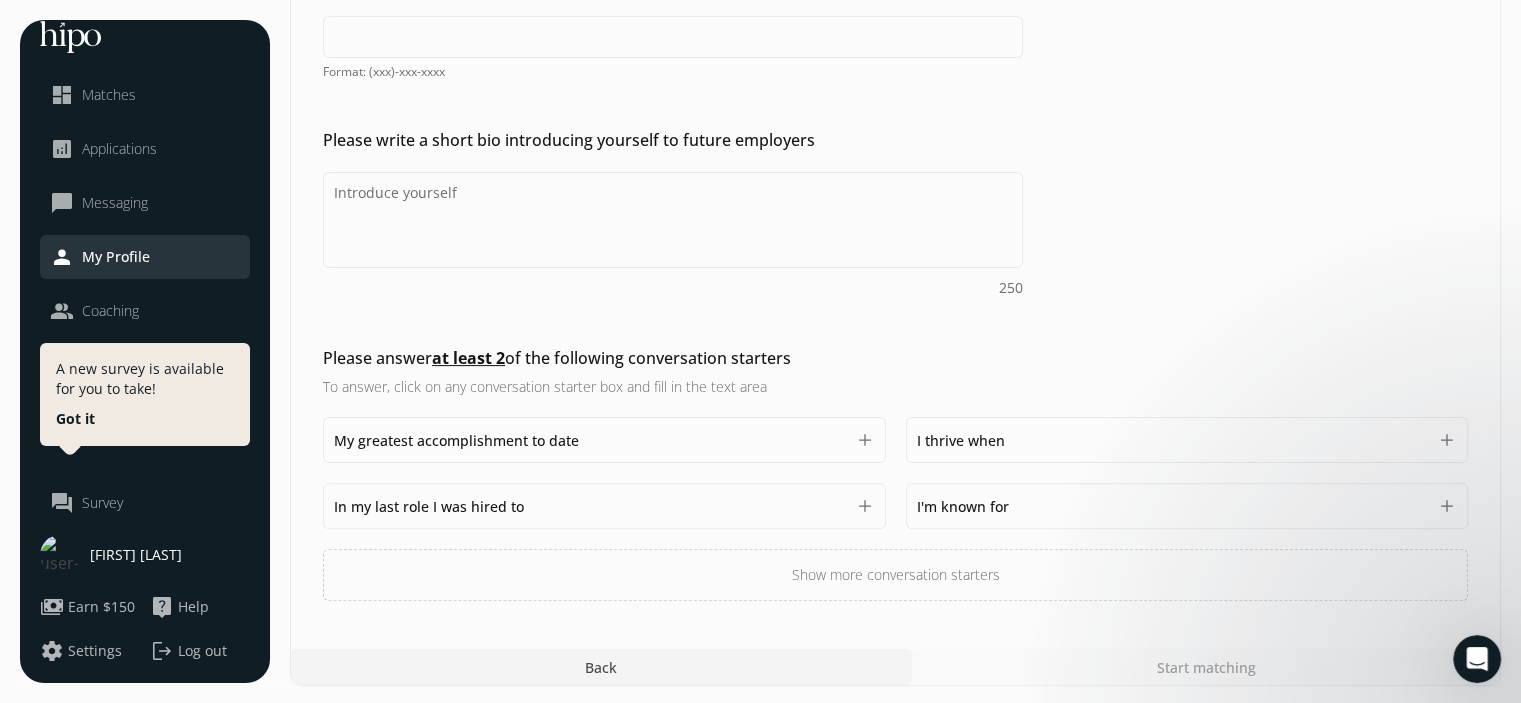 click on "Show more conversation starters" 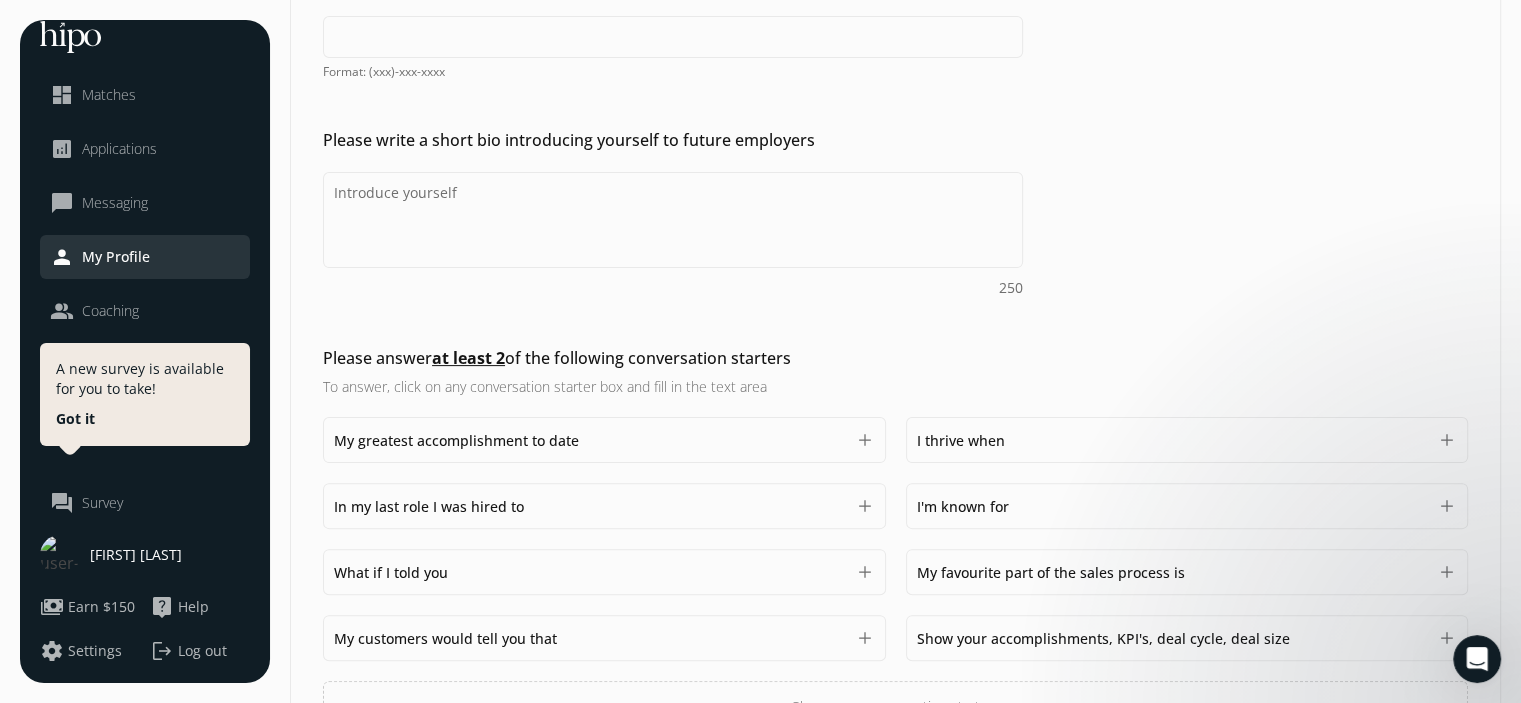 scroll, scrollTop: 570, scrollLeft: 0, axis: vertical 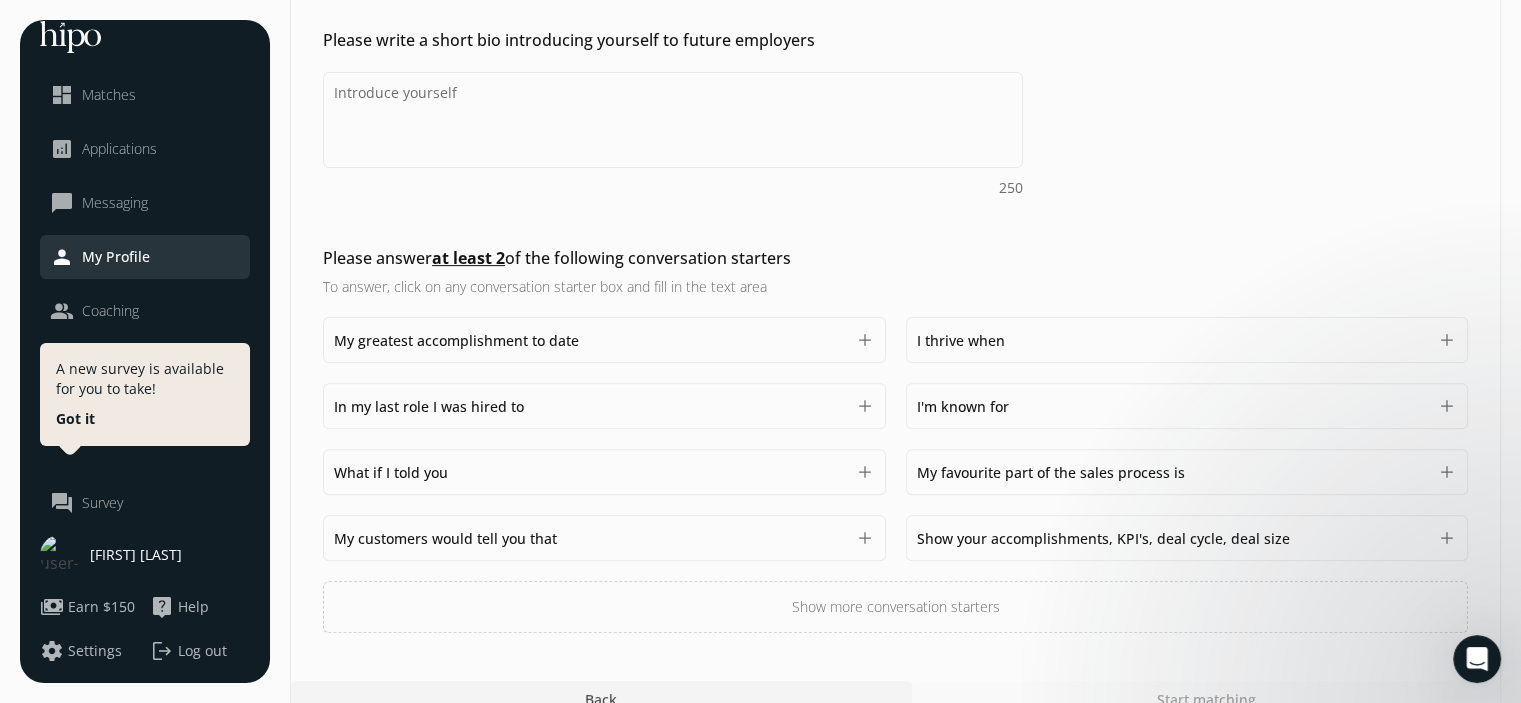click on "I'm known for  [NUMBER]" at bounding box center (1172, 406) 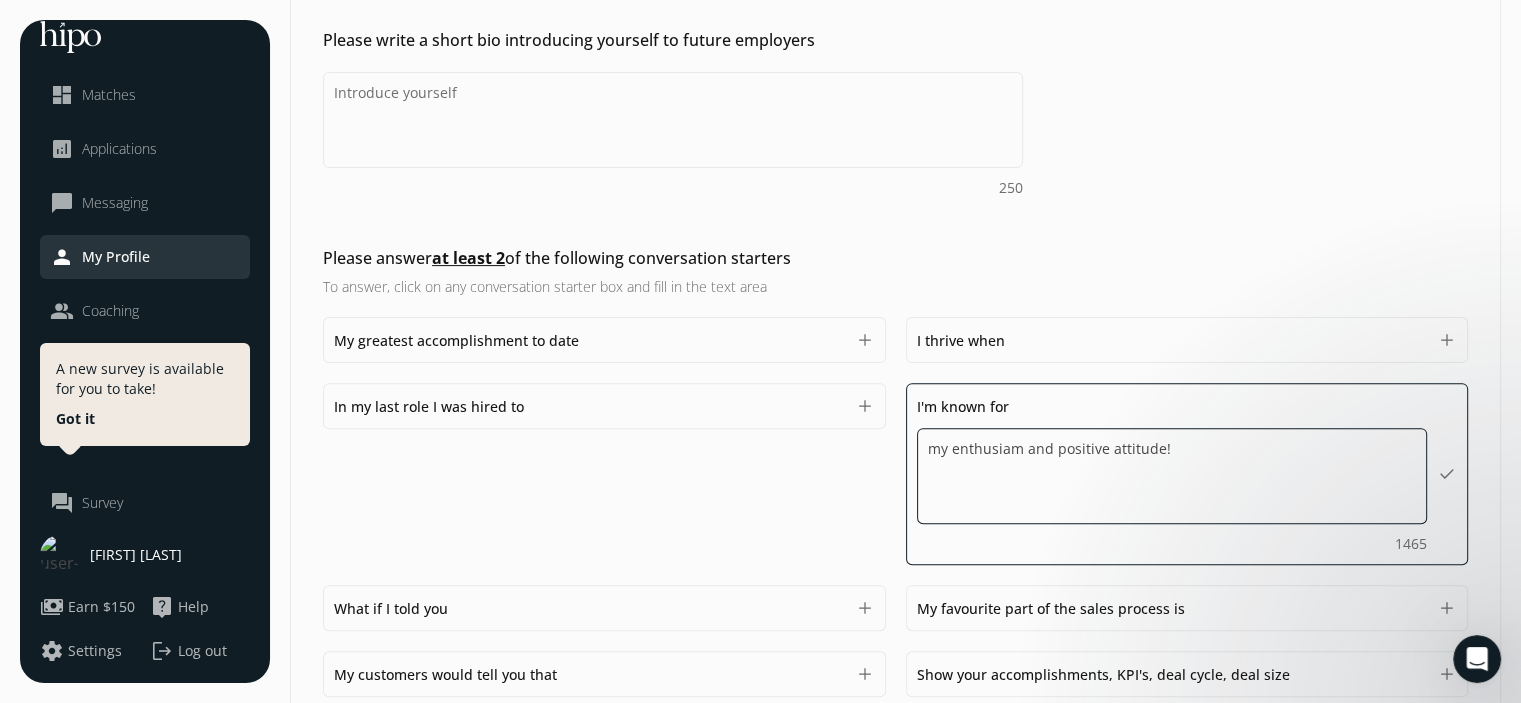 type on "my enthusiasm and positive attitude!" 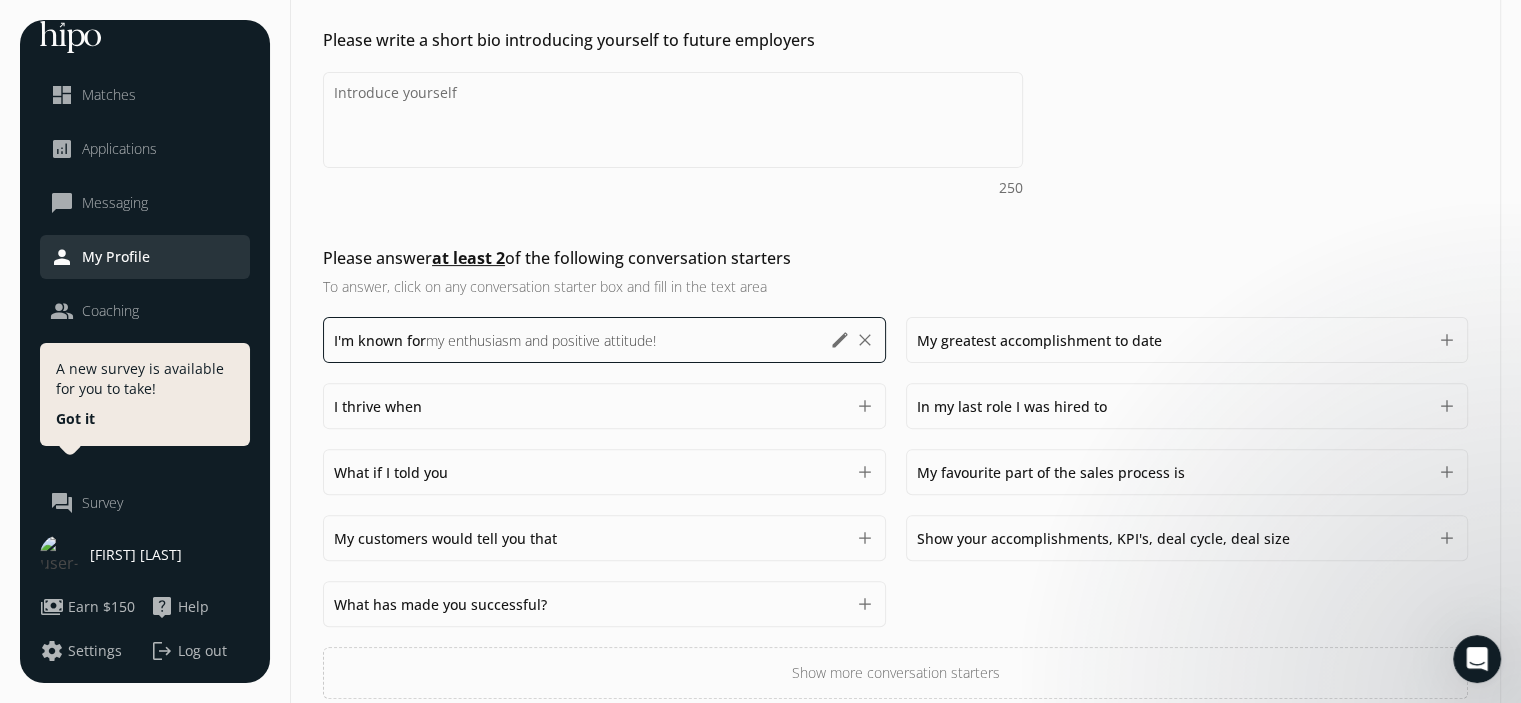 click on "My greatest accomplishment to date  1500 add" at bounding box center [1187, 340] 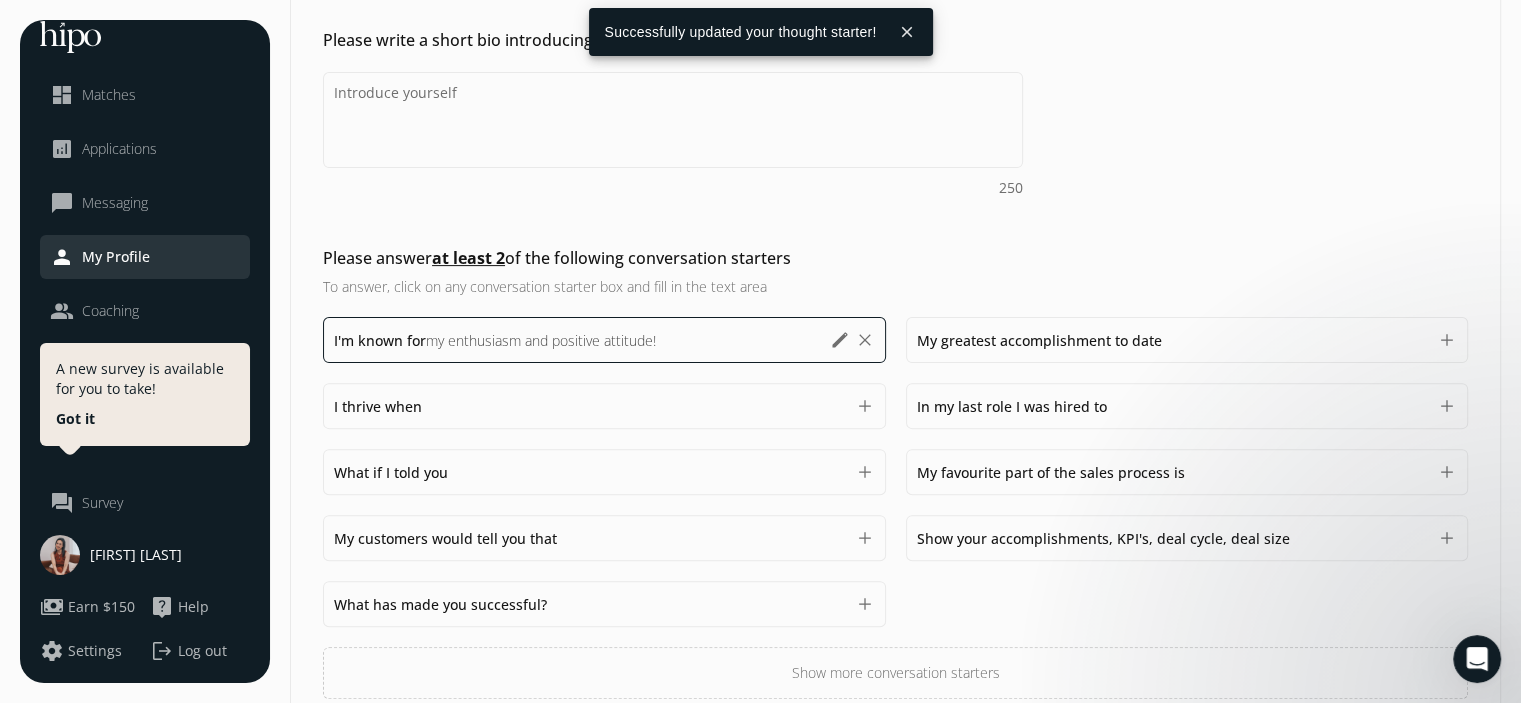 click on "I thrive when  1500" at bounding box center [589, 406] 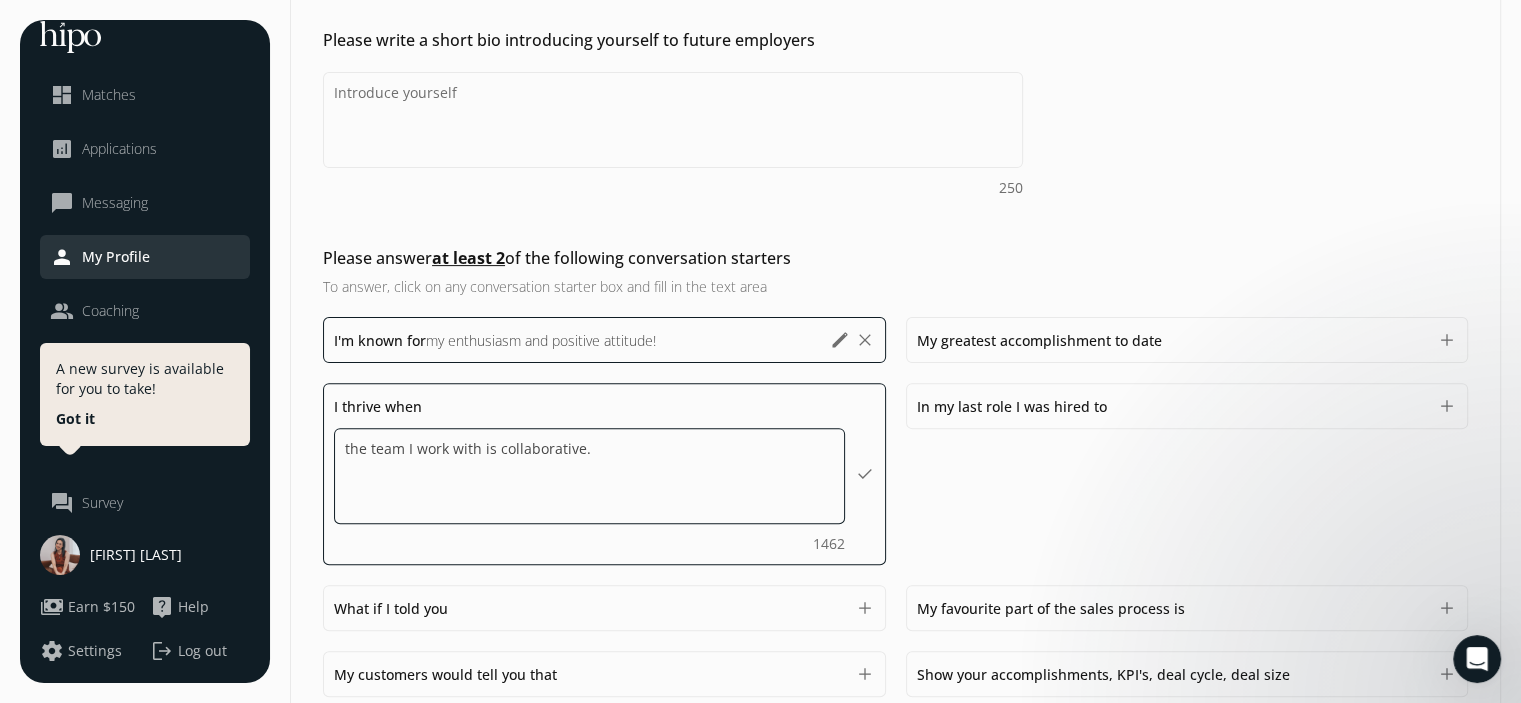 type on "the team I work with is collaborative." 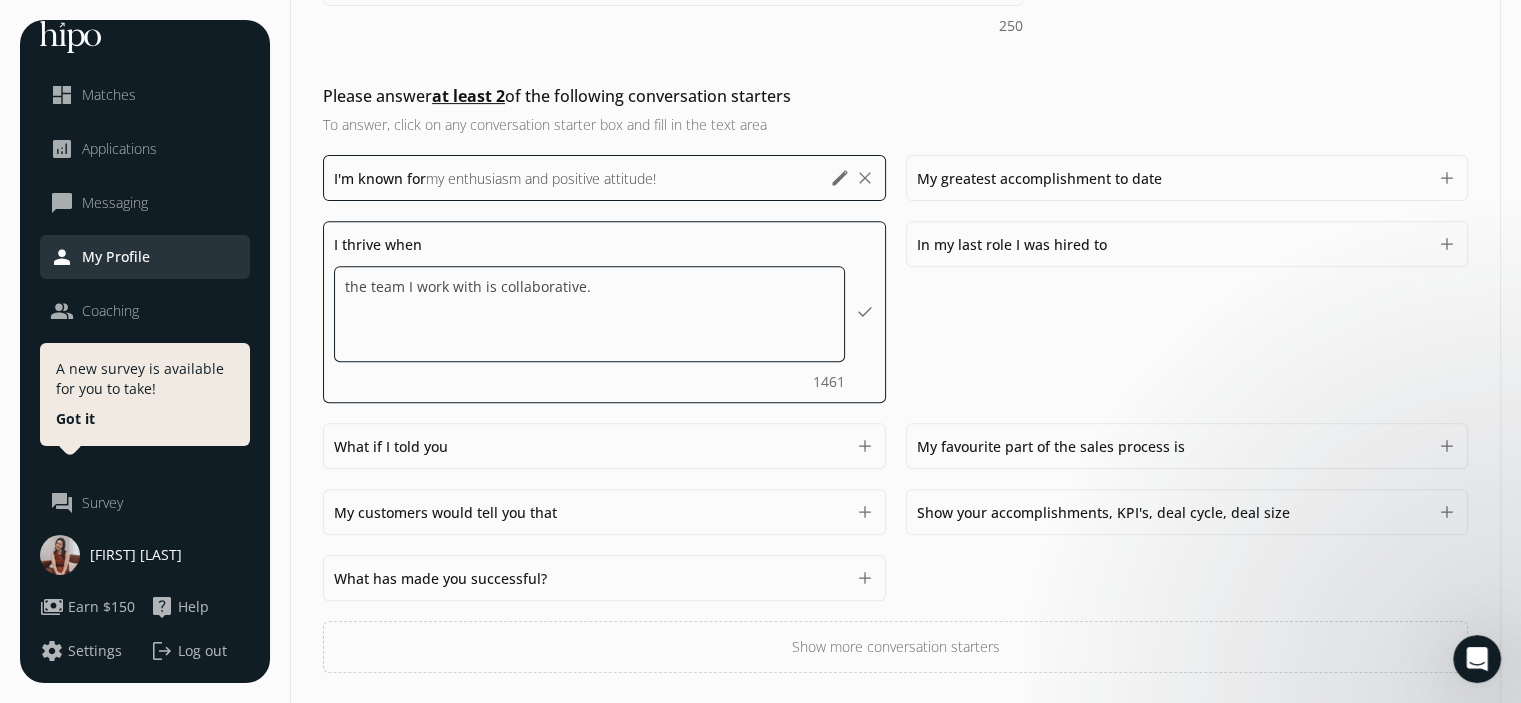 scroll, scrollTop: 803, scrollLeft: 0, axis: vertical 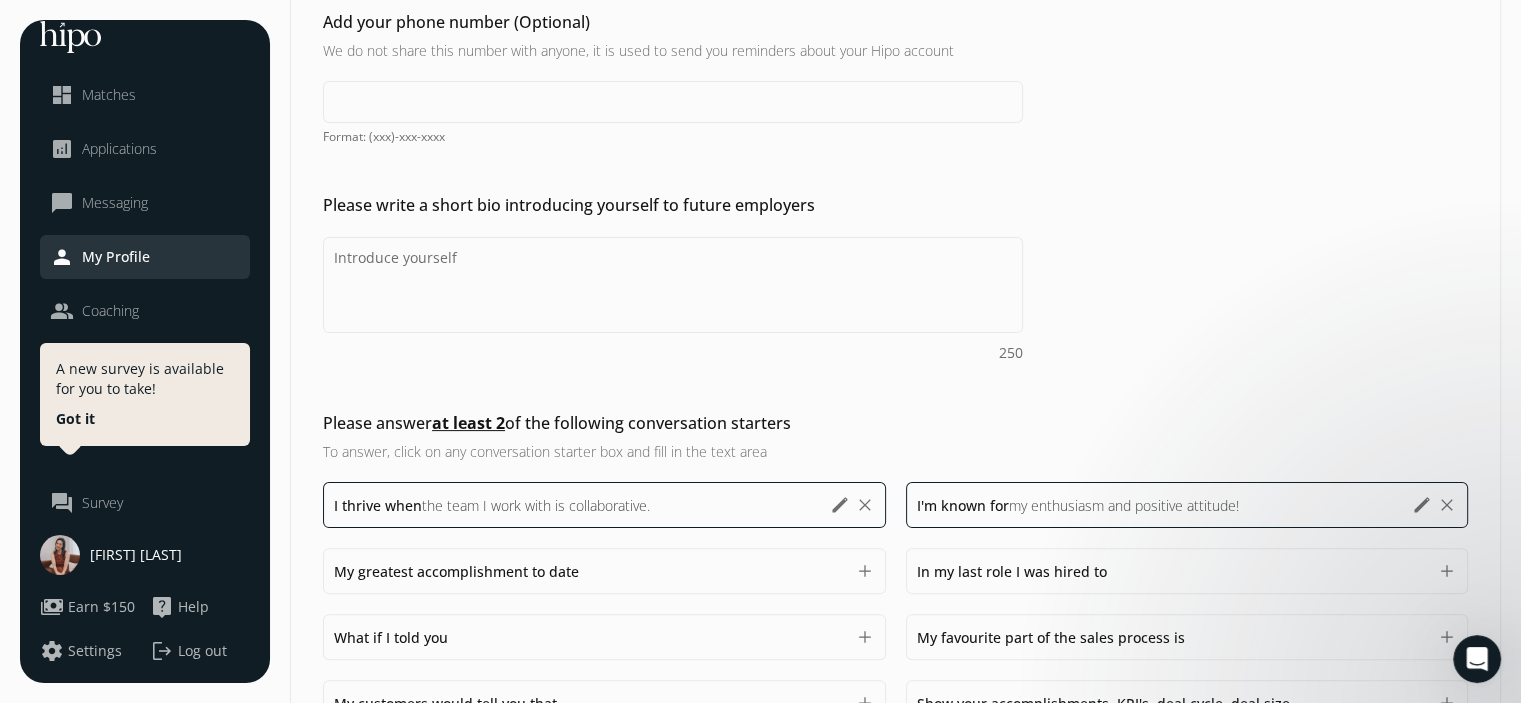 click on "Start matching" at bounding box center (1206, 930) 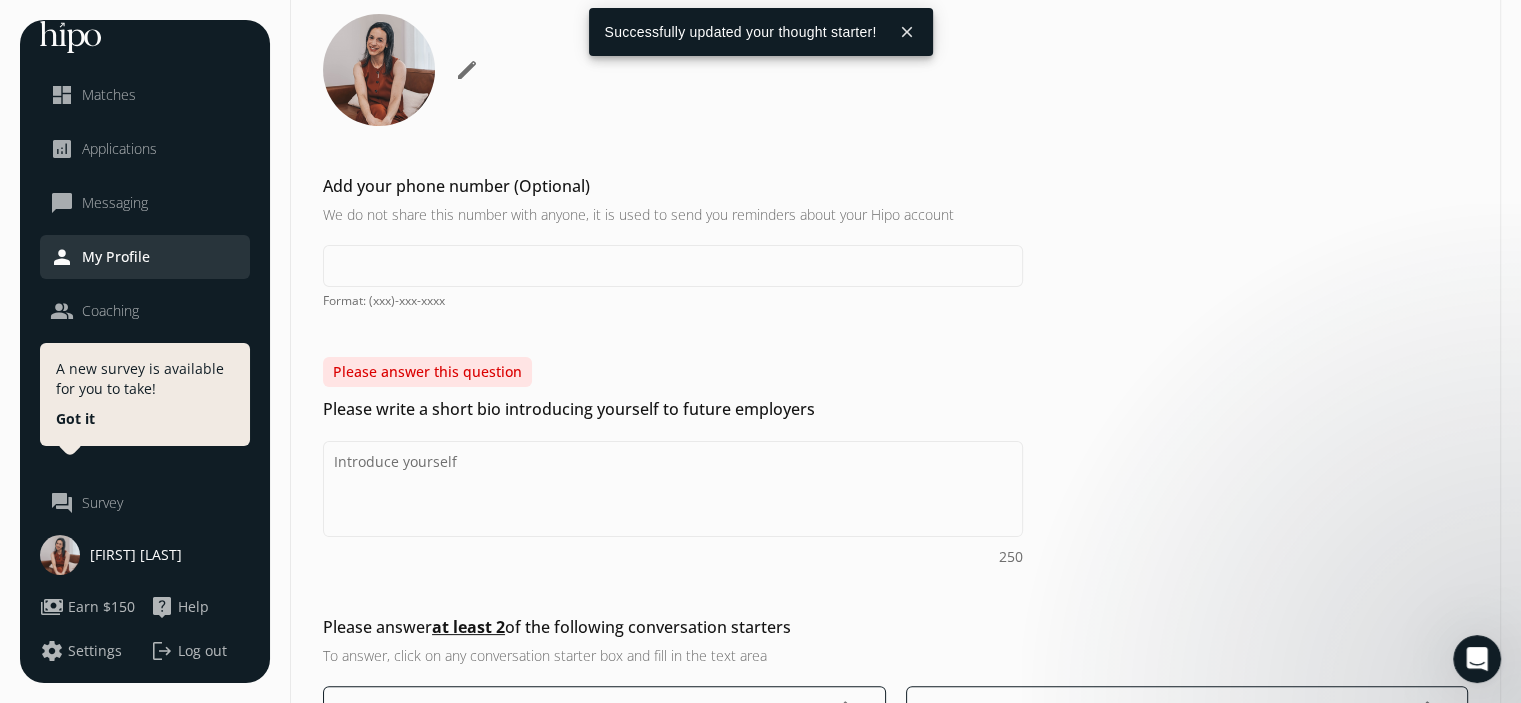 scroll, scrollTop: 400, scrollLeft: 0, axis: vertical 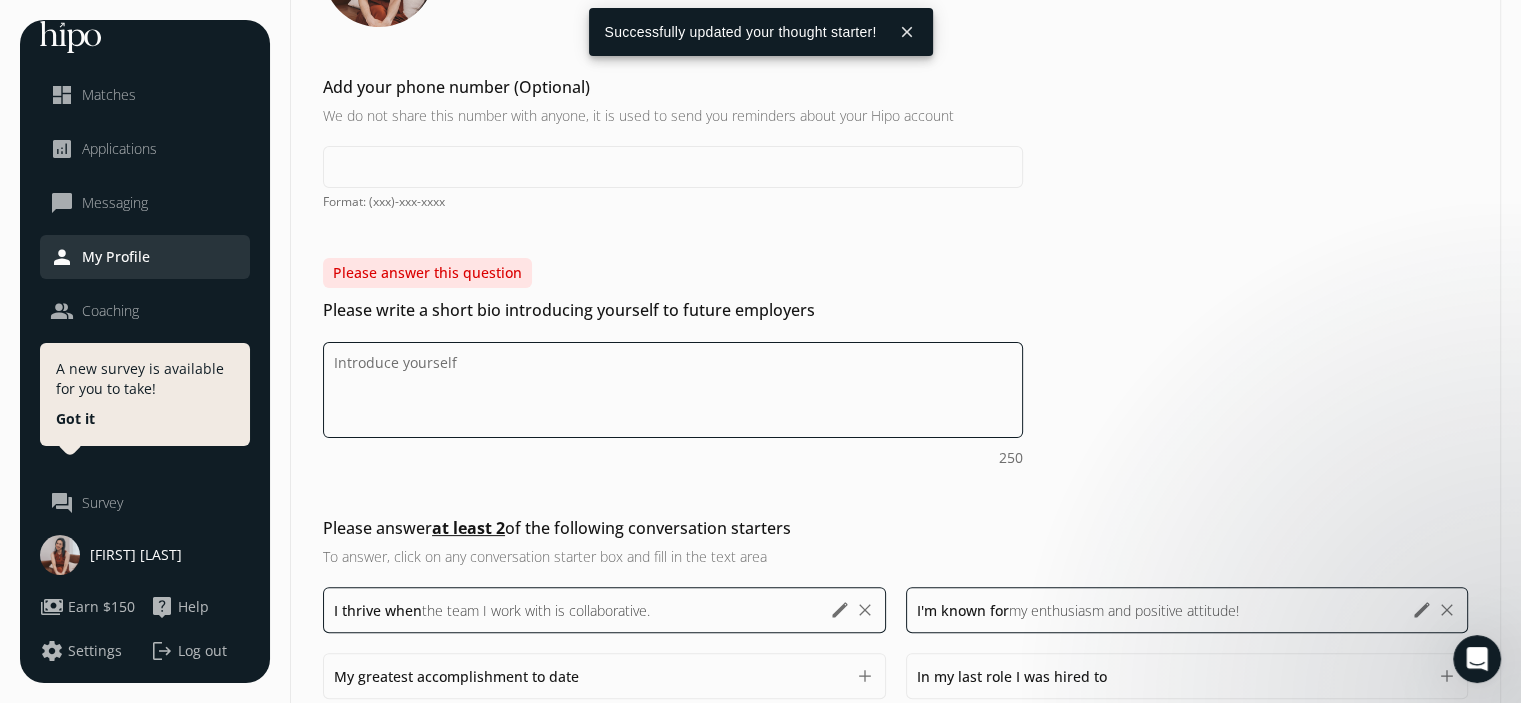 click on "Do you feel like we missed asking any questions that would improve your profile or experience?" at bounding box center (673, 390) 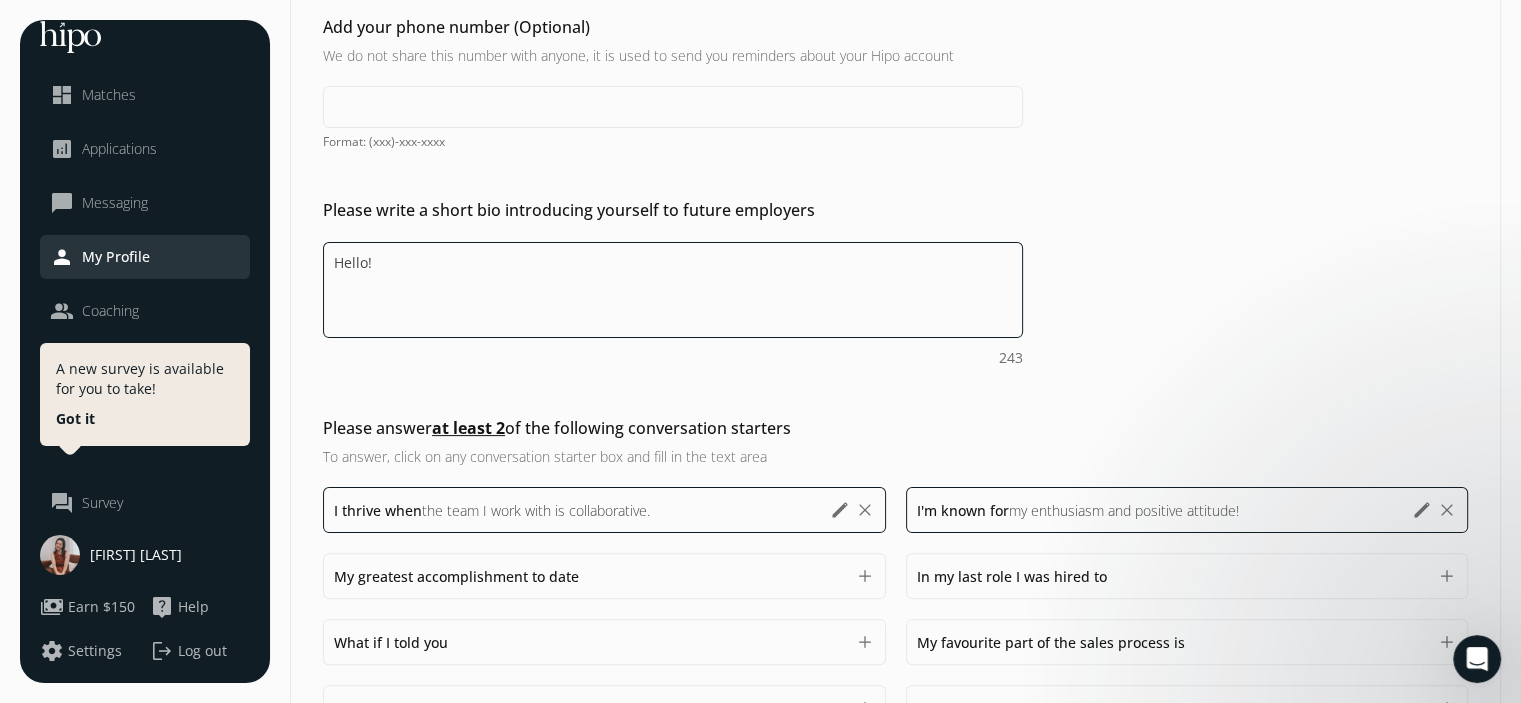 paste on "High performing HR professional with 10+ years of experience throughout the Fitness, Retail and Executive Search industry. Strong command of recruitment operations with proven exposure to talent acquisition, sourcing, negotiations, relationshi" 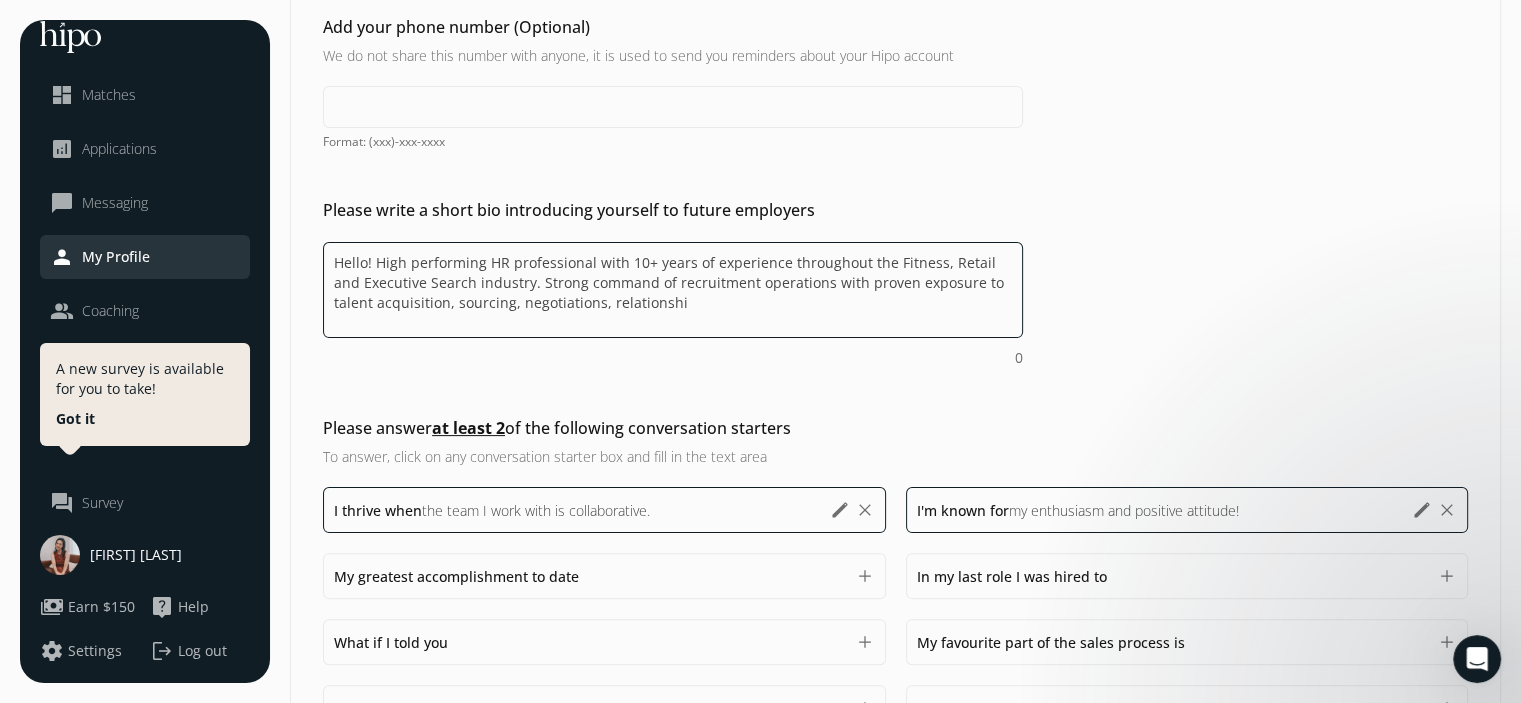 click on "Hello! High performing HR professional with 10+ years of experience throughout the Fitness, Retail and Executive Search industry. Strong command of recruitment operations with proven exposure to talent acquisition, sourcing, negotiations, relationshi" at bounding box center [673, 290] 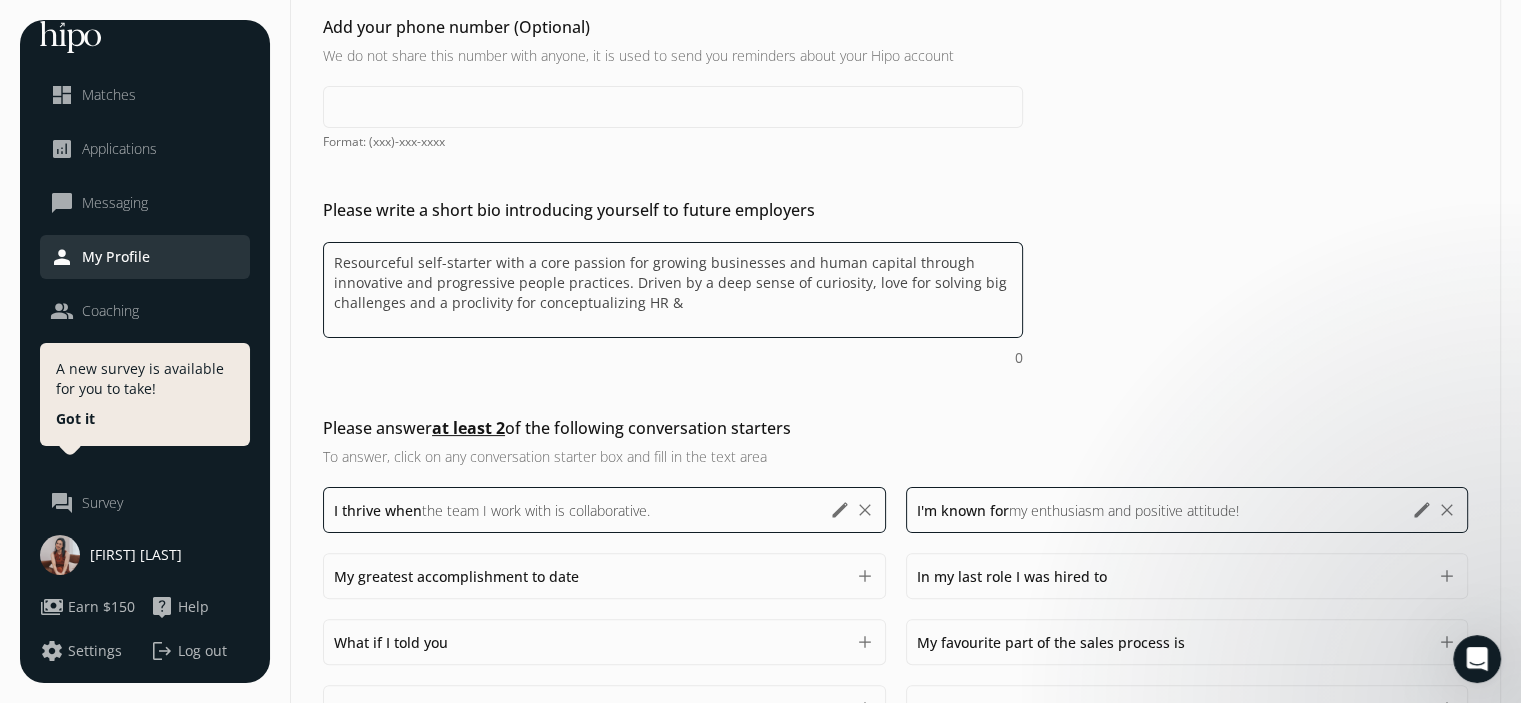 drag, startPoint x: 380, startPoint y: 301, endPoint x: 667, endPoint y: 302, distance: 287.00174 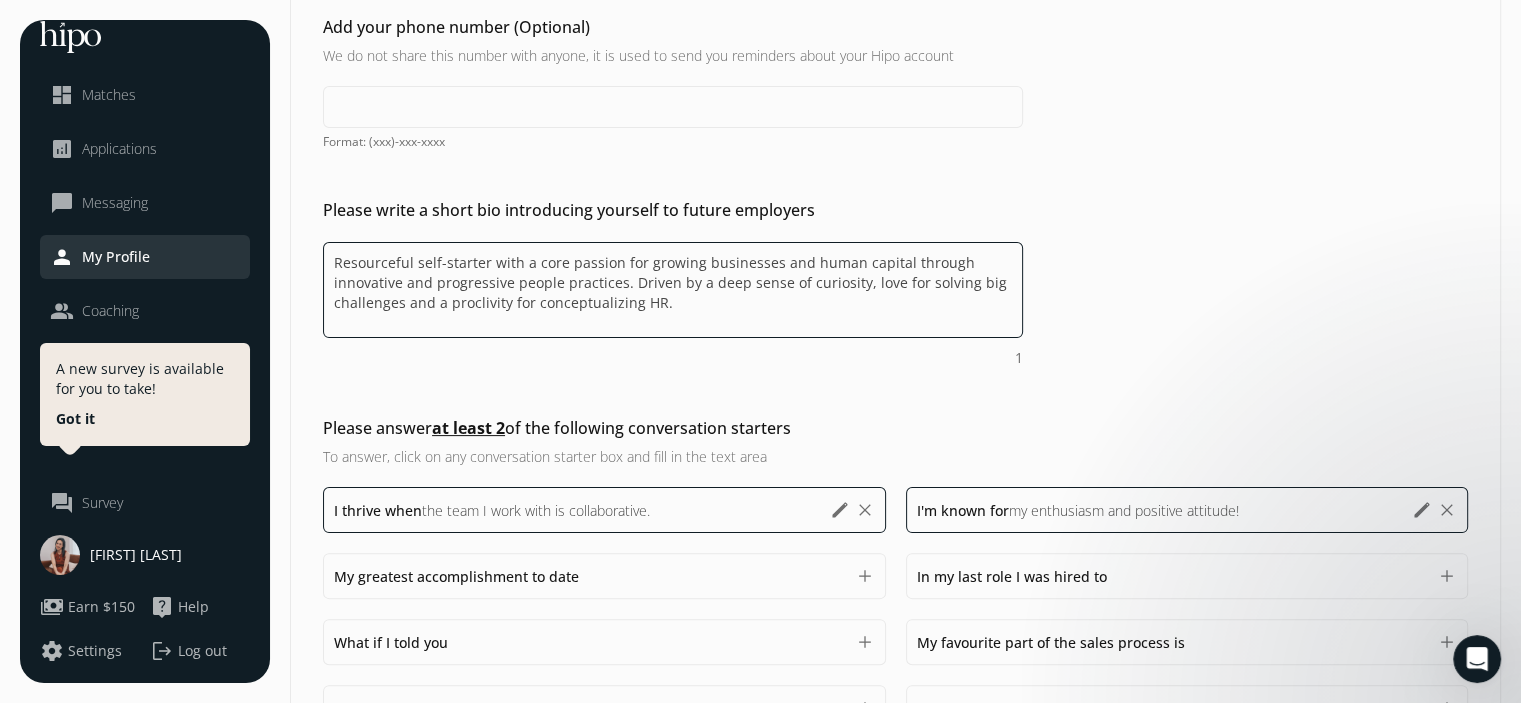 scroll, scrollTop: 667, scrollLeft: 0, axis: vertical 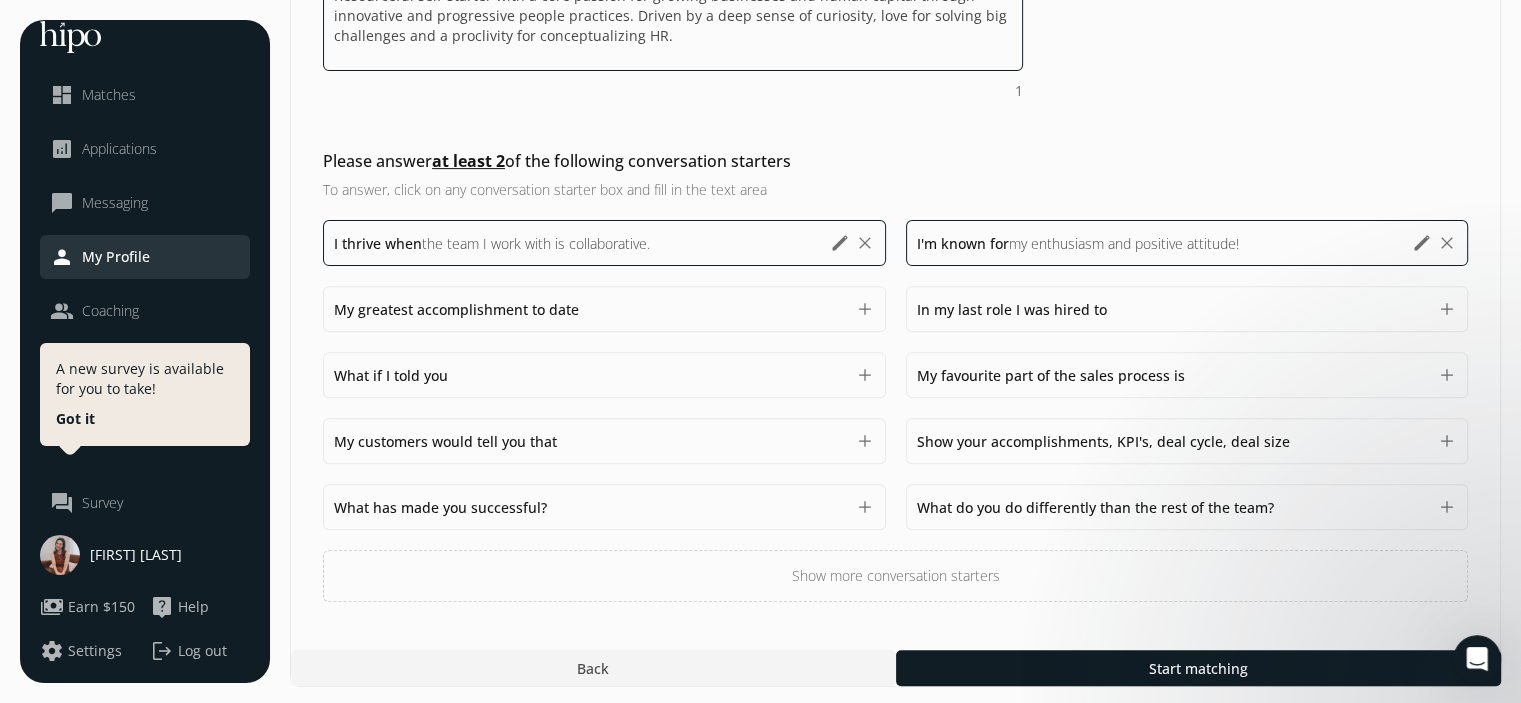 click on "Resourceful self-starter with a core passion for growing businesses and human capital through innovative and progressive people practices. Driven by a deep sense of curiosity, love for solving big challenges and a proclivity for conceptualizing HR." at bounding box center [673, 23] 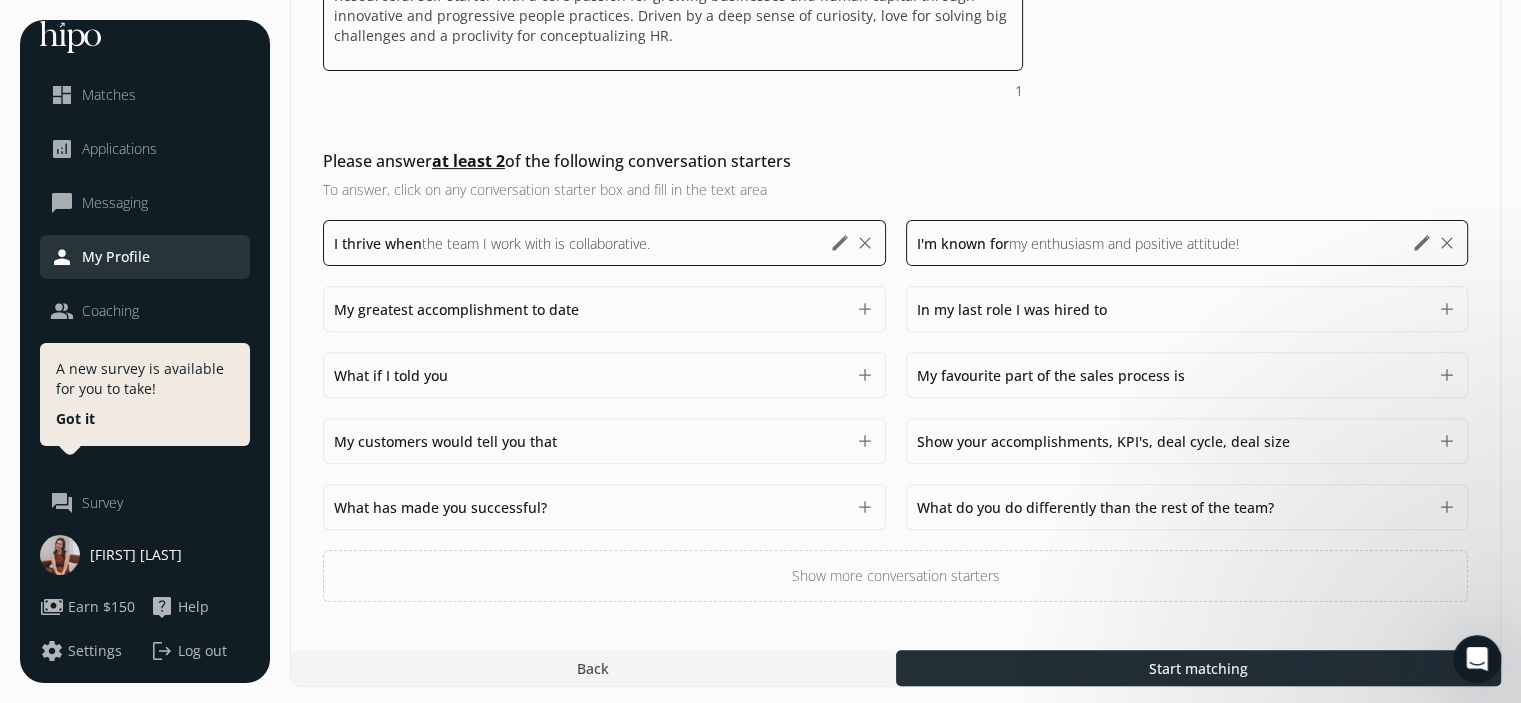 type on "Resourceful self-starter with a core passion for growing businesses and human capital through innovative and progressive people practices. Driven by a deep sense of curiosity, love for solving big challenges and a proclivity for conceptualizing HR." 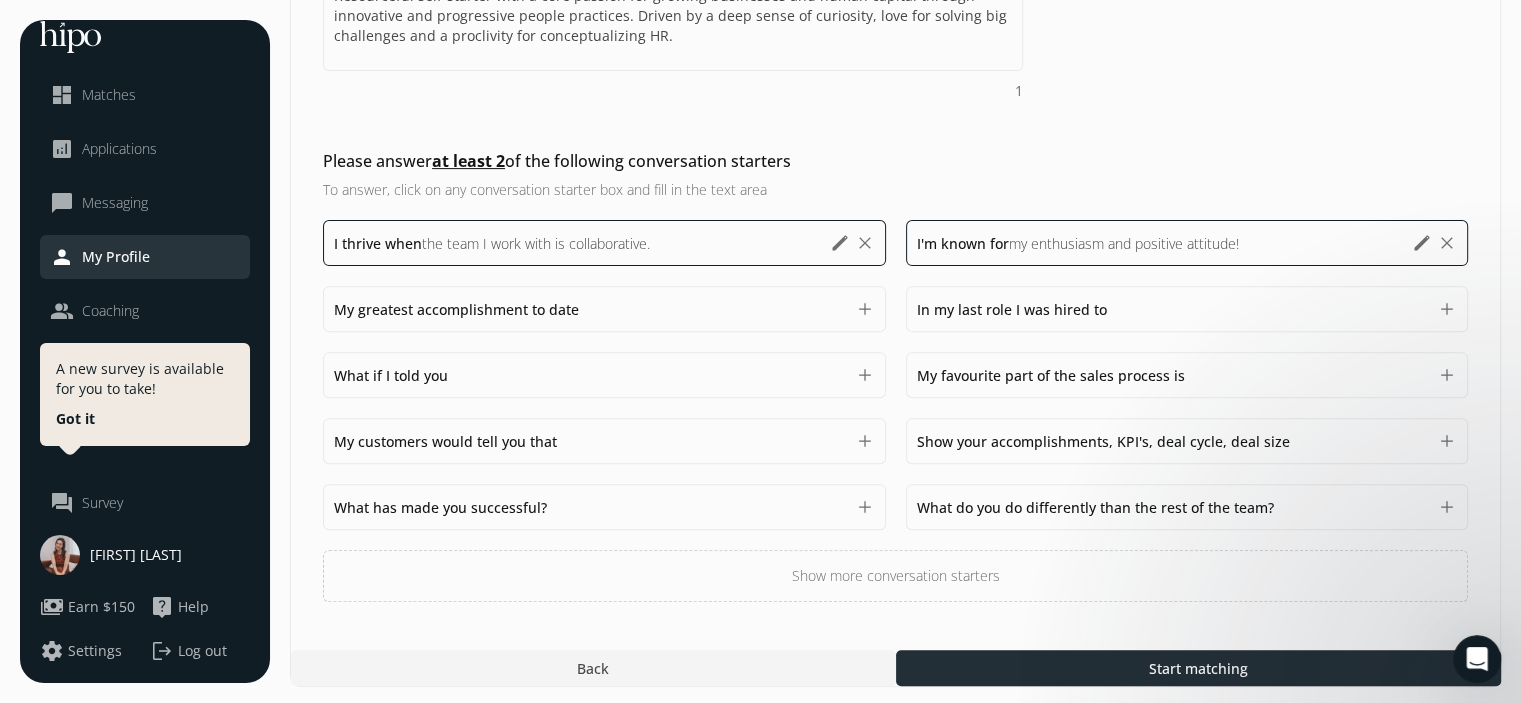 click at bounding box center (1198, 668) 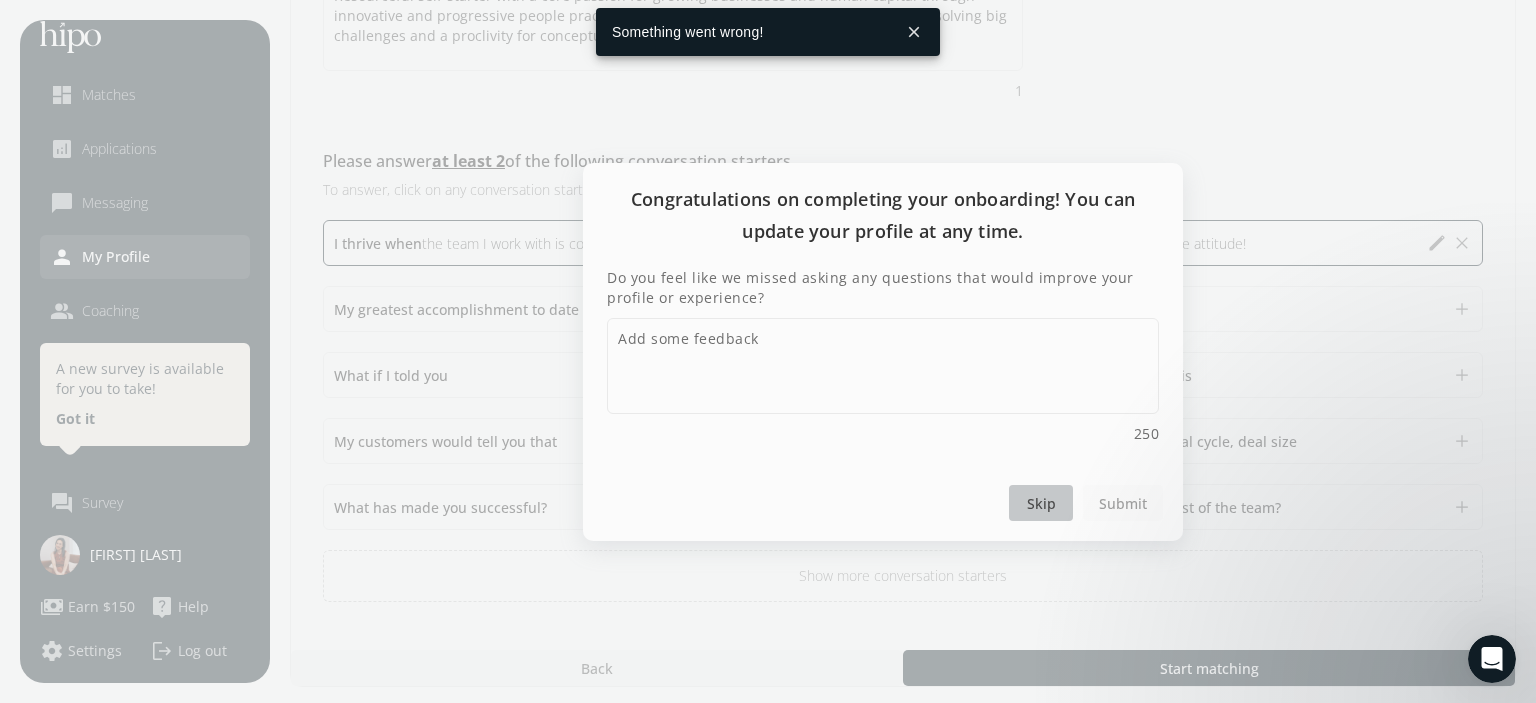 click on "Skip" at bounding box center [1041, 502] 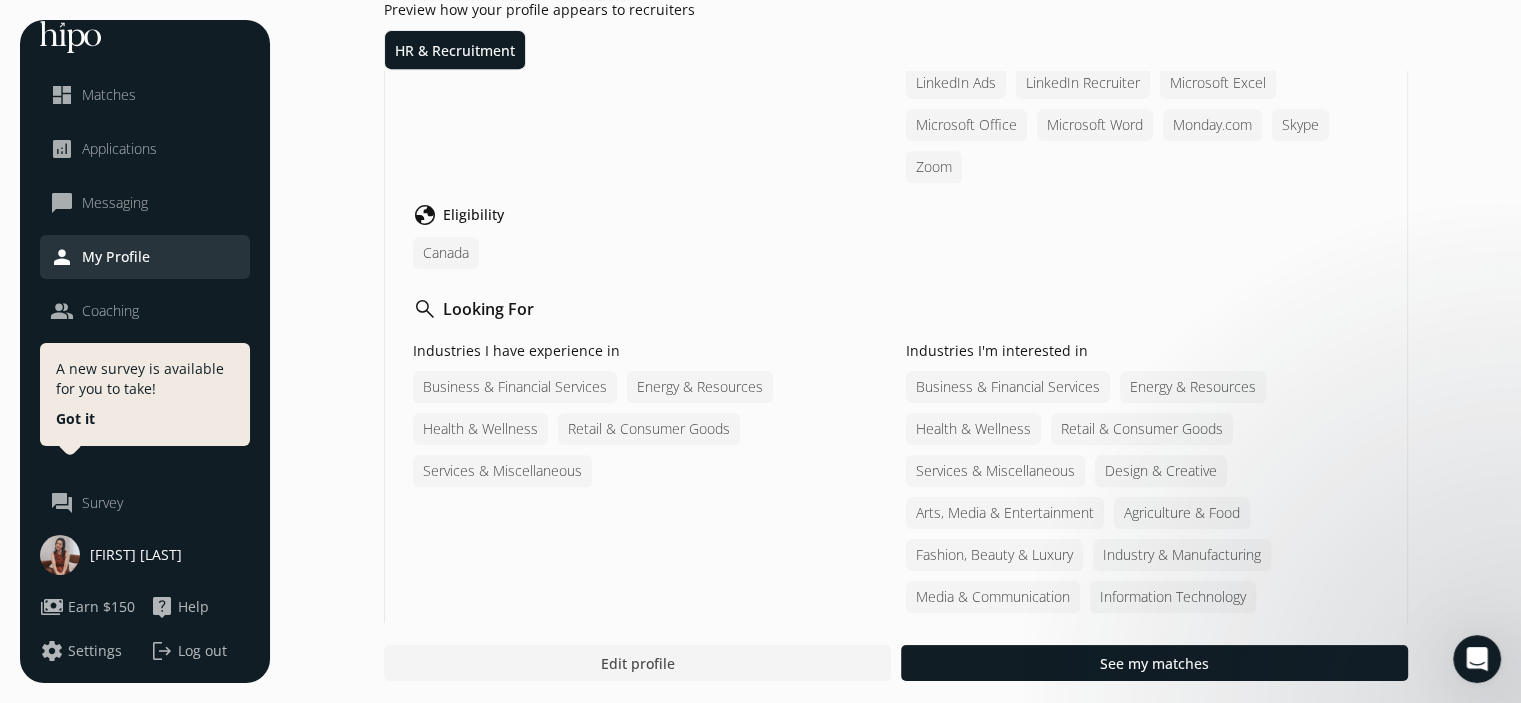 scroll, scrollTop: 1400, scrollLeft: 0, axis: vertical 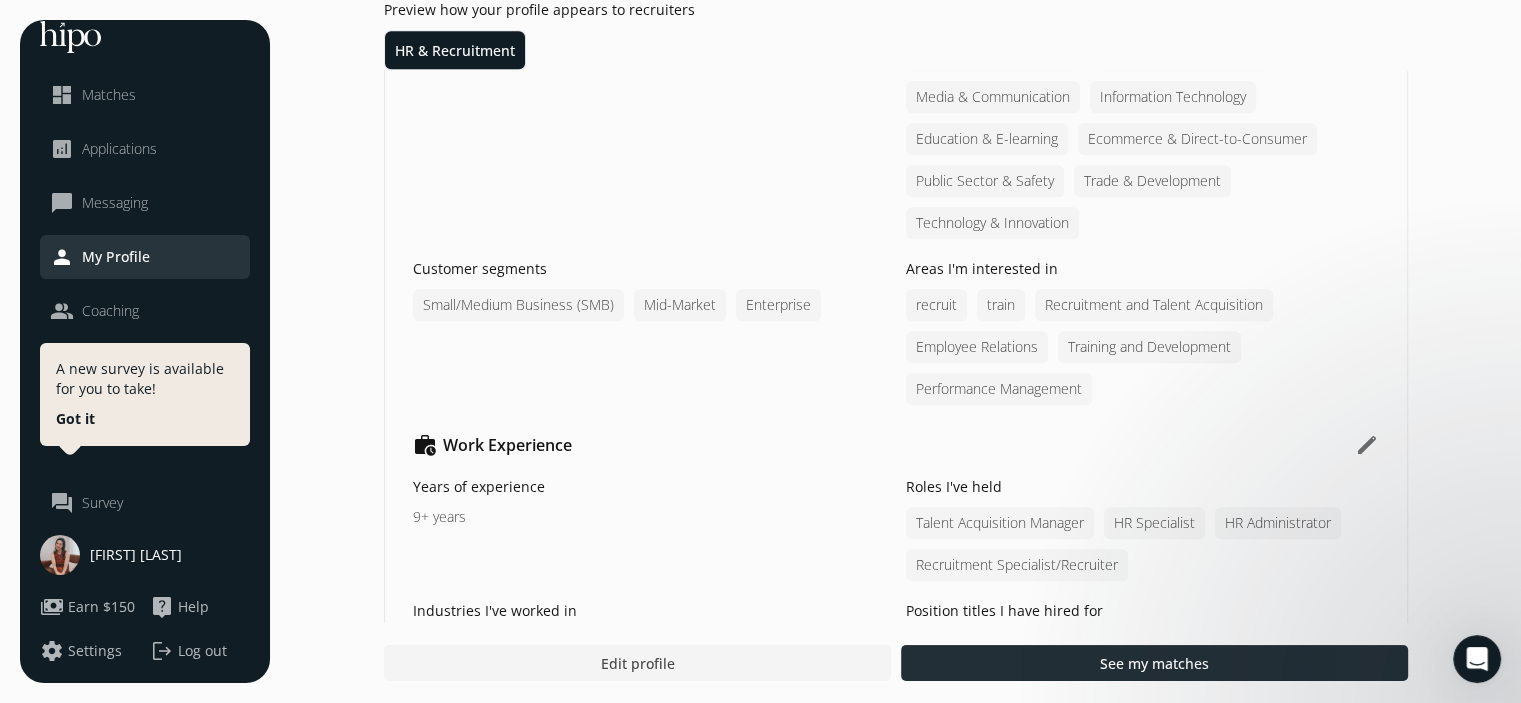 click at bounding box center (1154, 663) 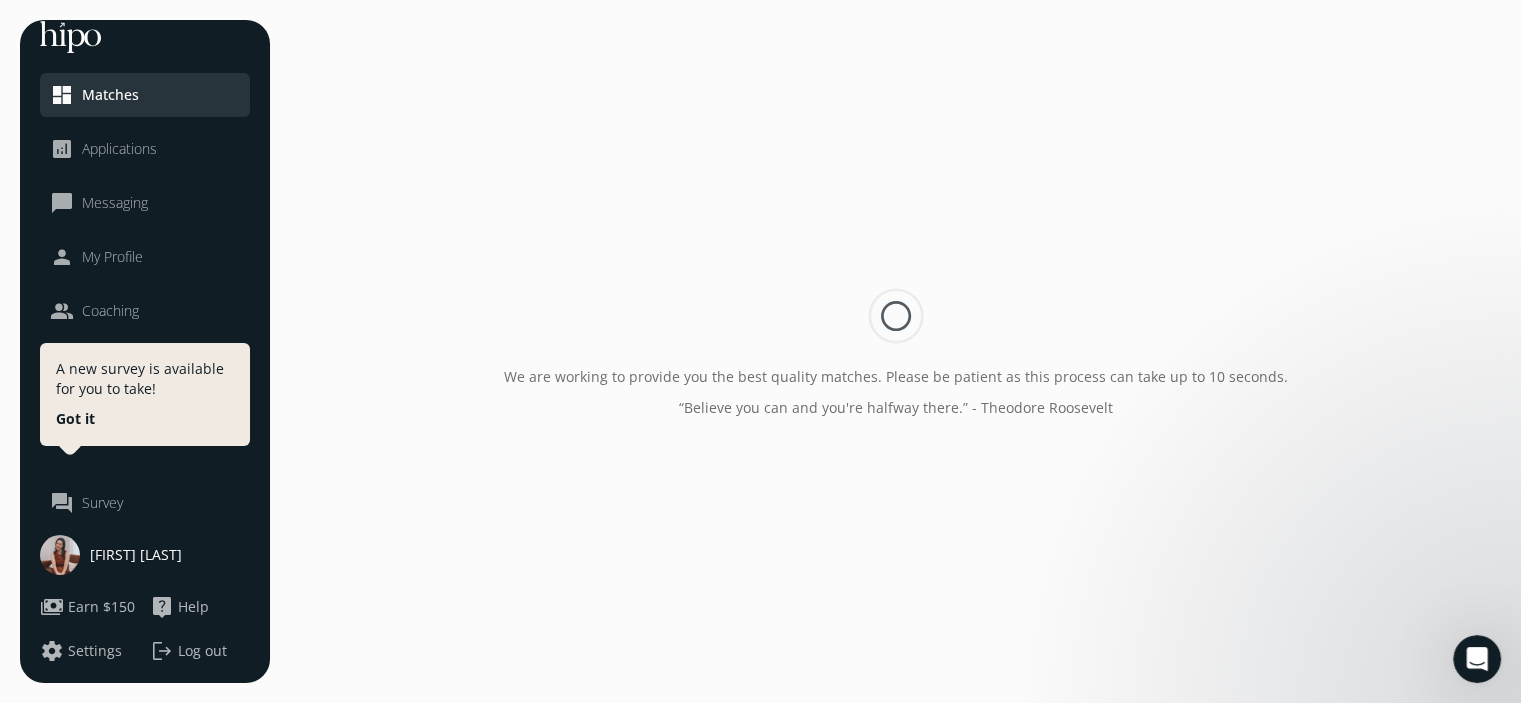 scroll, scrollTop: 0, scrollLeft: 0, axis: both 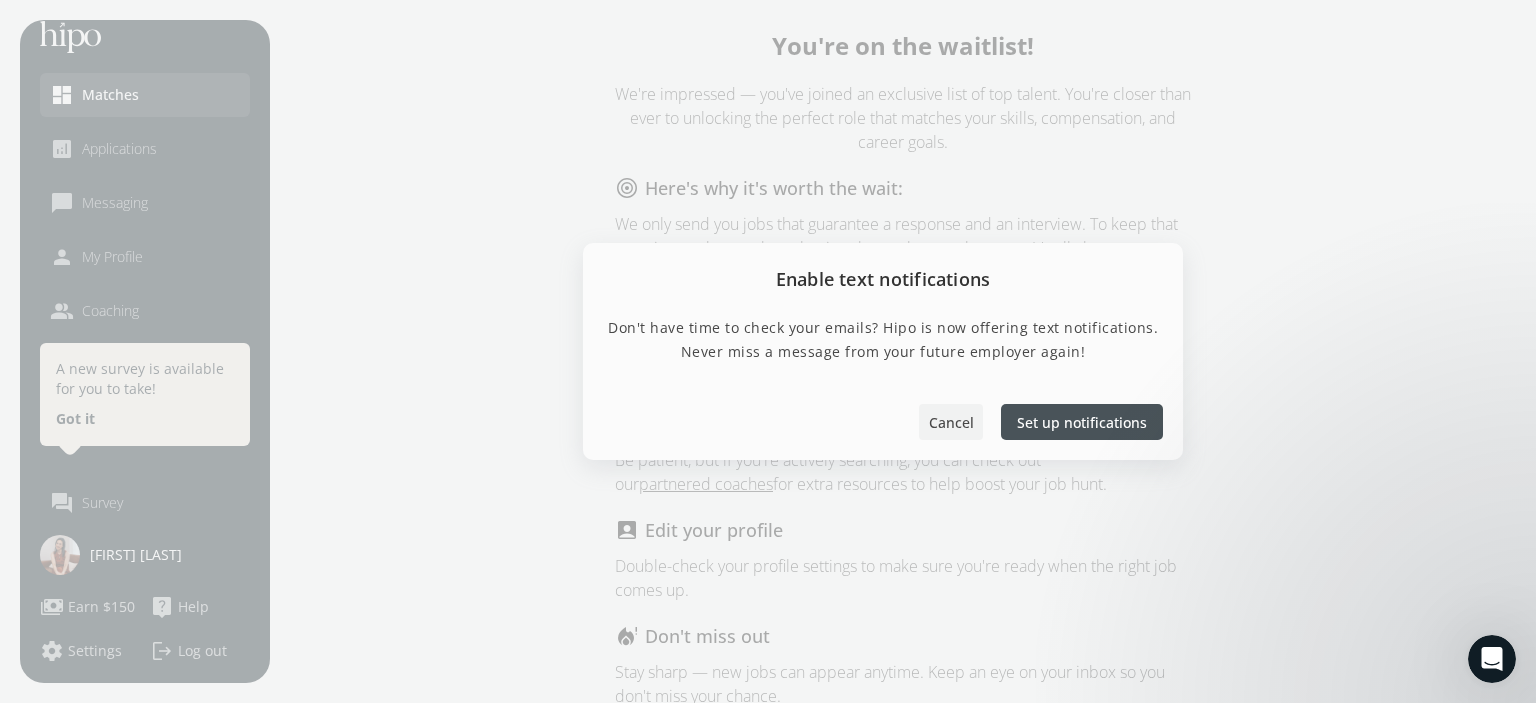 click on "Cancel" at bounding box center [951, 422] 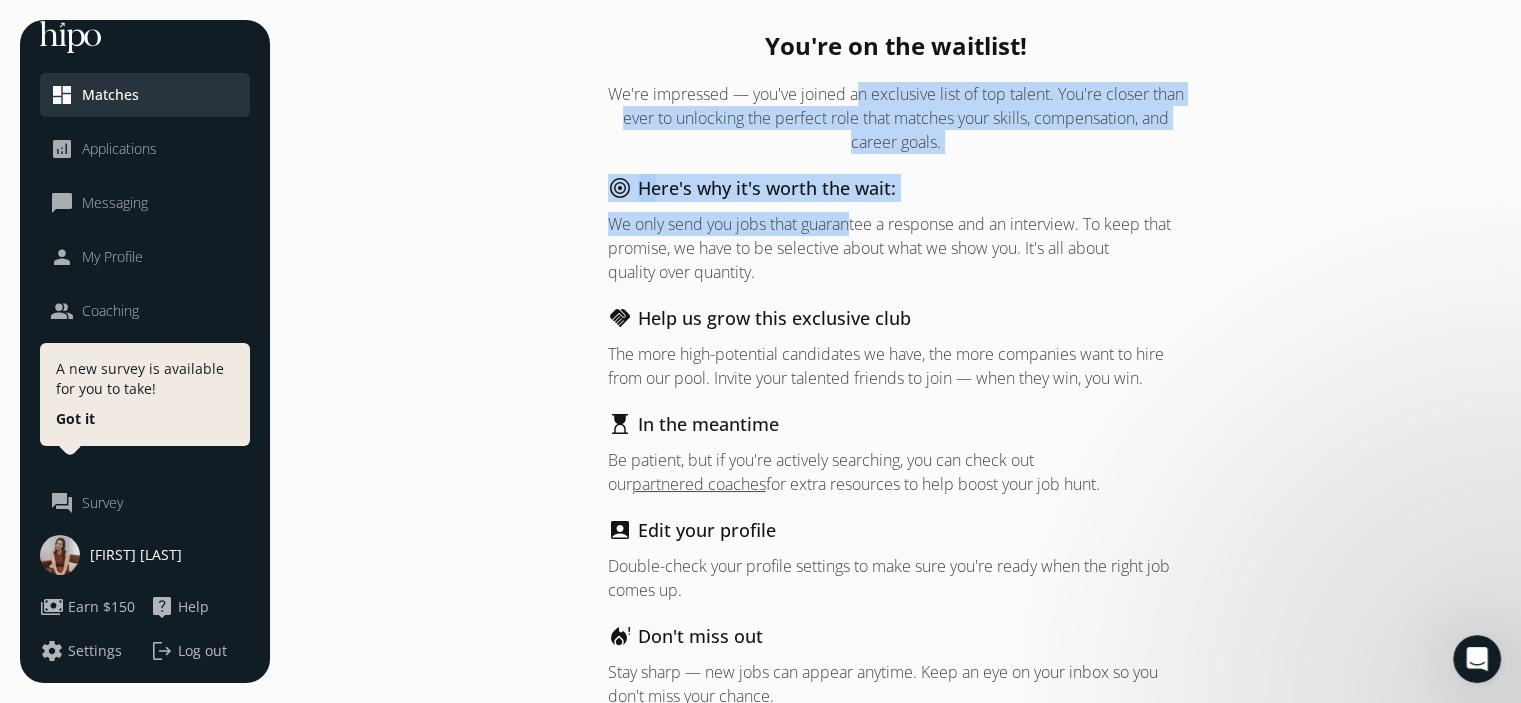 drag, startPoint x: 867, startPoint y: 96, endPoint x: 852, endPoint y: 251, distance: 155.72412 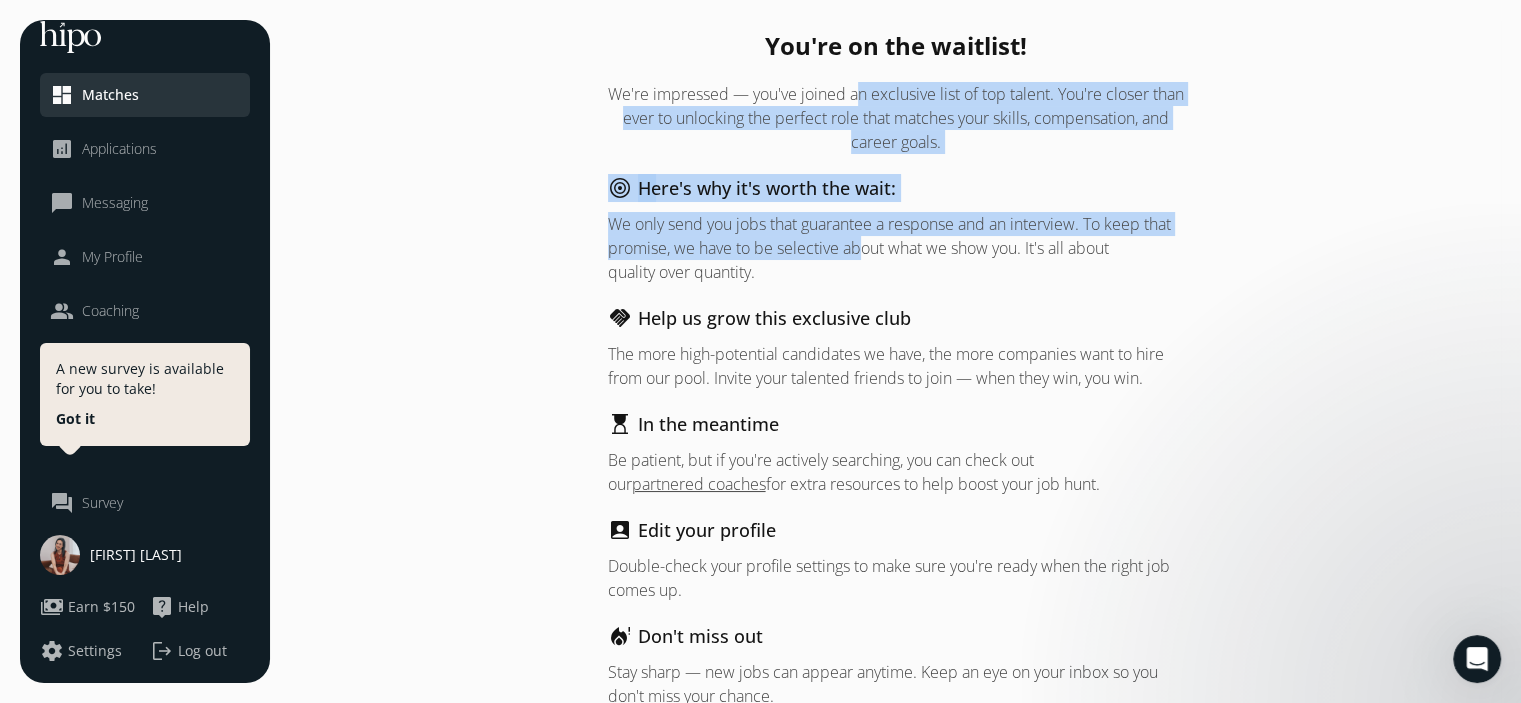 click on "We only send you jobs that guarantee a response and an interview. To keep that promise, we have to be selective about what we show you. It's all about quality over quantity." 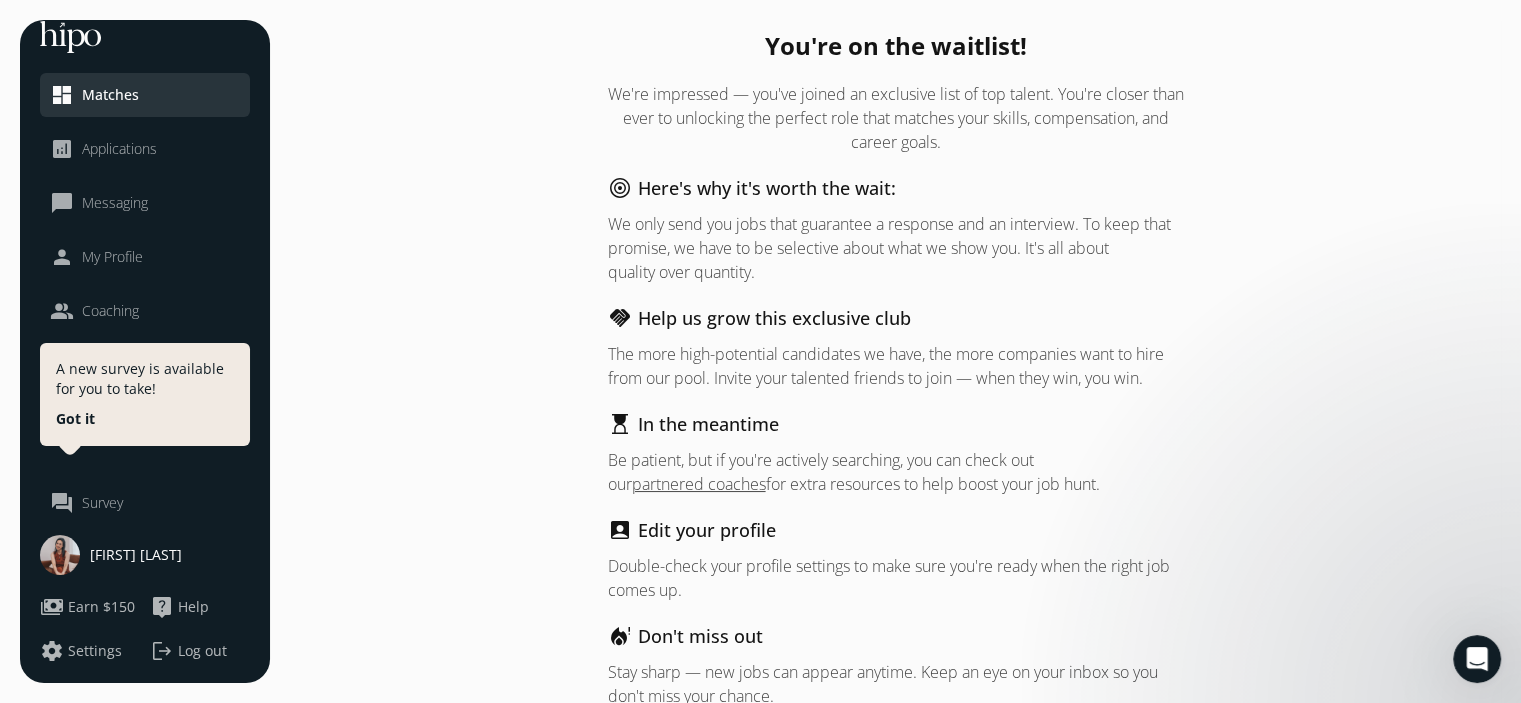 scroll, scrollTop: 80, scrollLeft: 0, axis: vertical 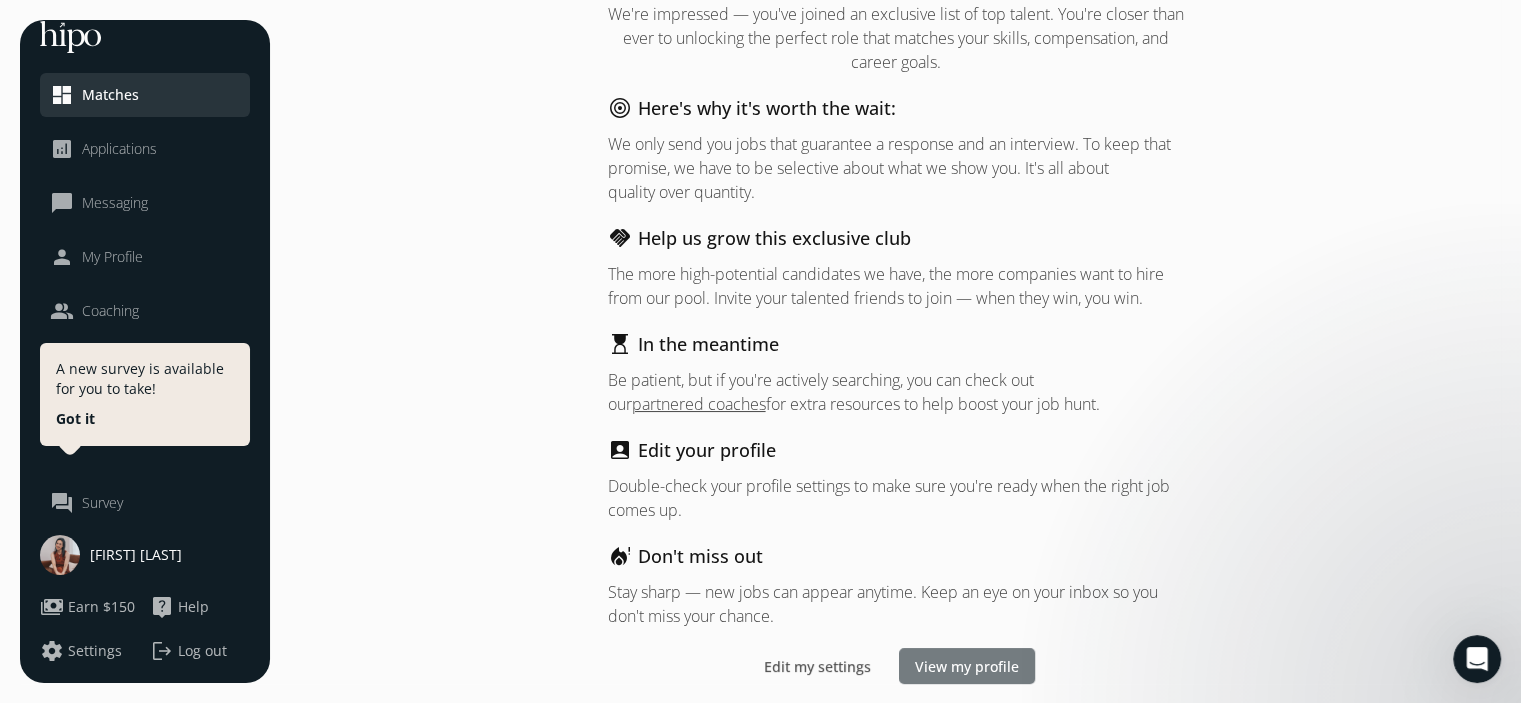 click on "View my profile" at bounding box center (967, 666) 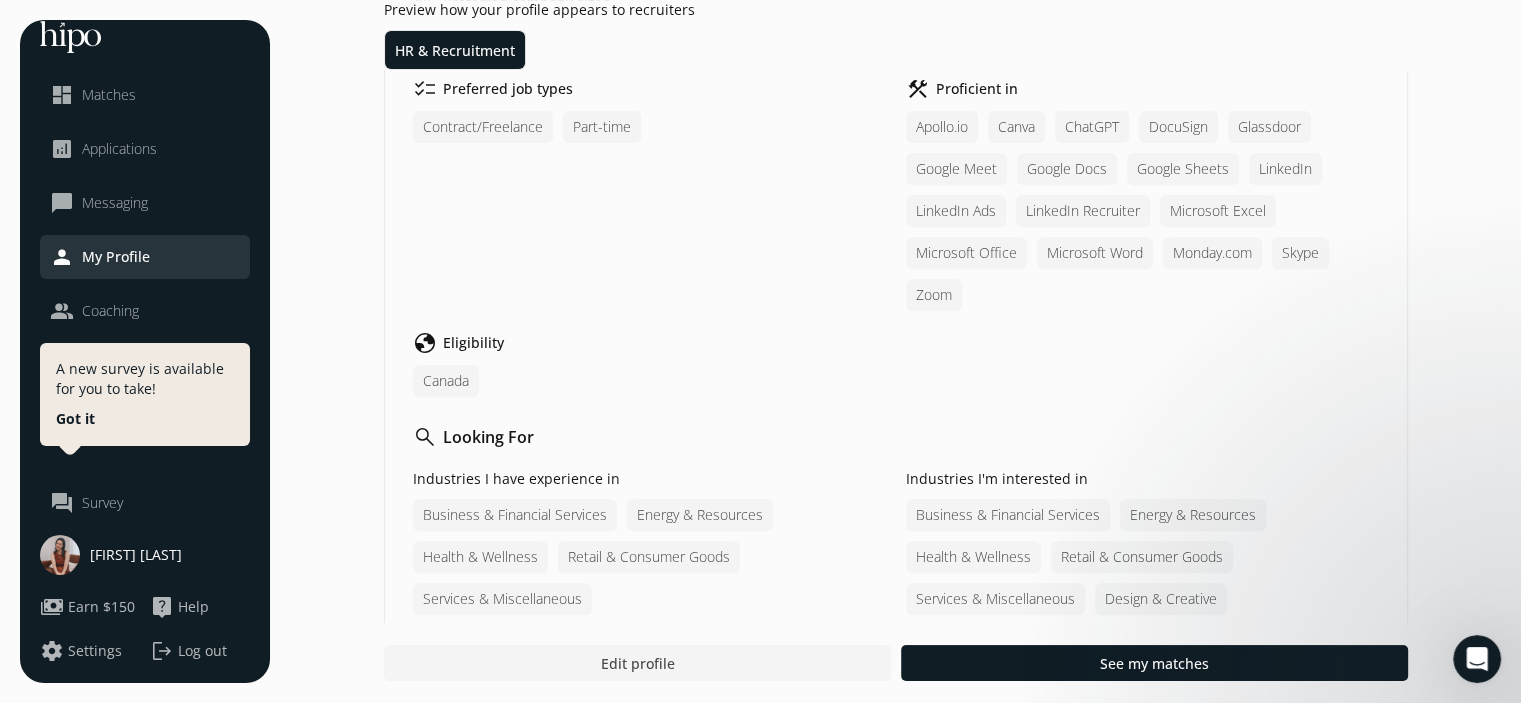 scroll, scrollTop: 600, scrollLeft: 0, axis: vertical 